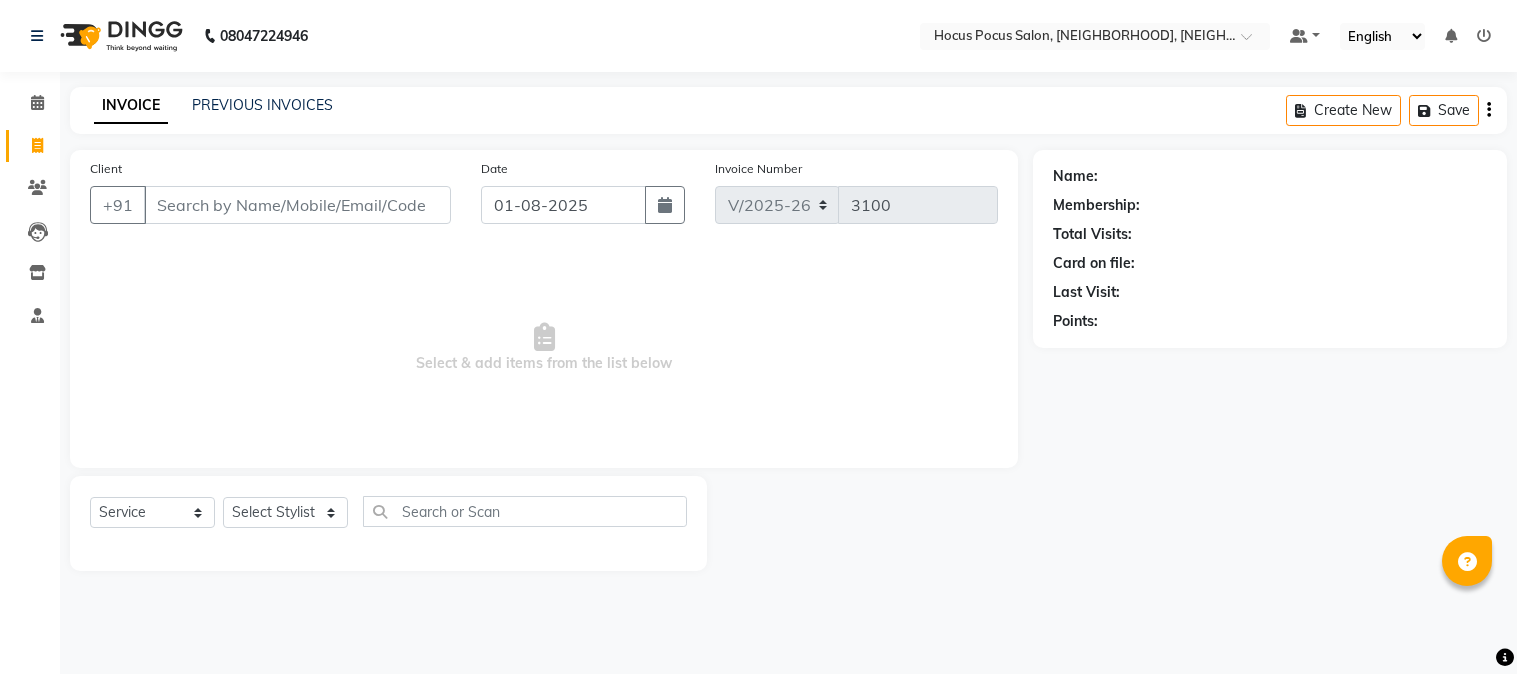 select on "5019" 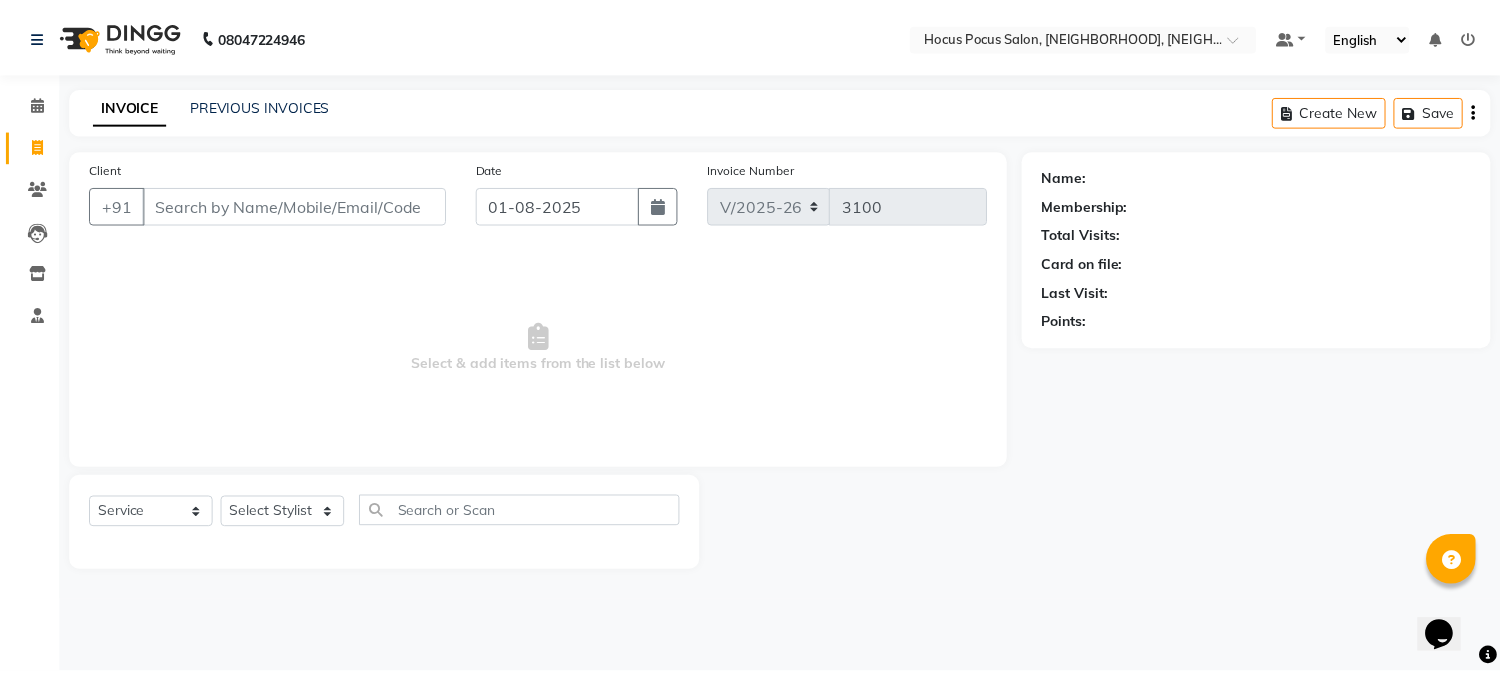 scroll, scrollTop: 0, scrollLeft: 0, axis: both 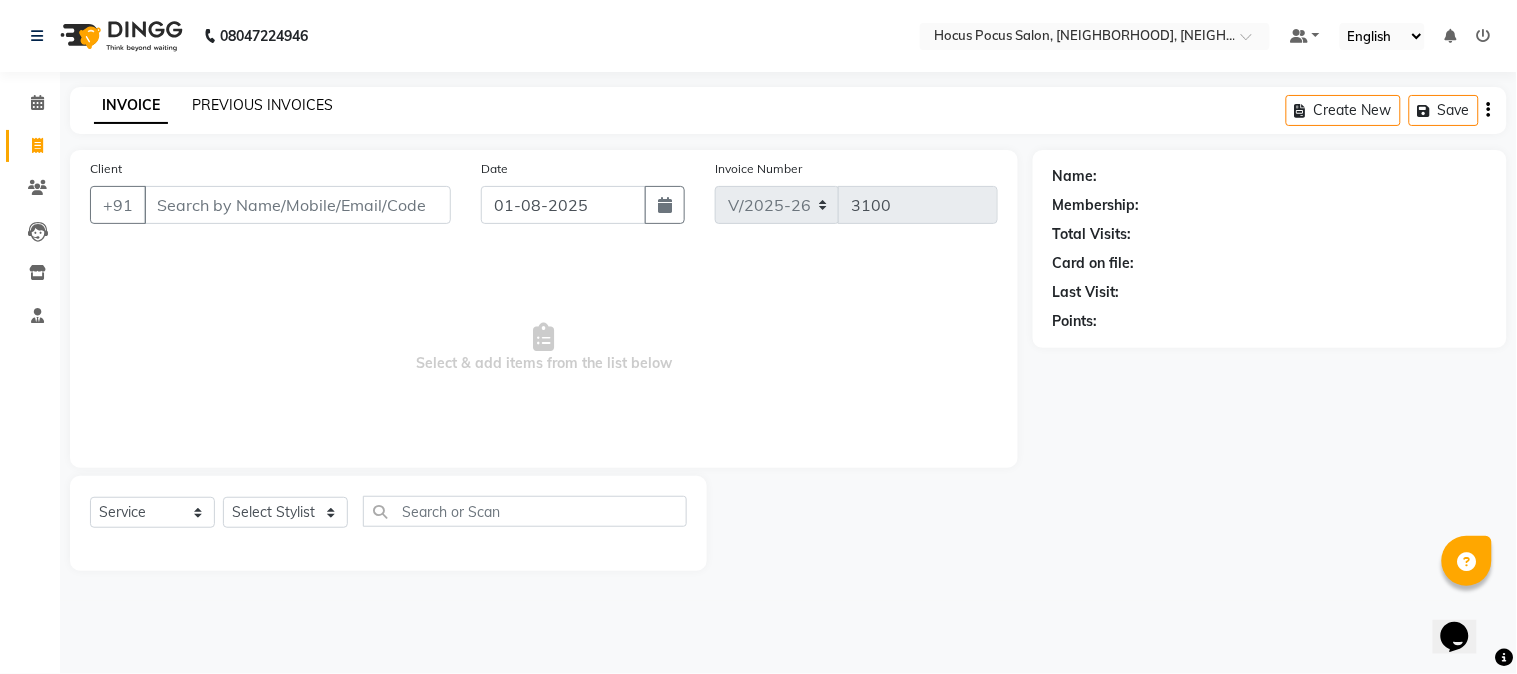 click on "PREVIOUS INVOICES" 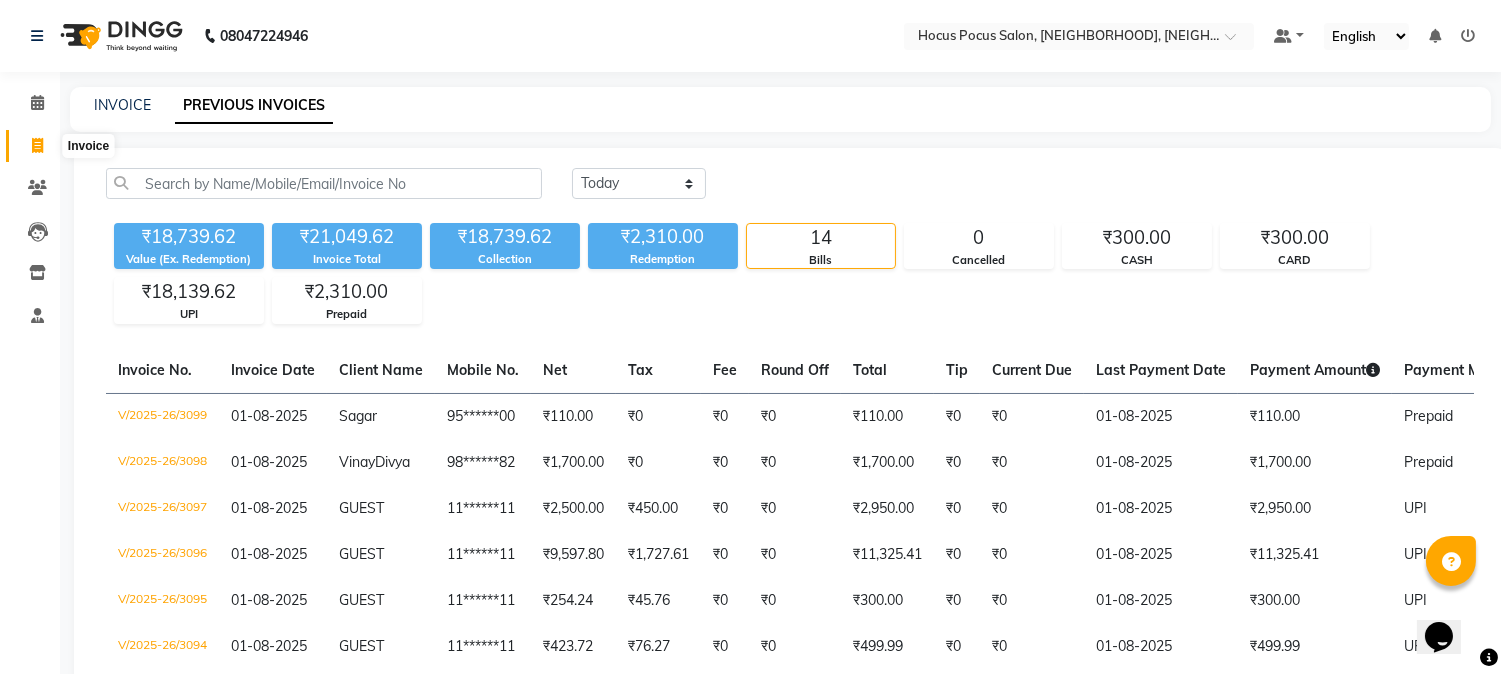 click 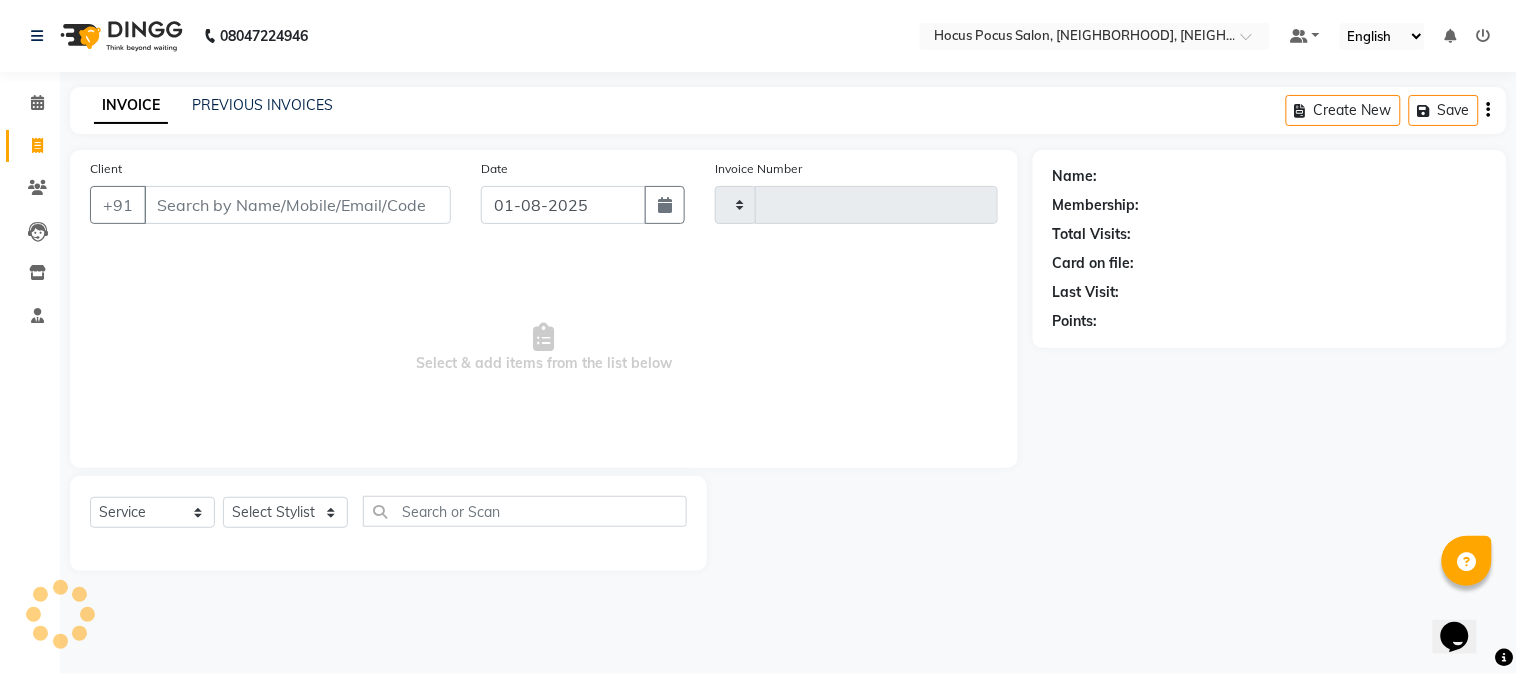 type on "3100" 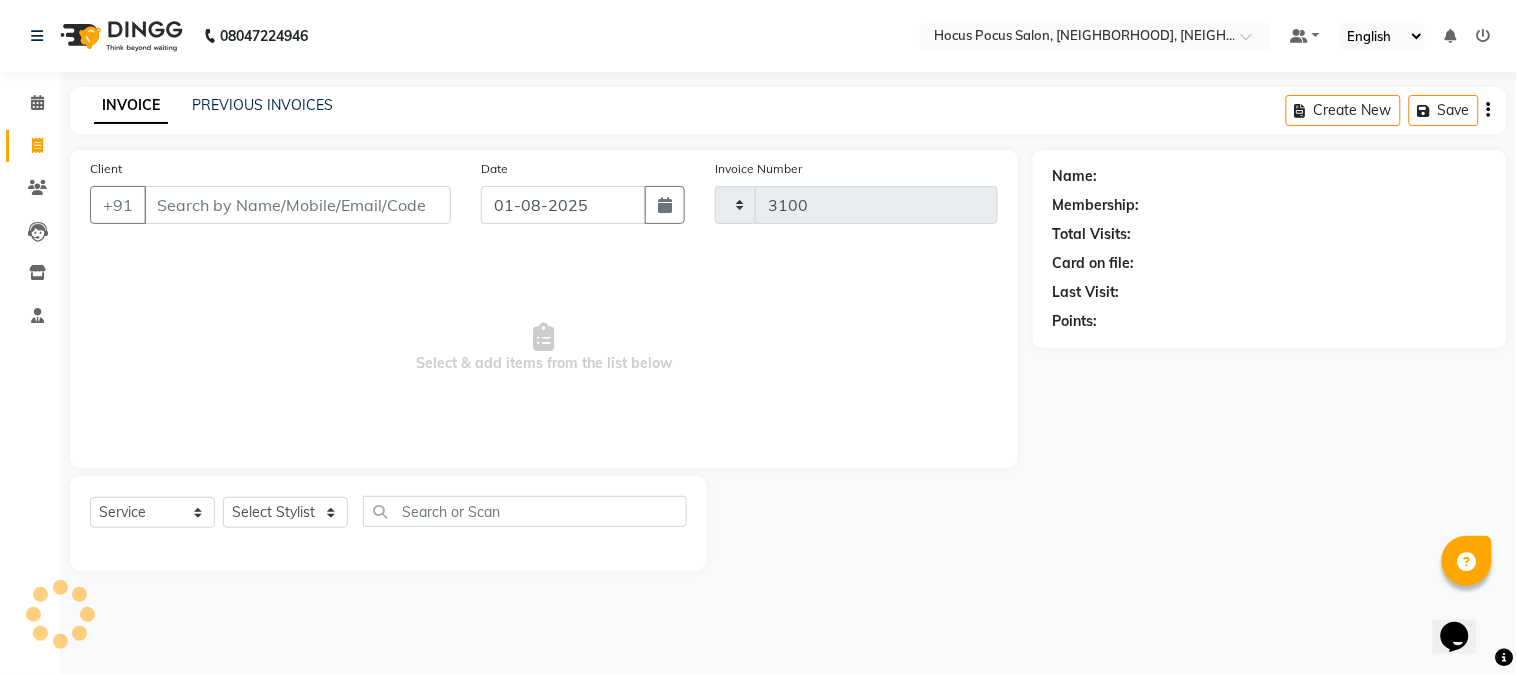 select on "5019" 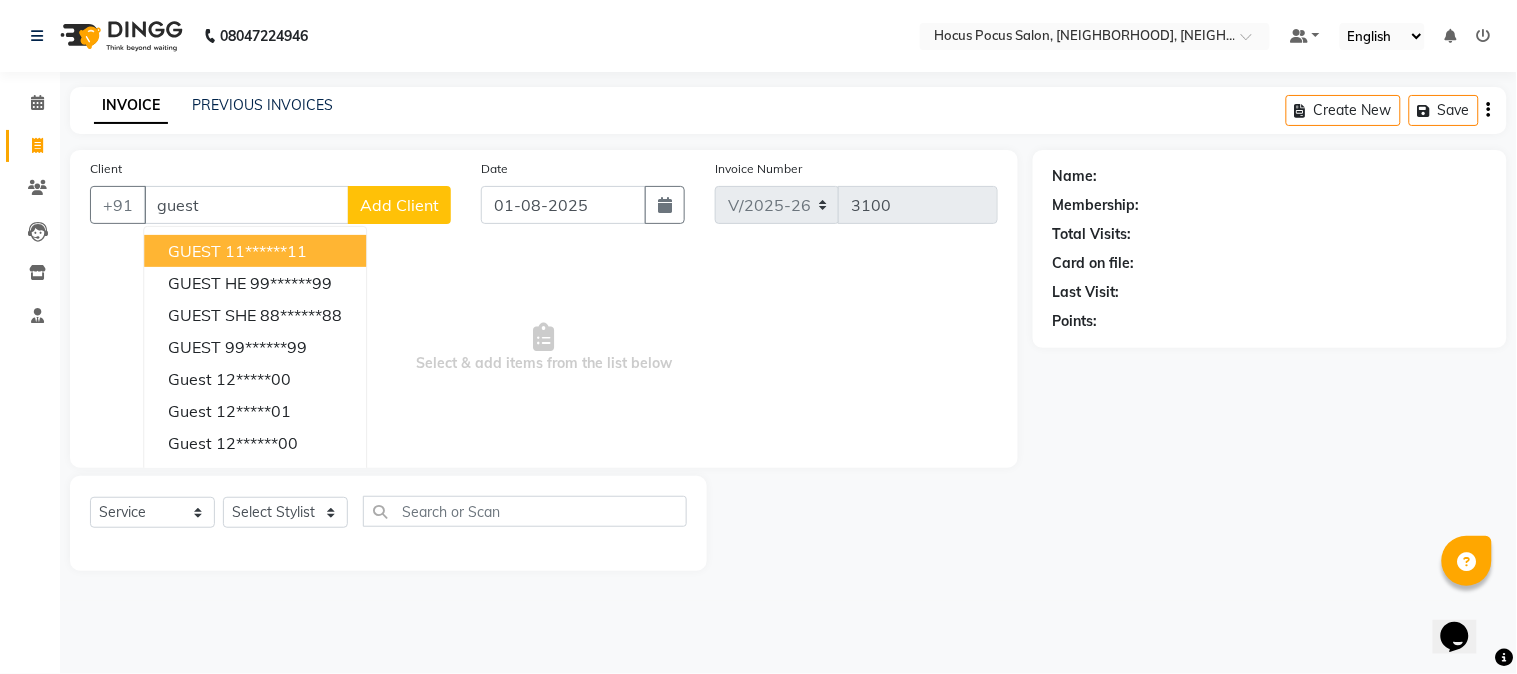 click on "GUEST  11******11" at bounding box center [255, 251] 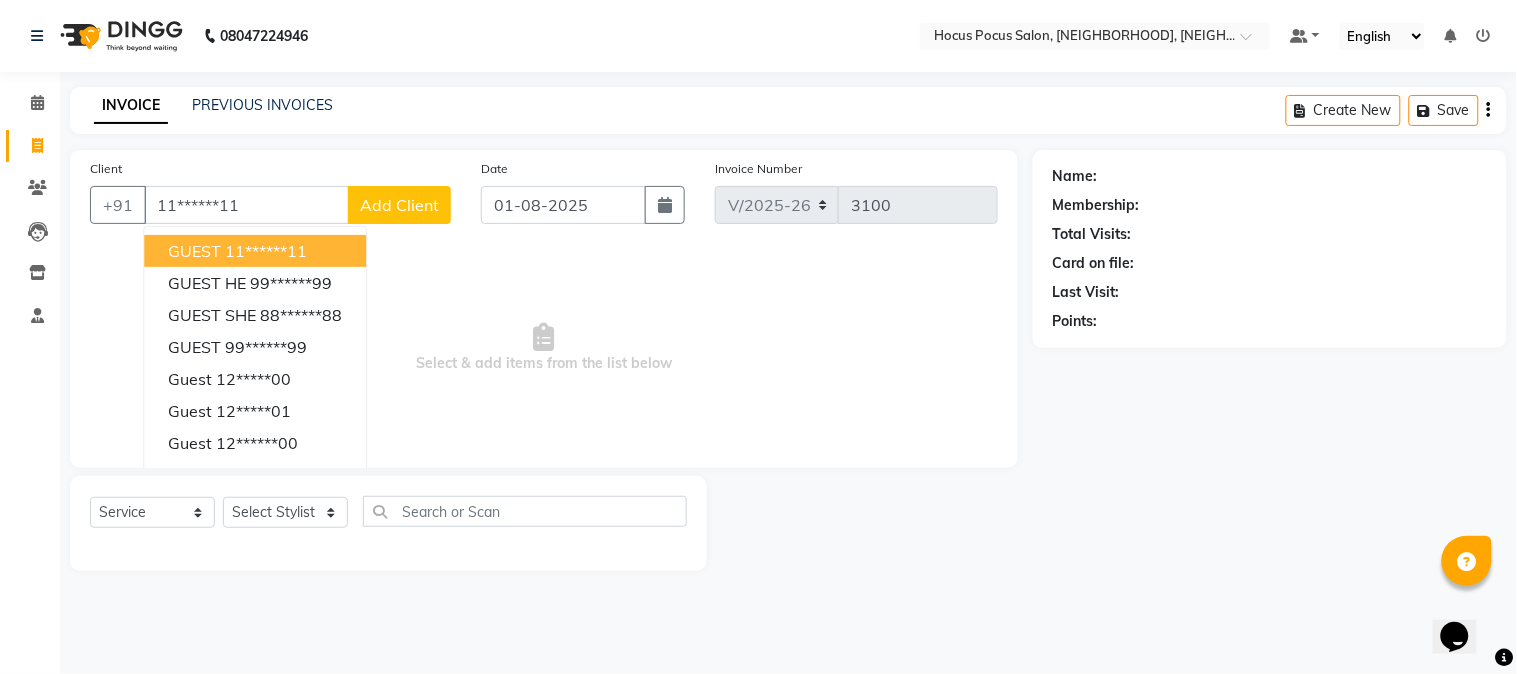 type on "11******11" 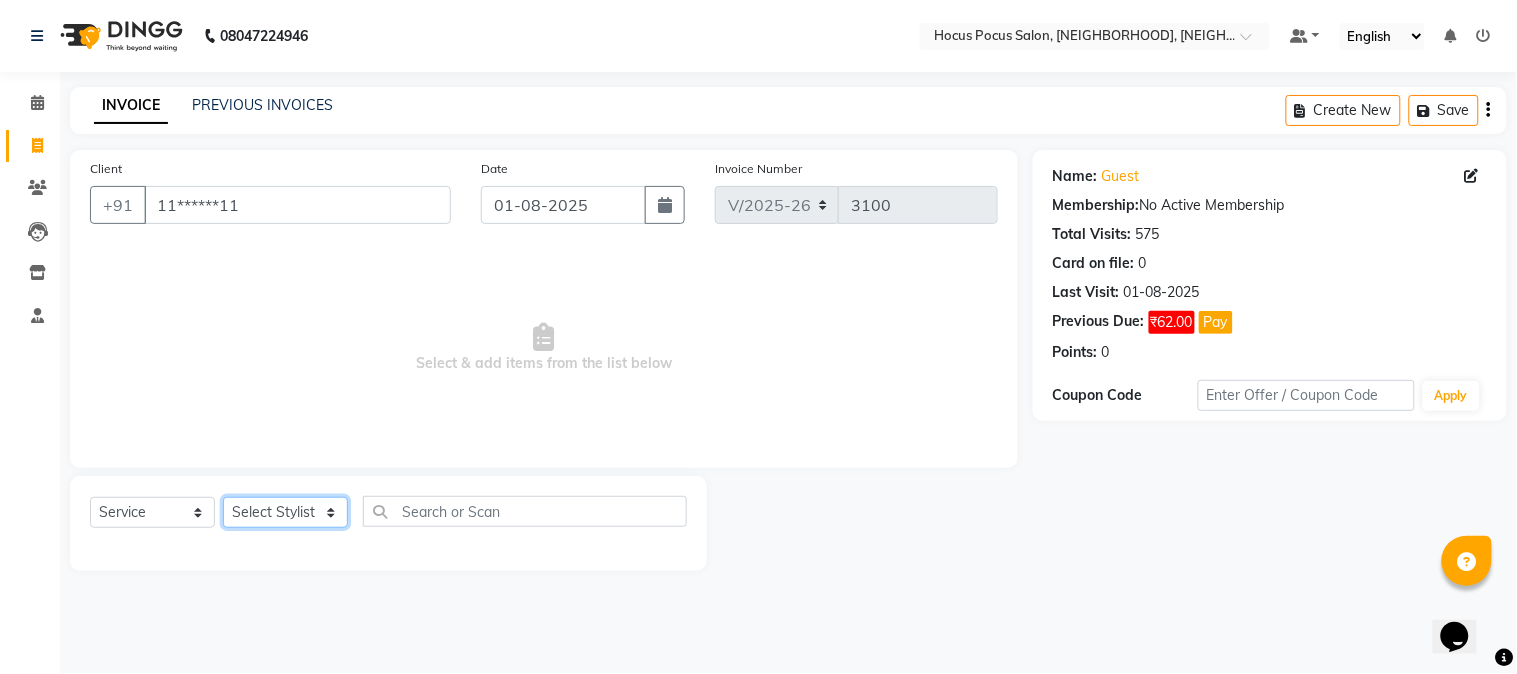 click on "Select Stylist Amar  Arjun Eliza [BUSINESS_NAME] Jonathan Maya Mona Neha Ravi Salima Sonam" 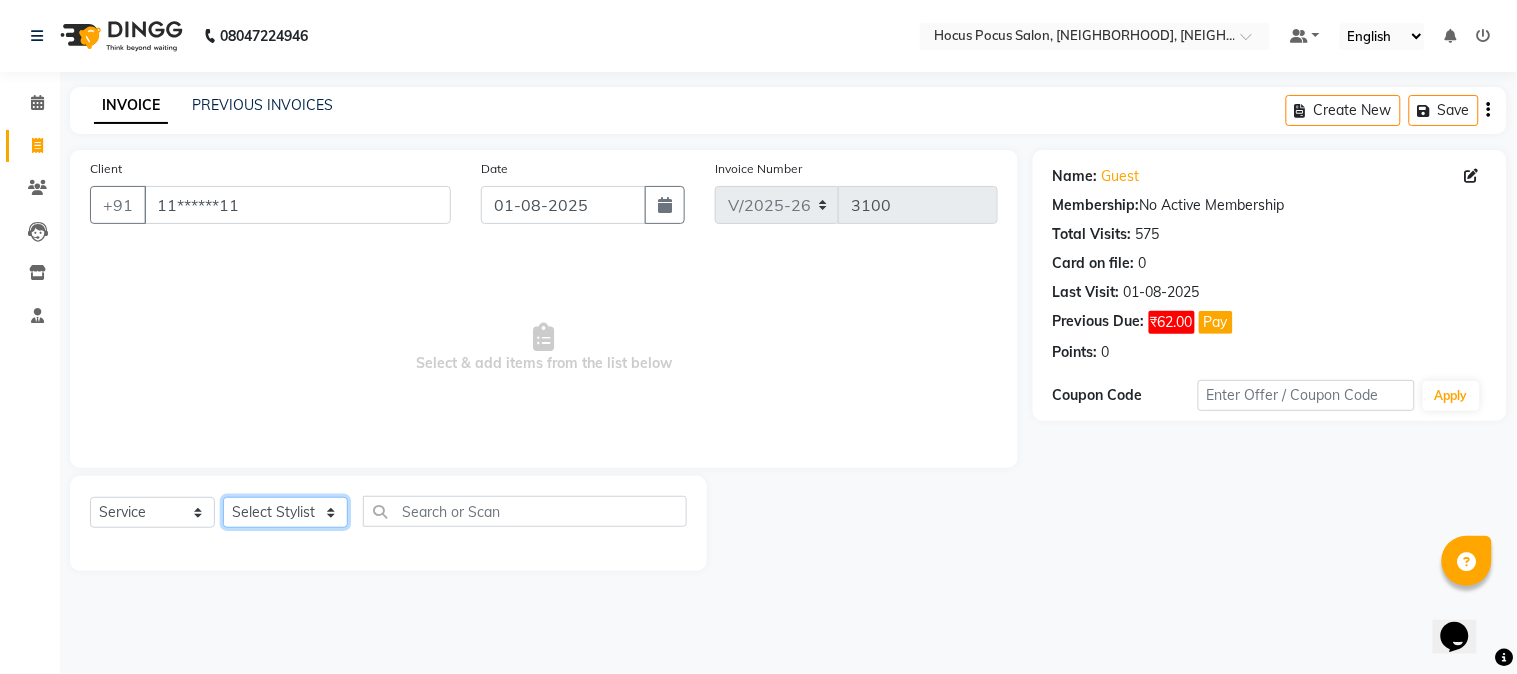 select on "61436" 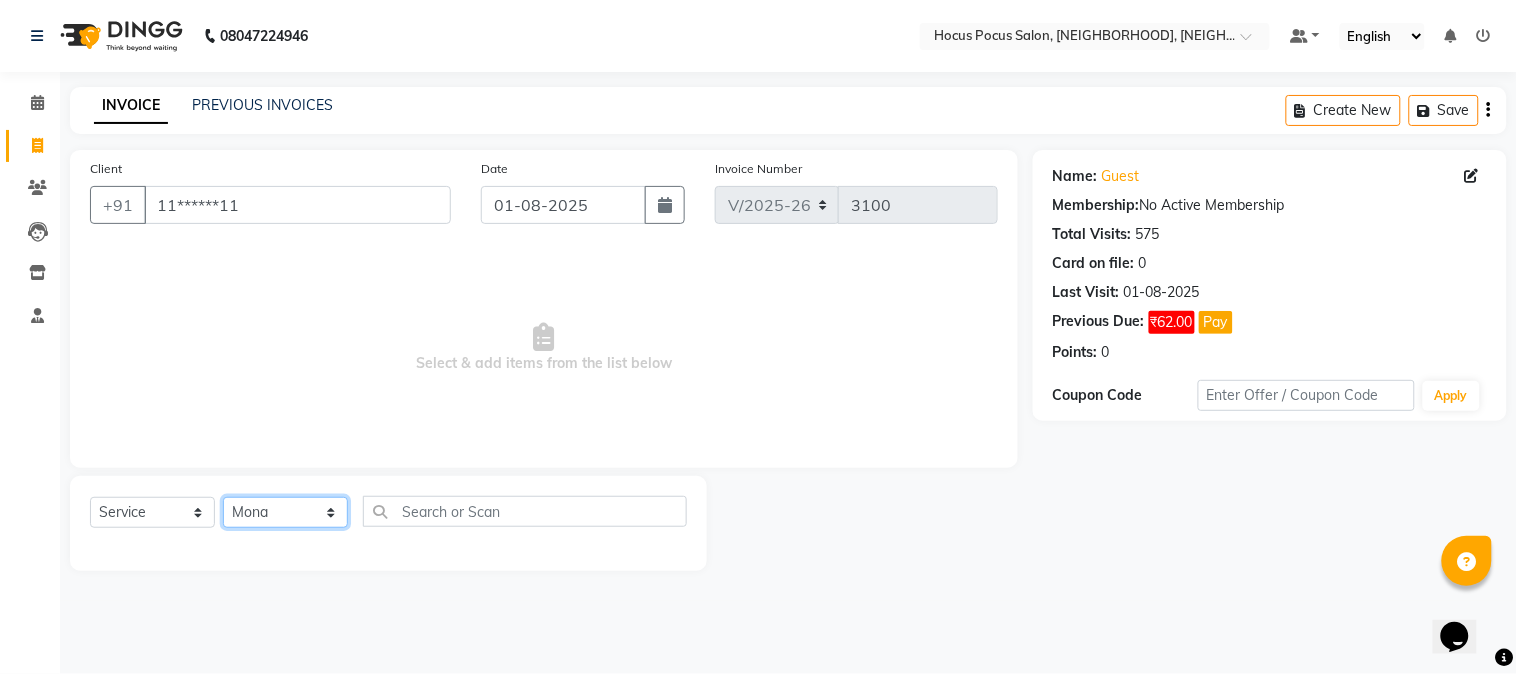 click on "Select Stylist Amar  Arjun Eliza [BUSINESS_NAME] Jonathan Maya Mona Neha Ravi Salima Sonam" 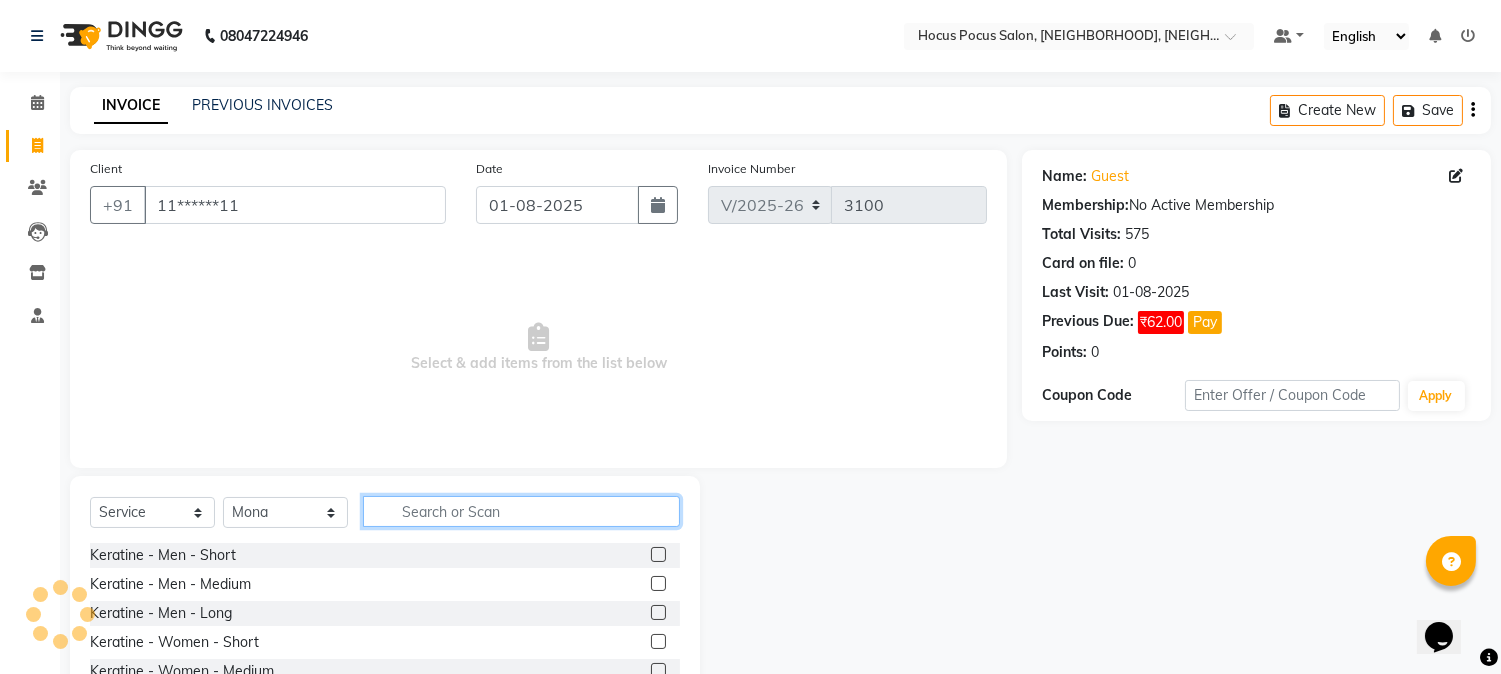 click 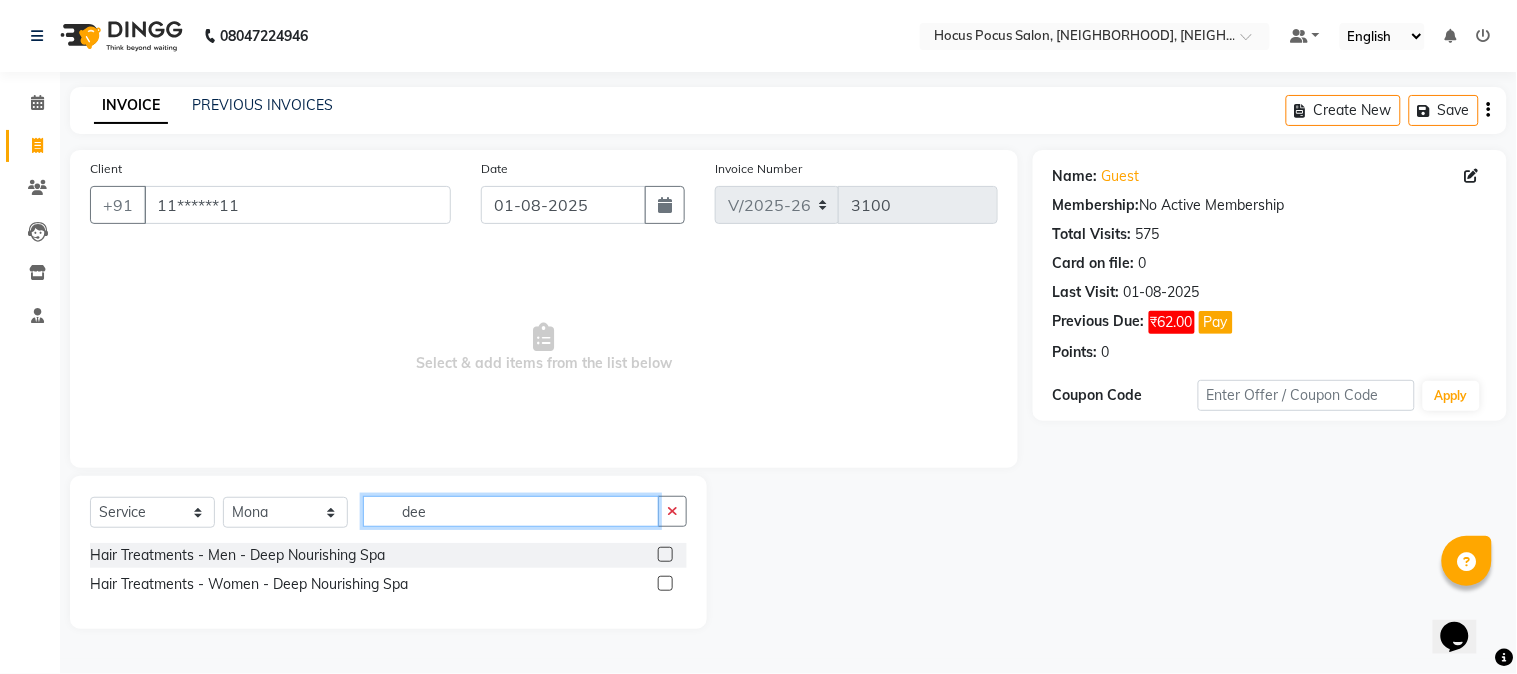type on "dee" 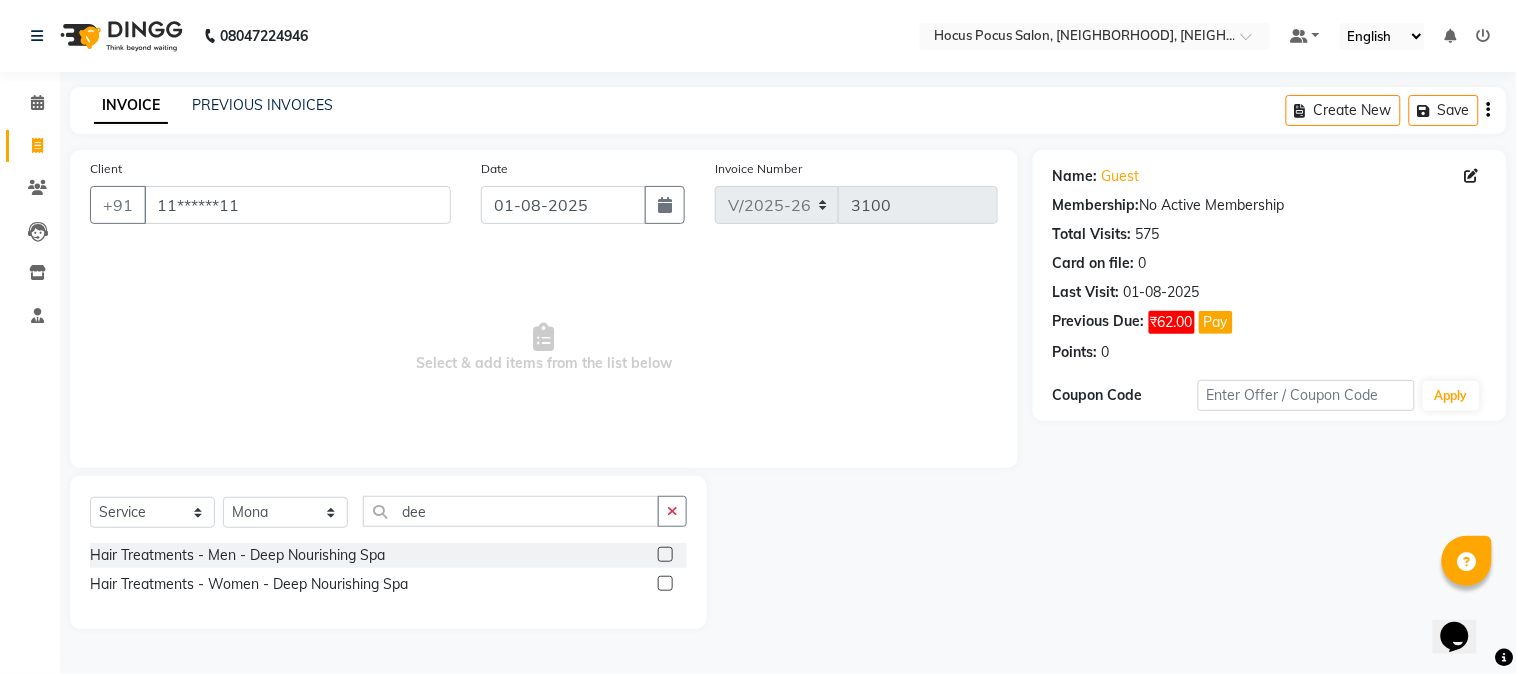 click 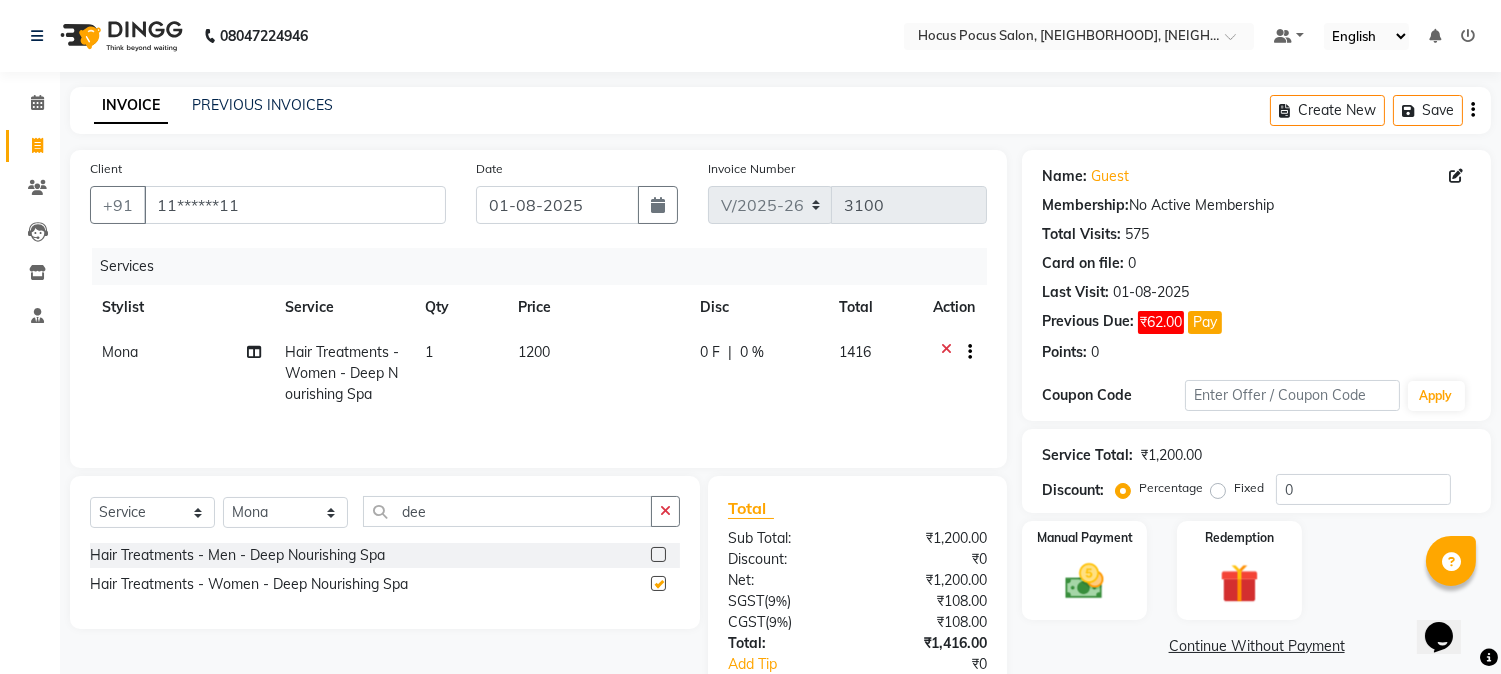 checkbox on "false" 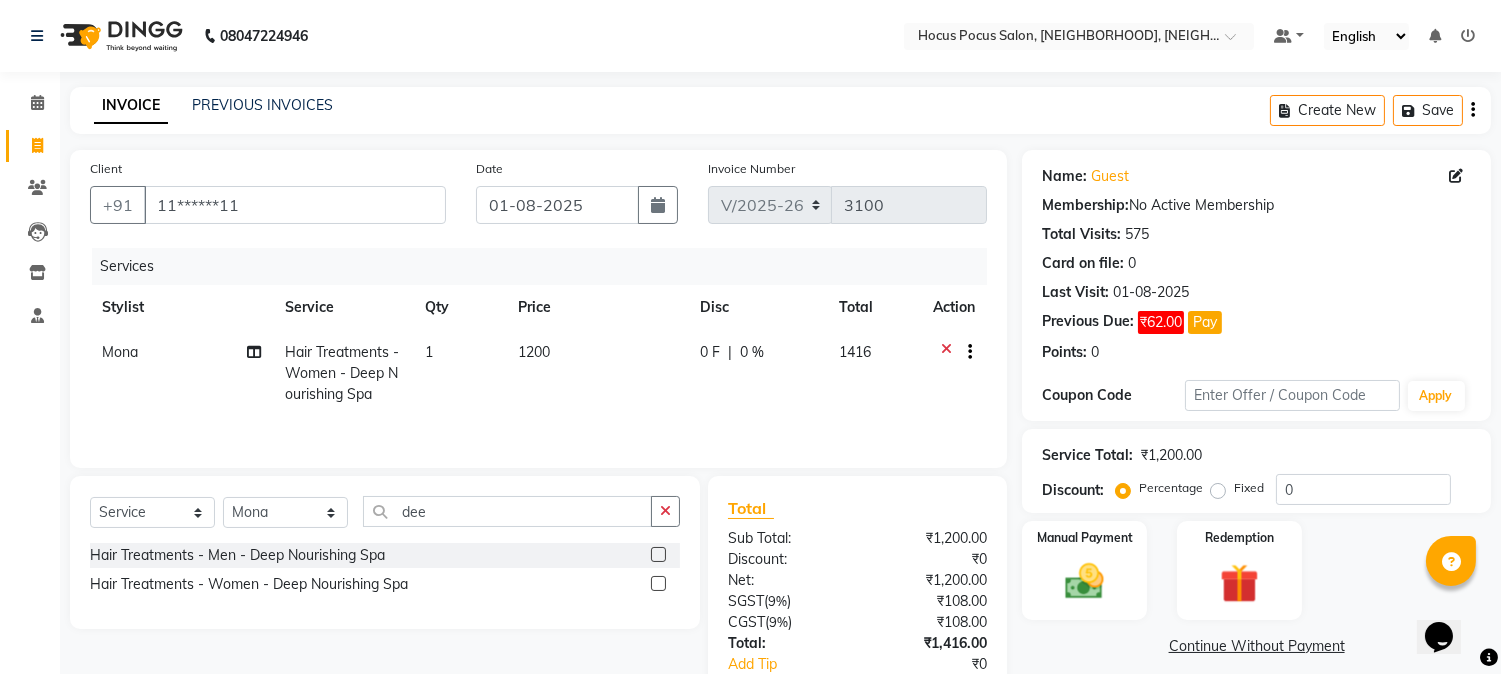 click on "1200" 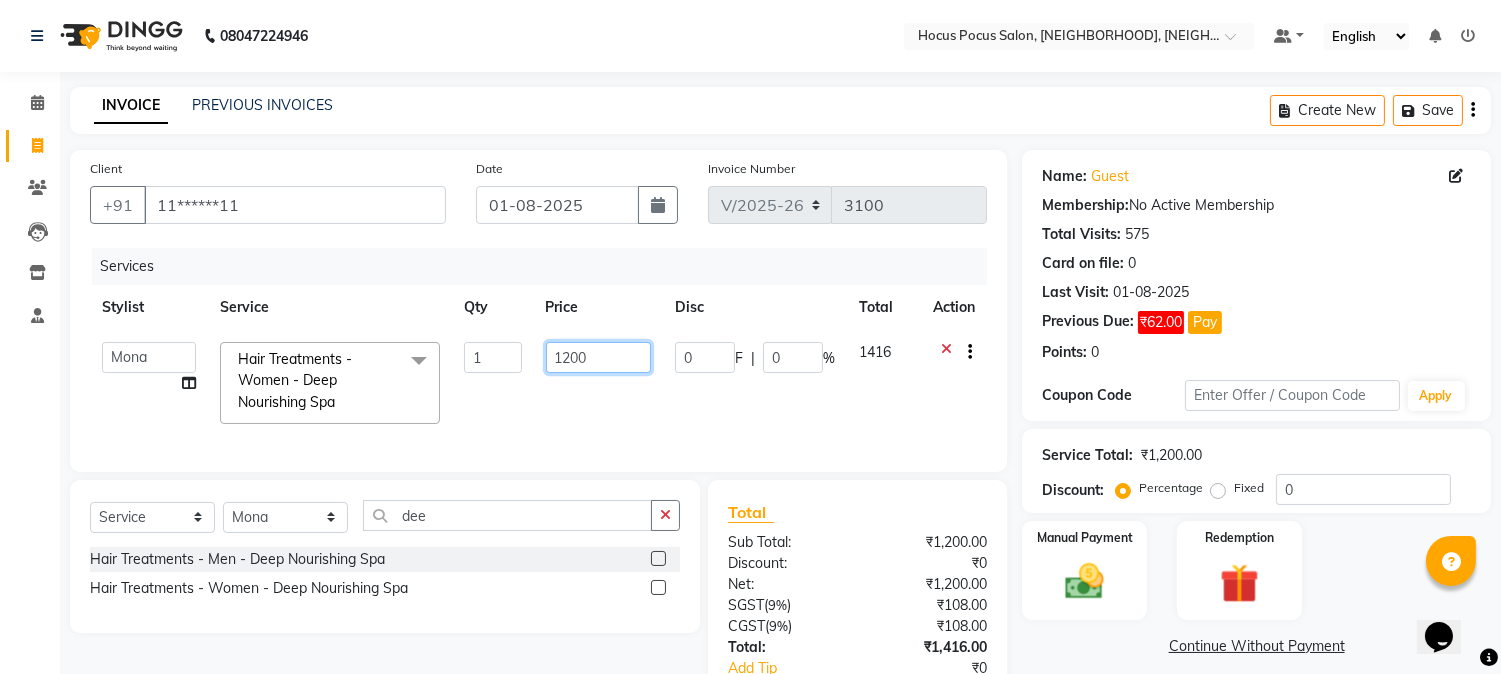 click on "1200" 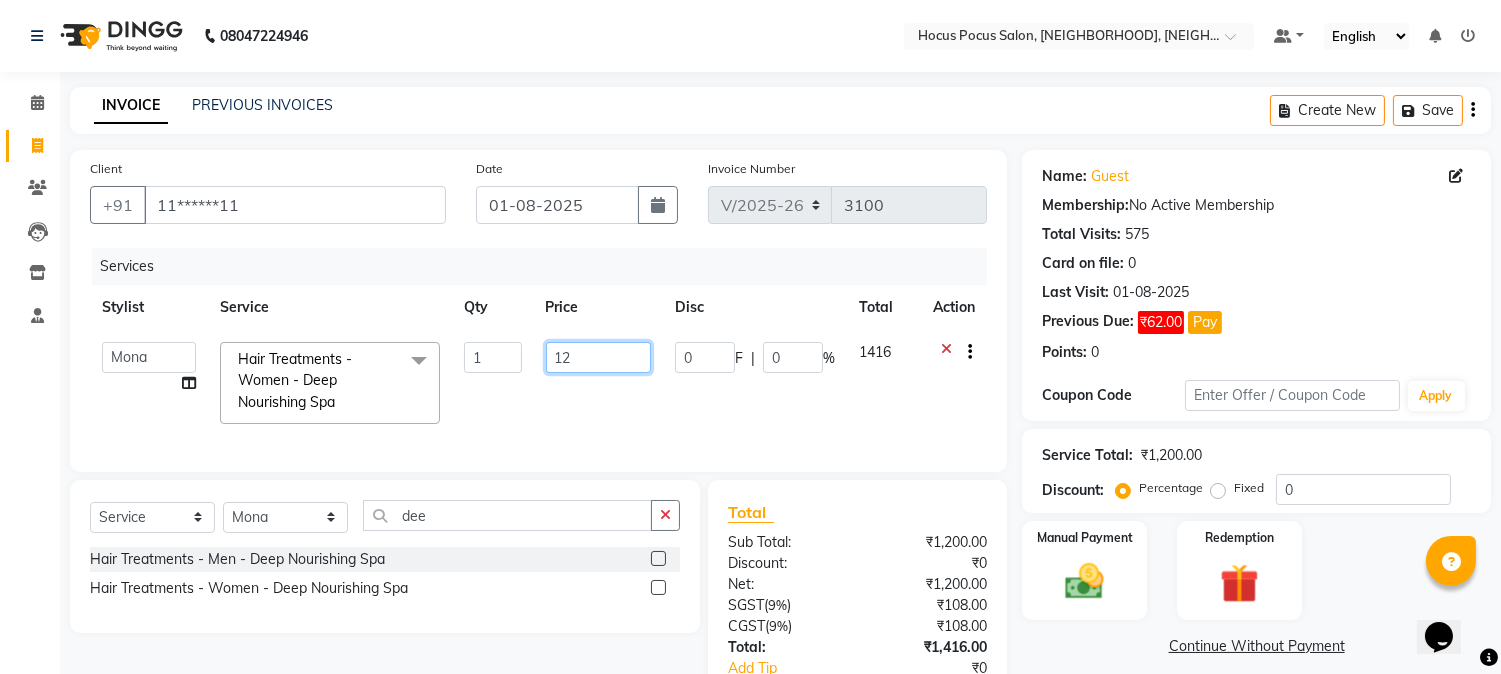 type on "1" 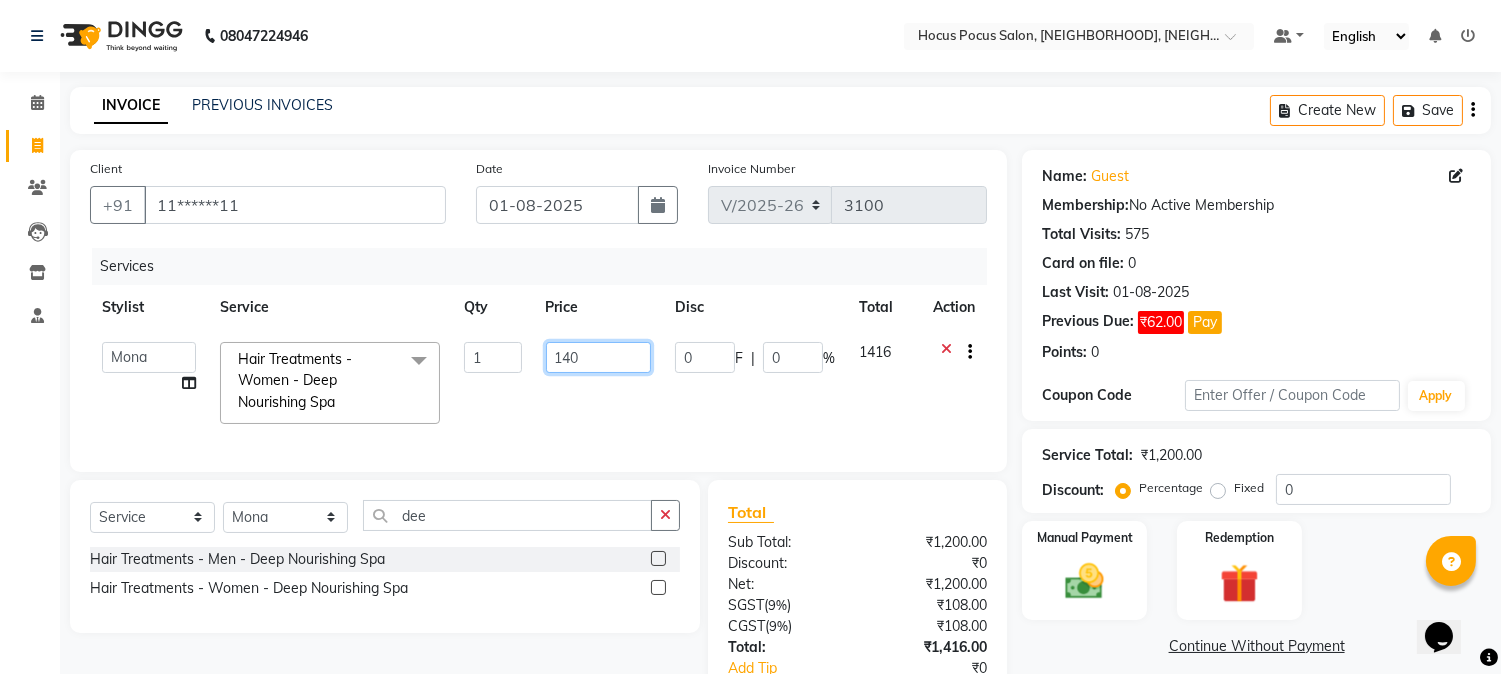 type on "1400" 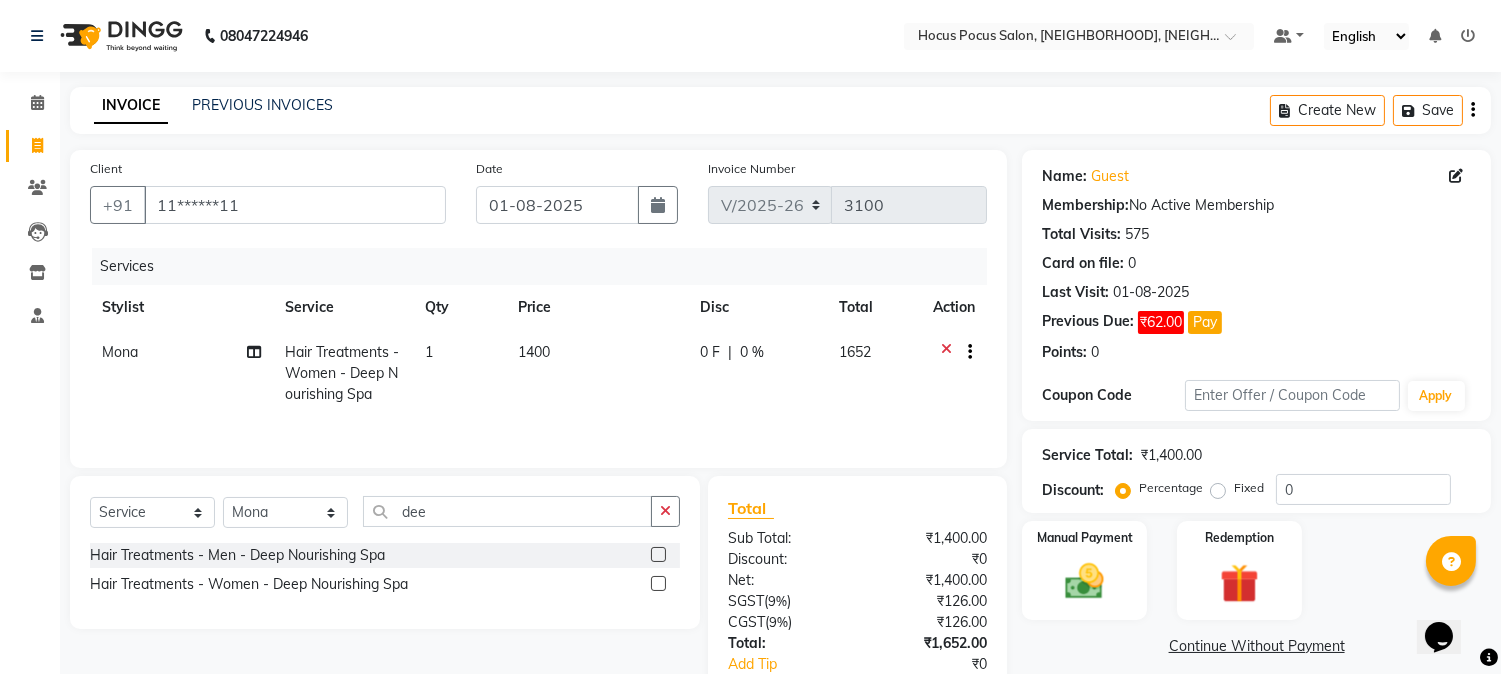 click on "1652" 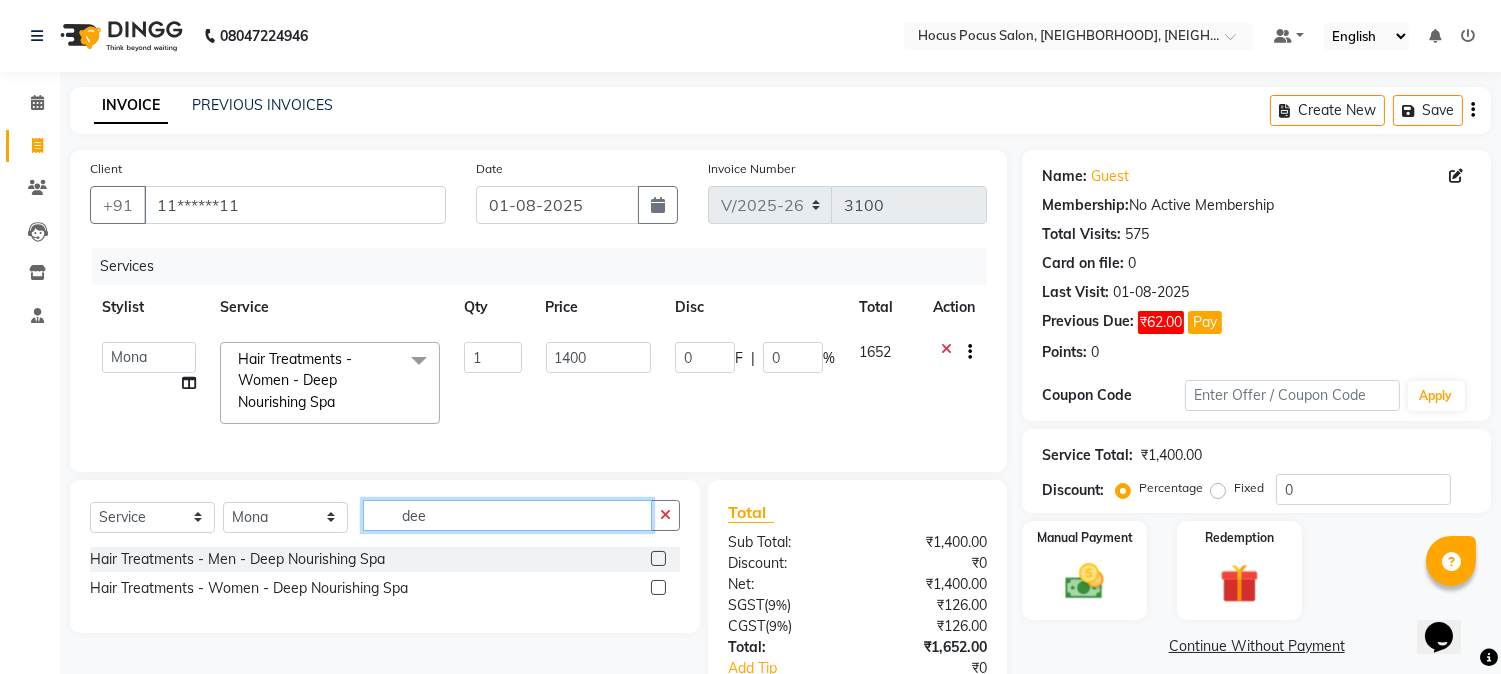 click on "dee" 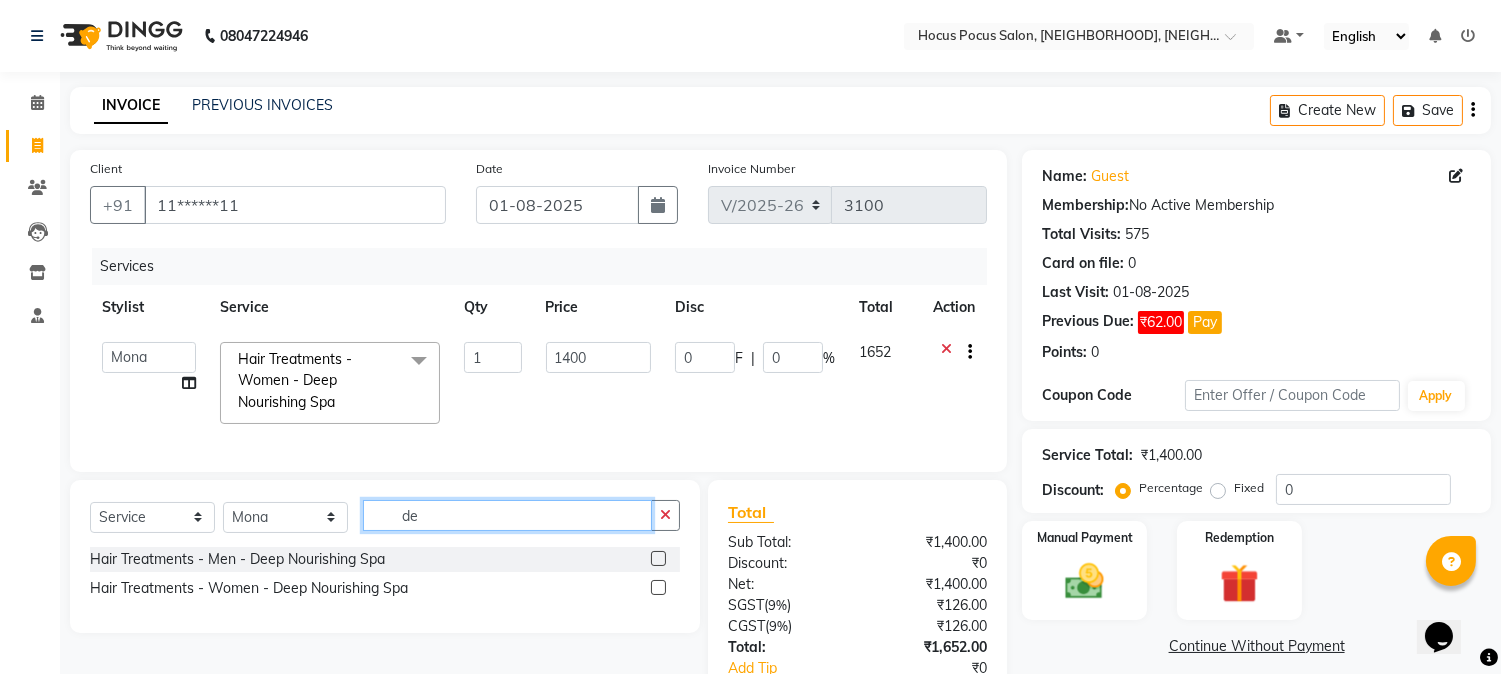 type on "d" 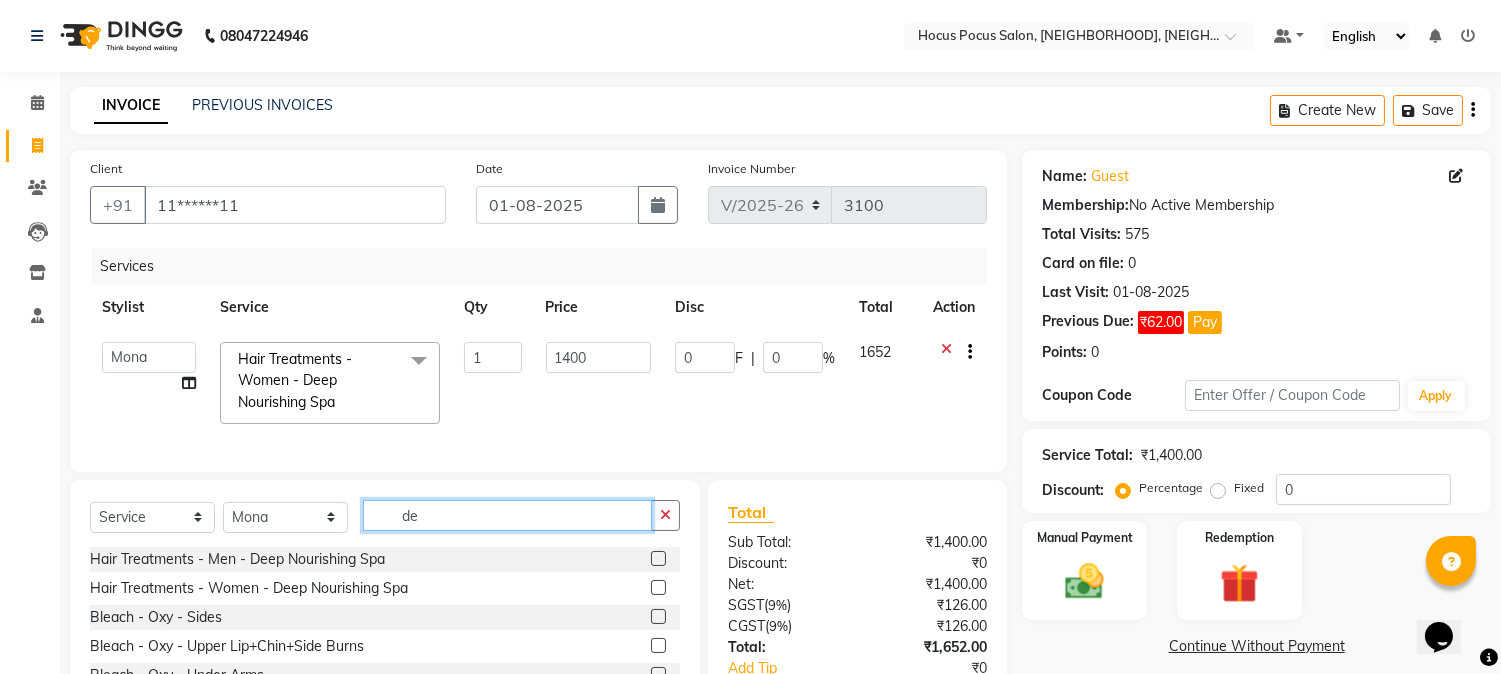 type on "d" 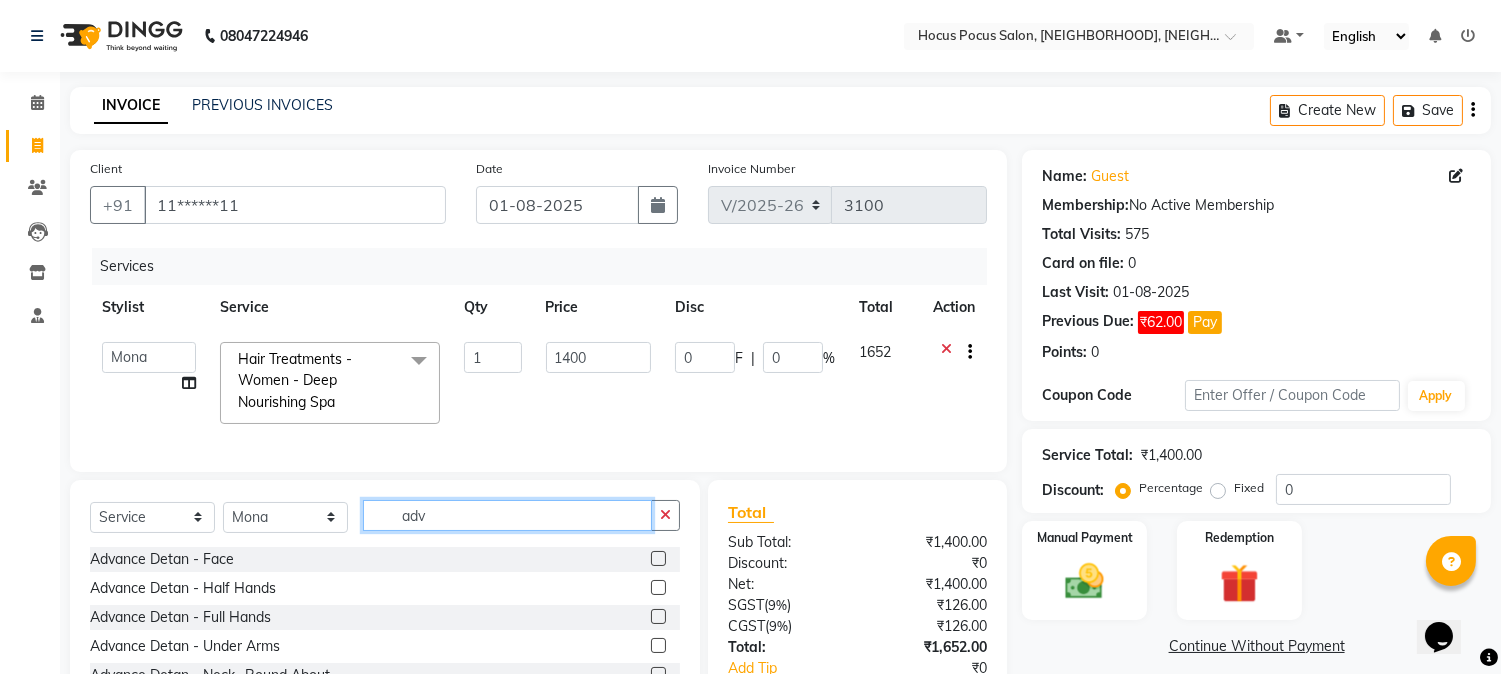 type on "adv" 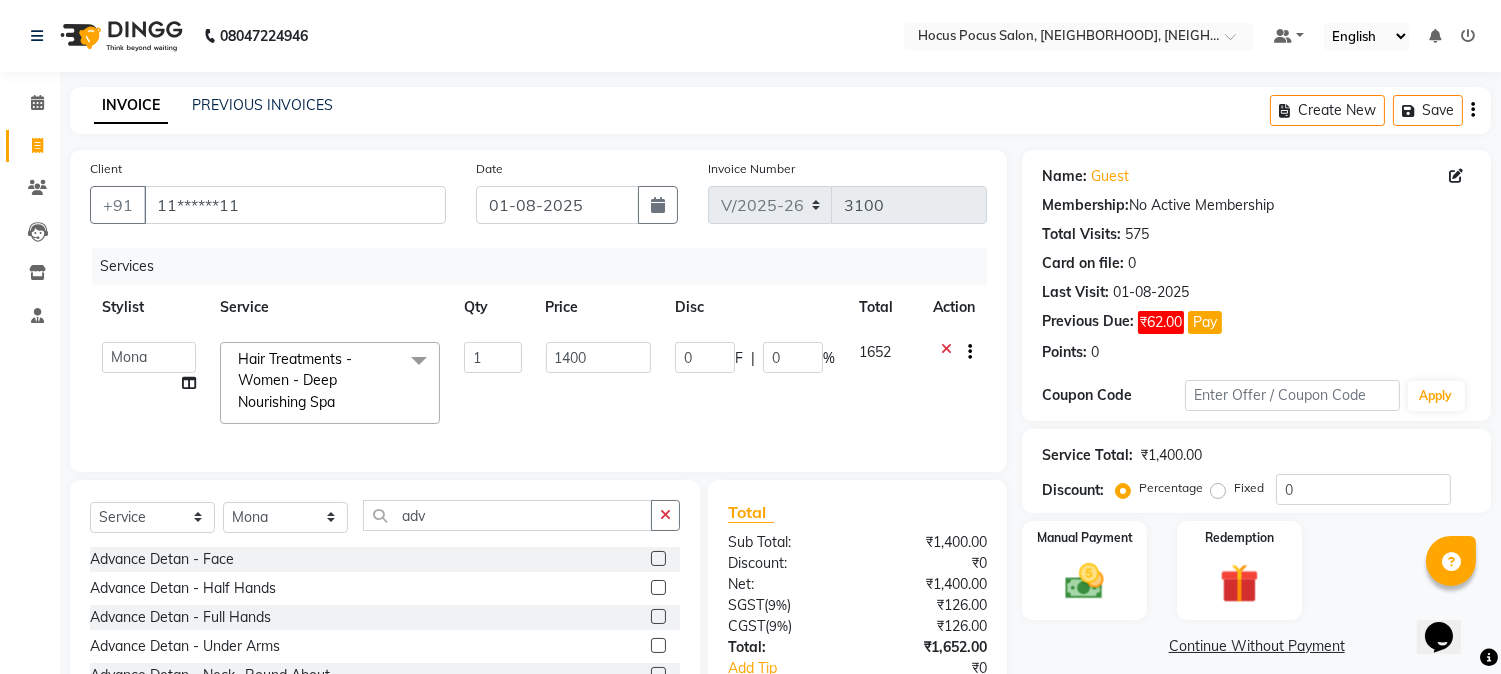 click 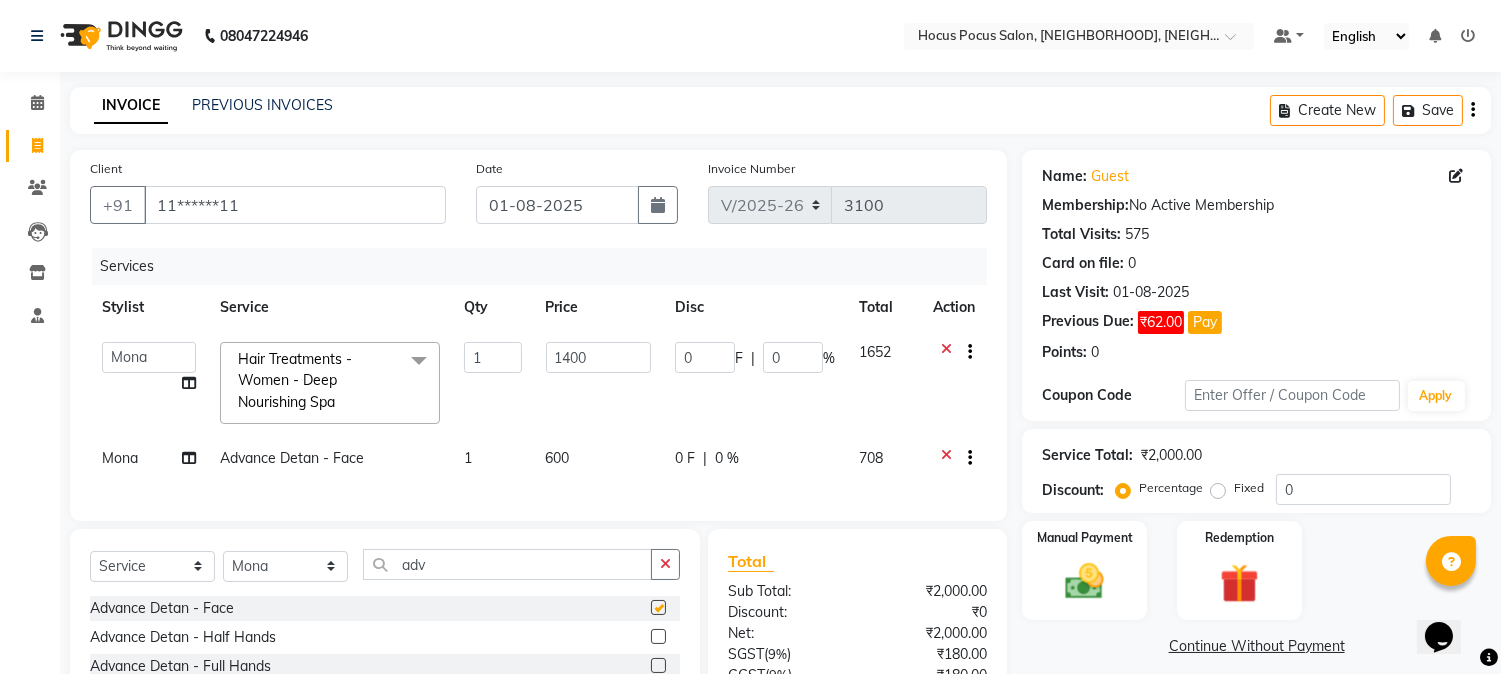 checkbox on "false" 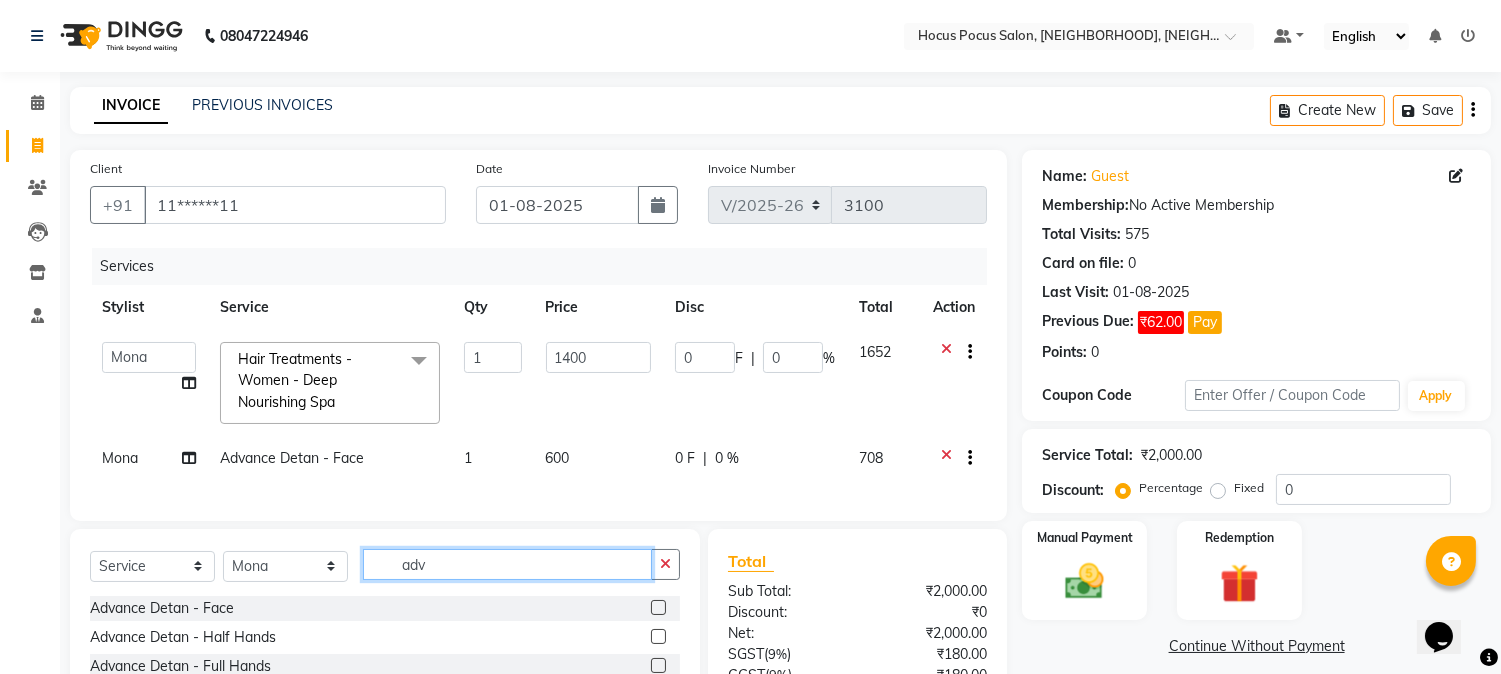 click on "adv" 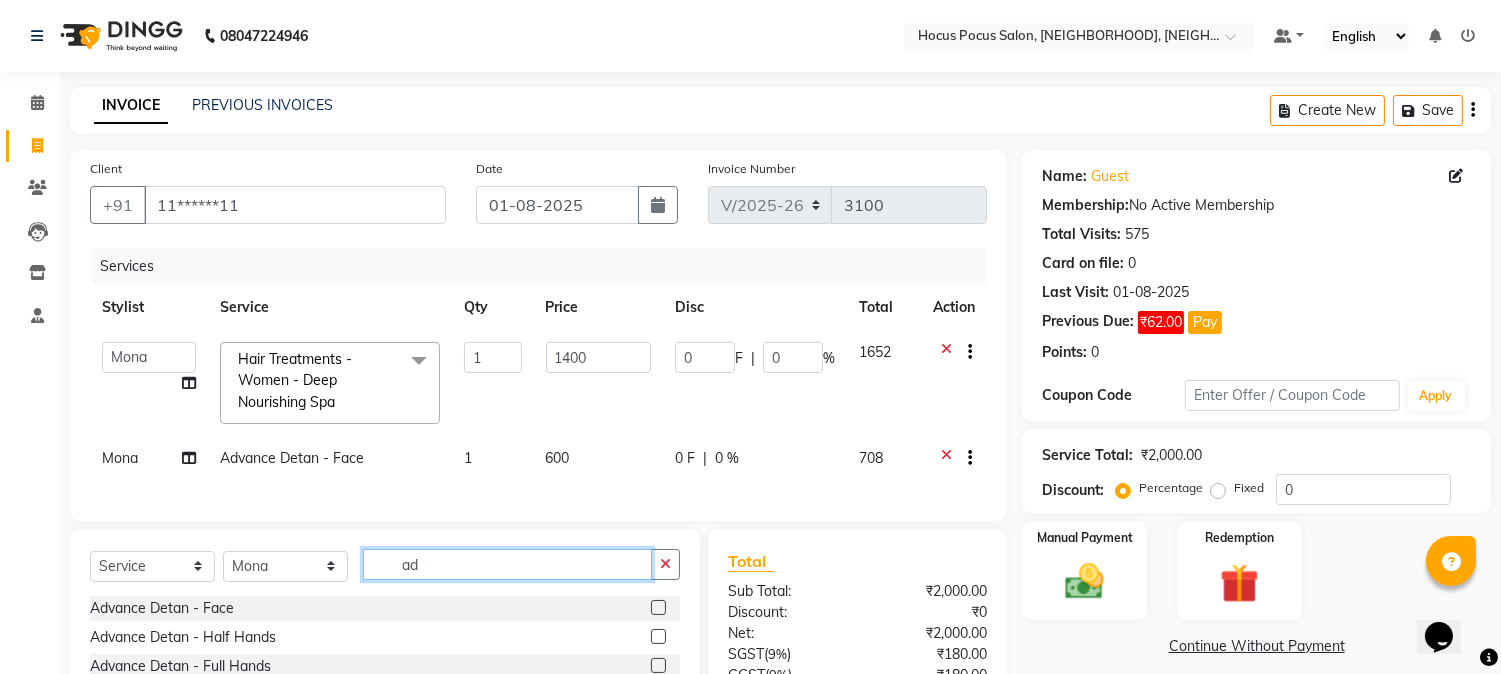 type on "a" 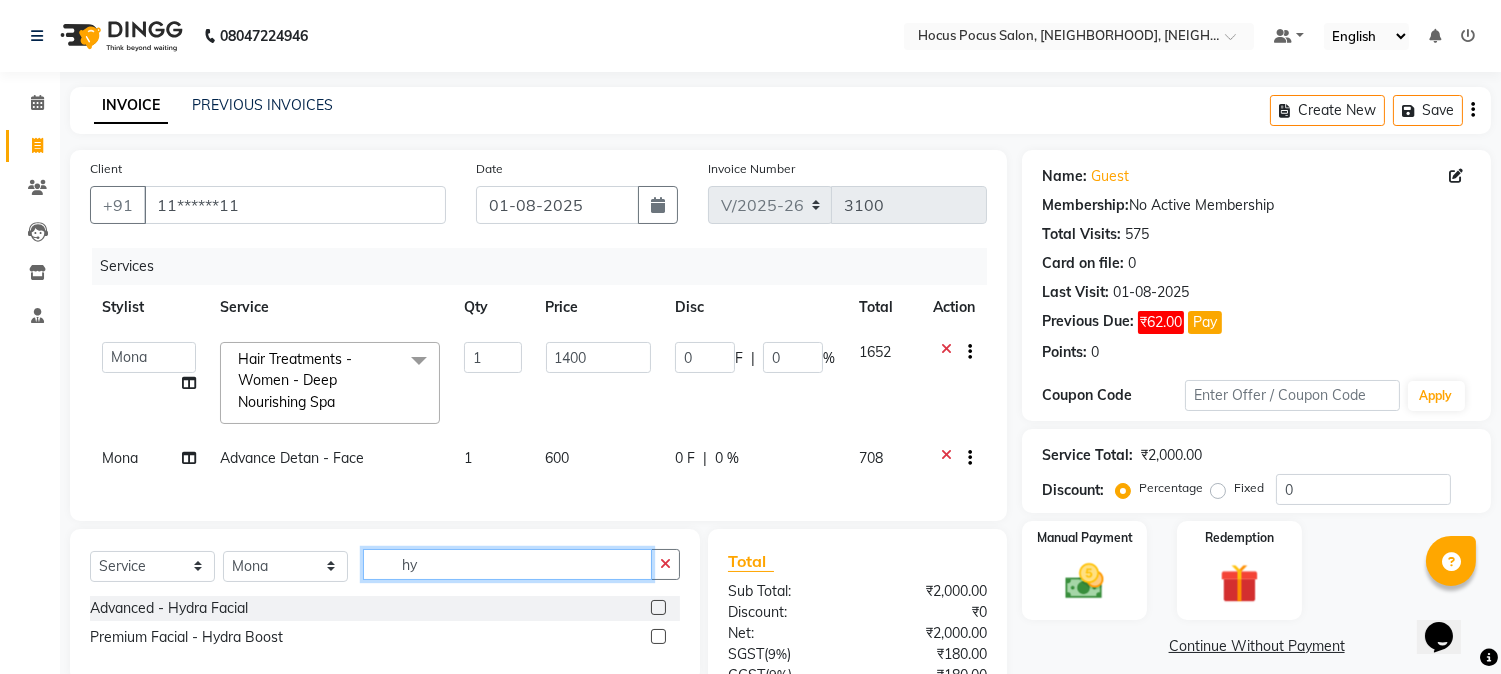 type on "hy" 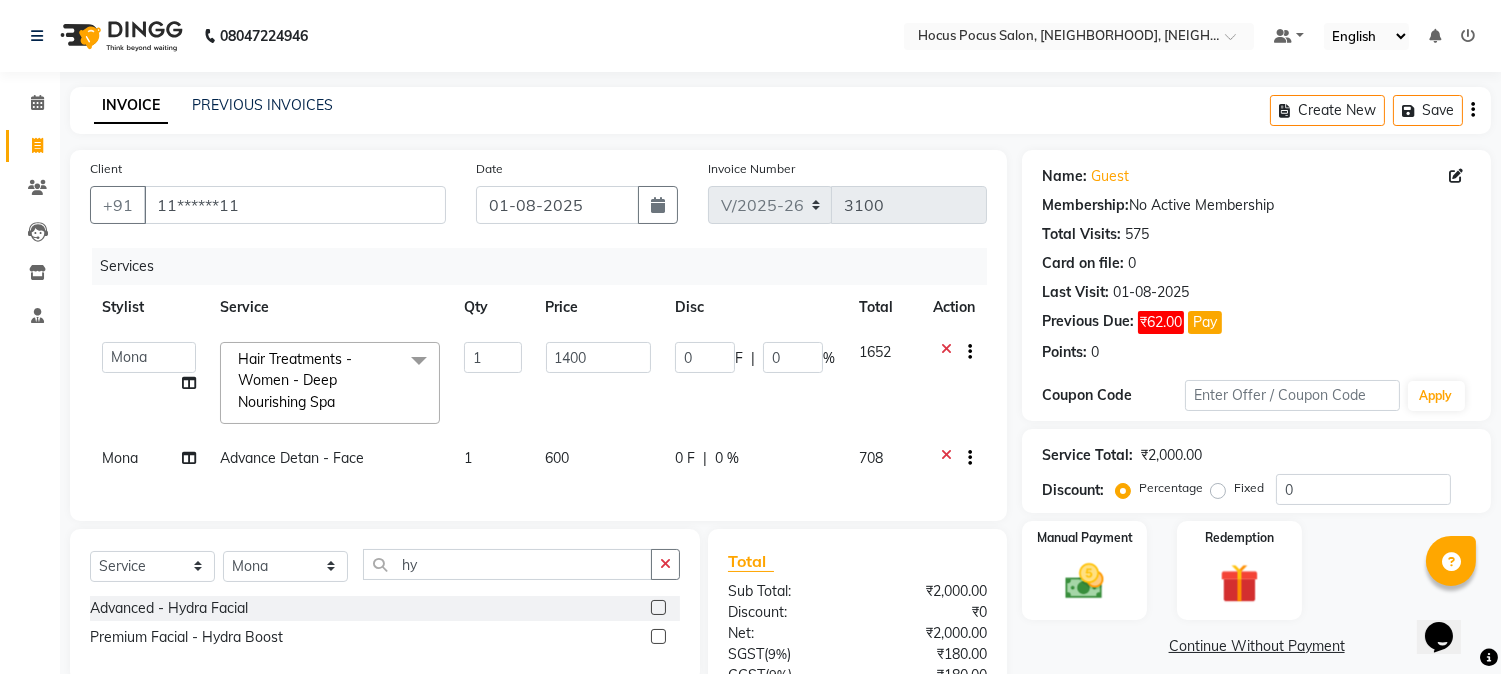 click 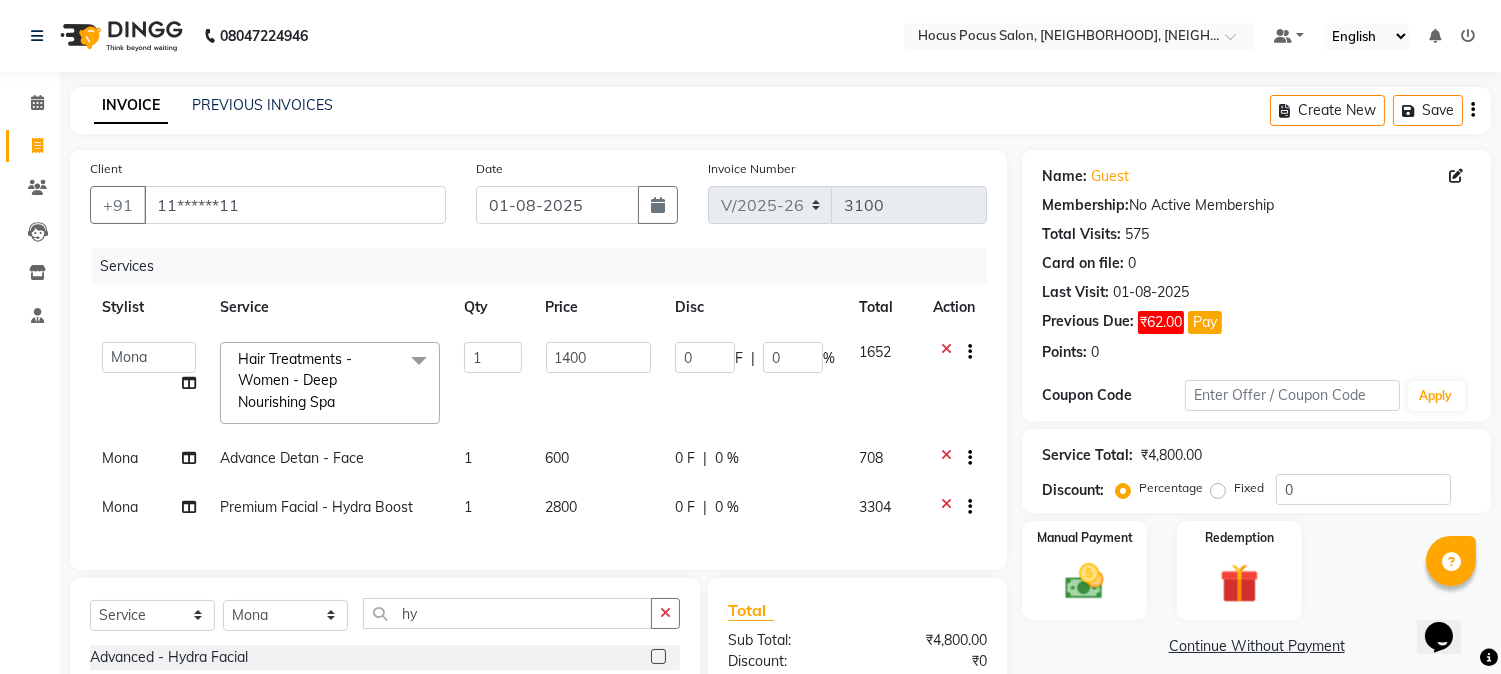 checkbox on "false" 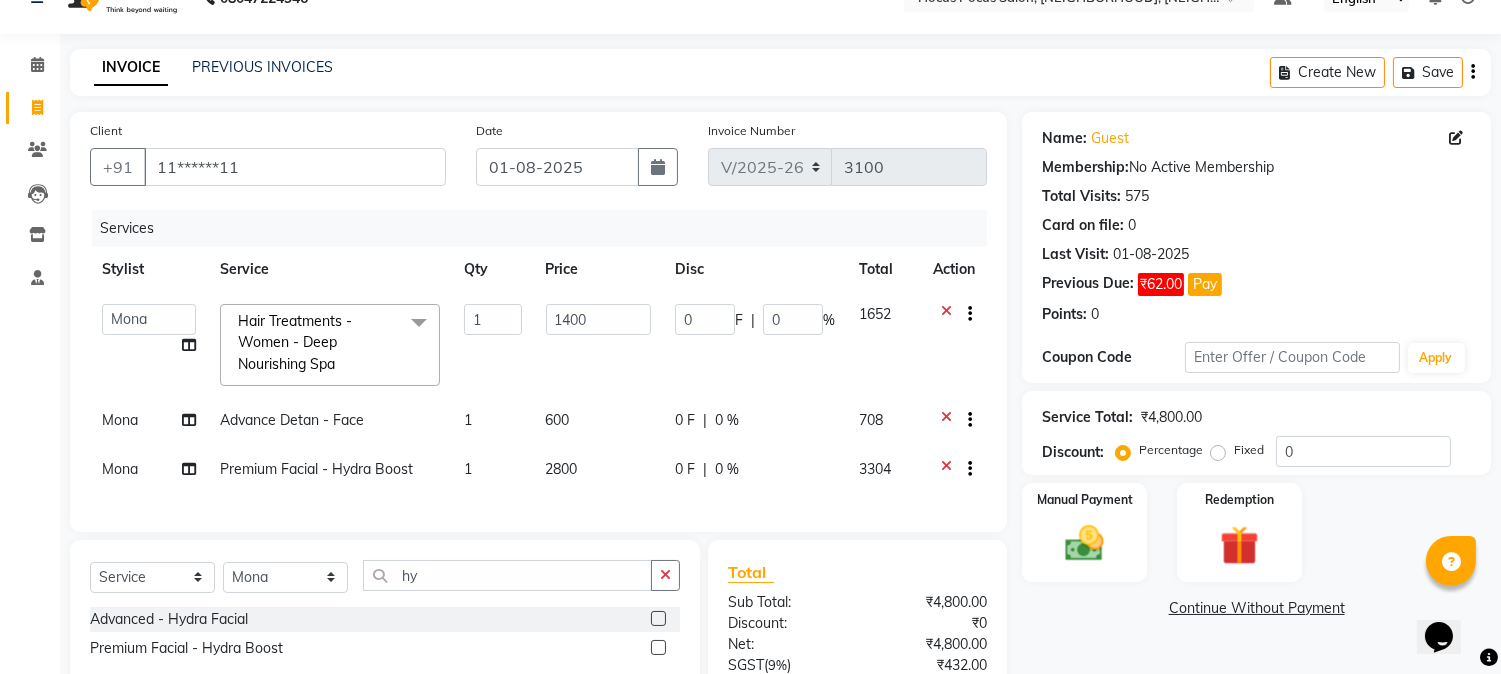 scroll, scrollTop: 0, scrollLeft: 0, axis: both 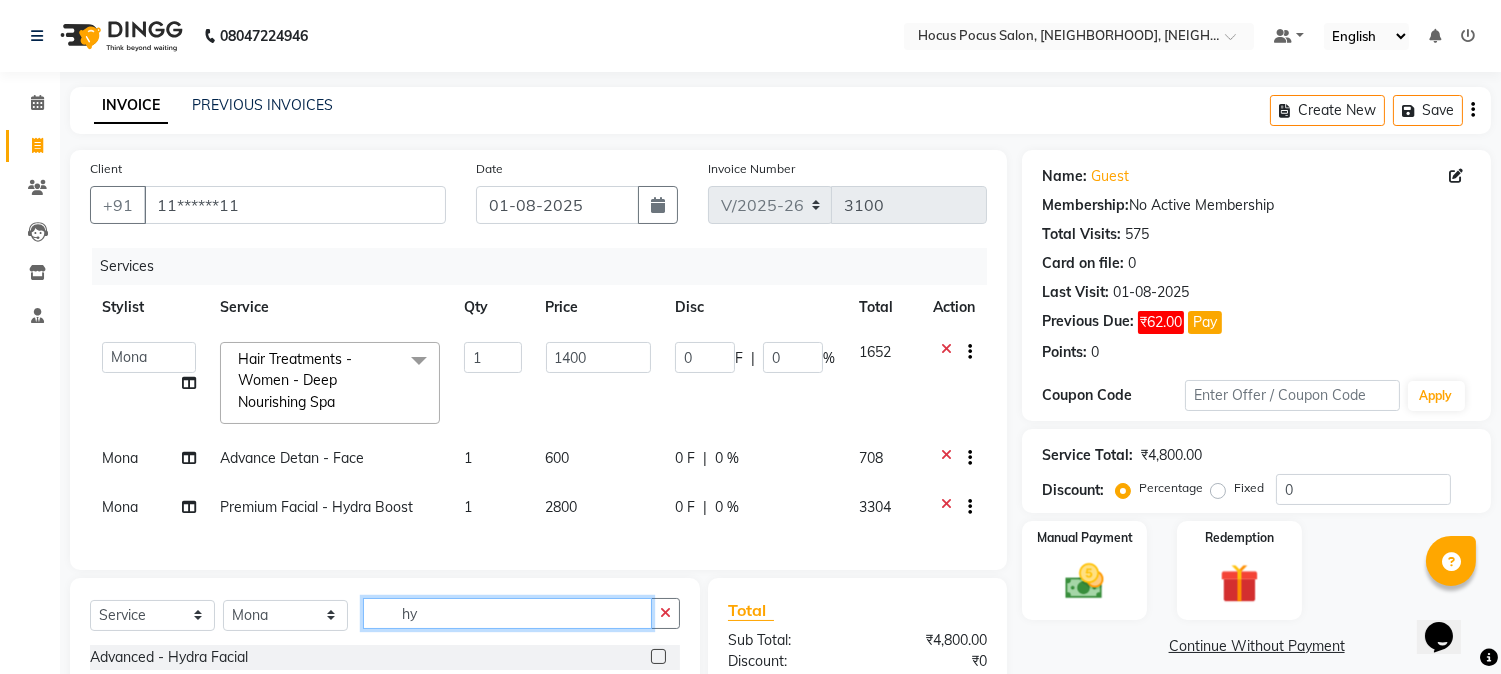 click on "hy" 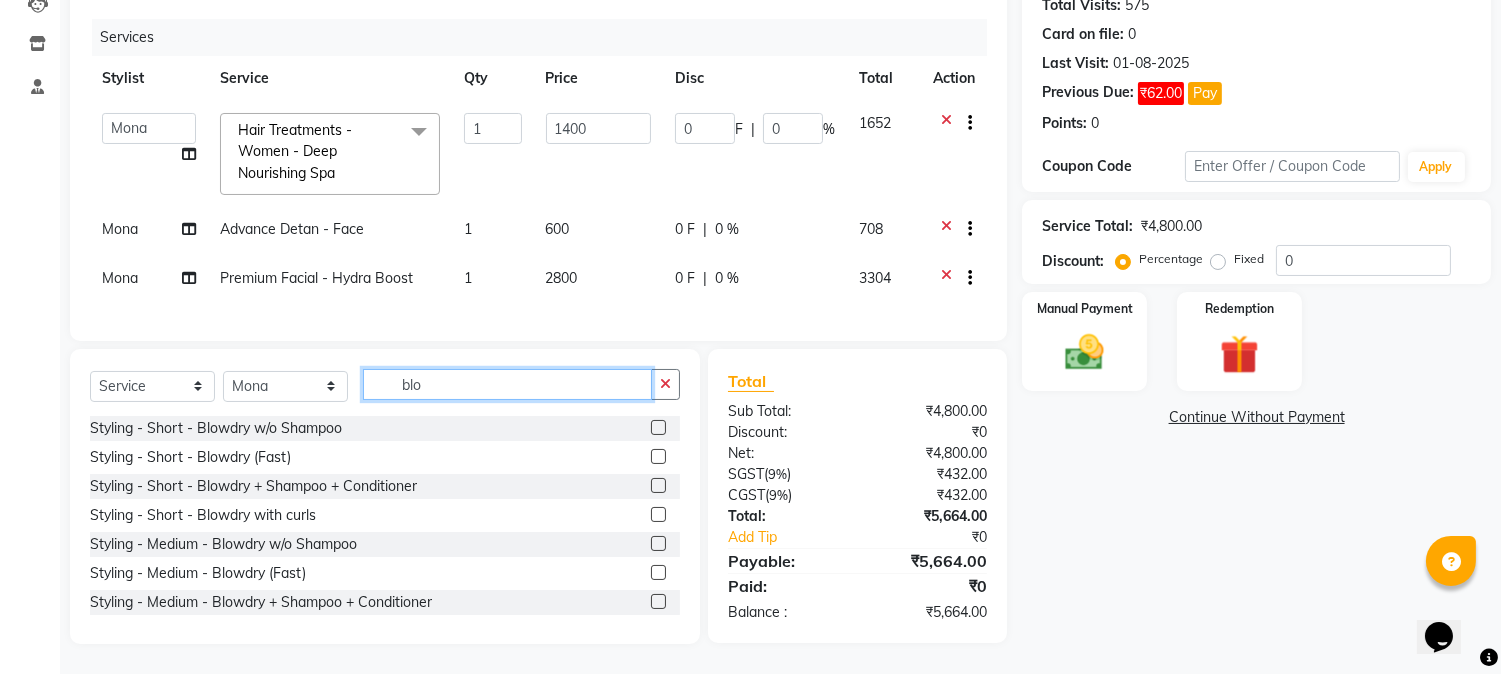 scroll, scrollTop: 245, scrollLeft: 0, axis: vertical 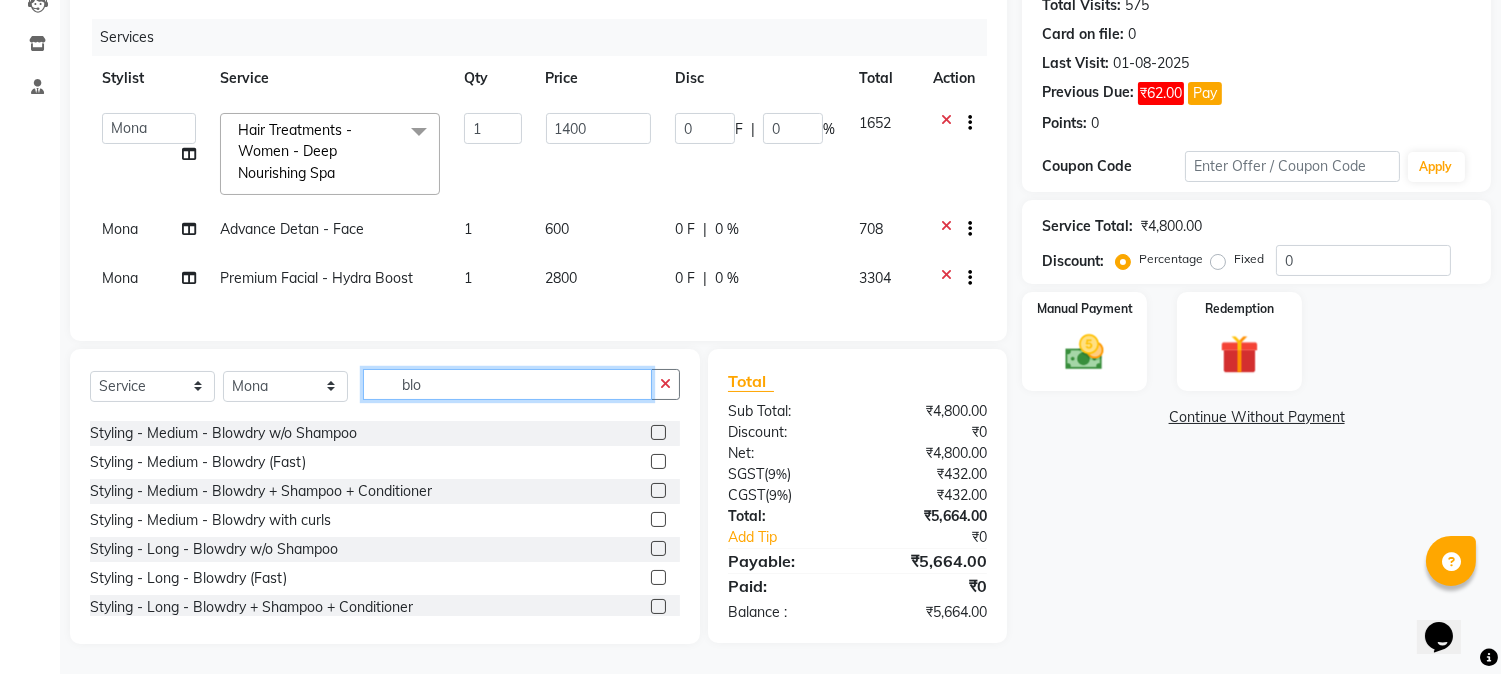 click on "blo" 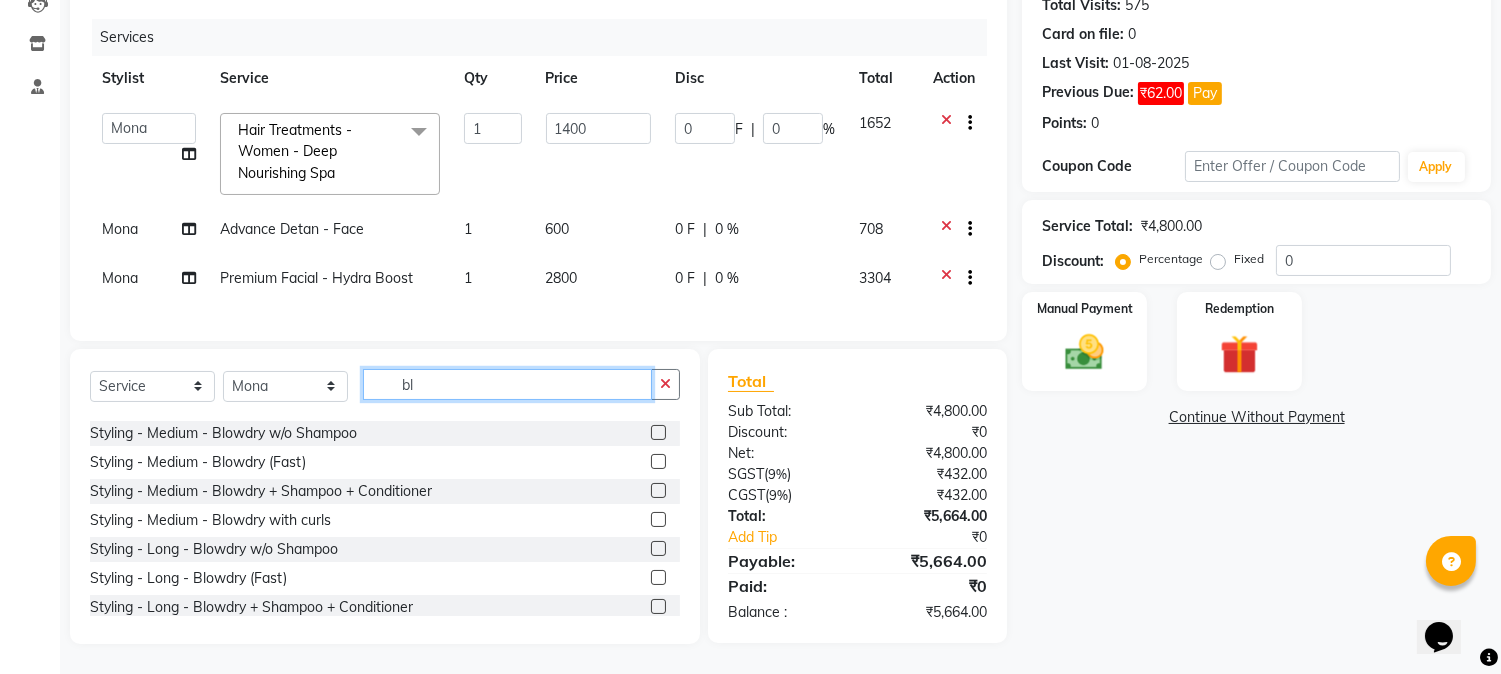 type on "b" 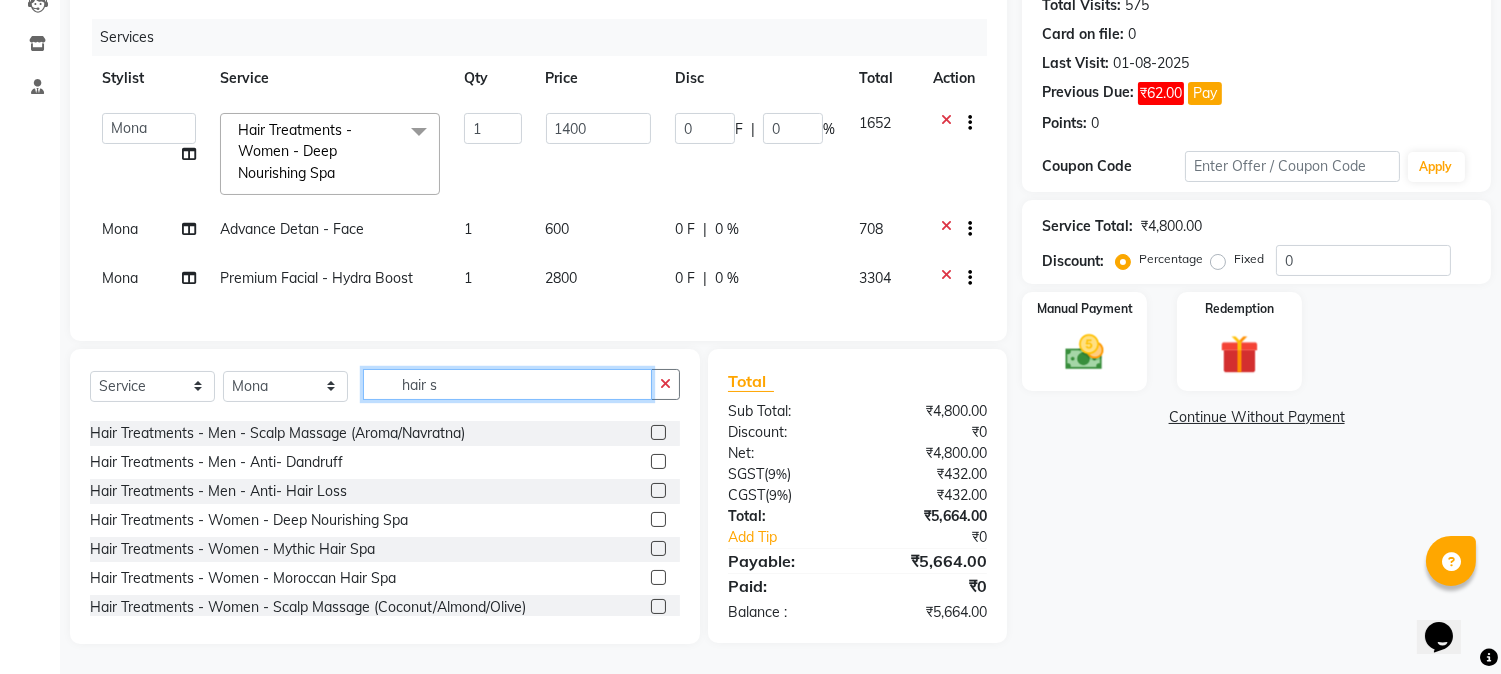 scroll, scrollTop: 0, scrollLeft: 0, axis: both 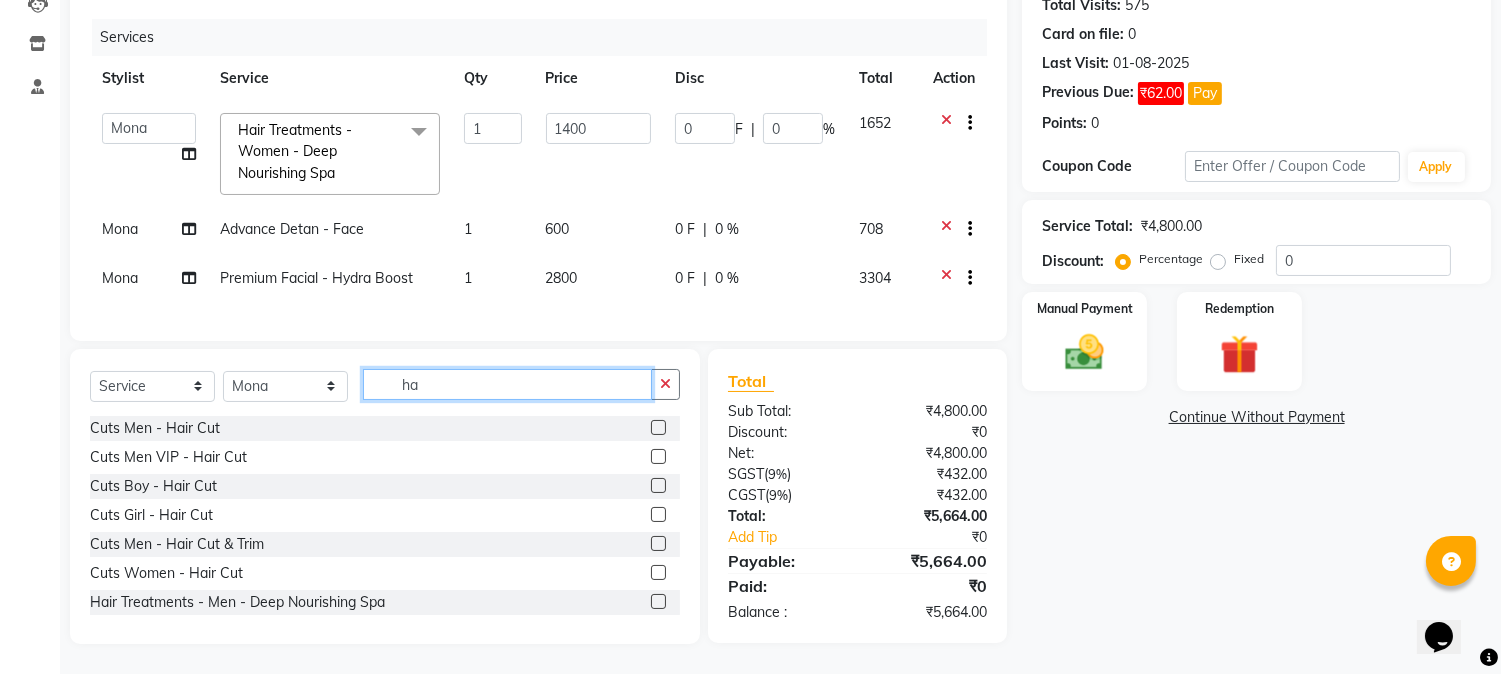 type on "h" 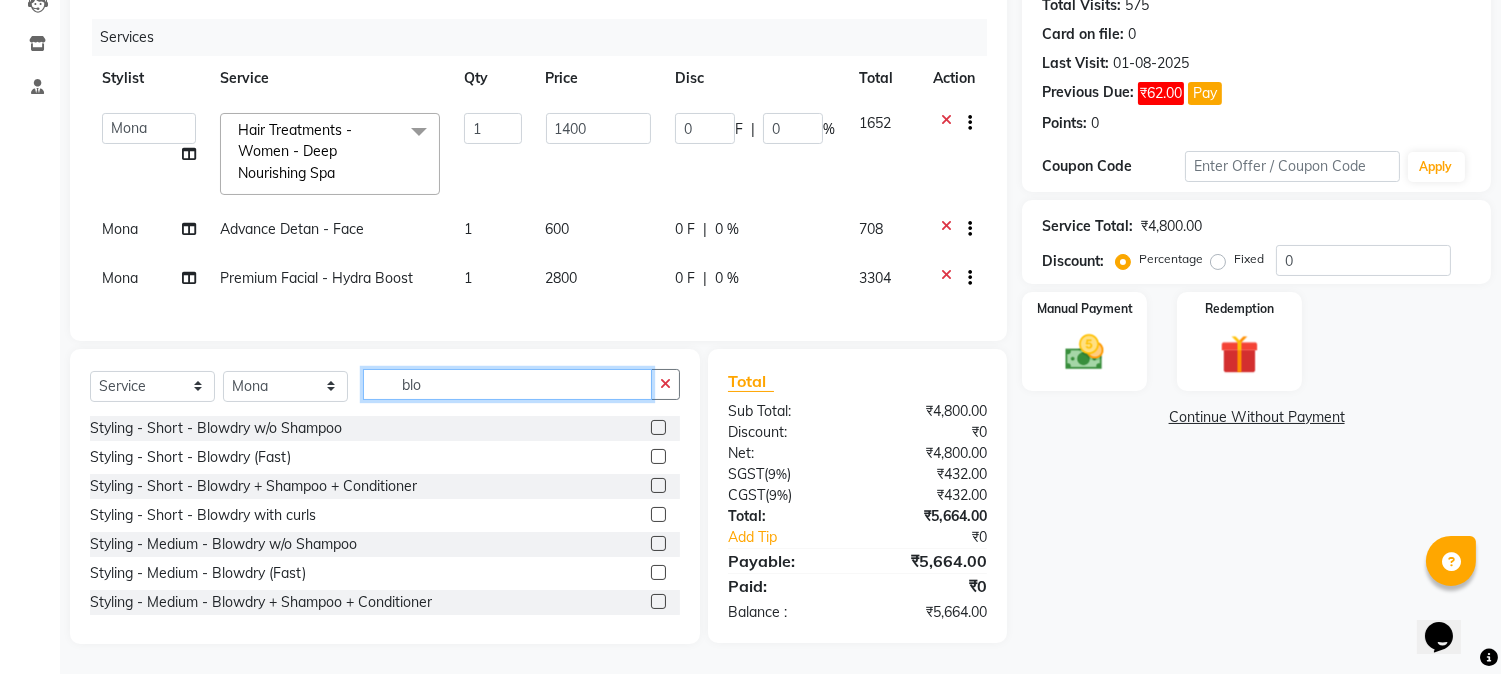 type on "blo" 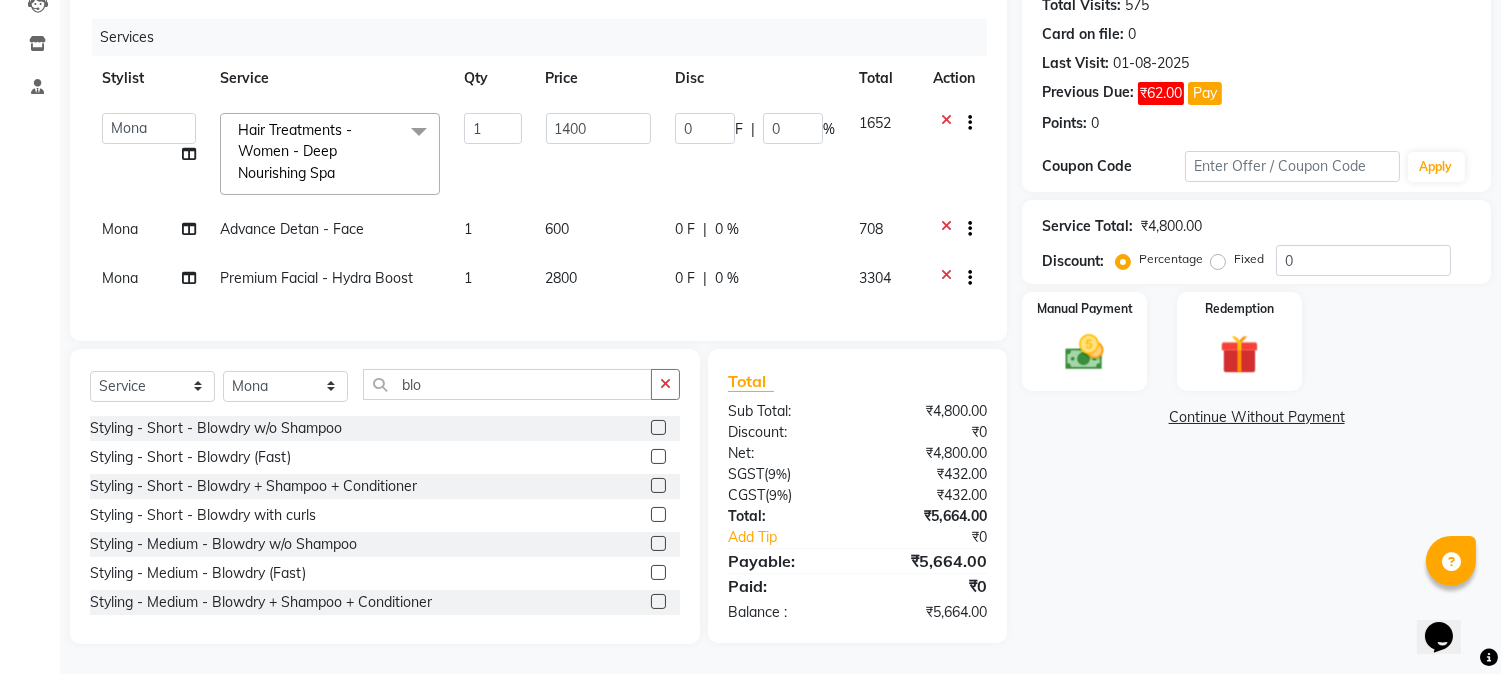 click 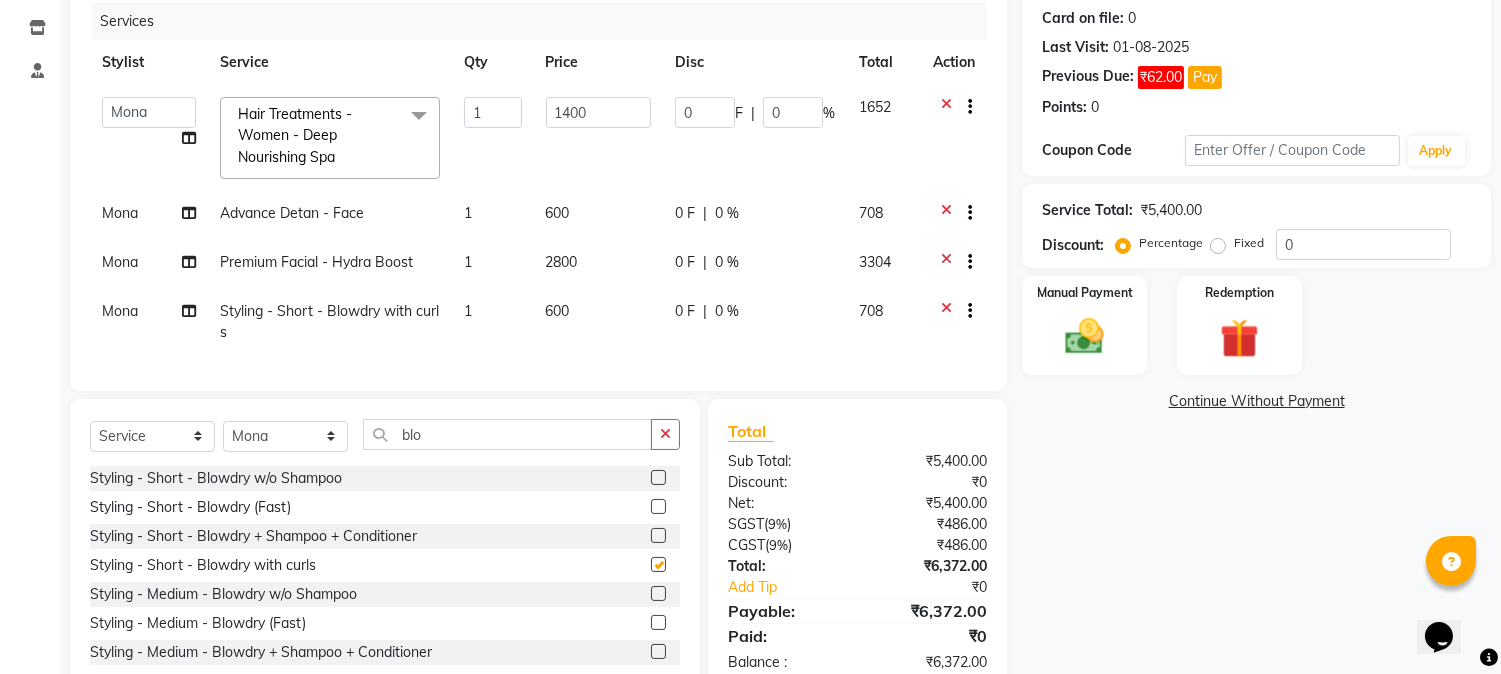 checkbox on "false" 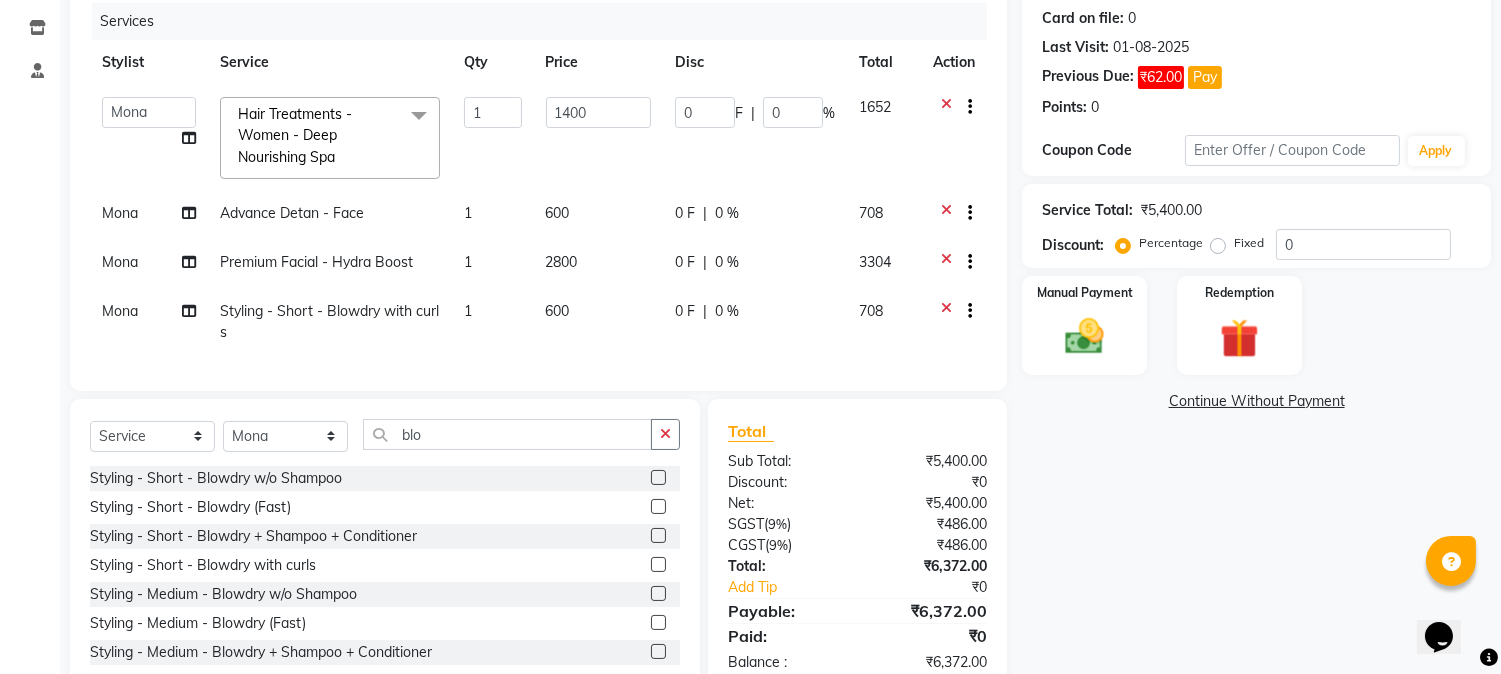 click on "Mona" 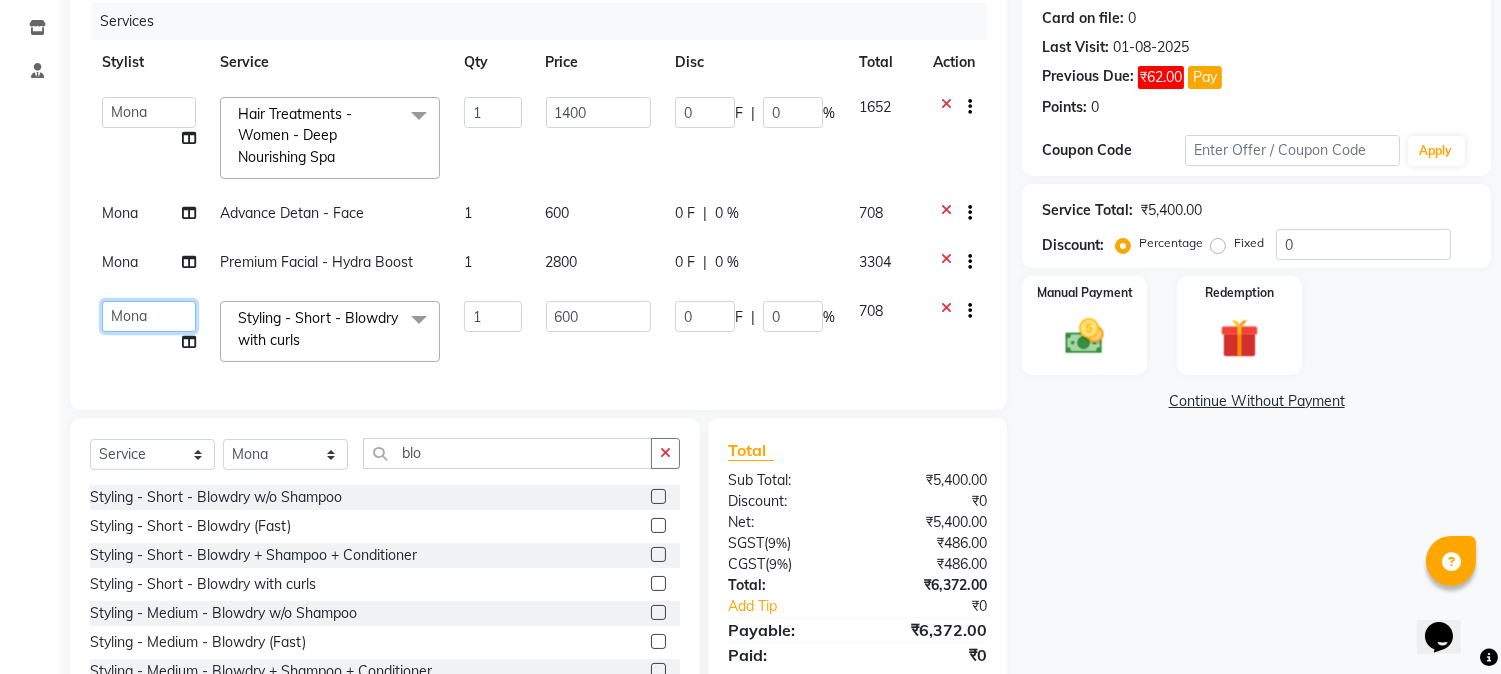 click on "Amar    Arjun   Eliza   [BUSINESS_NAME]   Jonathan   Maya   Mona   Neha   Ravi   Salima   Sonam" 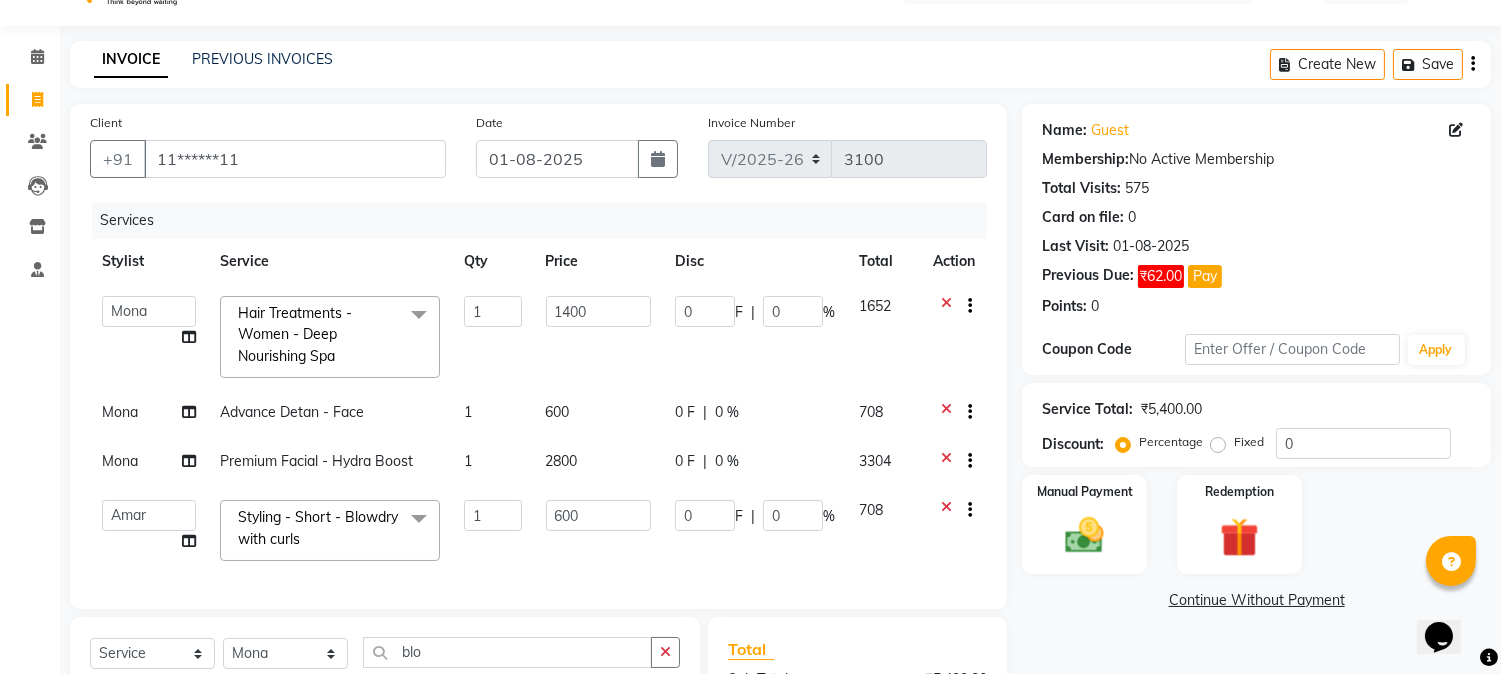 scroll, scrollTop: 34, scrollLeft: 0, axis: vertical 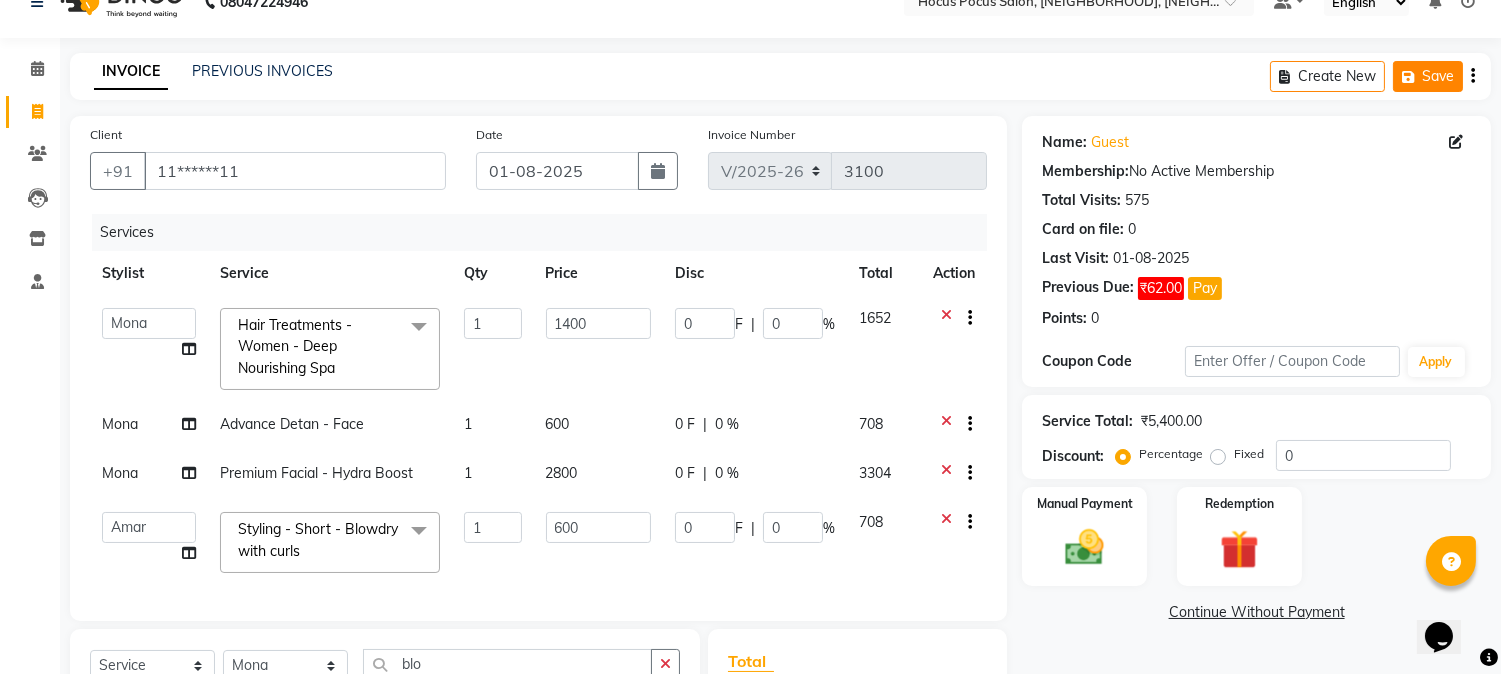 click on "Save" 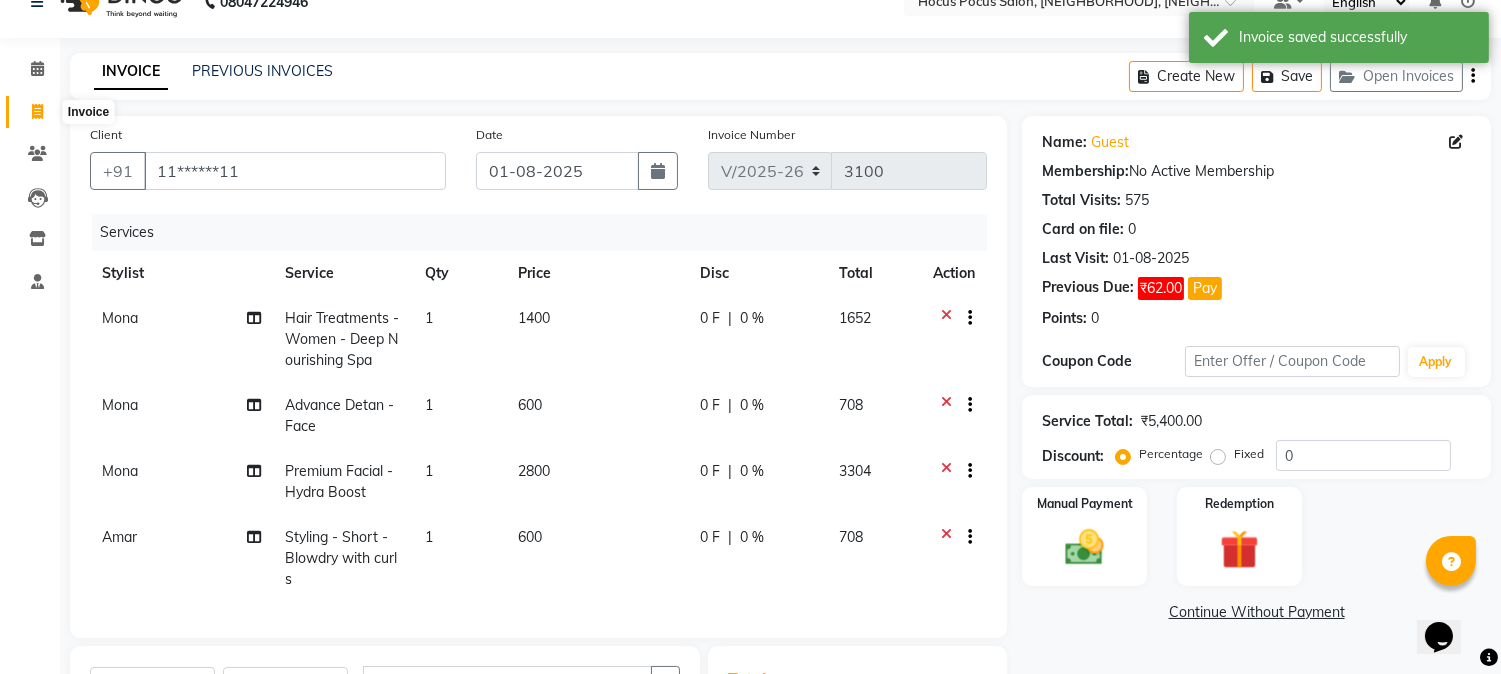 click 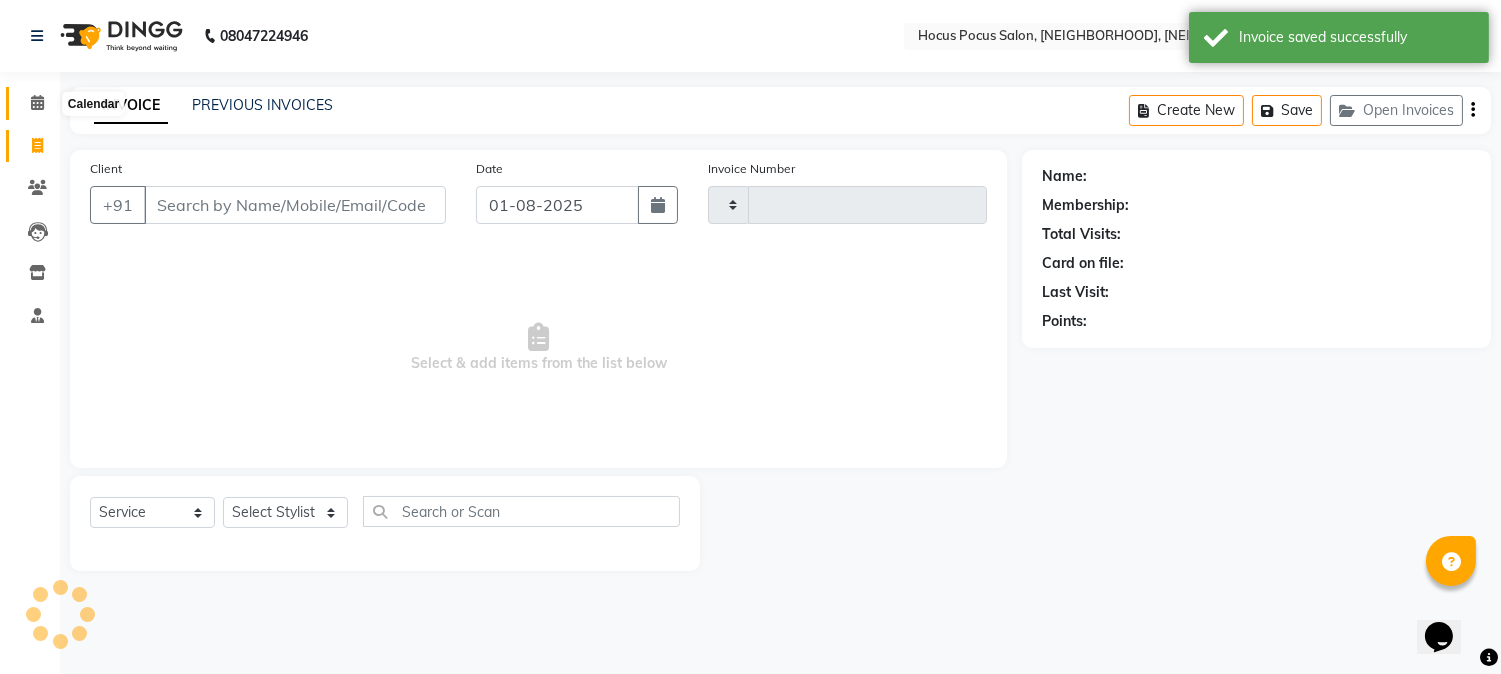 scroll, scrollTop: 0, scrollLeft: 0, axis: both 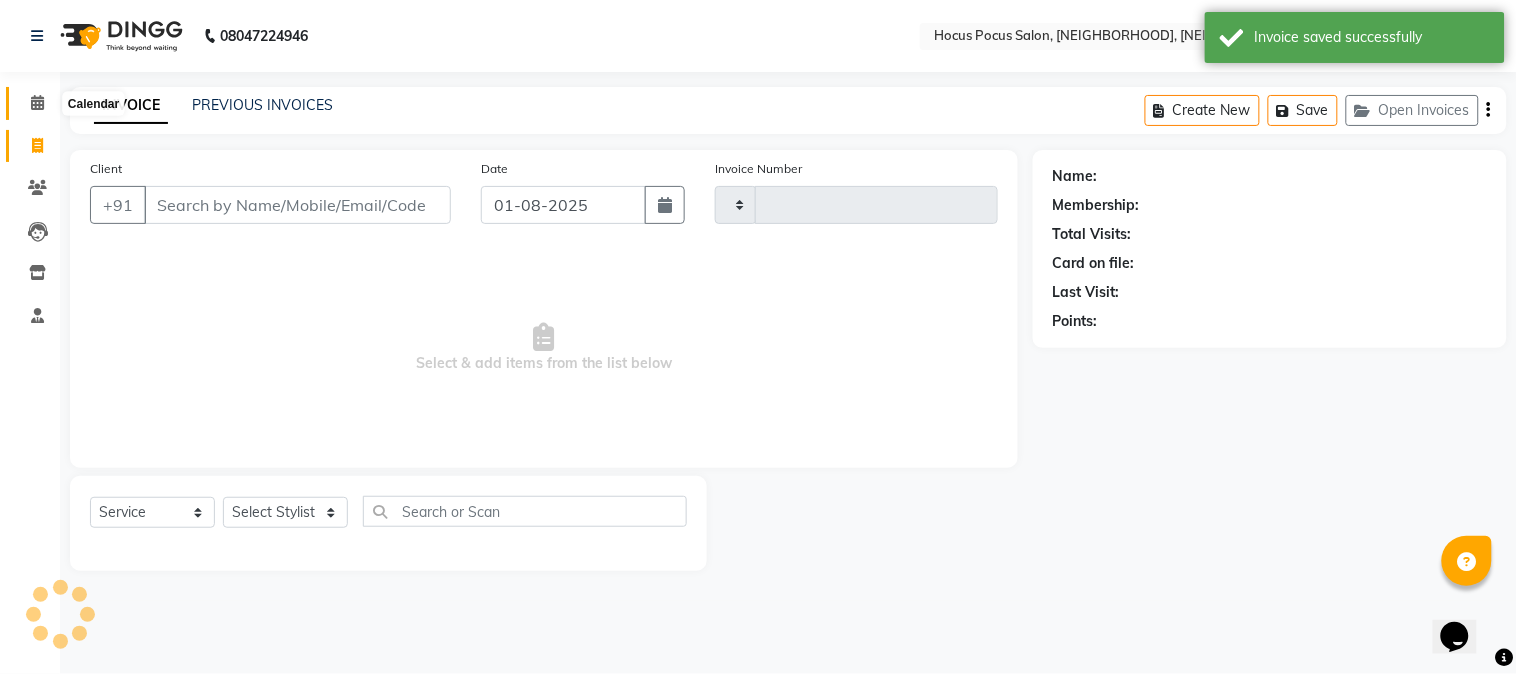 type on "3100" 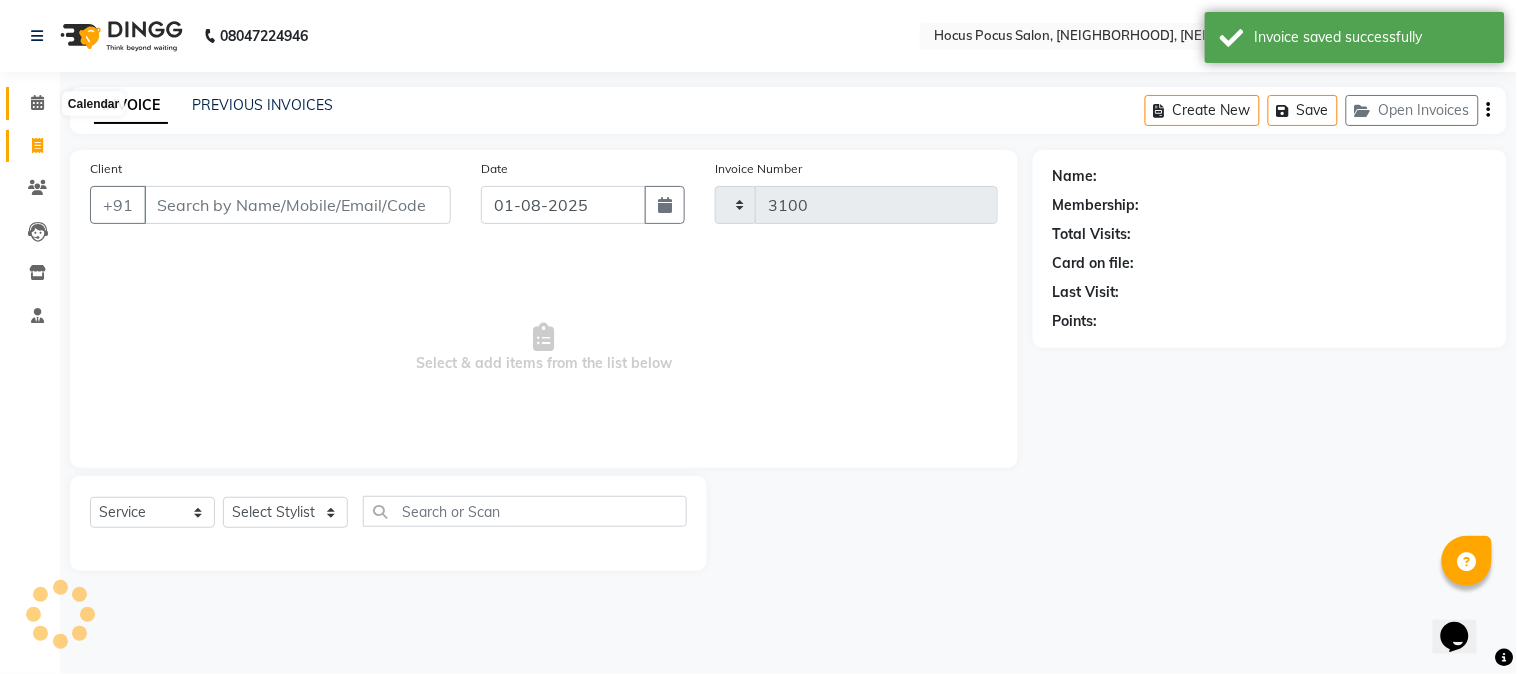 select on "5019" 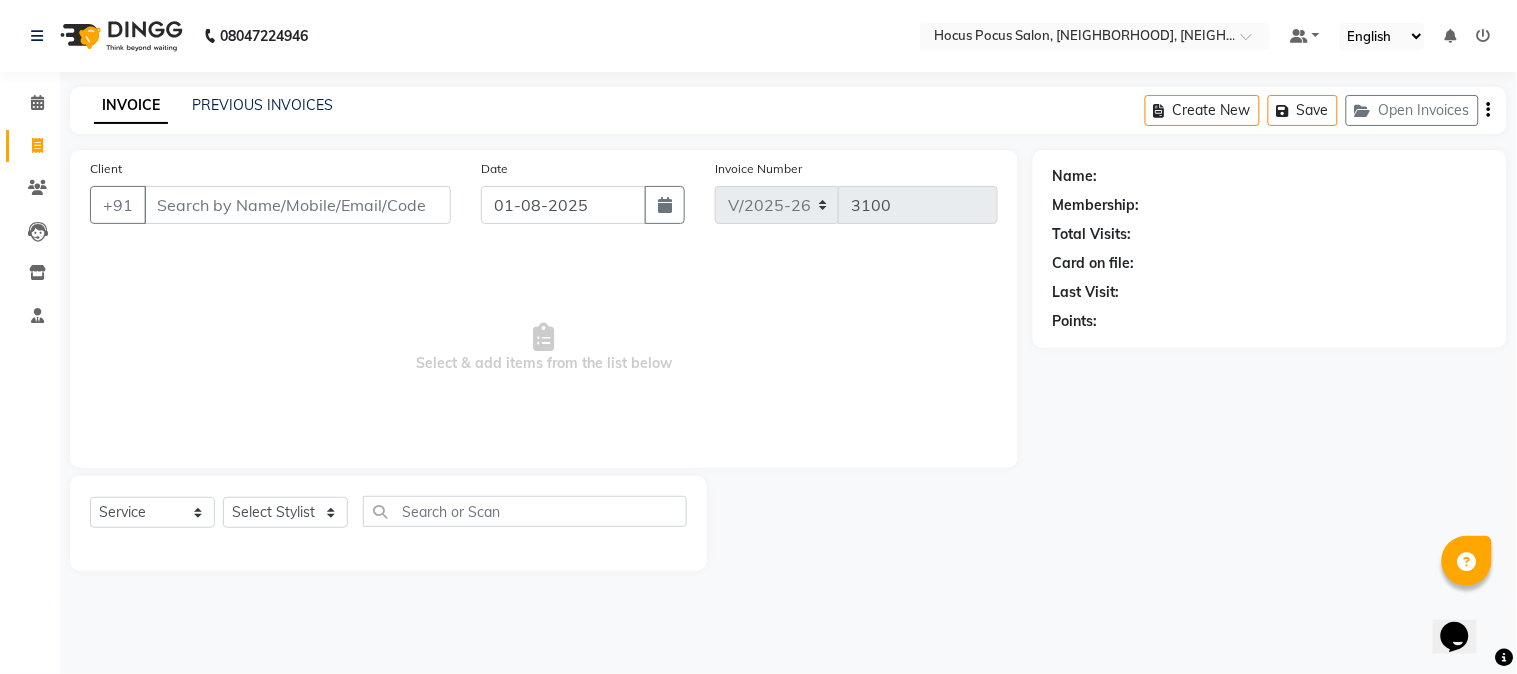click on "Client" at bounding box center (297, 205) 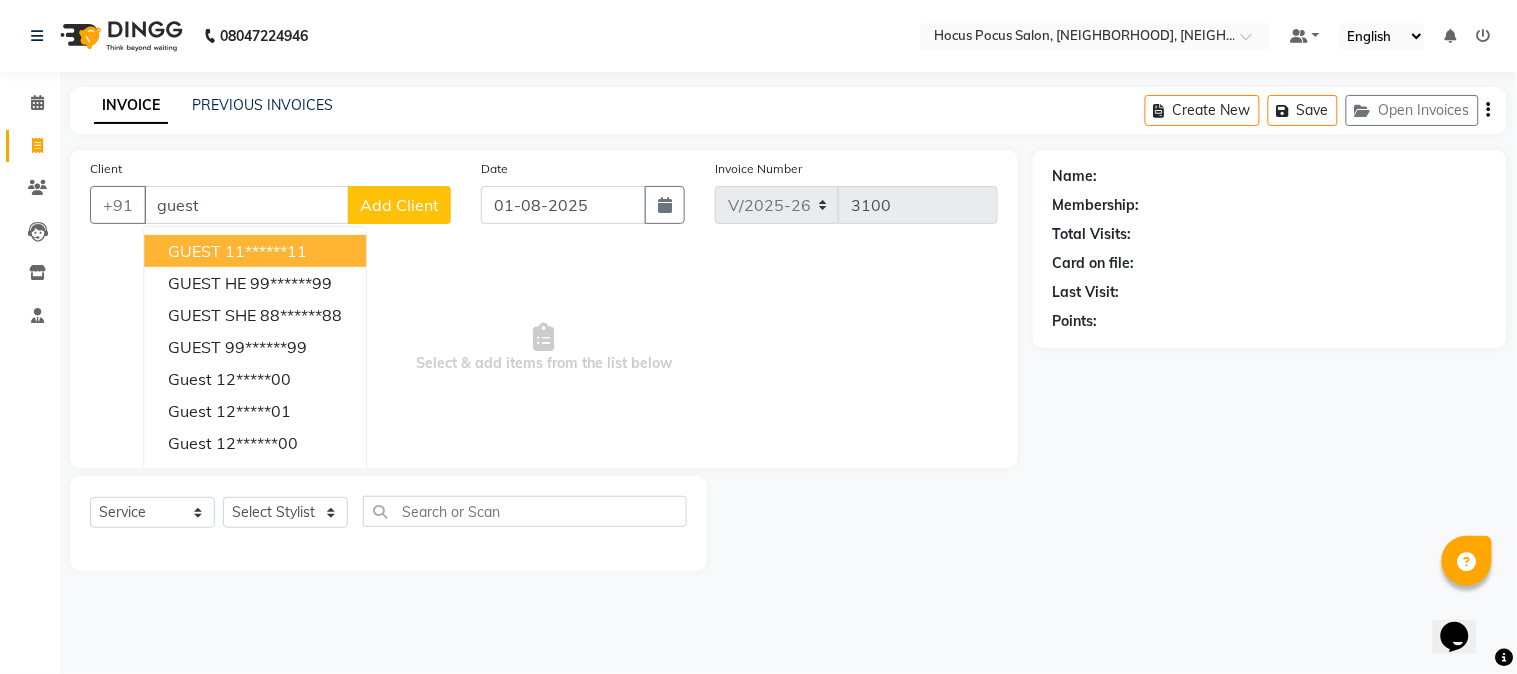 click on "11******11" at bounding box center [266, 251] 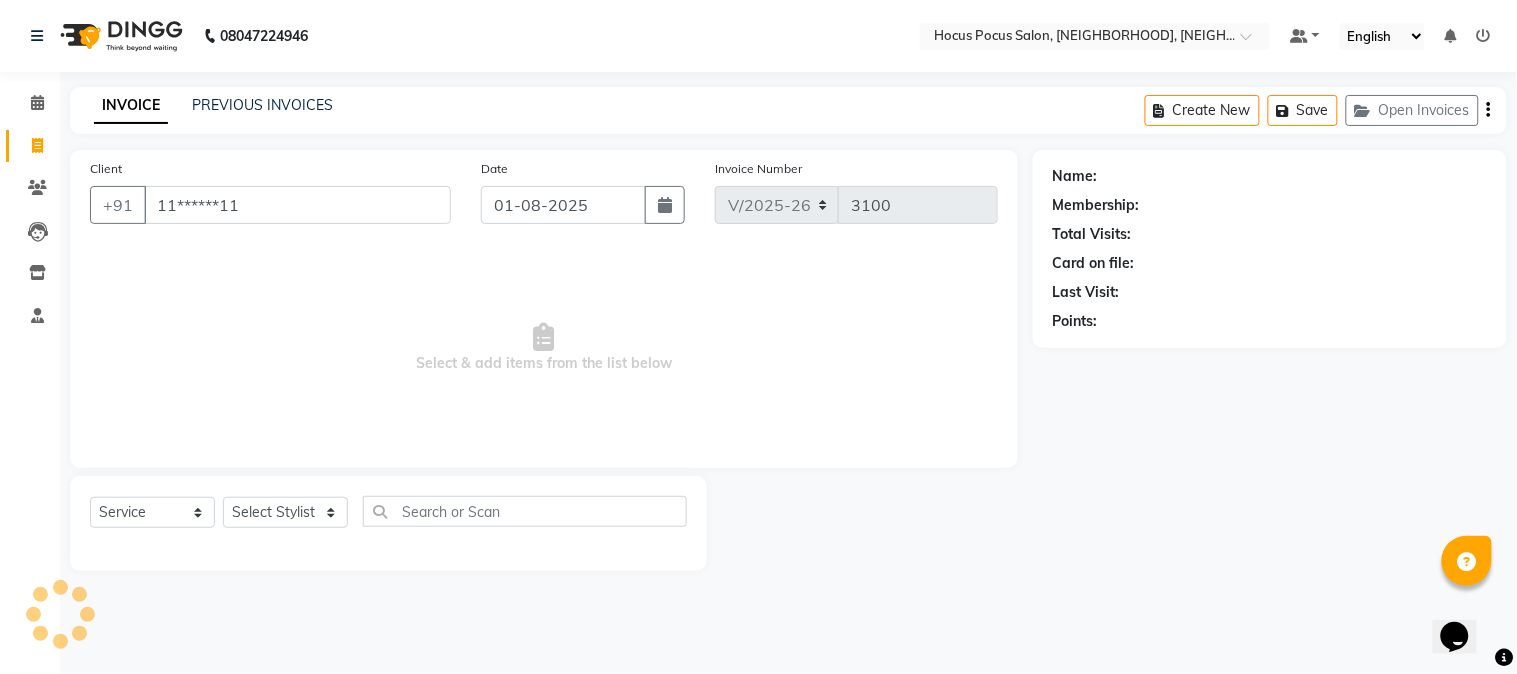 type on "11******11" 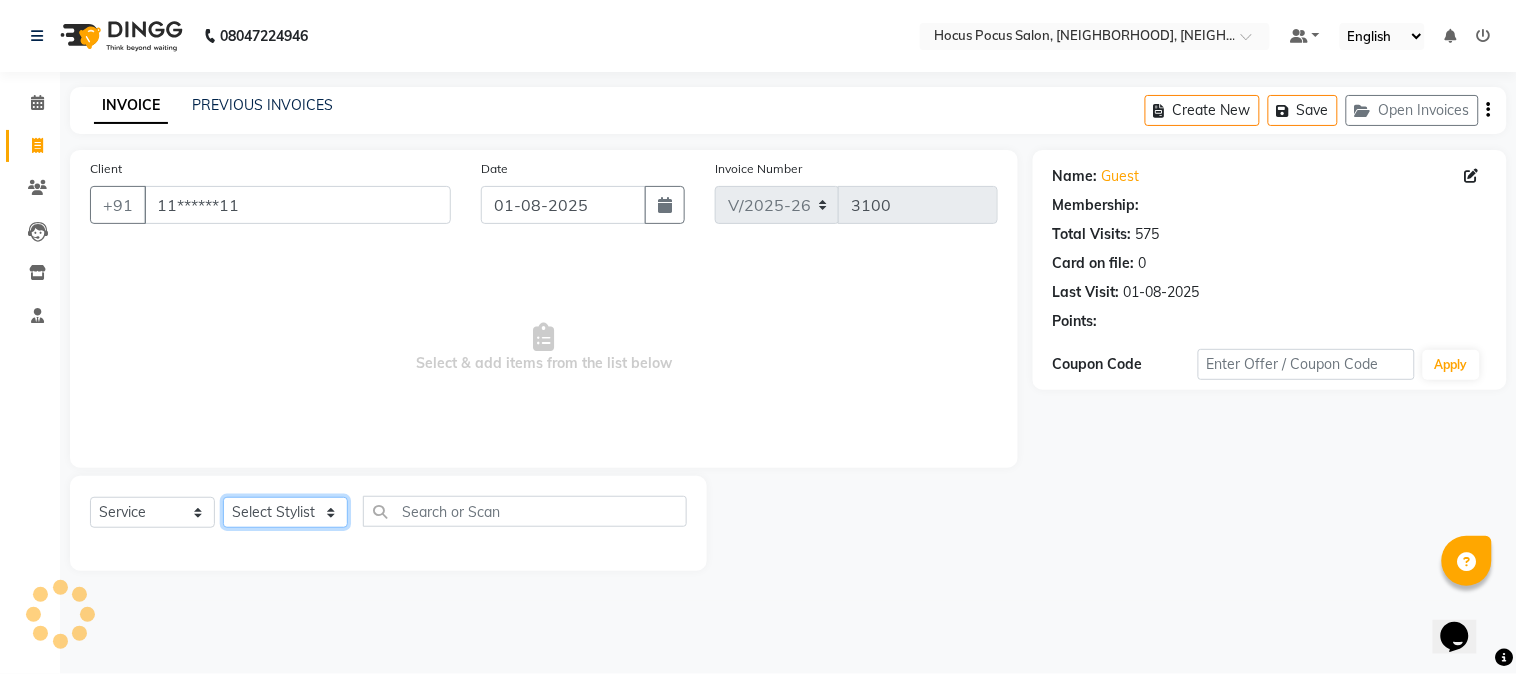 click on "Select Stylist Amar  Arjun Eliza [BUSINESS_NAME] Jonathan Maya Mona Neha Ravi Salima Sonam" 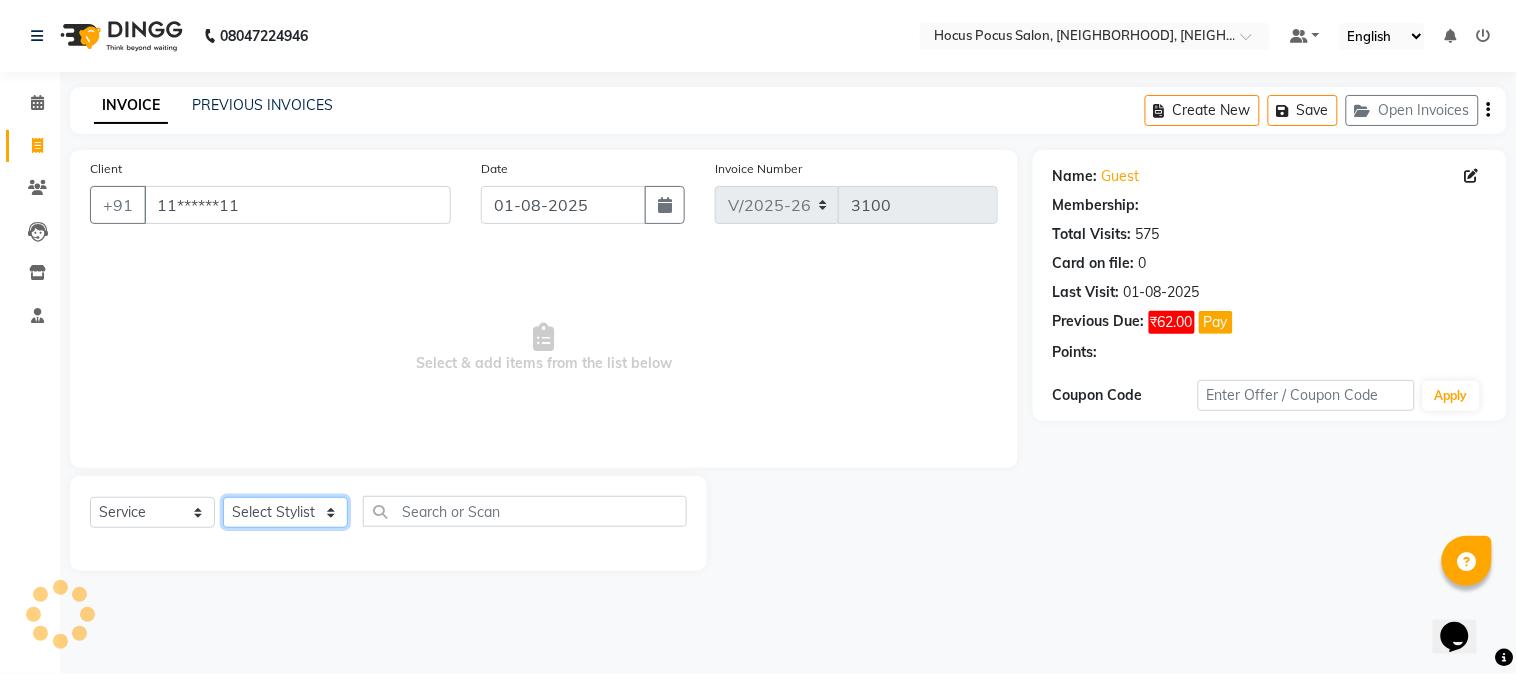 select on "85060" 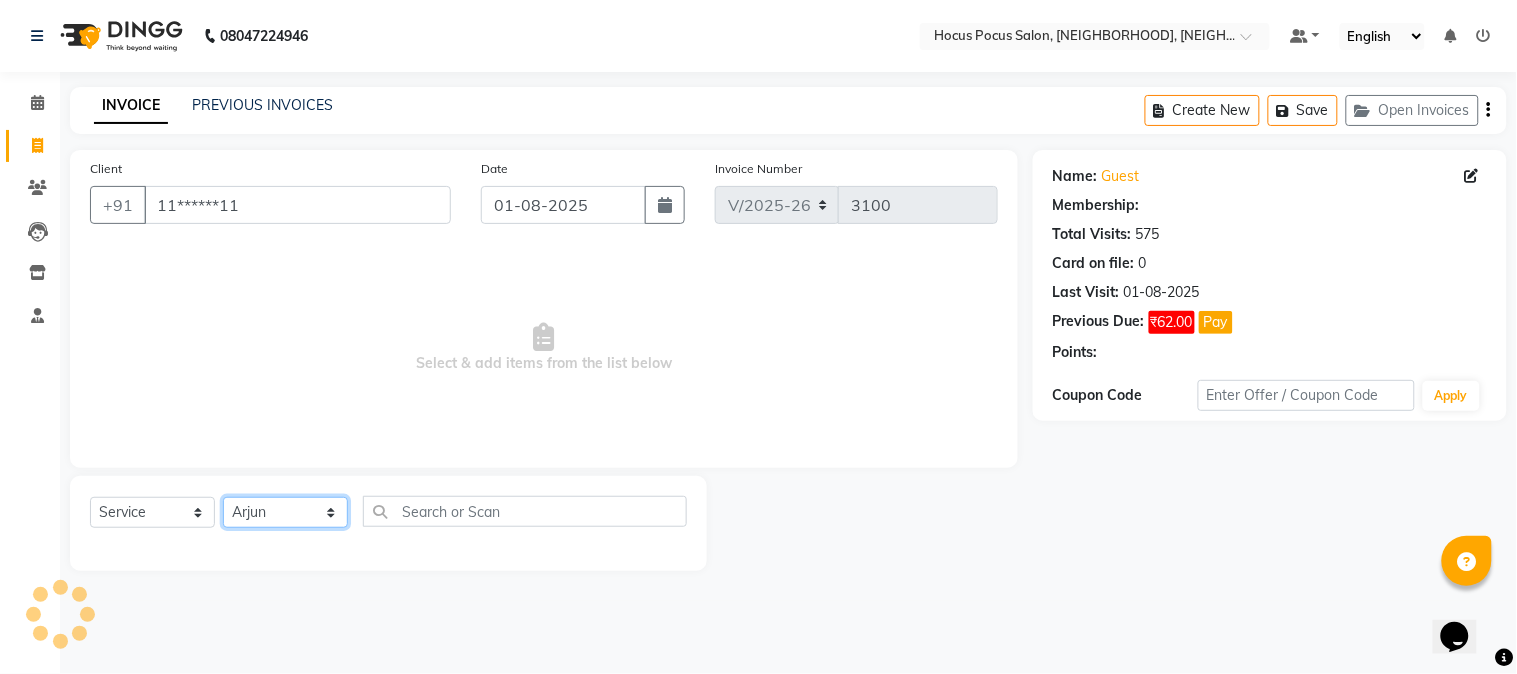 click on "Select Stylist Amar  Arjun Eliza [BUSINESS_NAME] Jonathan Maya Mona Neha Ravi Salima Sonam" 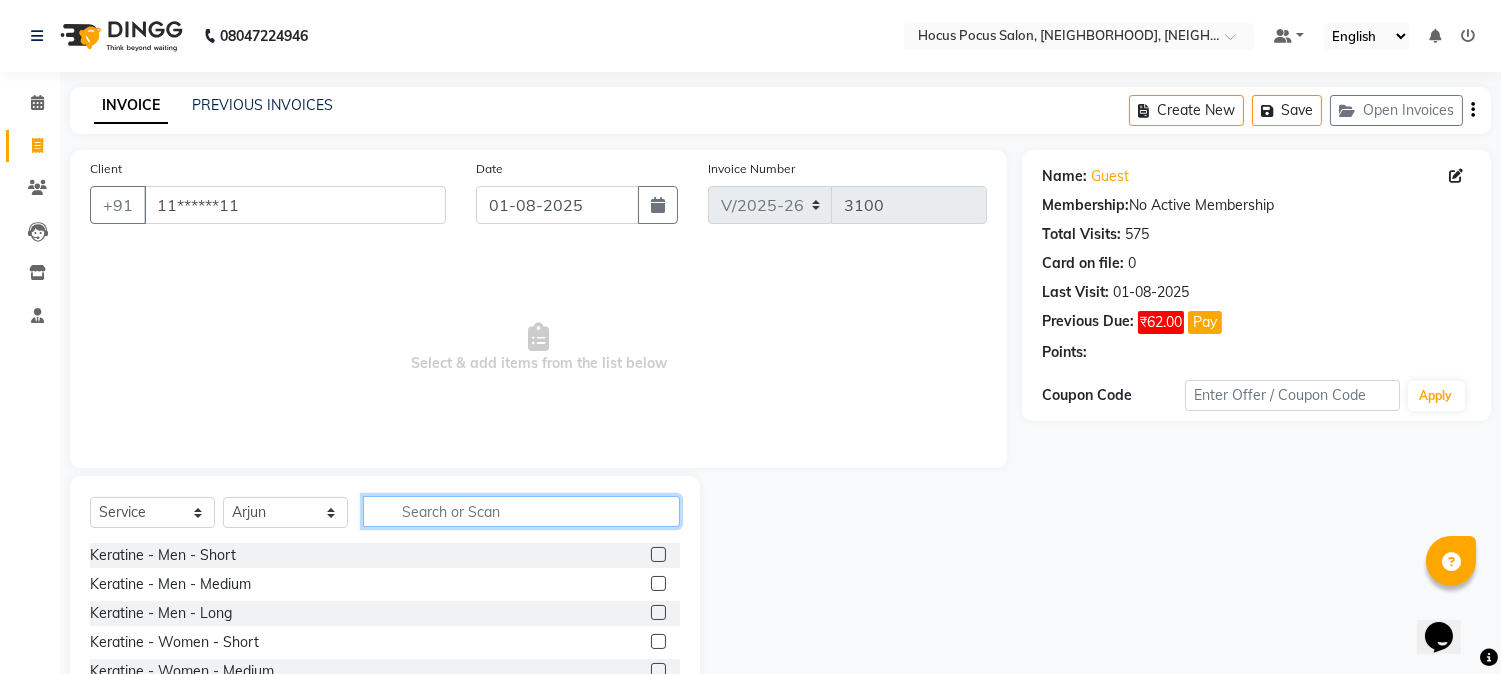 click 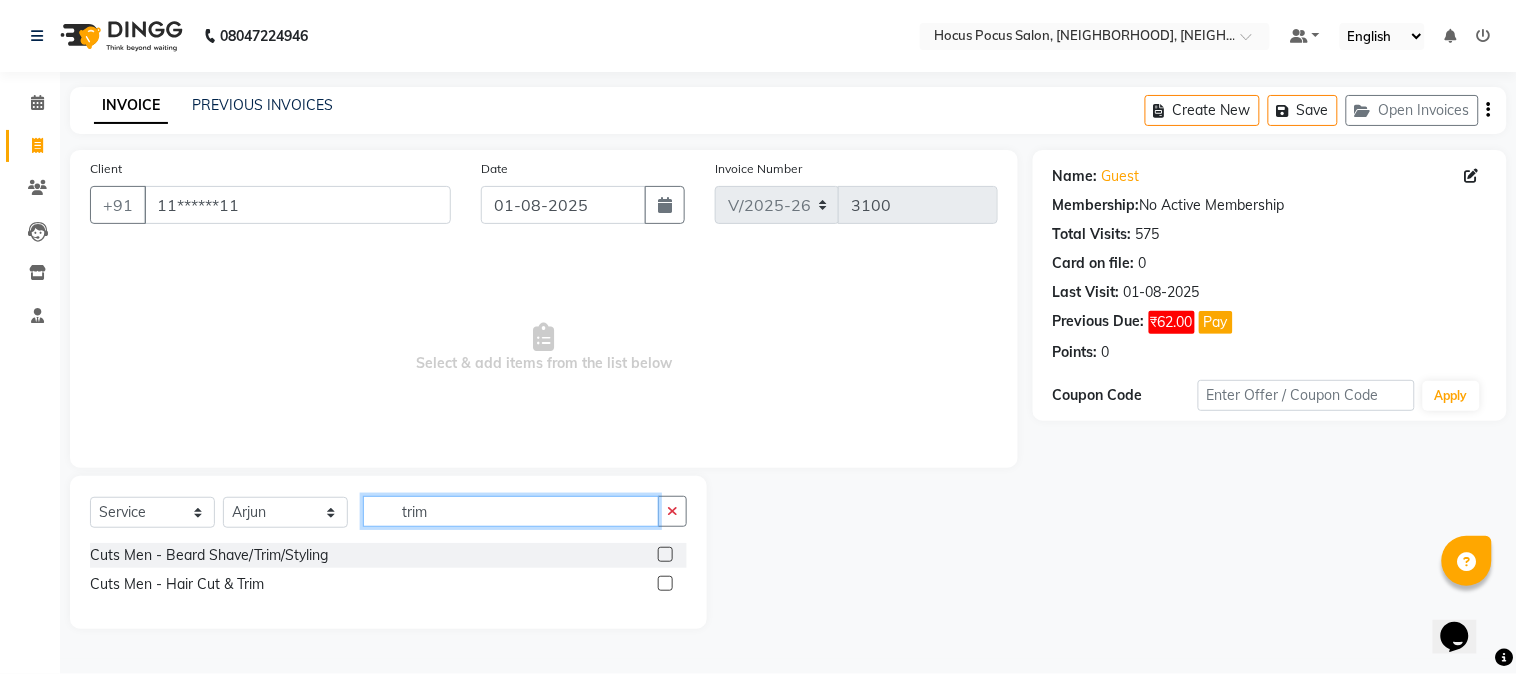 type on "trim" 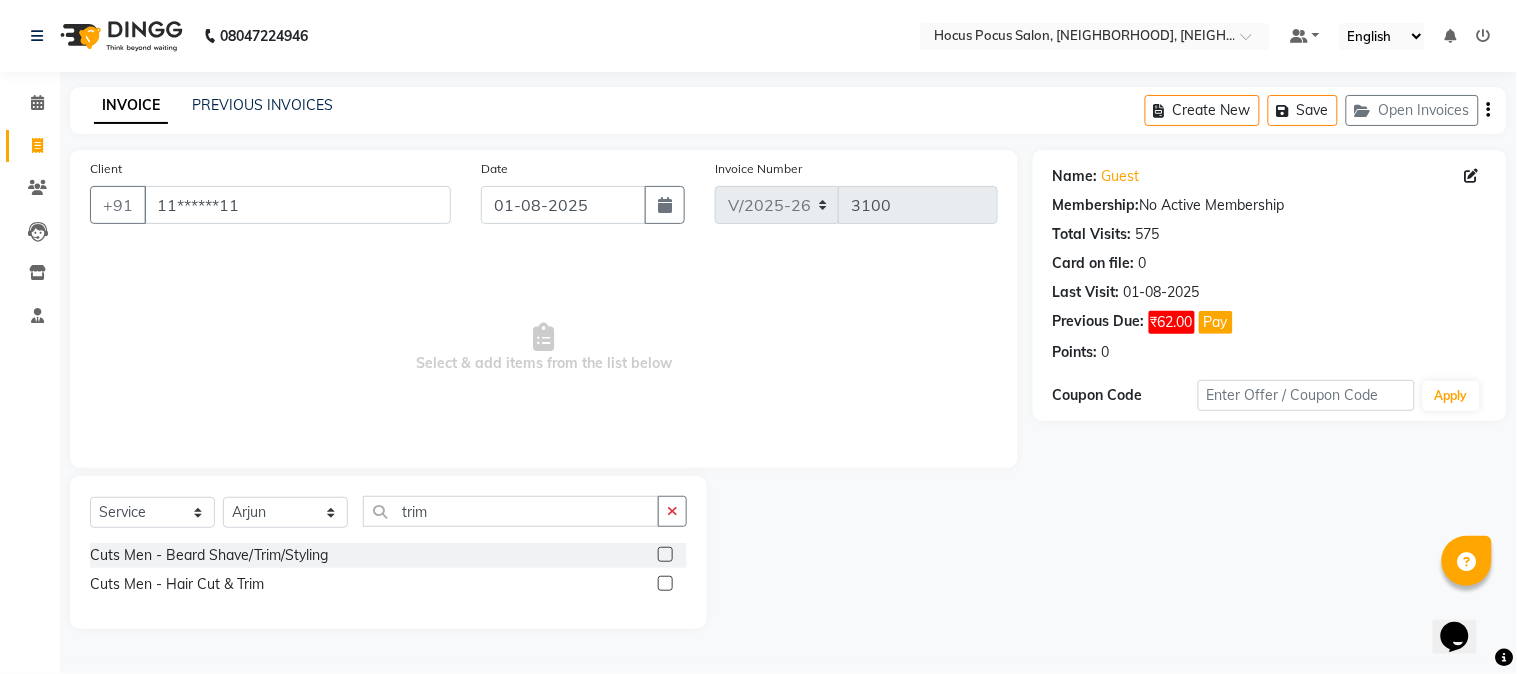 click 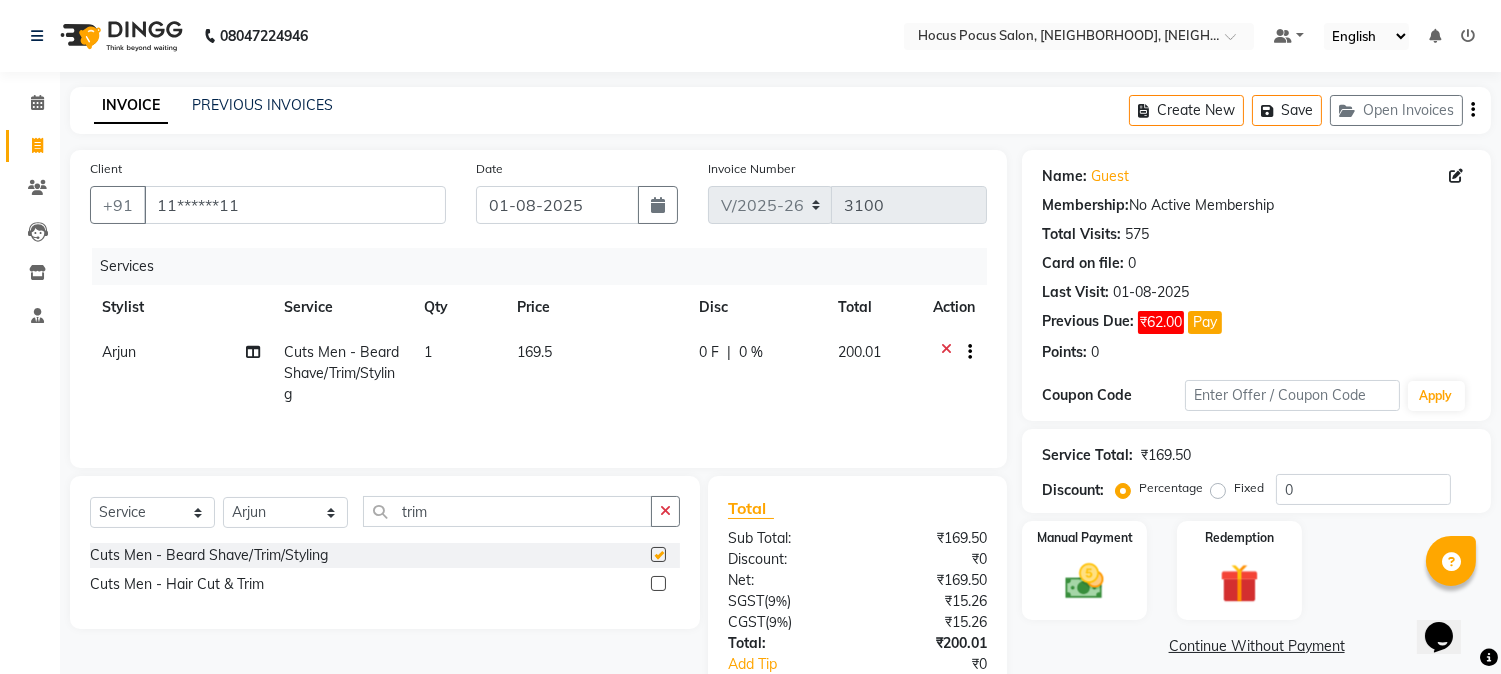 checkbox on "false" 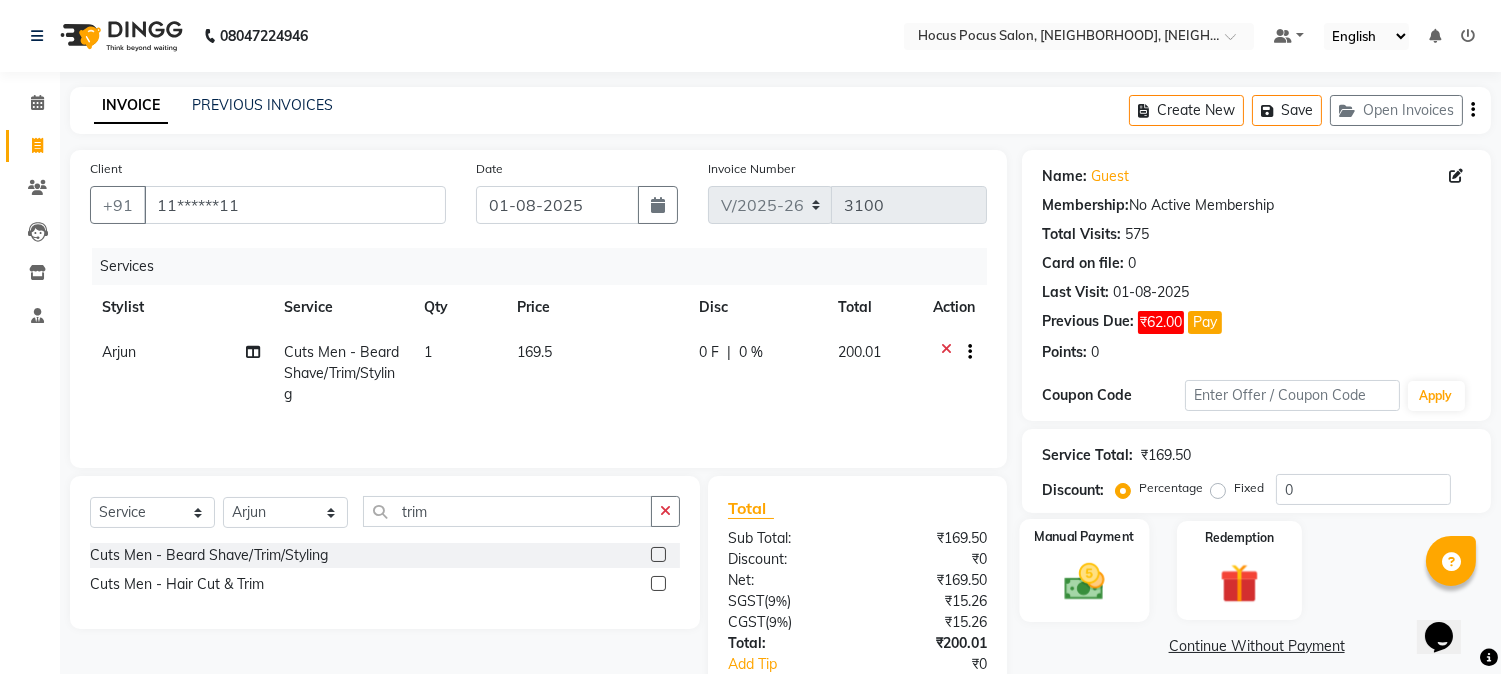 click 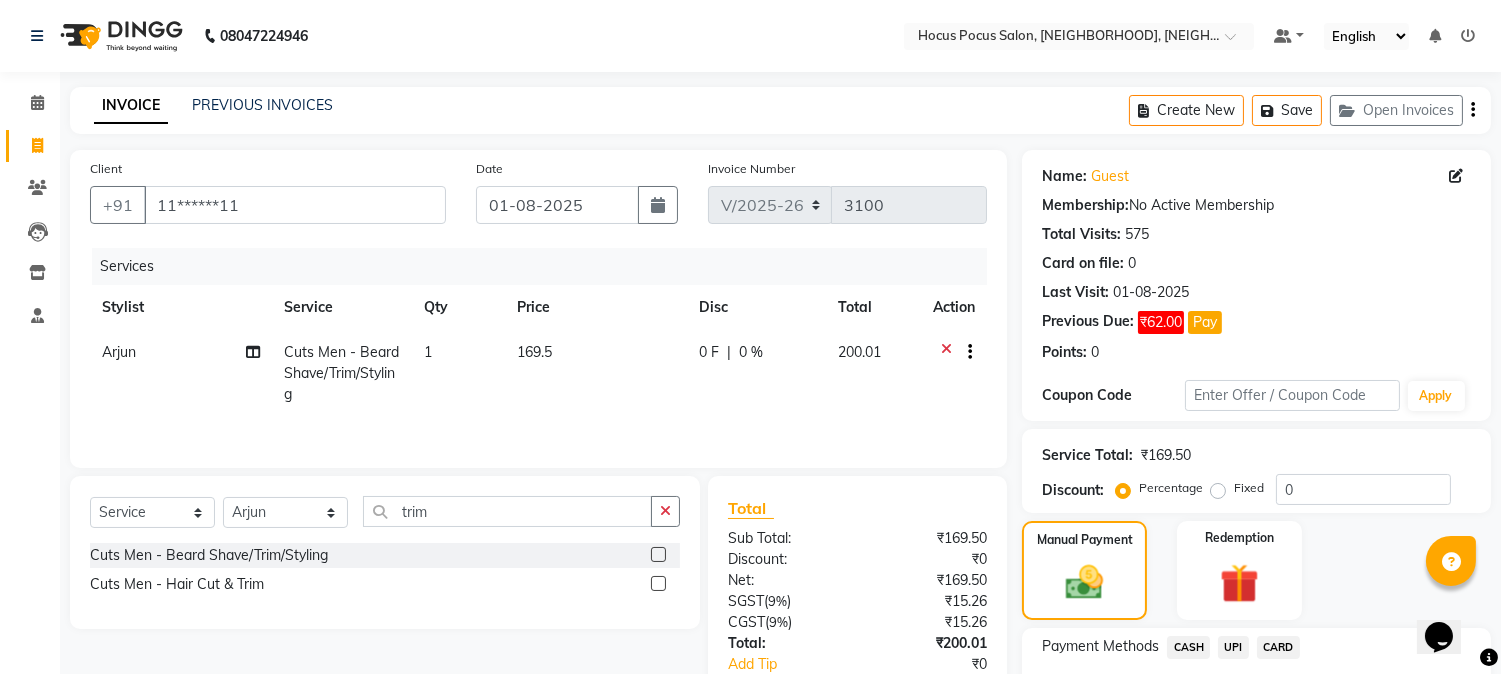 click on "CASH" 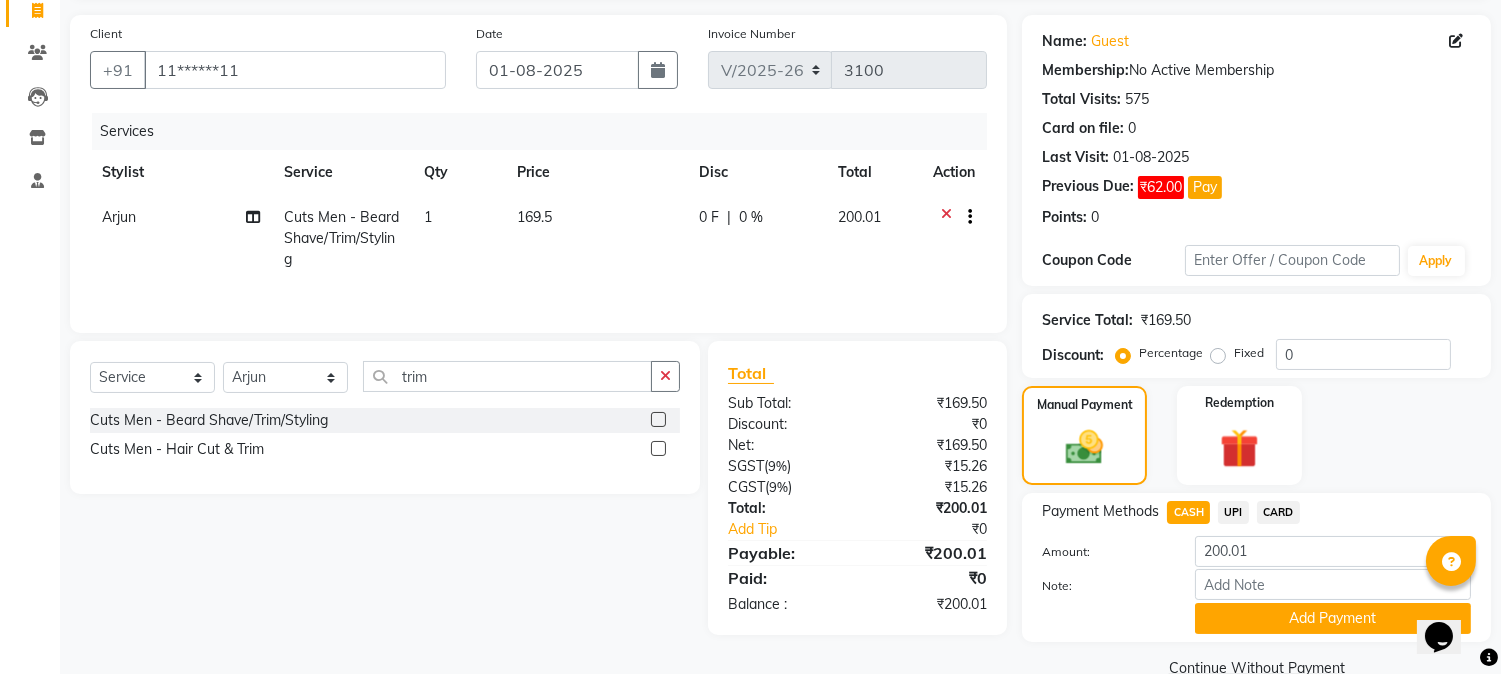 scroll, scrollTop: 173, scrollLeft: 0, axis: vertical 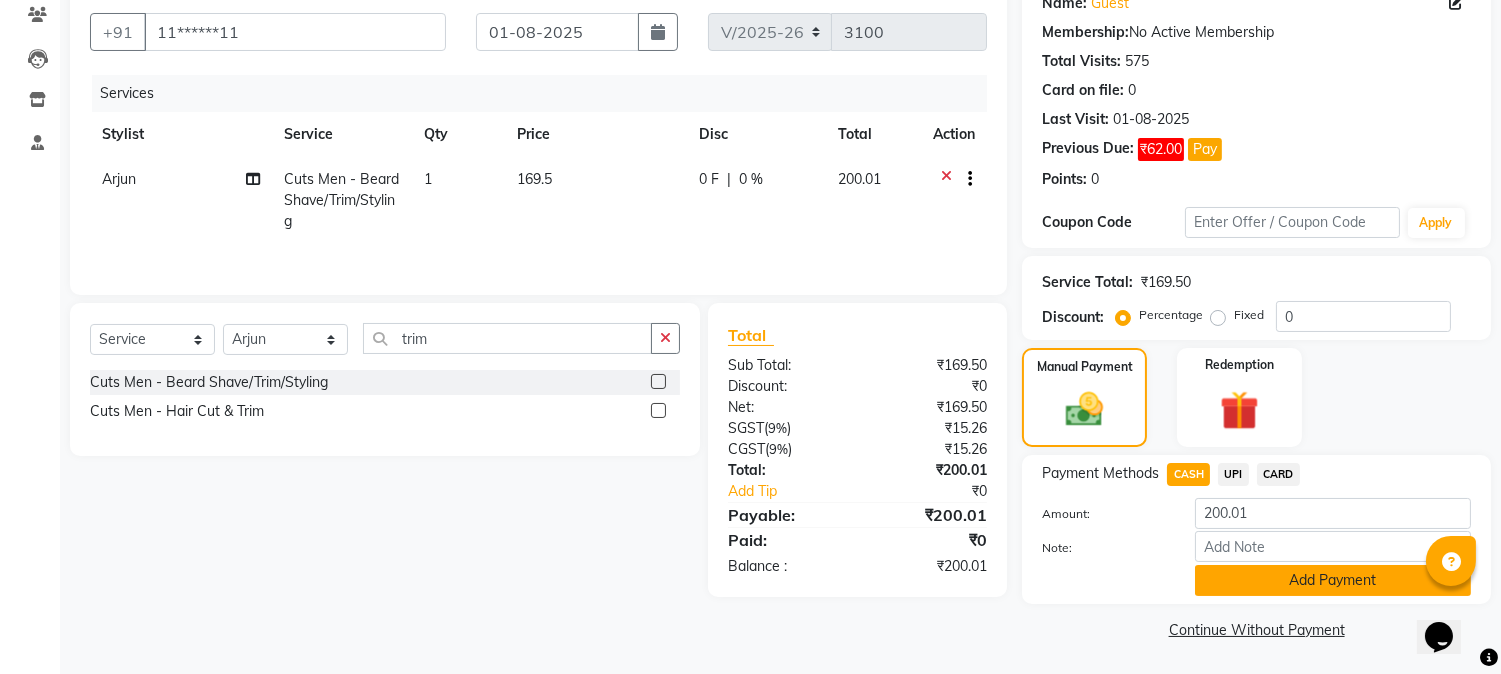 click on "Add Payment" 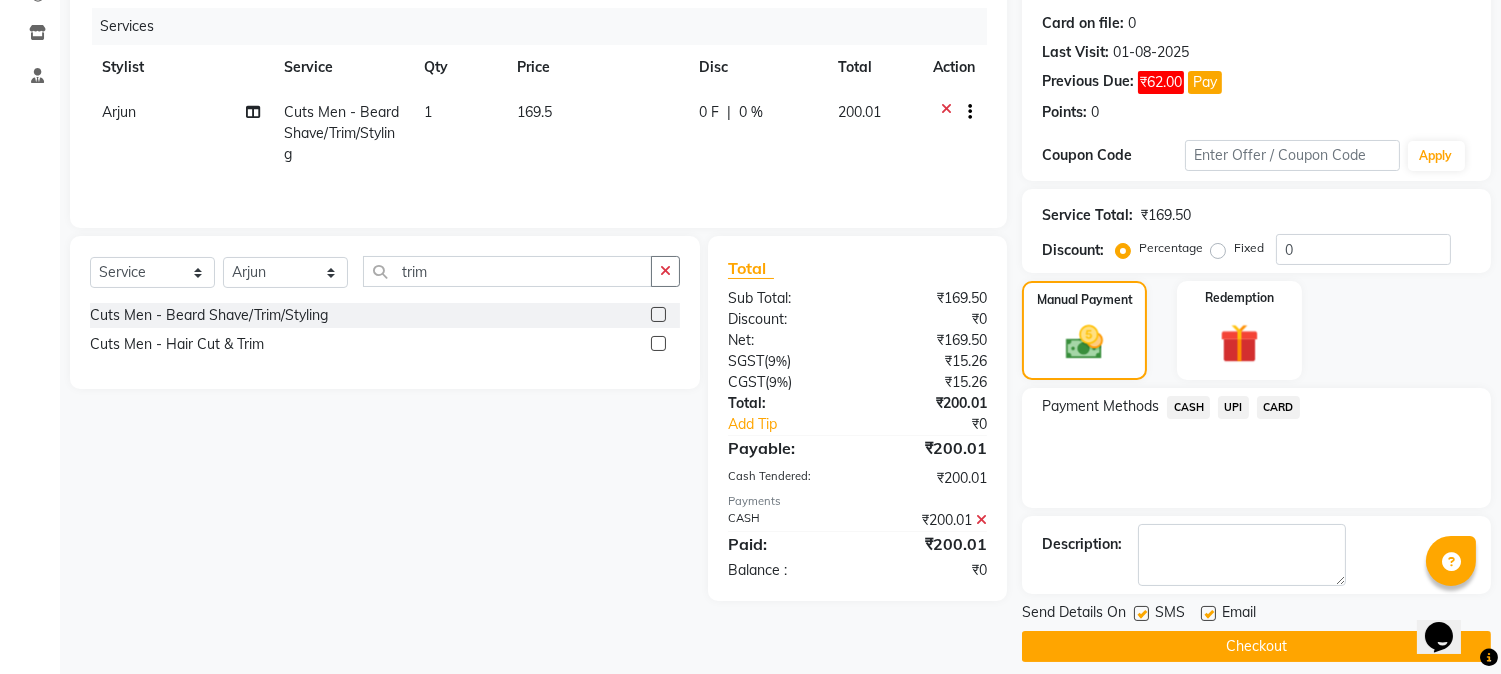scroll, scrollTop: 257, scrollLeft: 0, axis: vertical 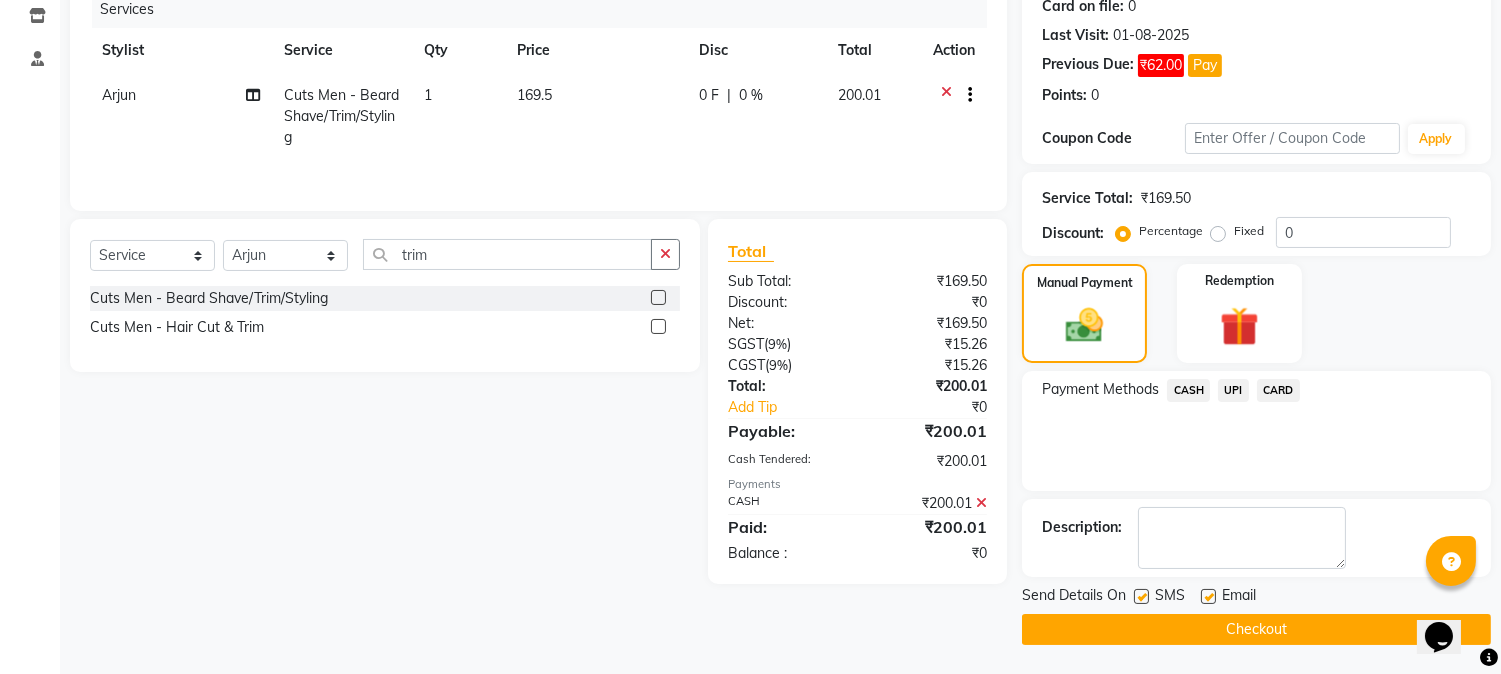 click 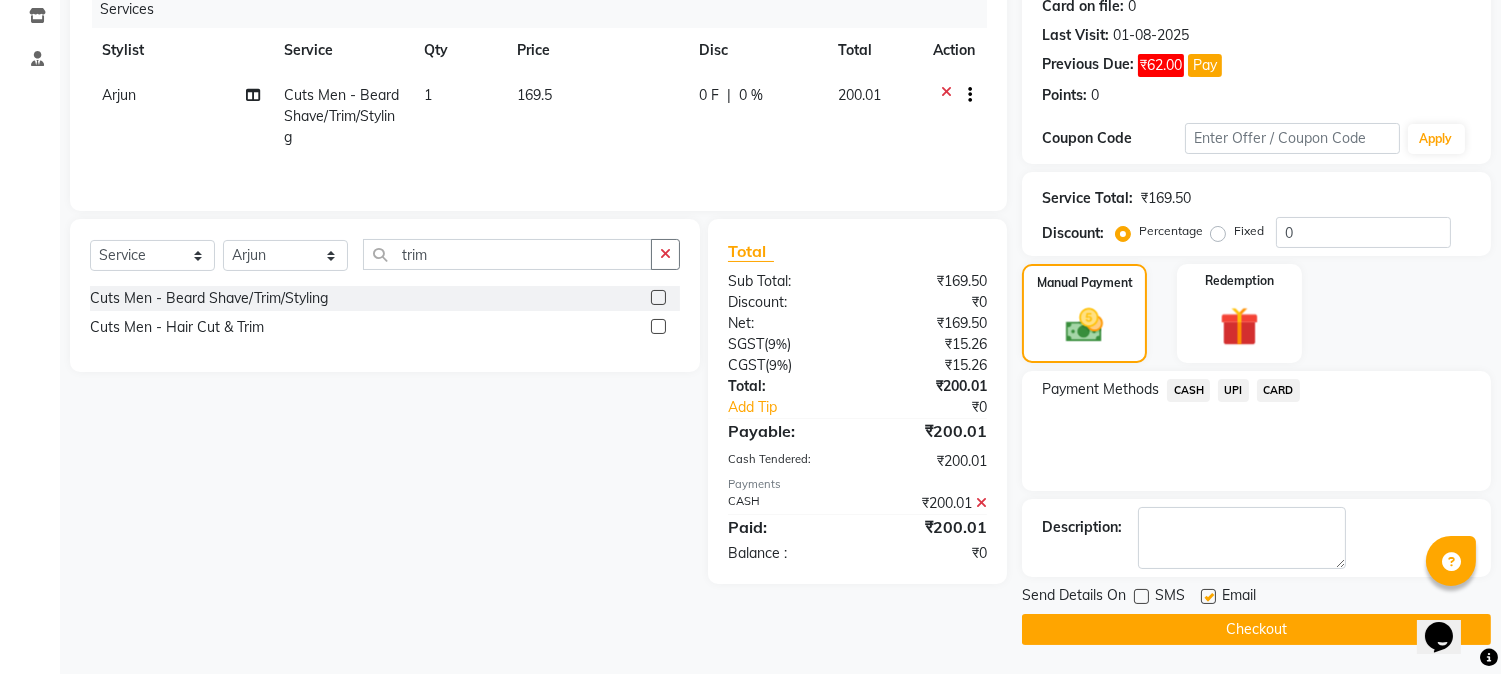 click on "Checkout" 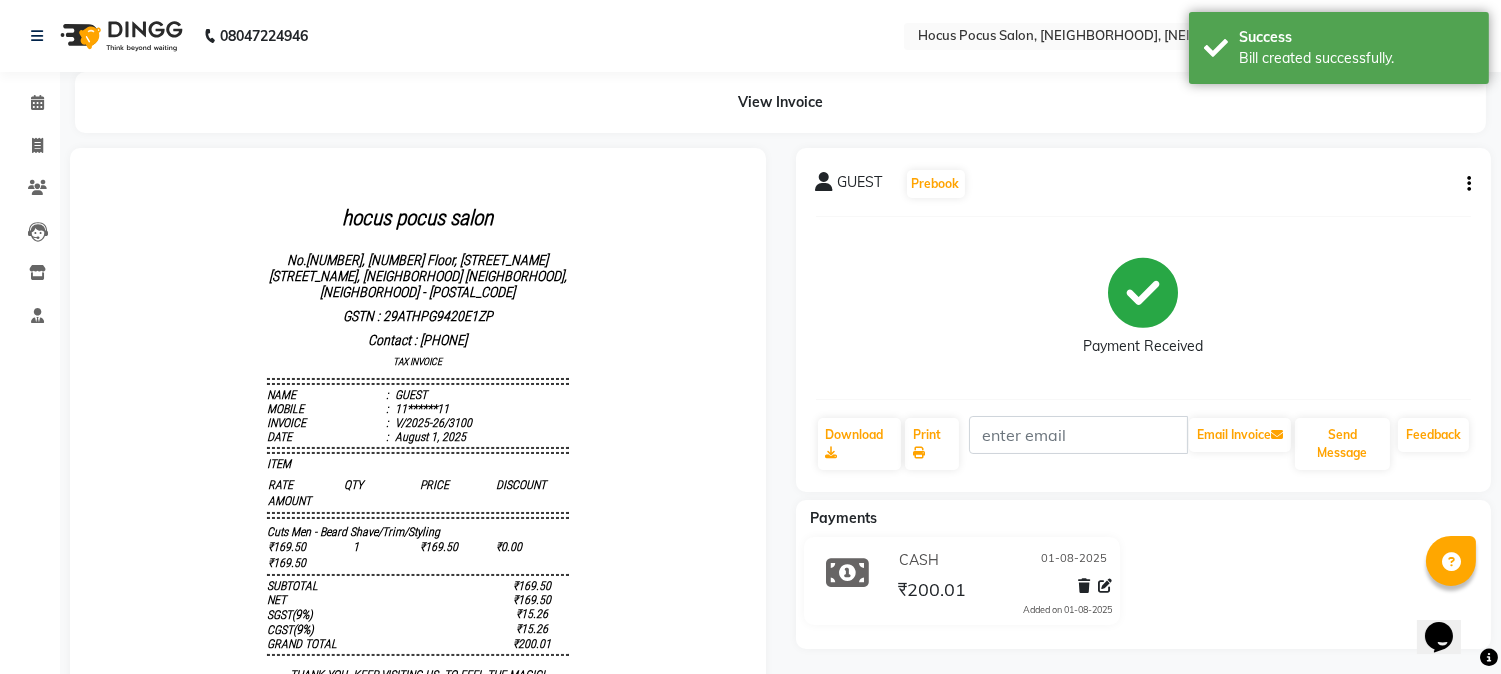scroll, scrollTop: 0, scrollLeft: 0, axis: both 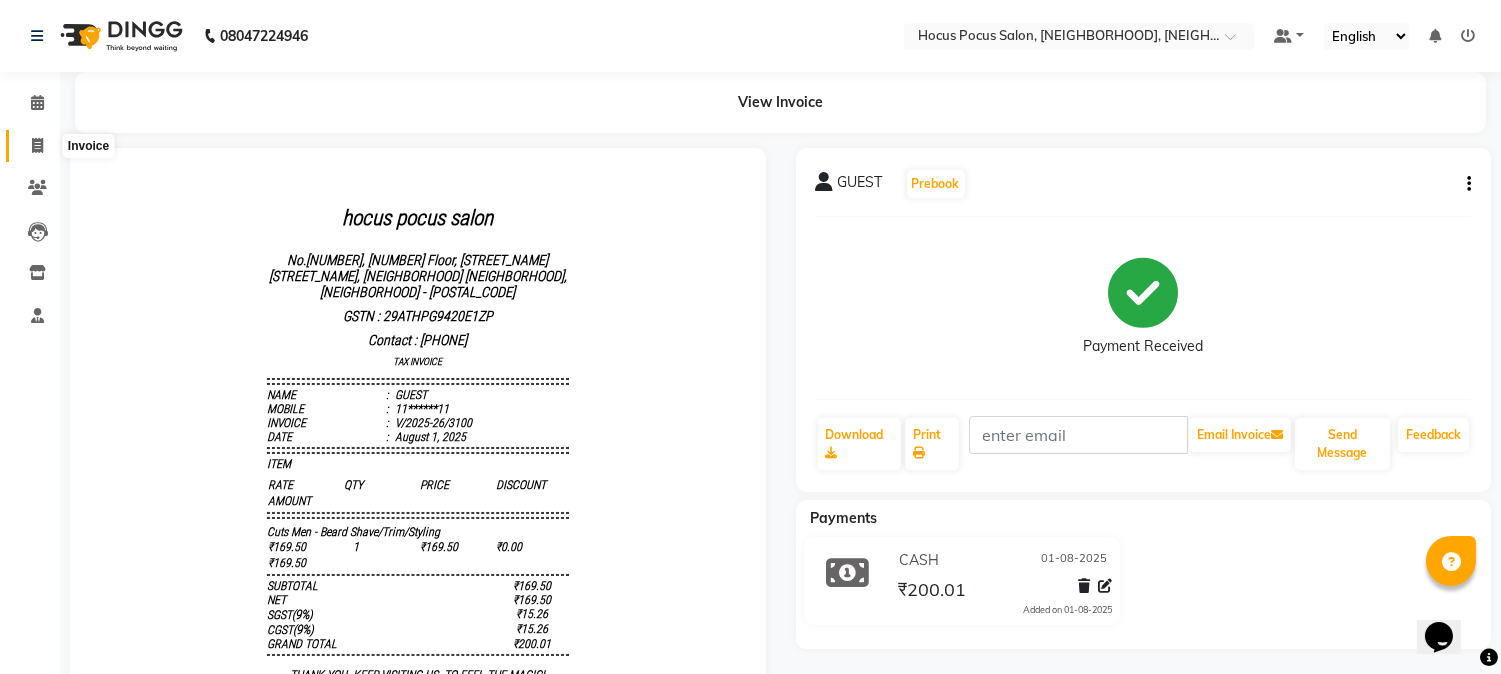 click 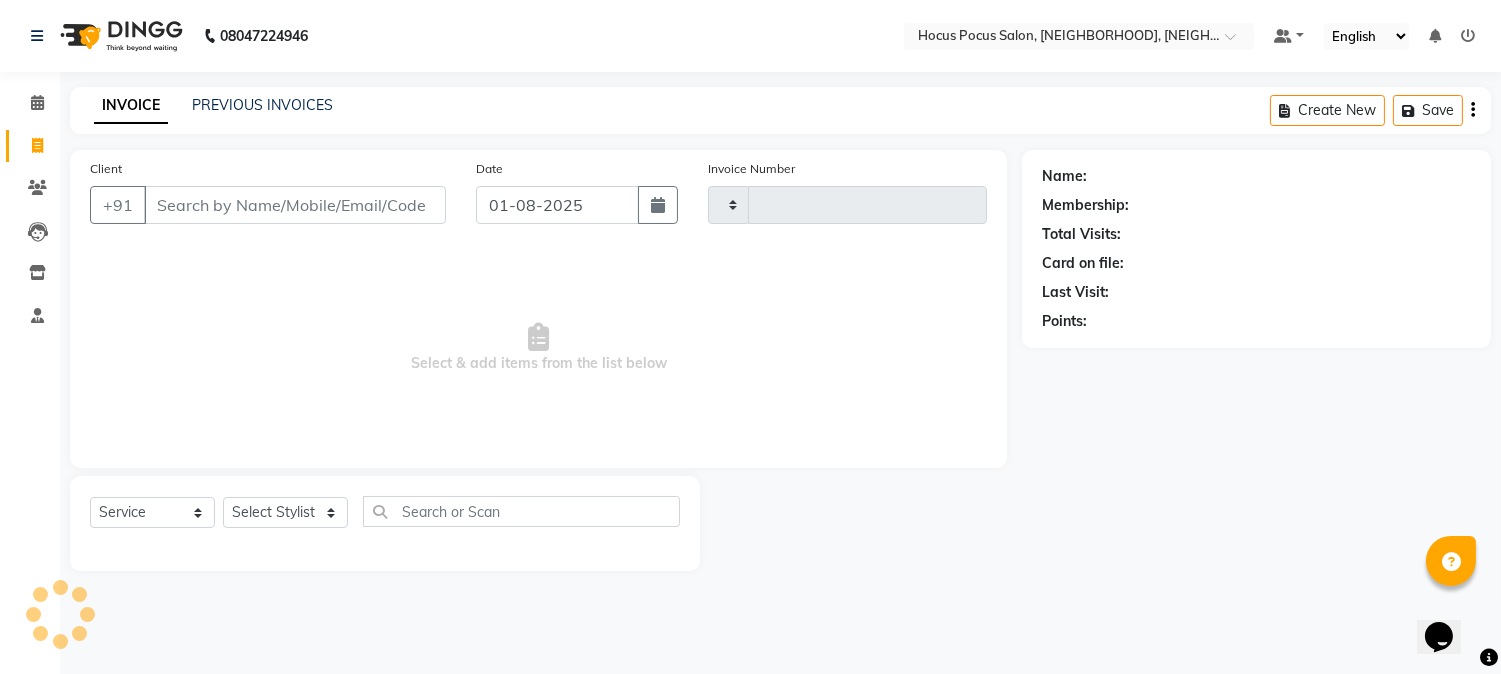 type on "3101" 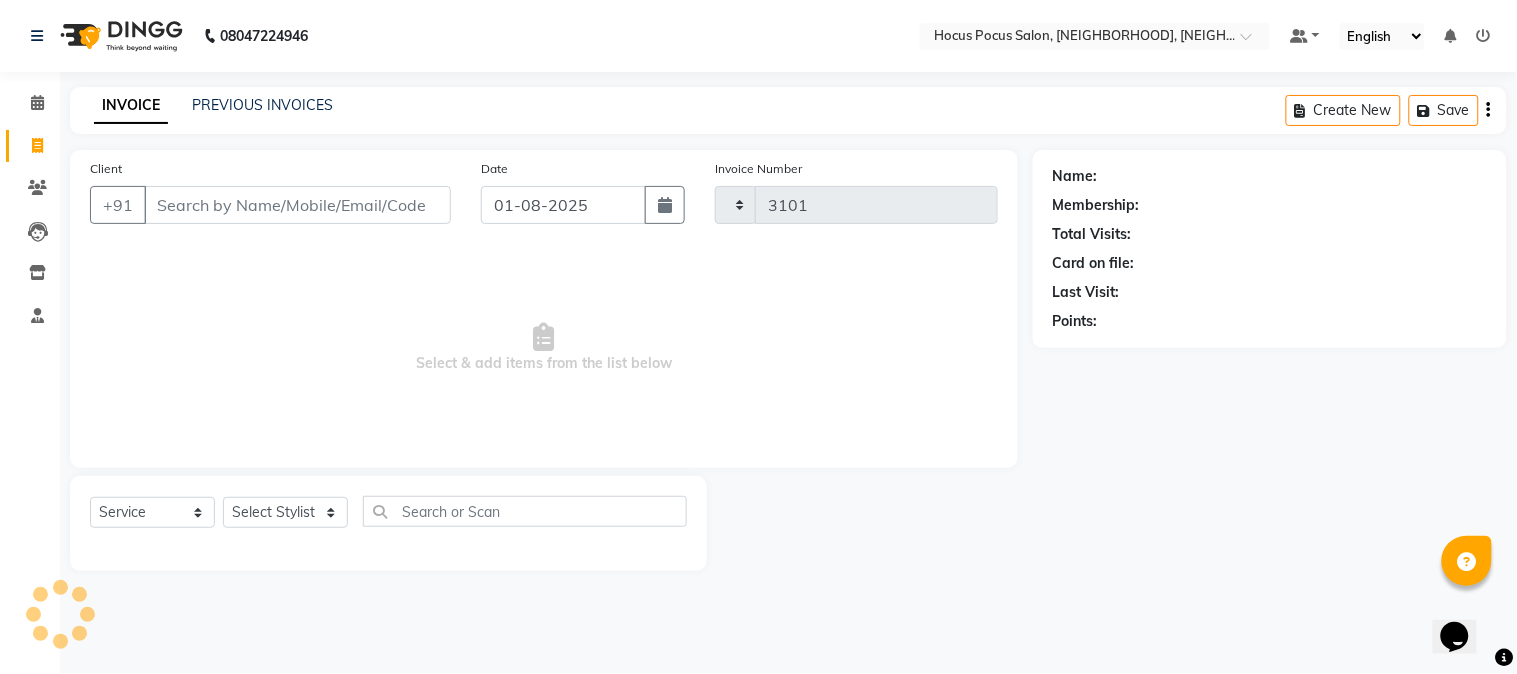 select on "5019" 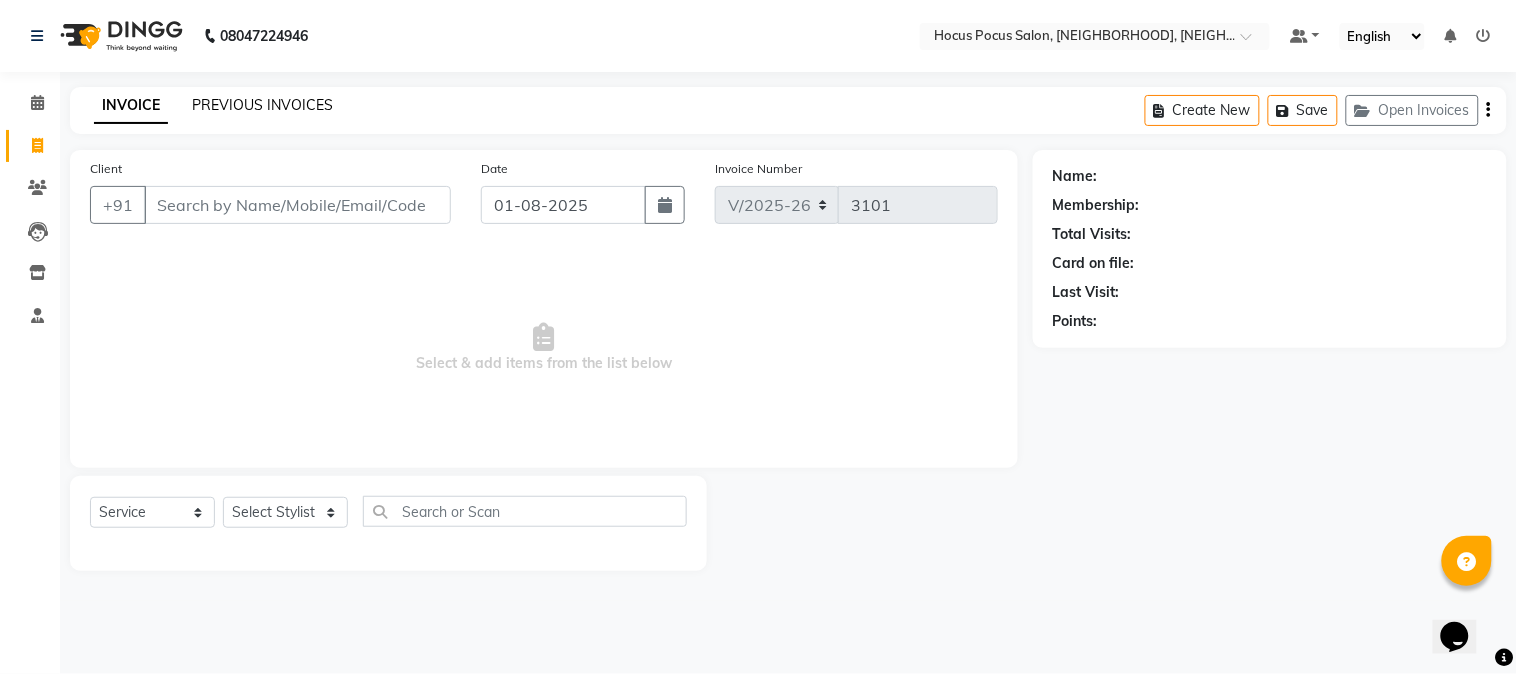 click on "PREVIOUS INVOICES" 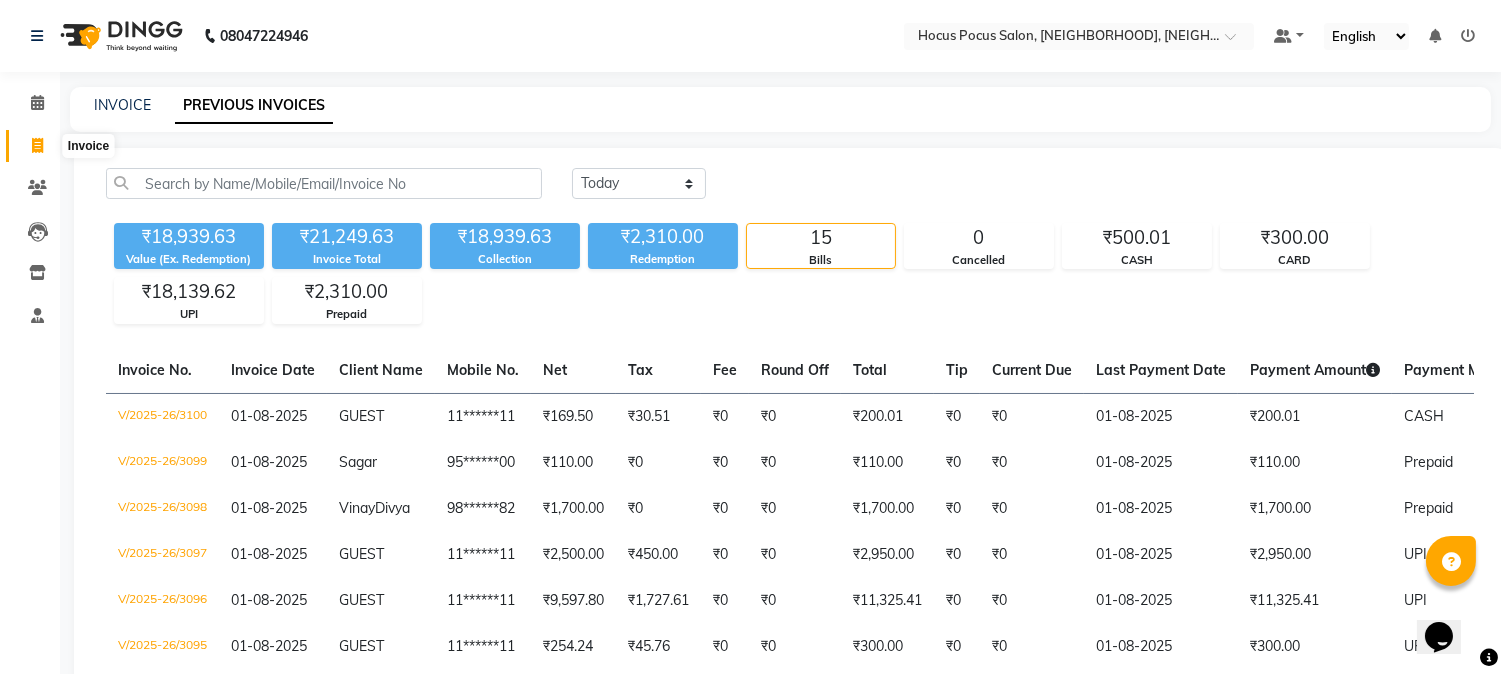 click 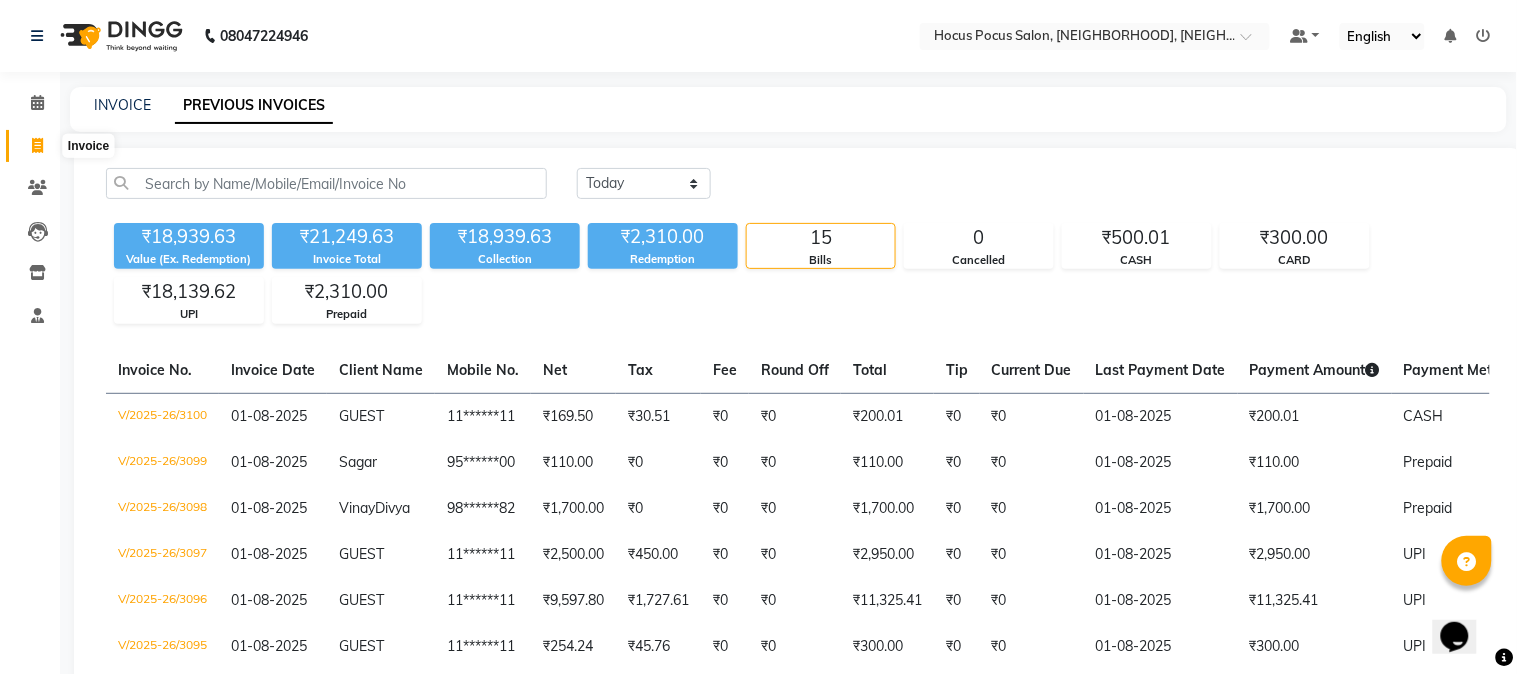 select on "5019" 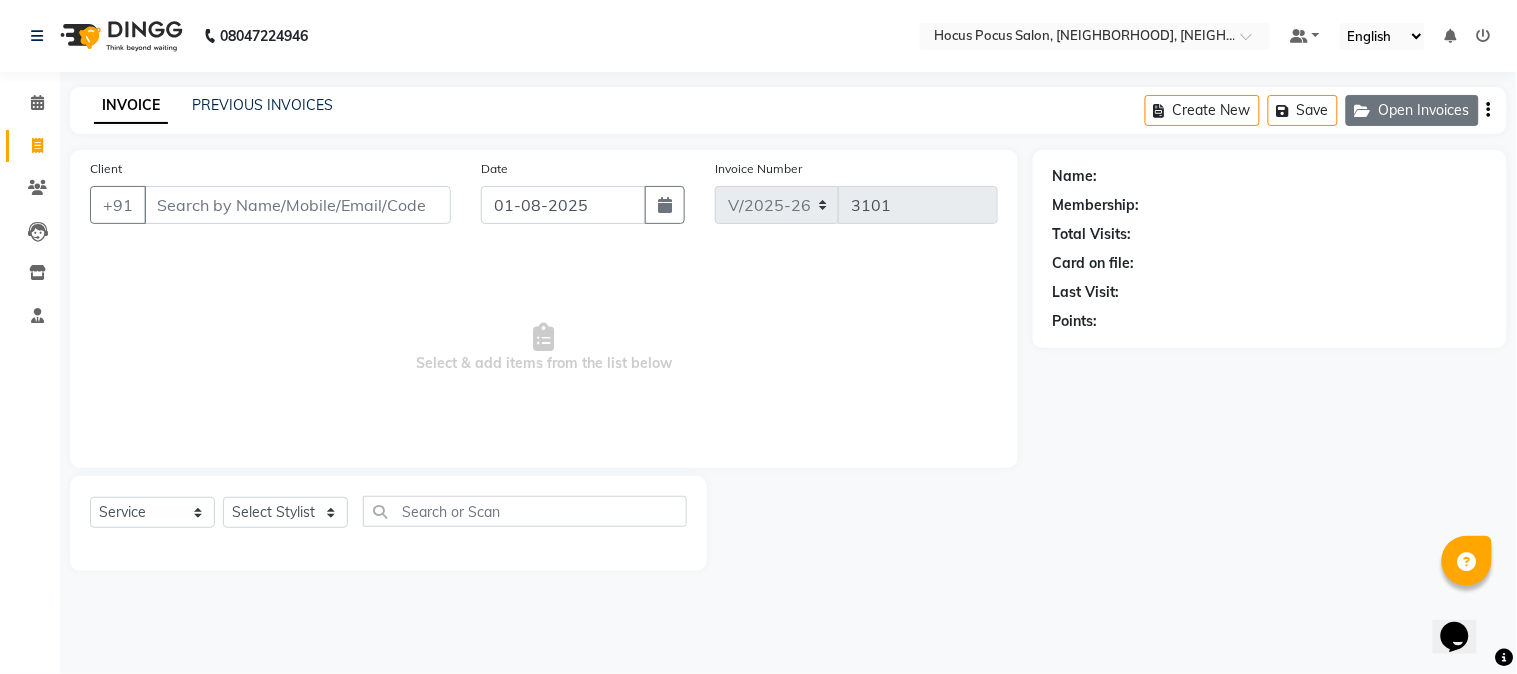 click on "Open Invoices" 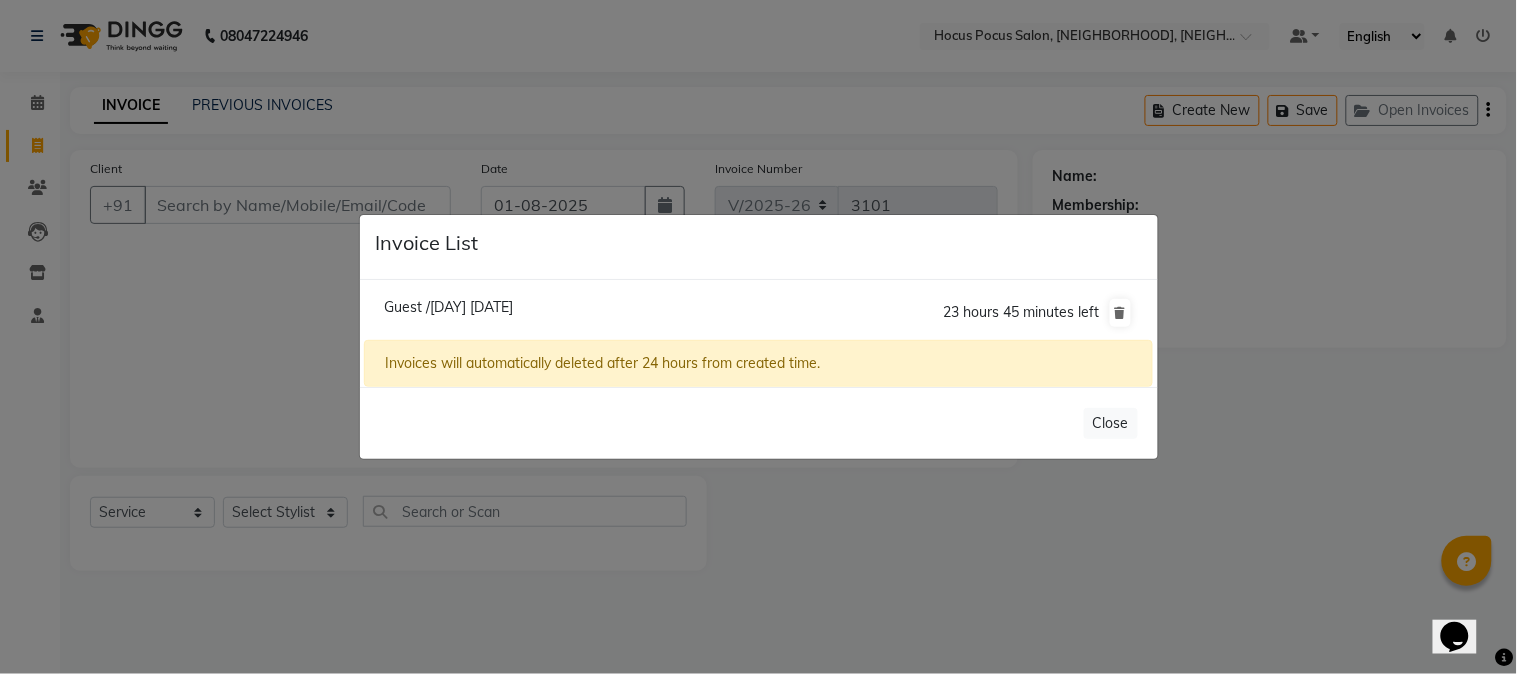 click on "Guest /[DATE]" 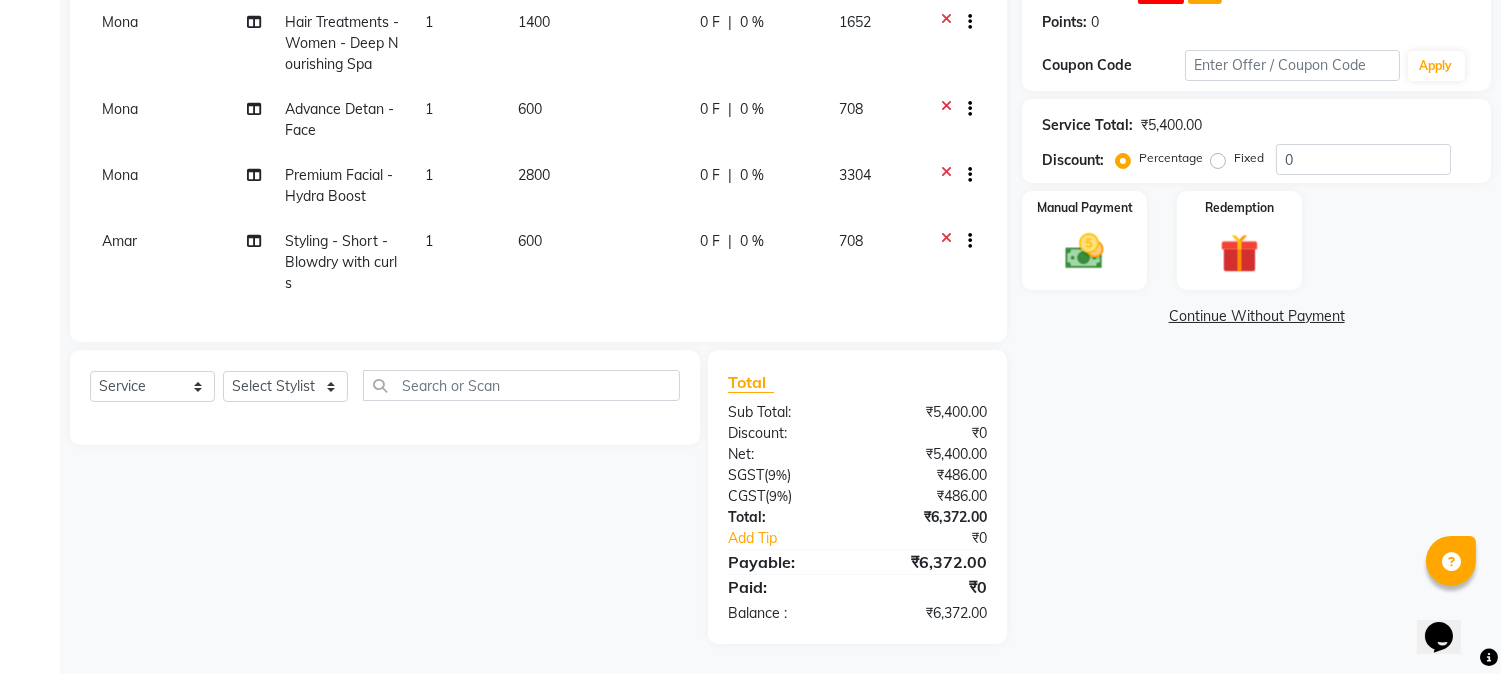 scroll, scrollTop: 346, scrollLeft: 0, axis: vertical 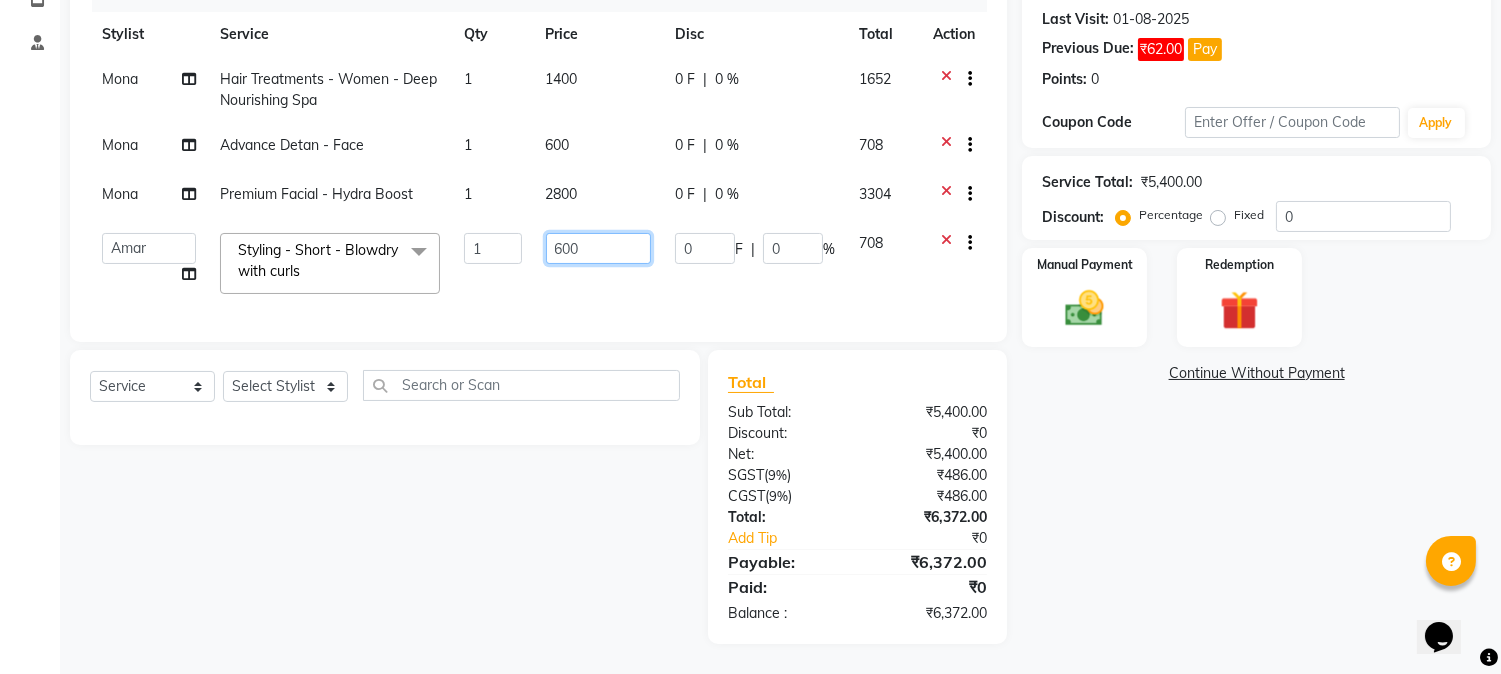 click on "600" 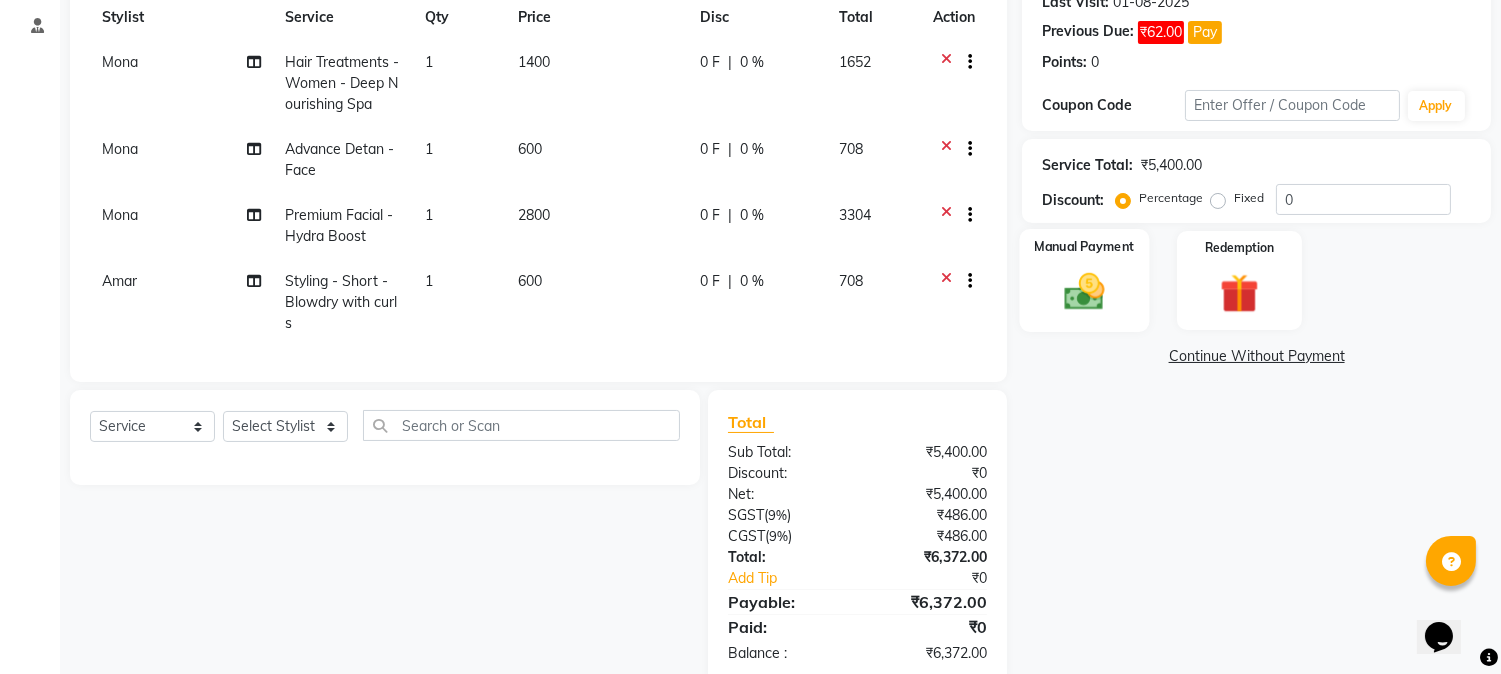 click 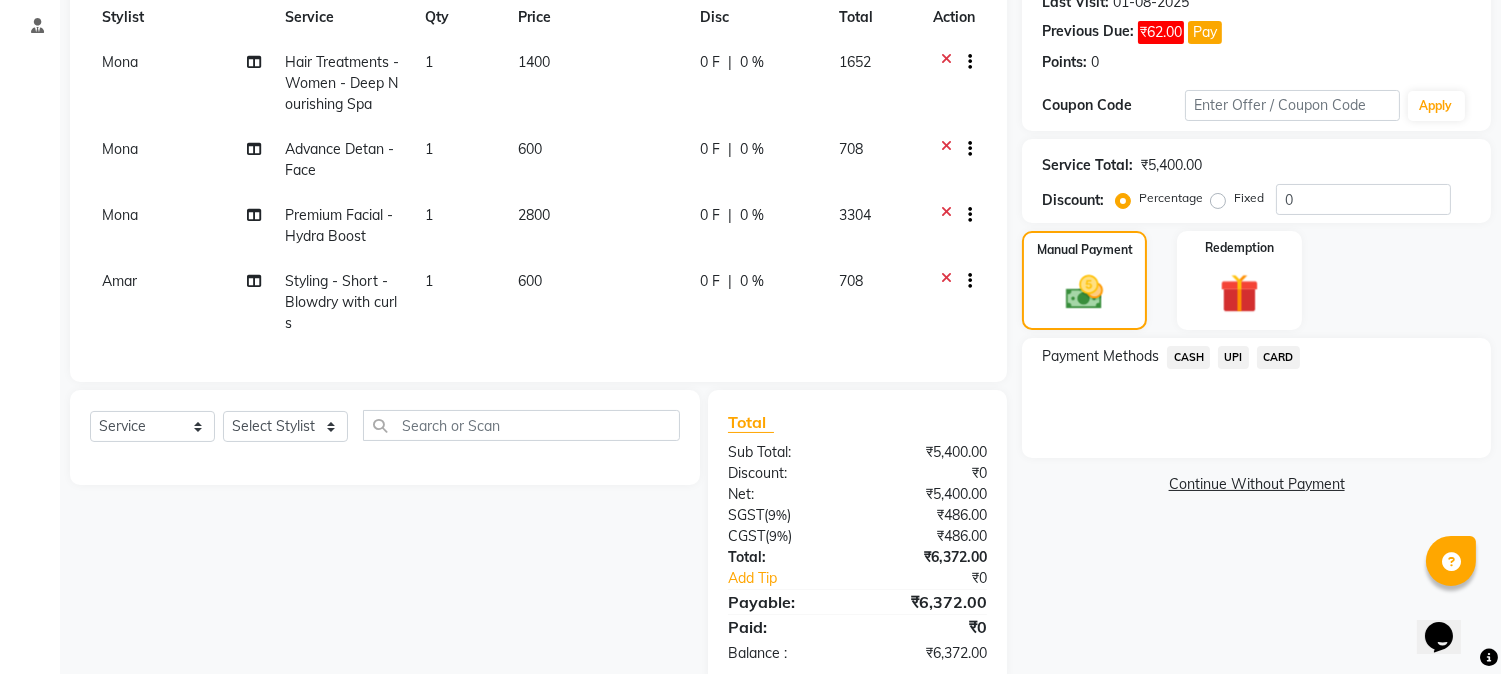 click on "CASH" 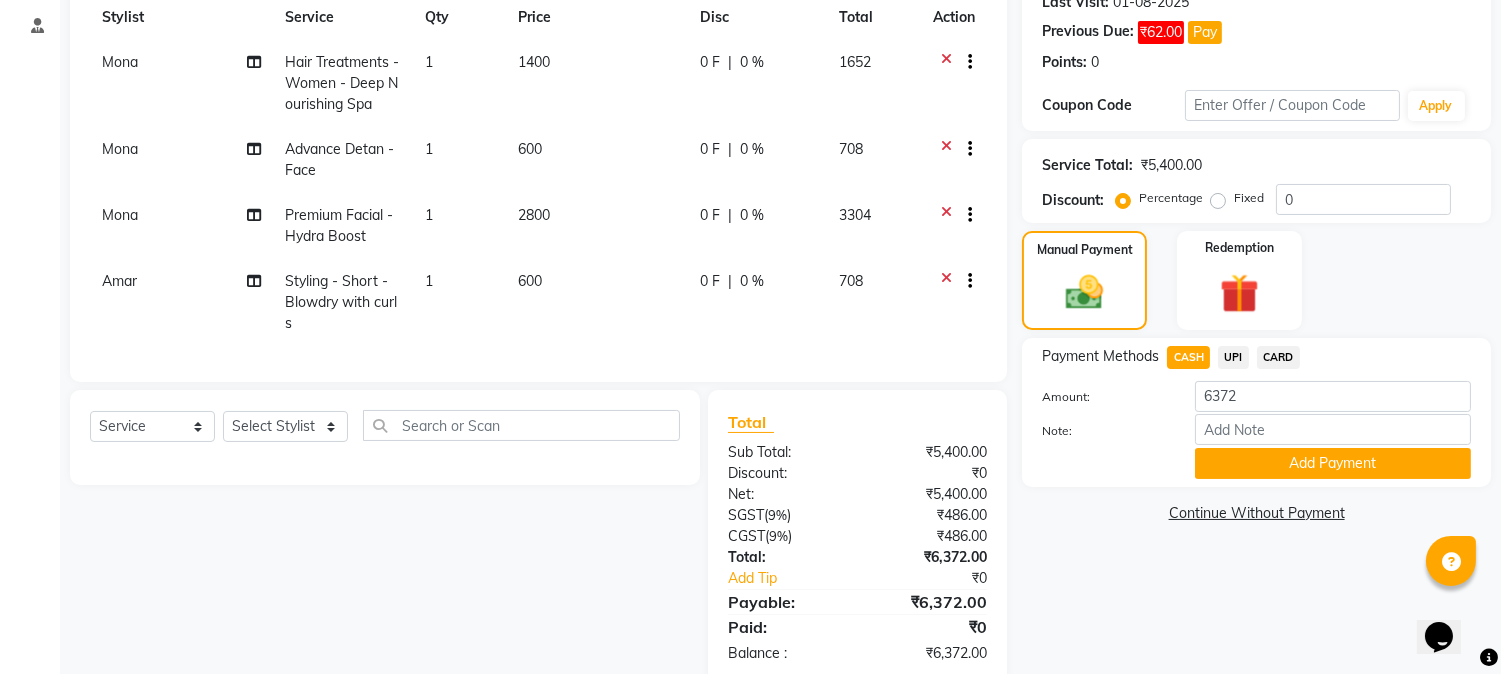 click on "Add Payment" 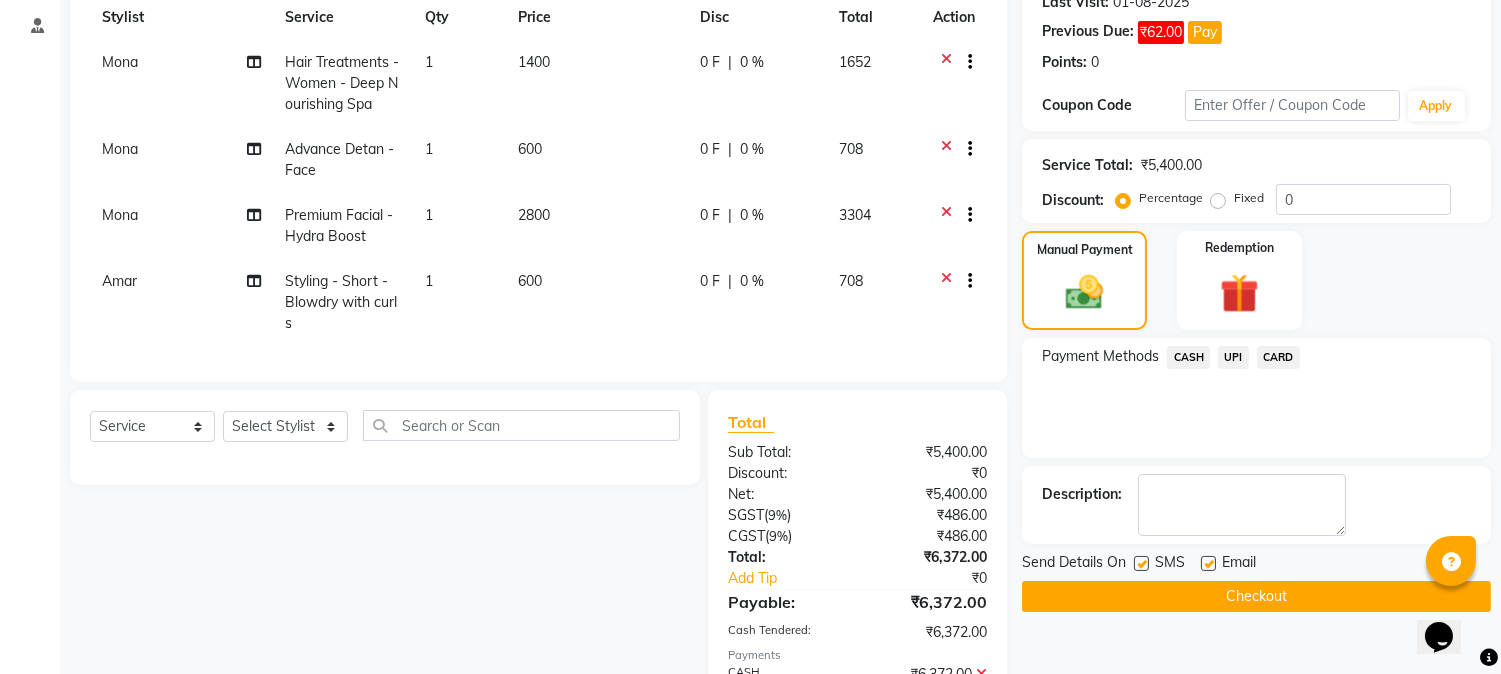 click 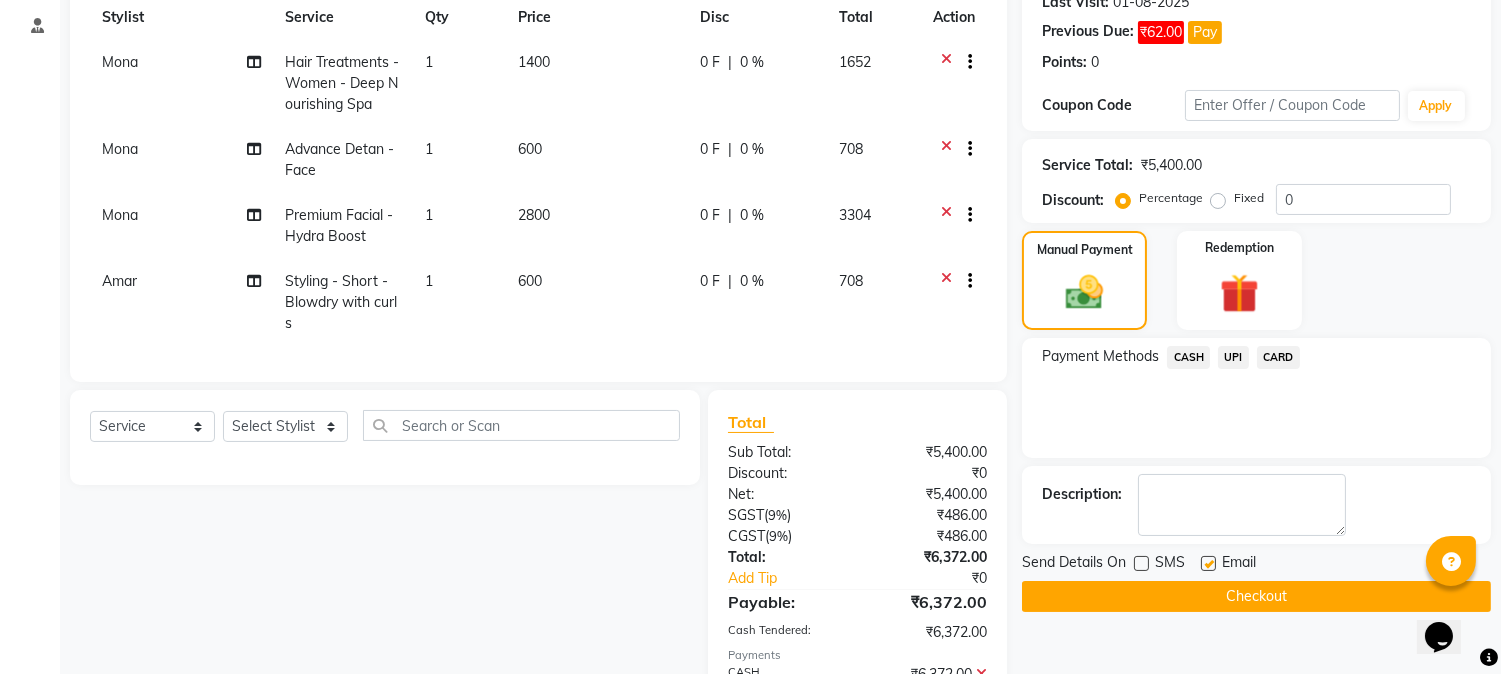 click on "Checkout" 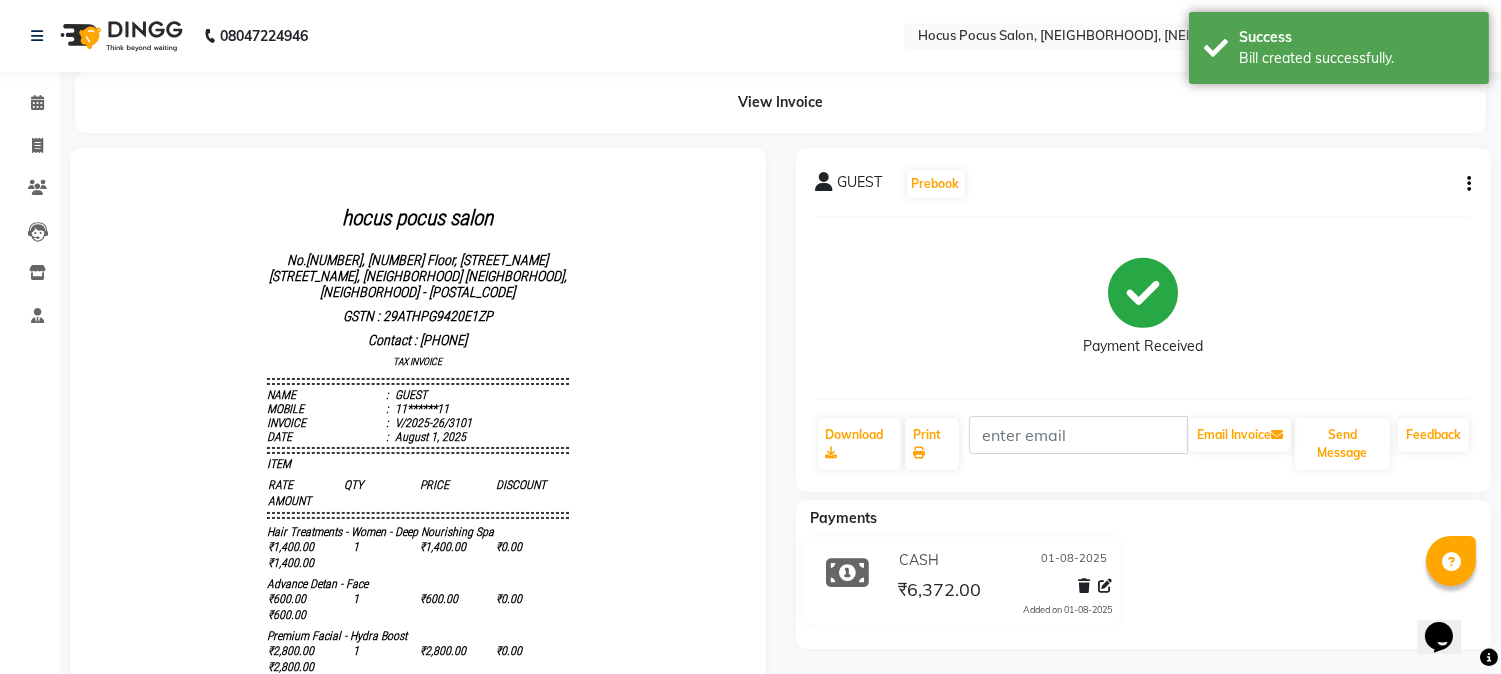 scroll, scrollTop: 0, scrollLeft: 0, axis: both 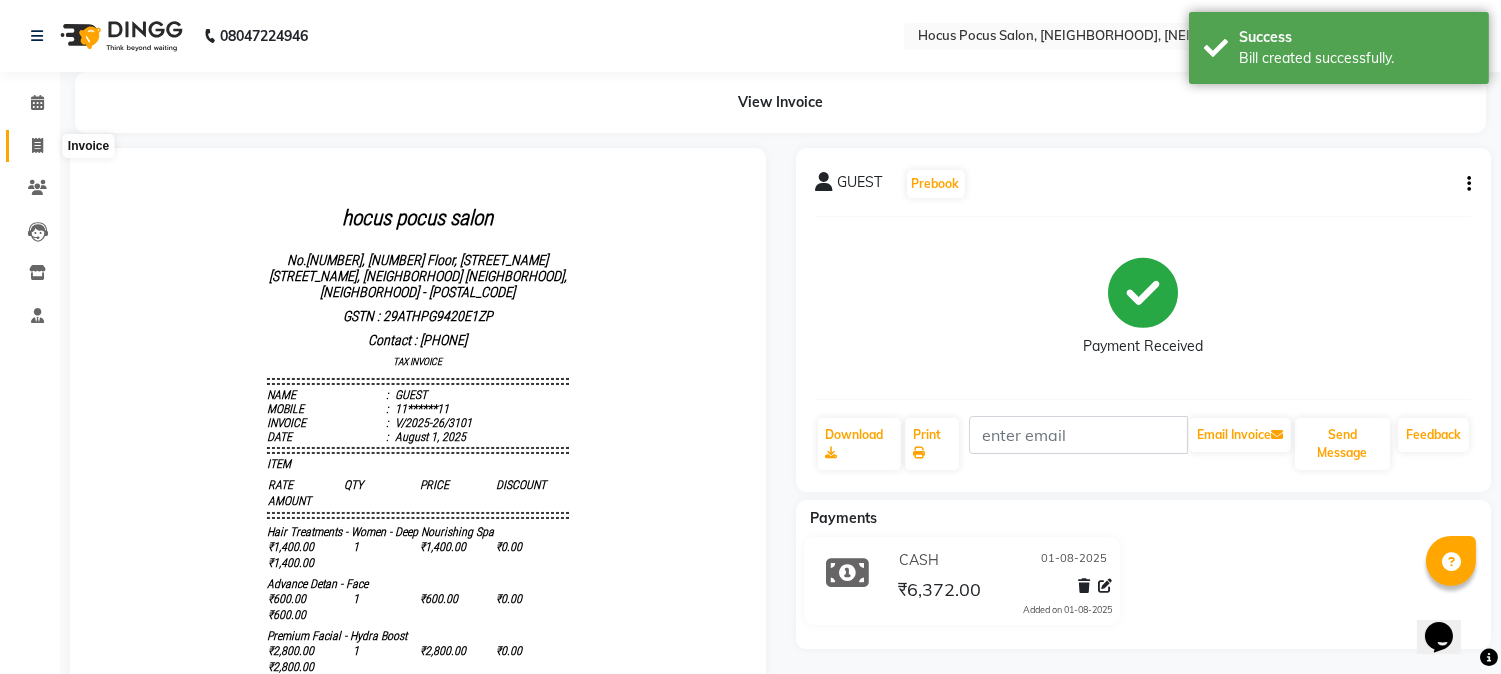 click 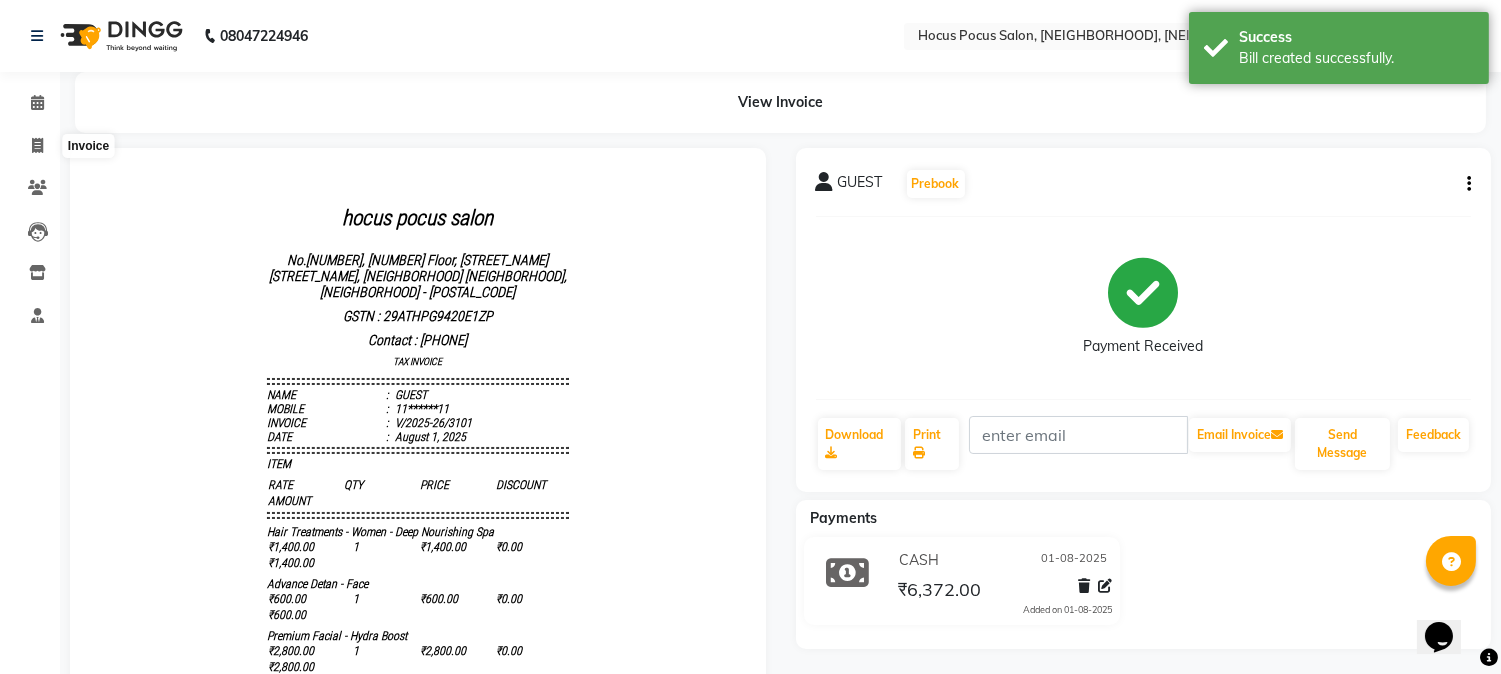 select on "5019" 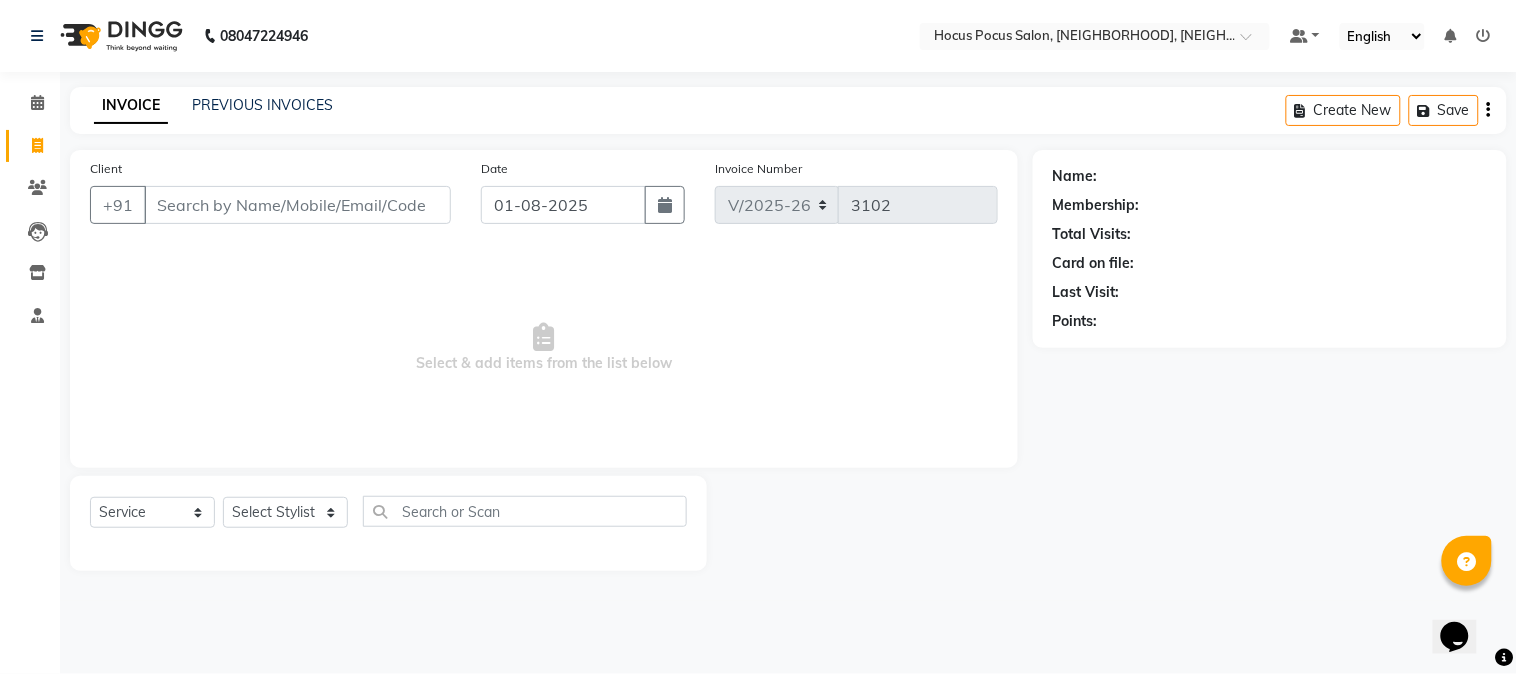 click on "PREVIOUS INVOICES" 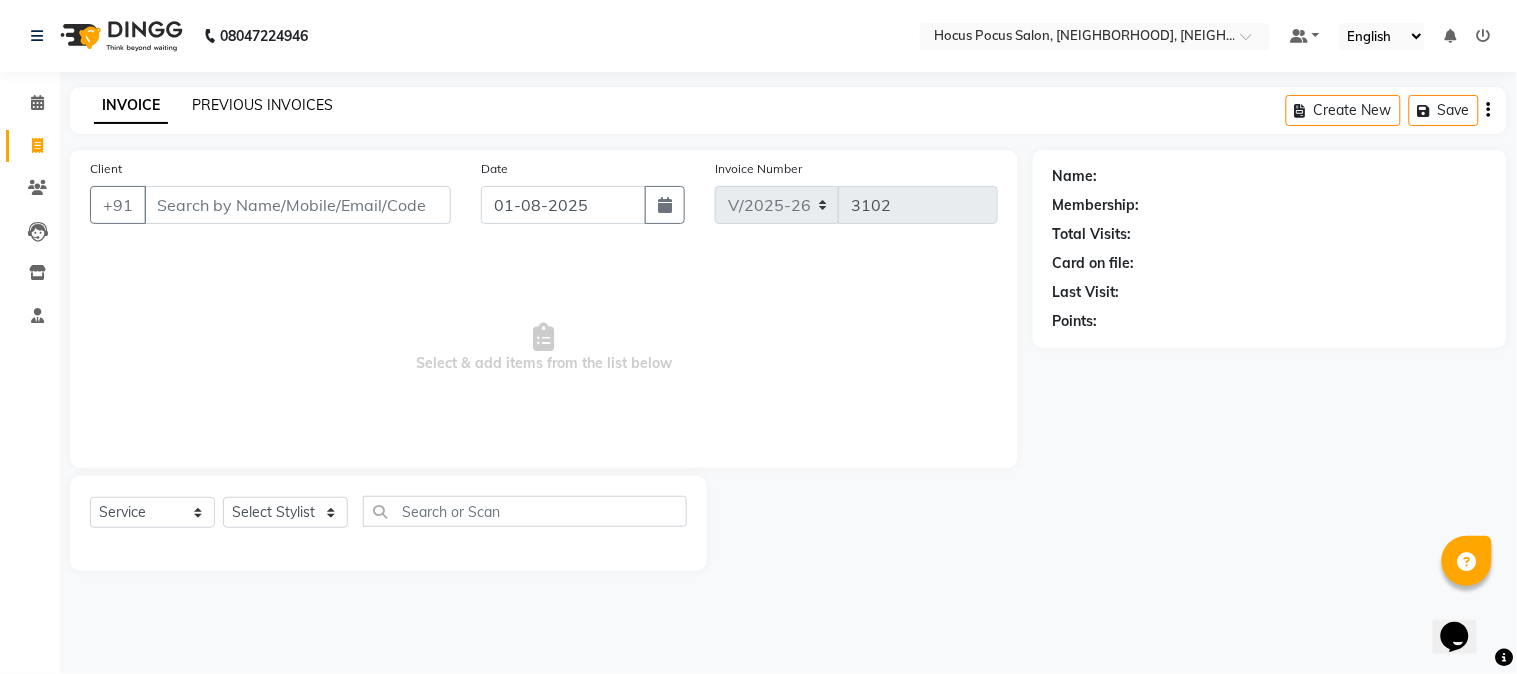 click on "PREVIOUS INVOICES" 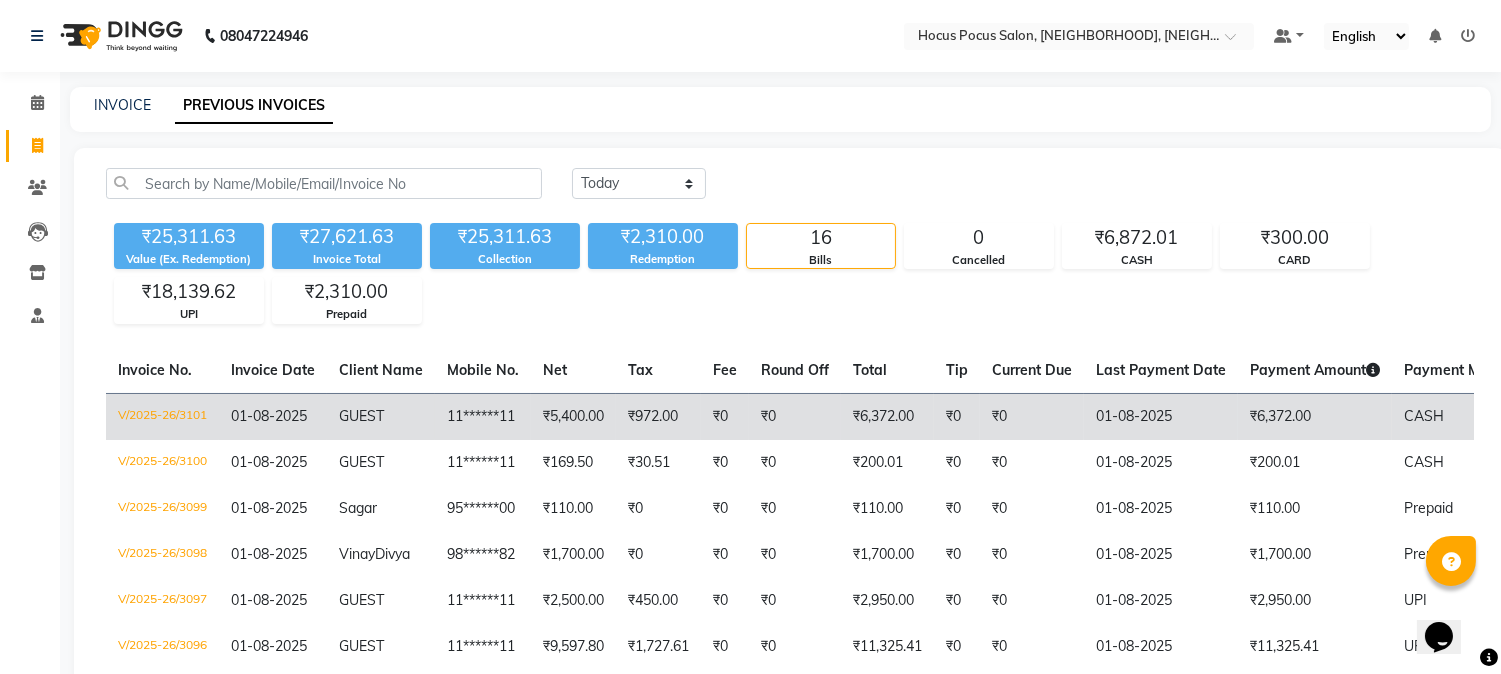 click on "₹6,372.00" 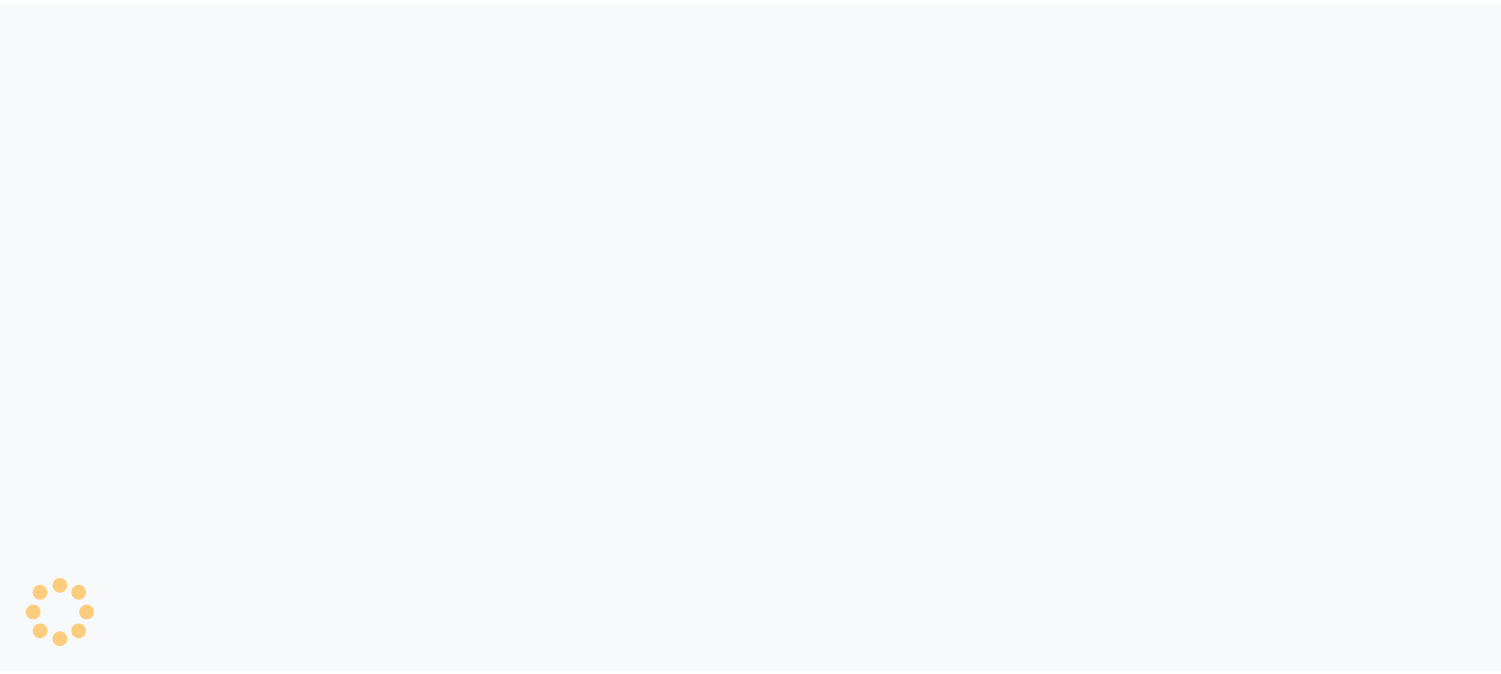 scroll, scrollTop: 0, scrollLeft: 0, axis: both 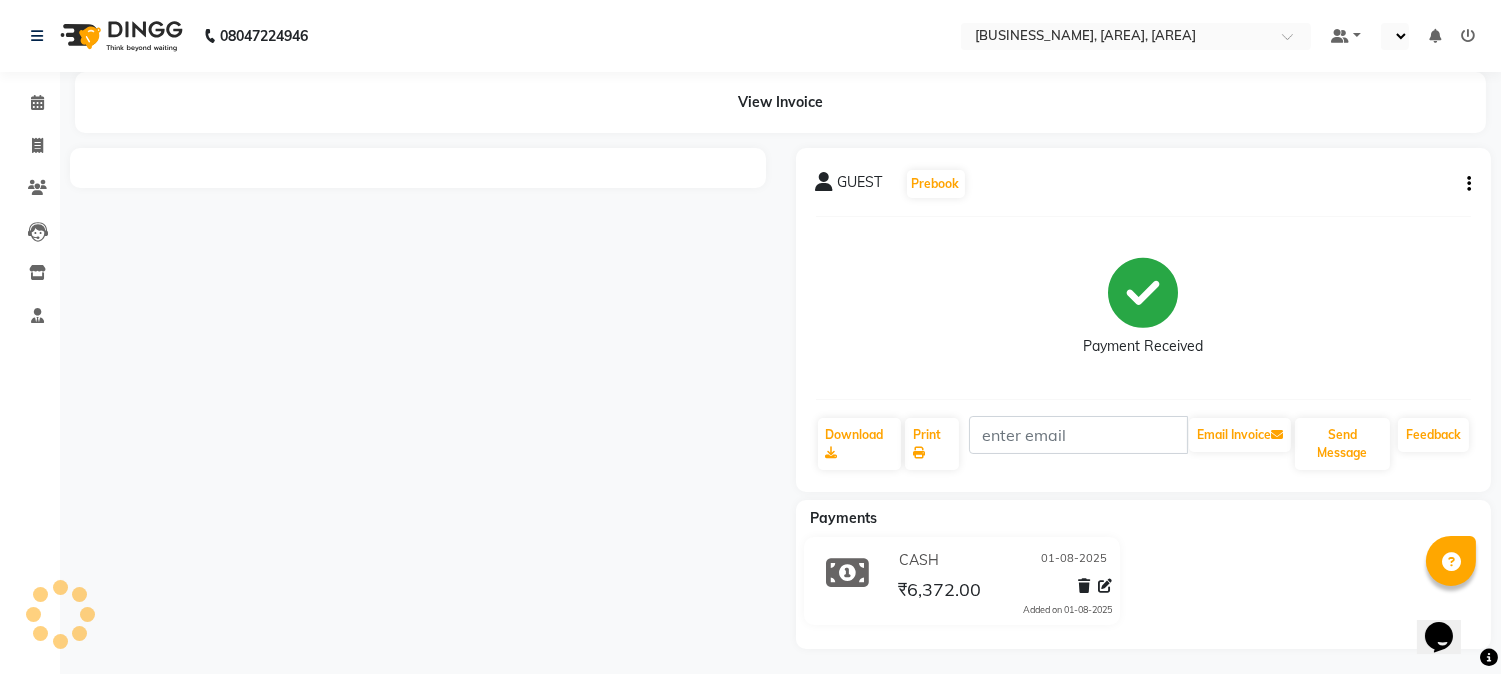 select on "en" 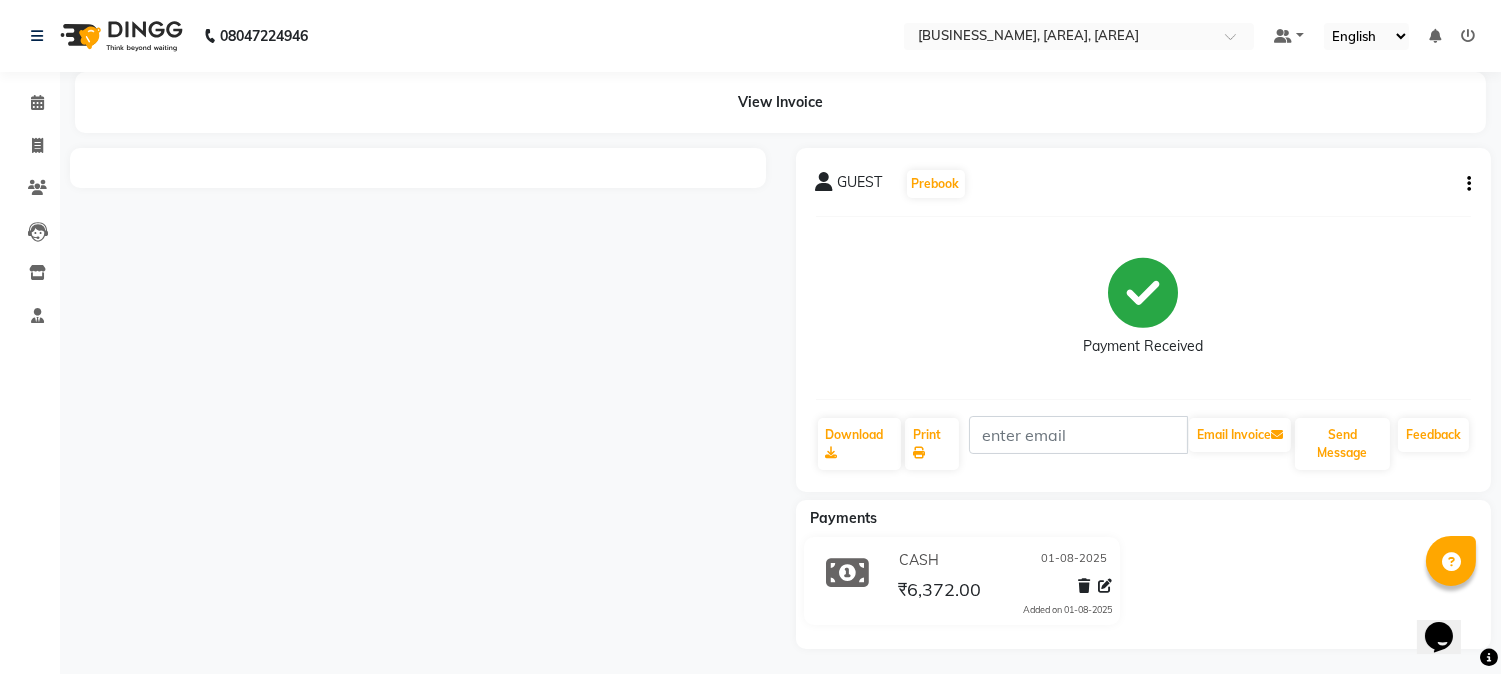 scroll, scrollTop: 4, scrollLeft: 0, axis: vertical 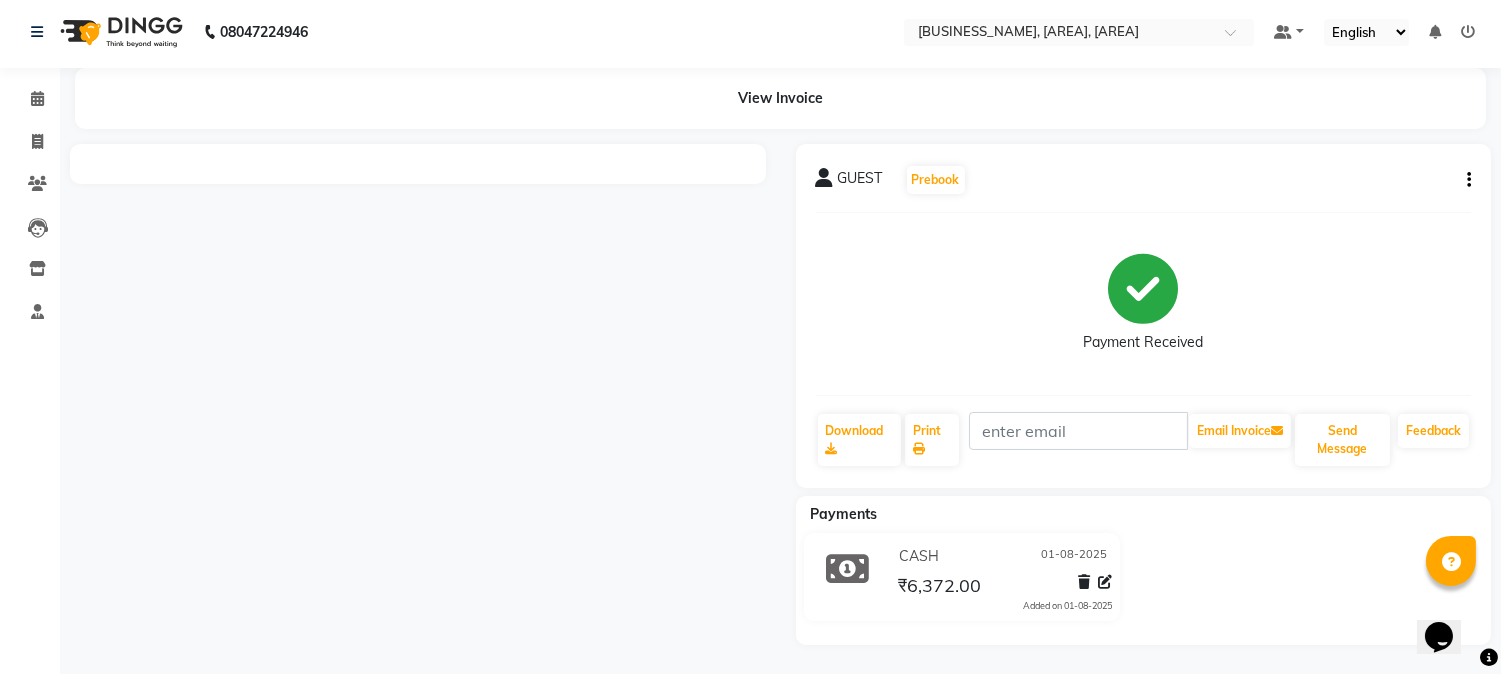 click on "GUEST   Prebook   Payment Received  Download  Print   Email Invoice   Send Message Feedback" 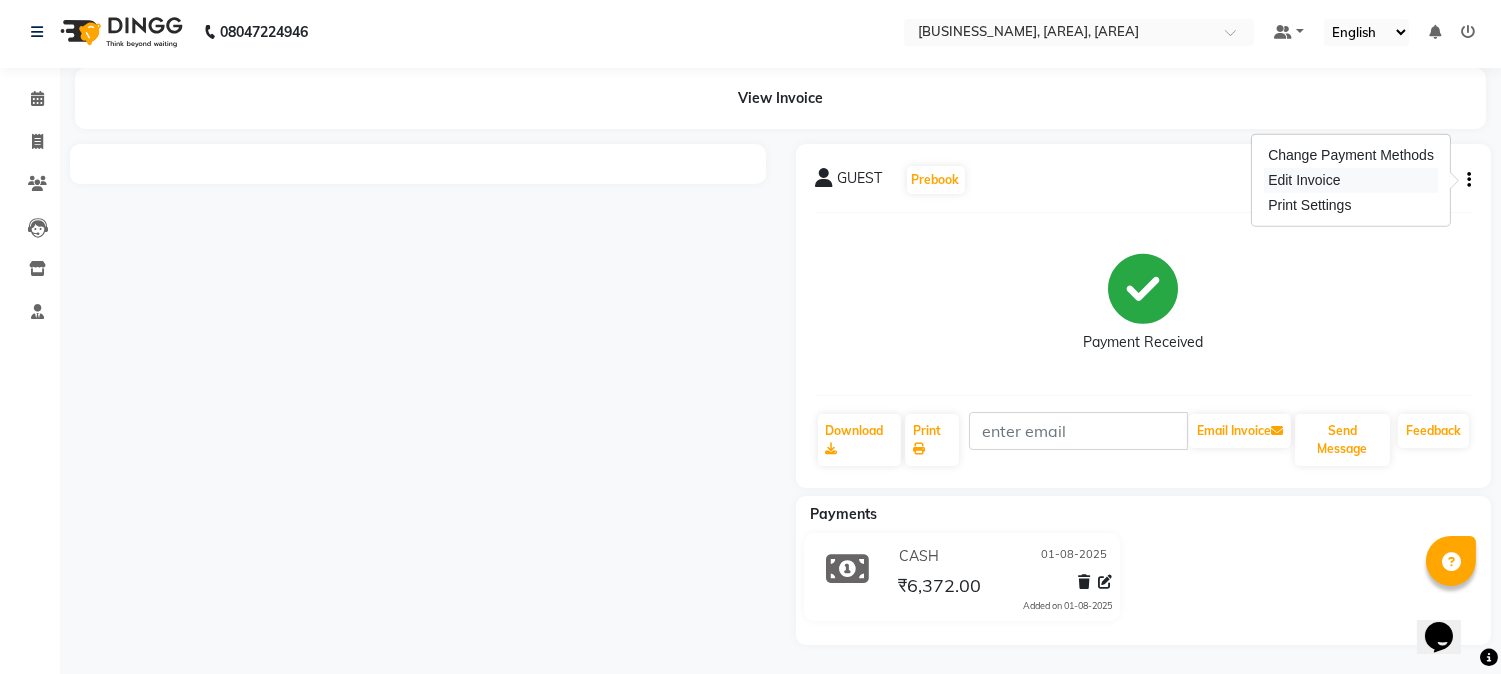 click on "Edit Invoice" at bounding box center (1351, 180) 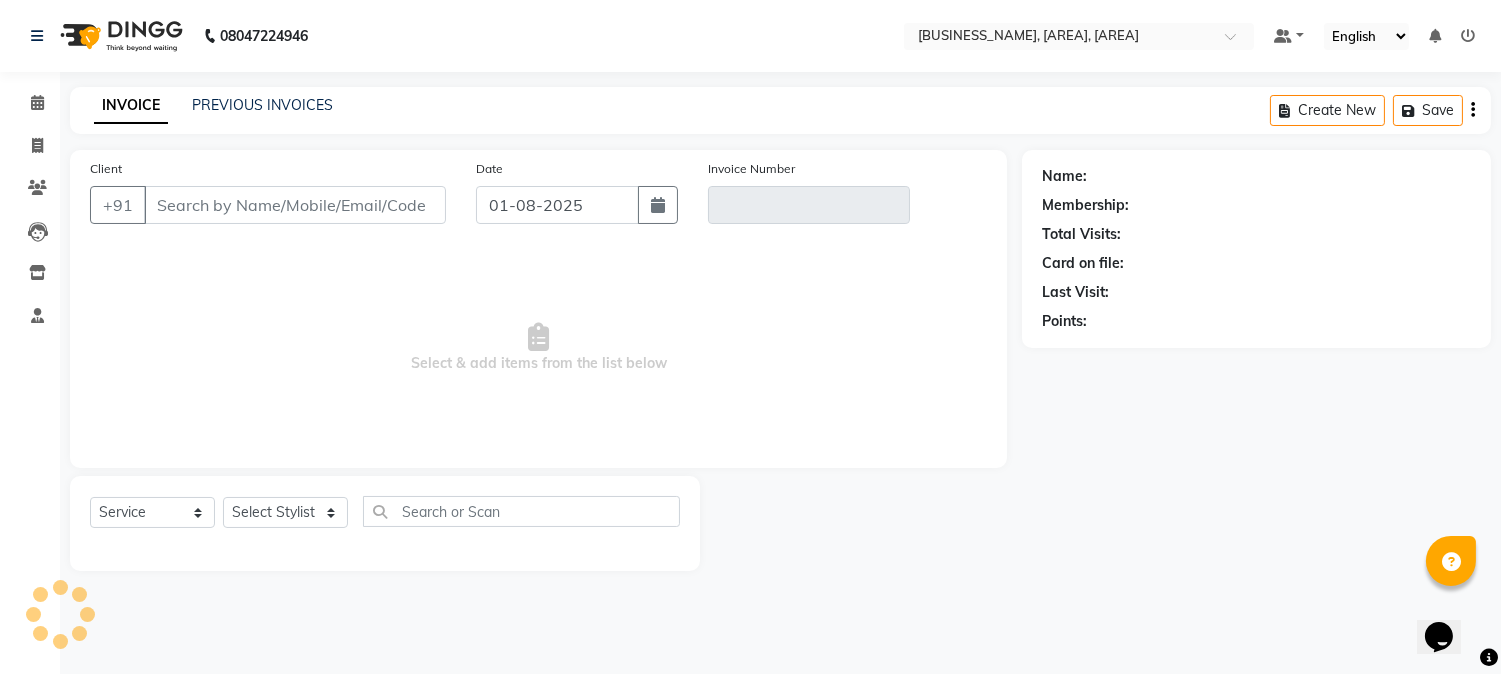 scroll, scrollTop: 0, scrollLeft: 0, axis: both 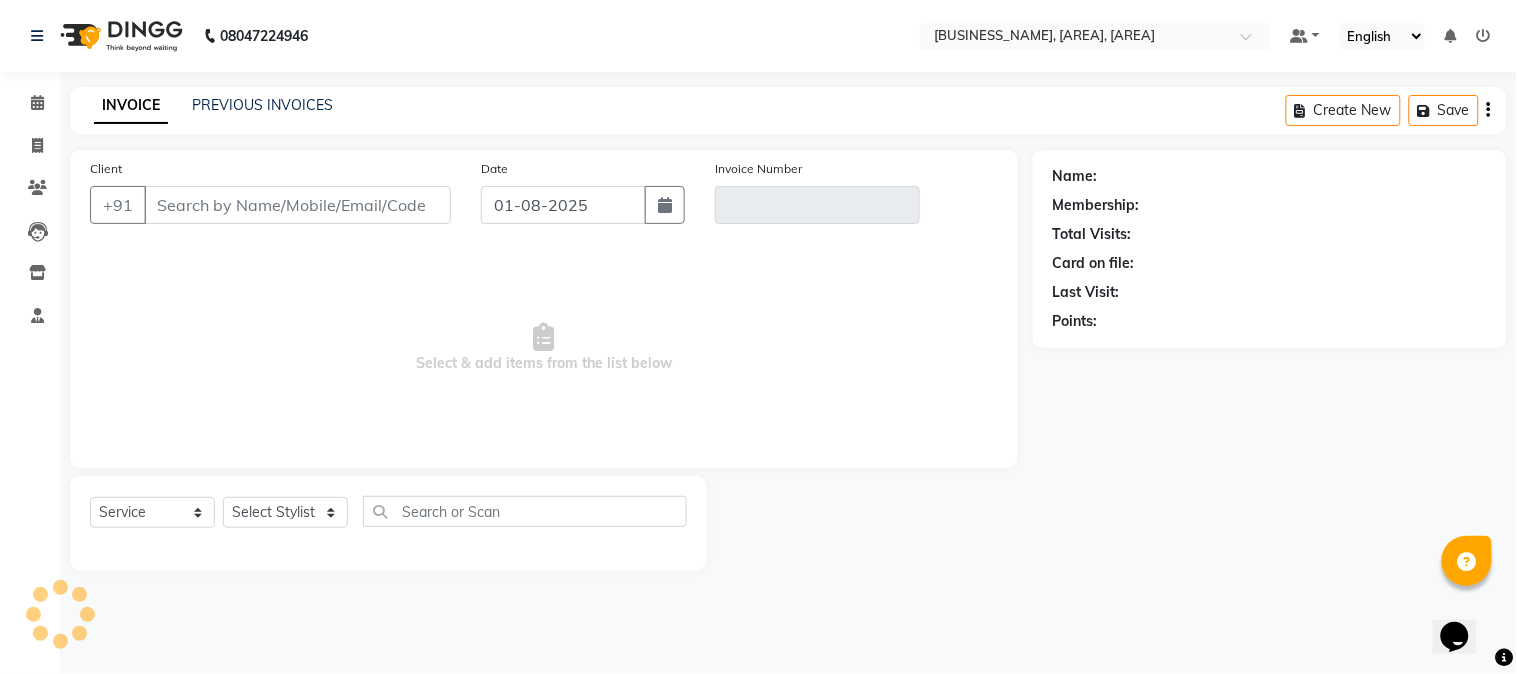 type on "11******11" 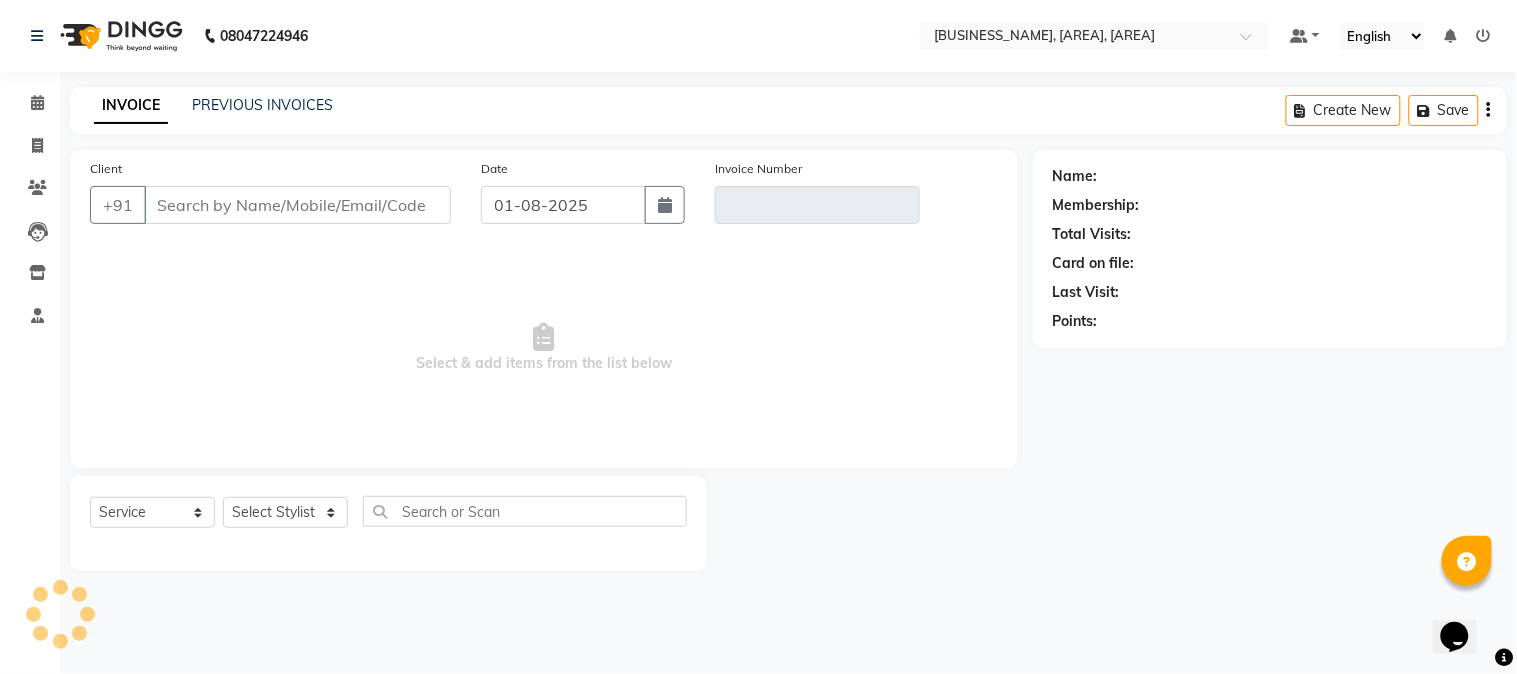 type on "V/2025-26/3101" 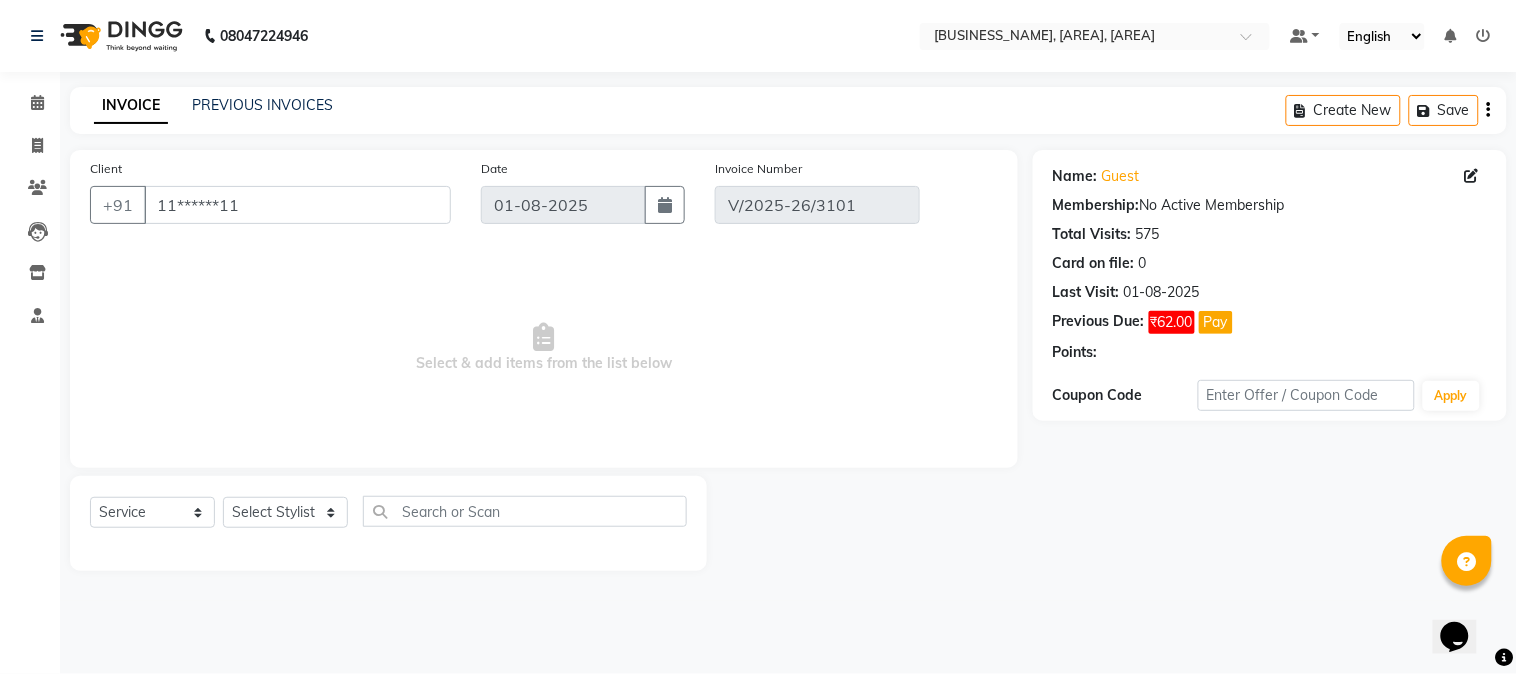 select on "select" 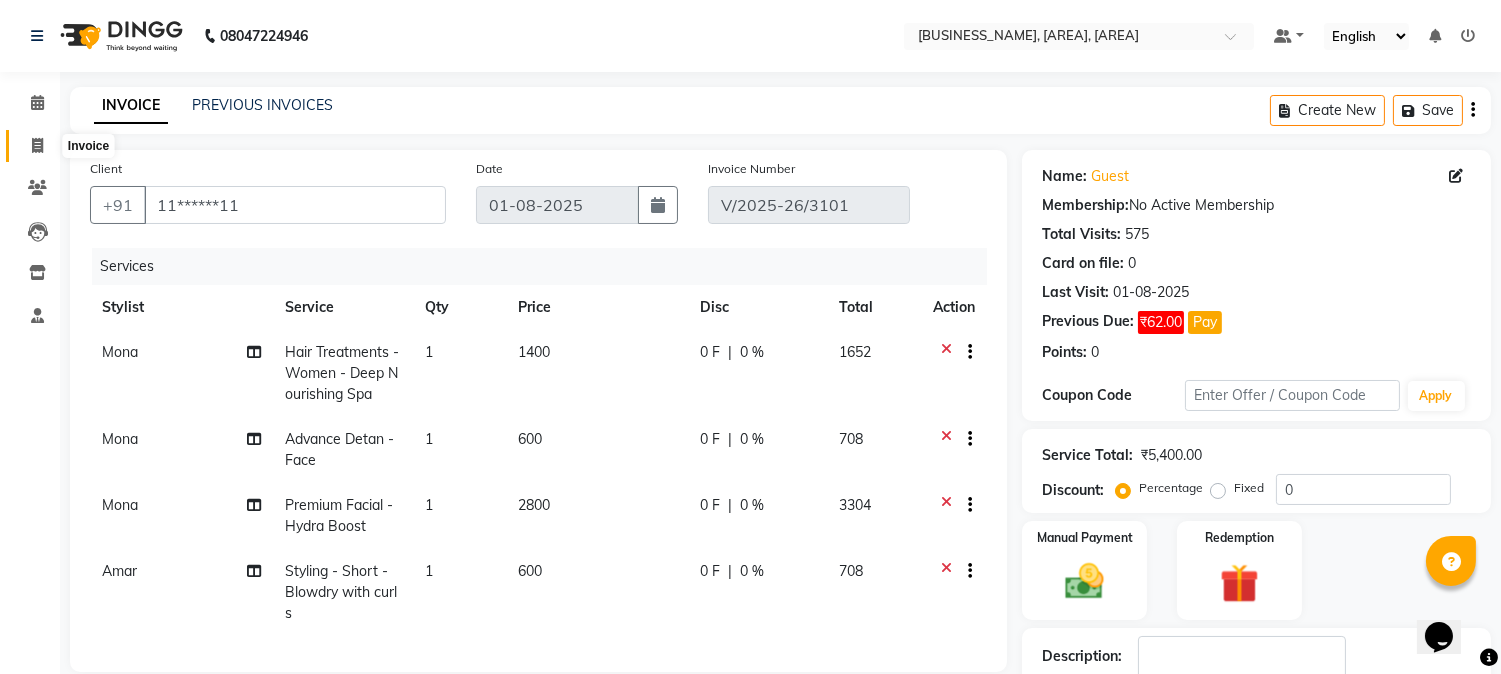click 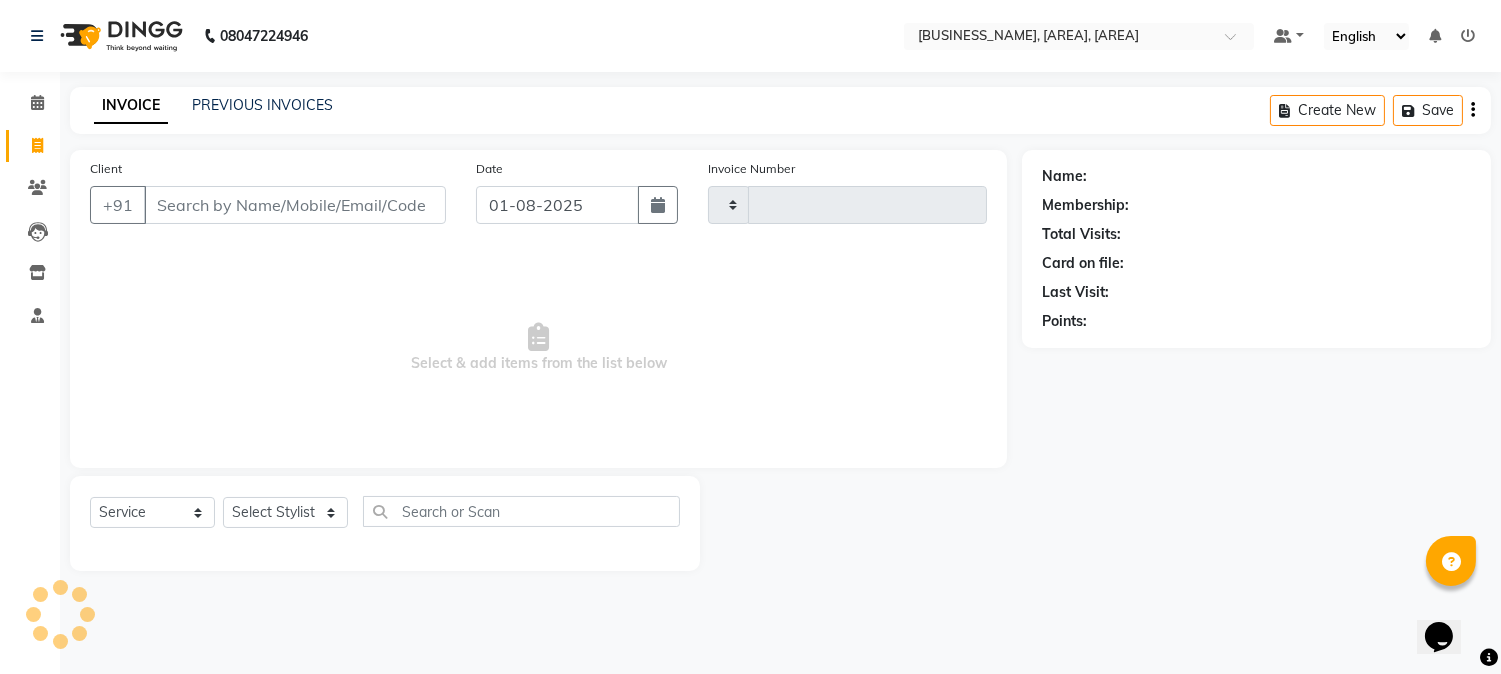 type on "3102" 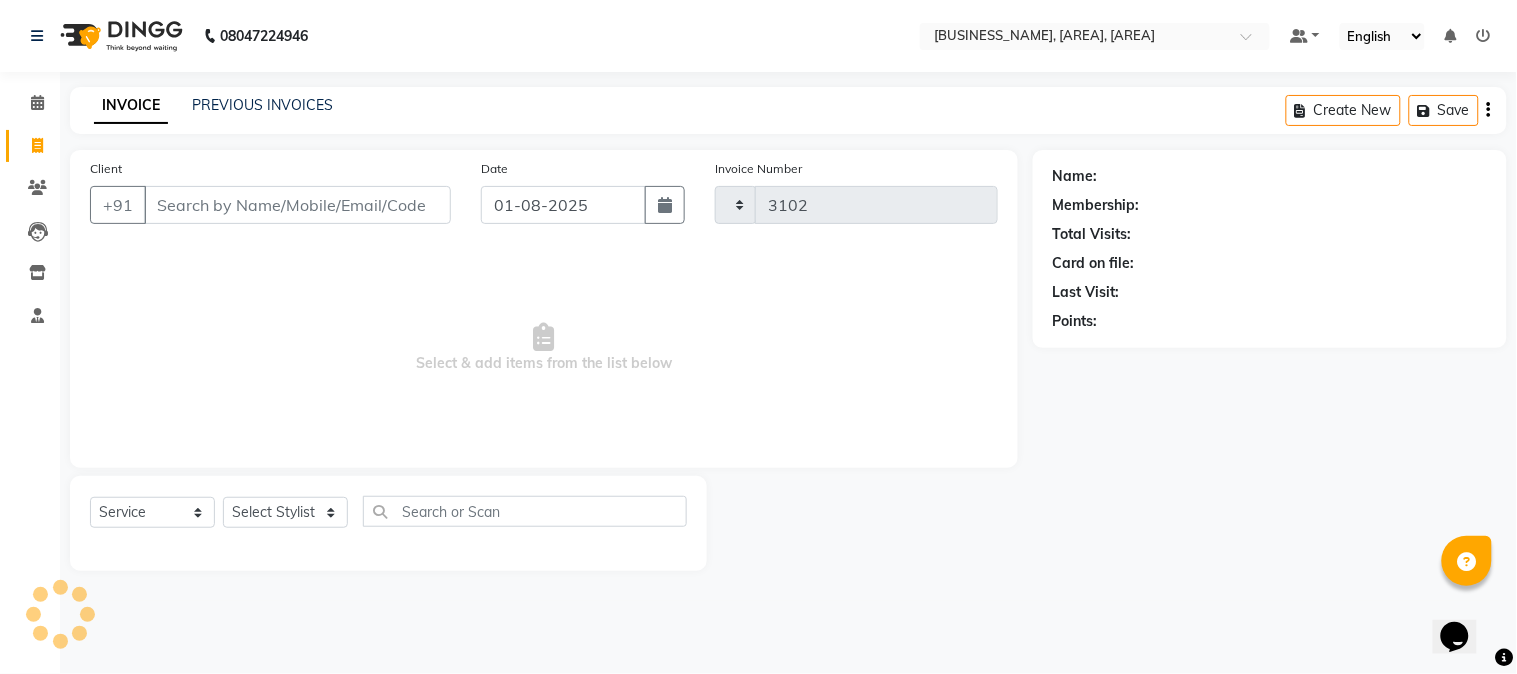 select on "5019" 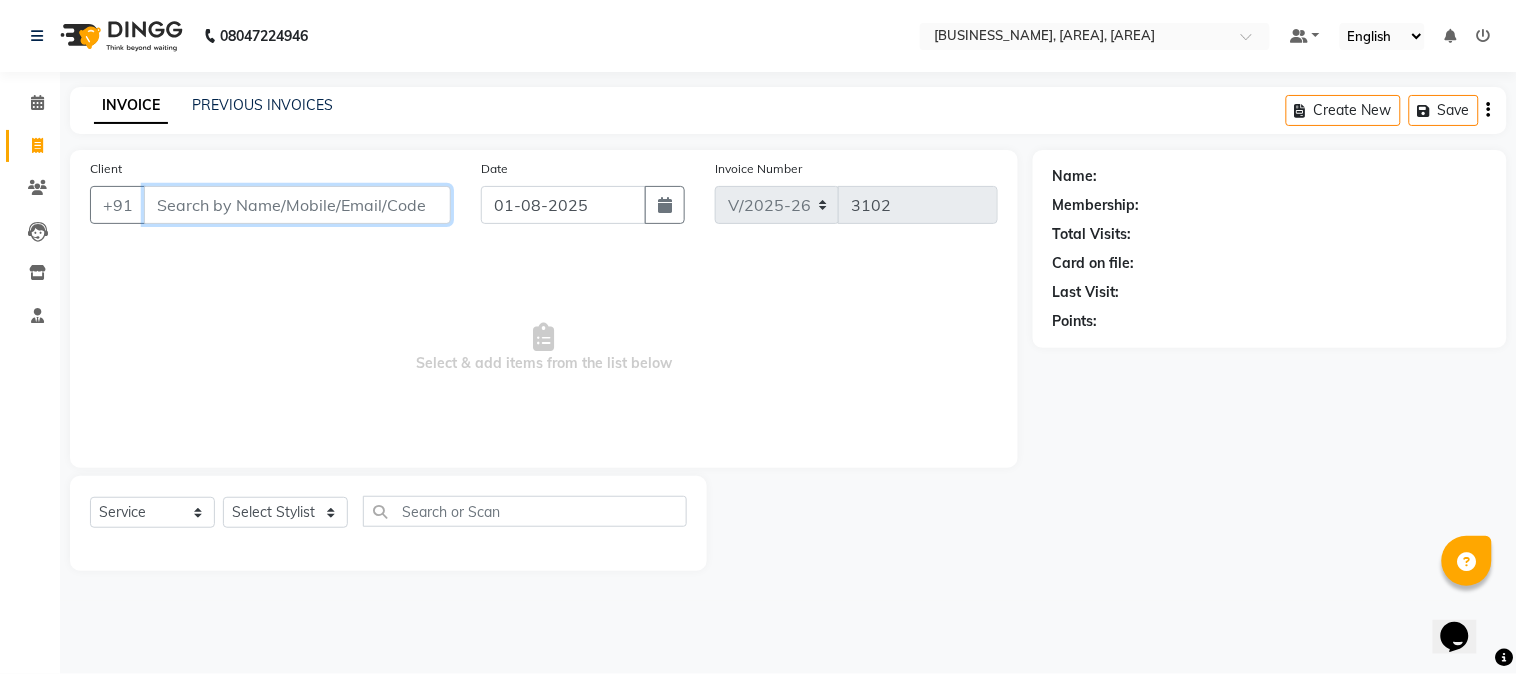 click on "Client" at bounding box center (297, 205) 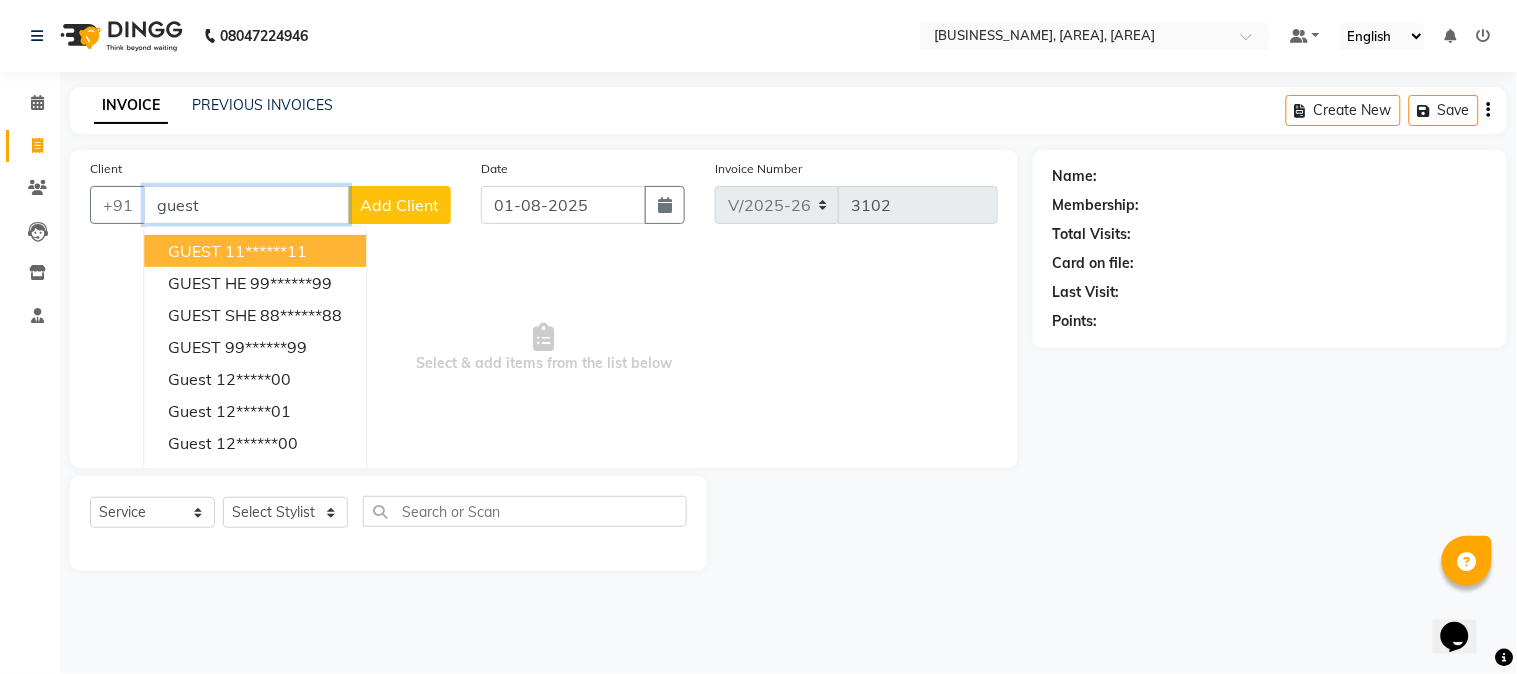 click on "11******11" at bounding box center [266, 251] 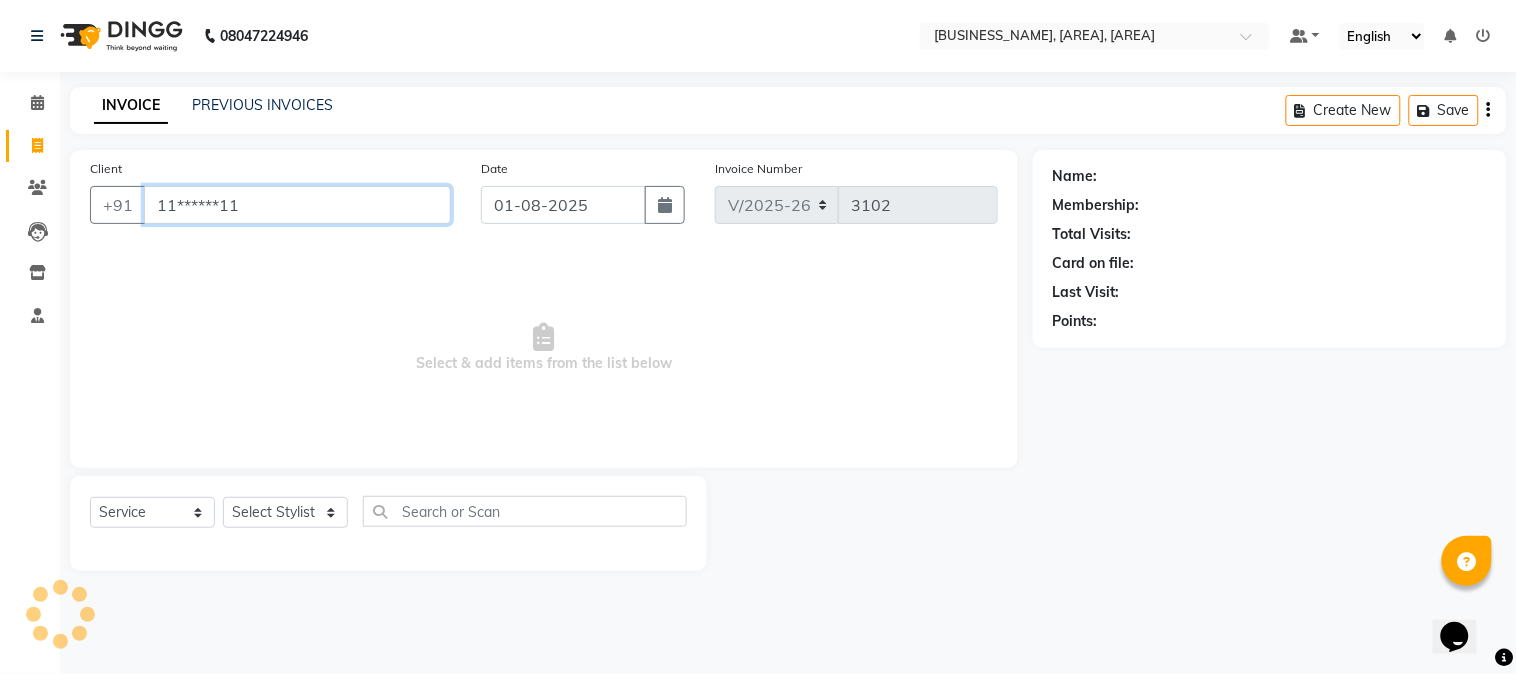 type on "11******11" 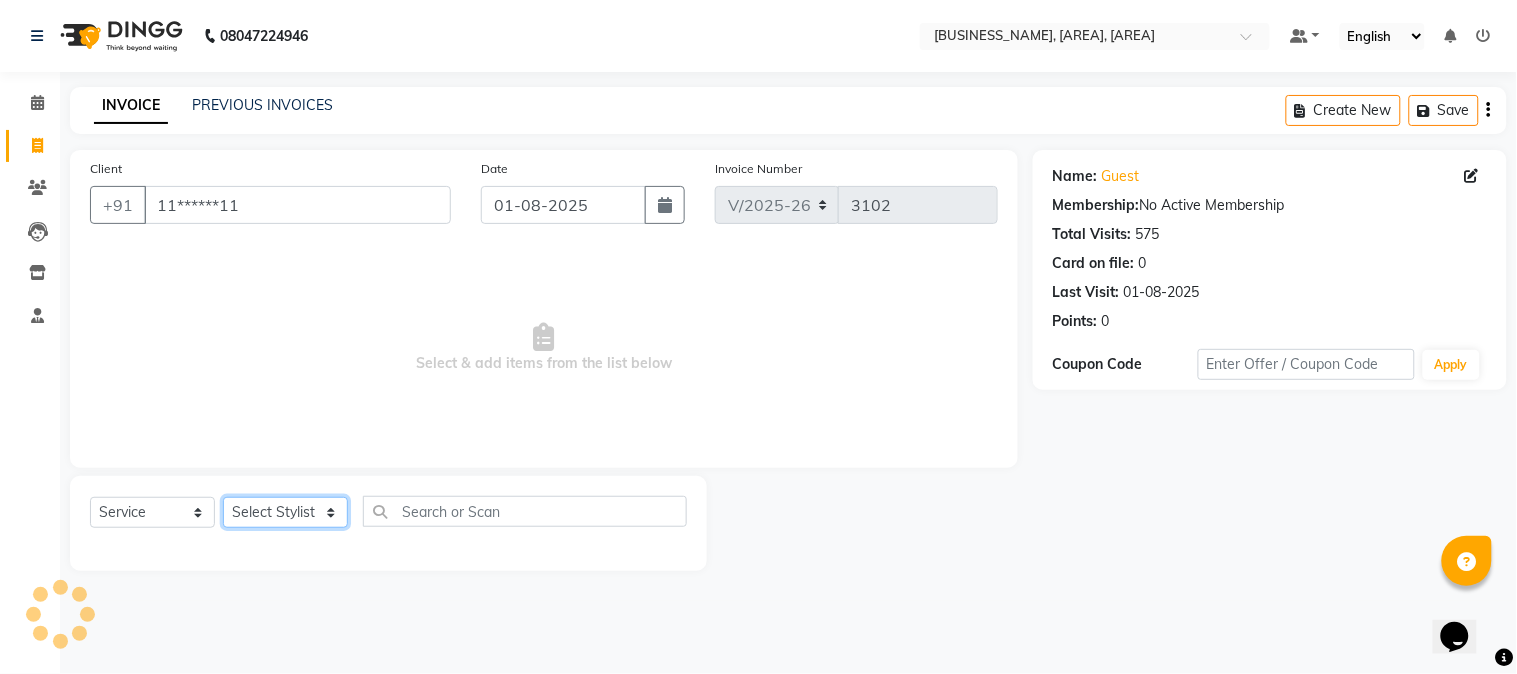 click on "Select Stylist Amar  Arjun Eliza [BUSINESS_NAME] Jonathan Maya Mona Neha Ravi Salima Sonam" 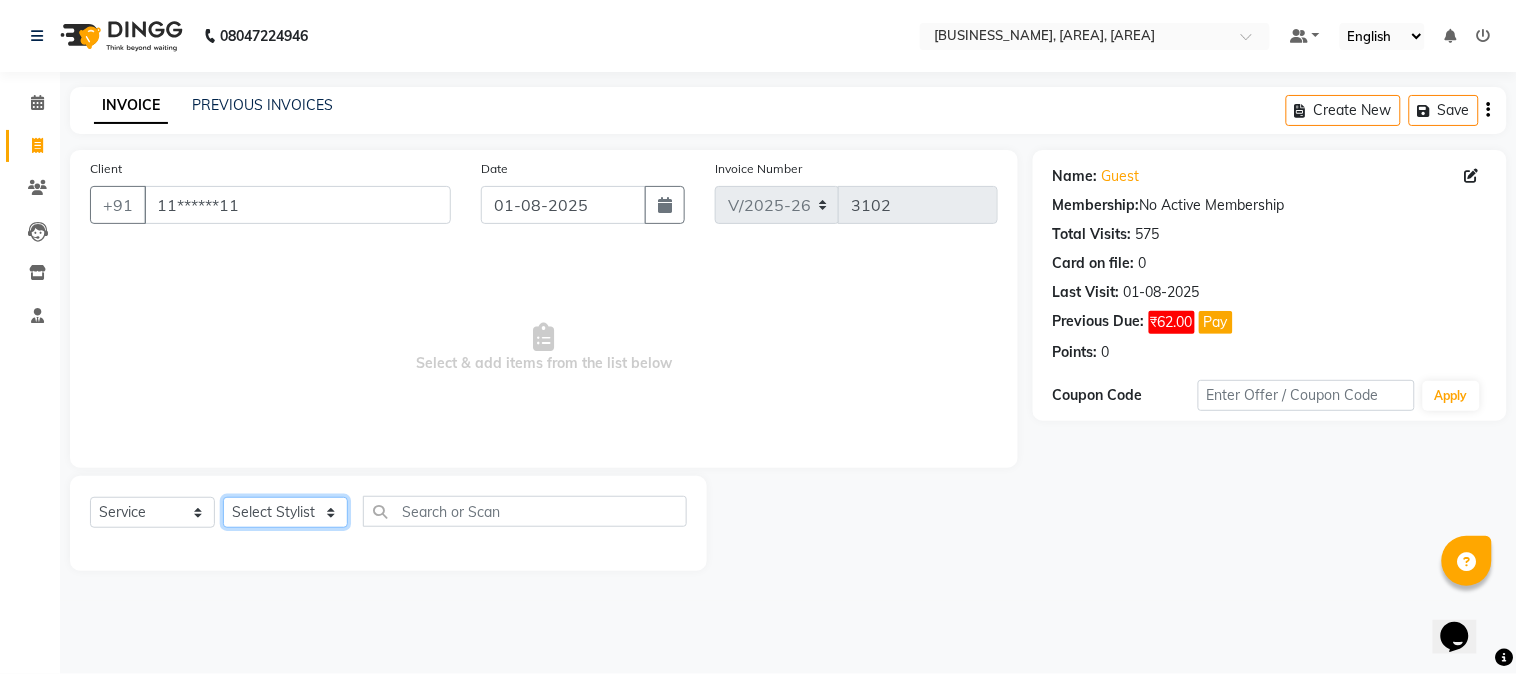 select on "32993" 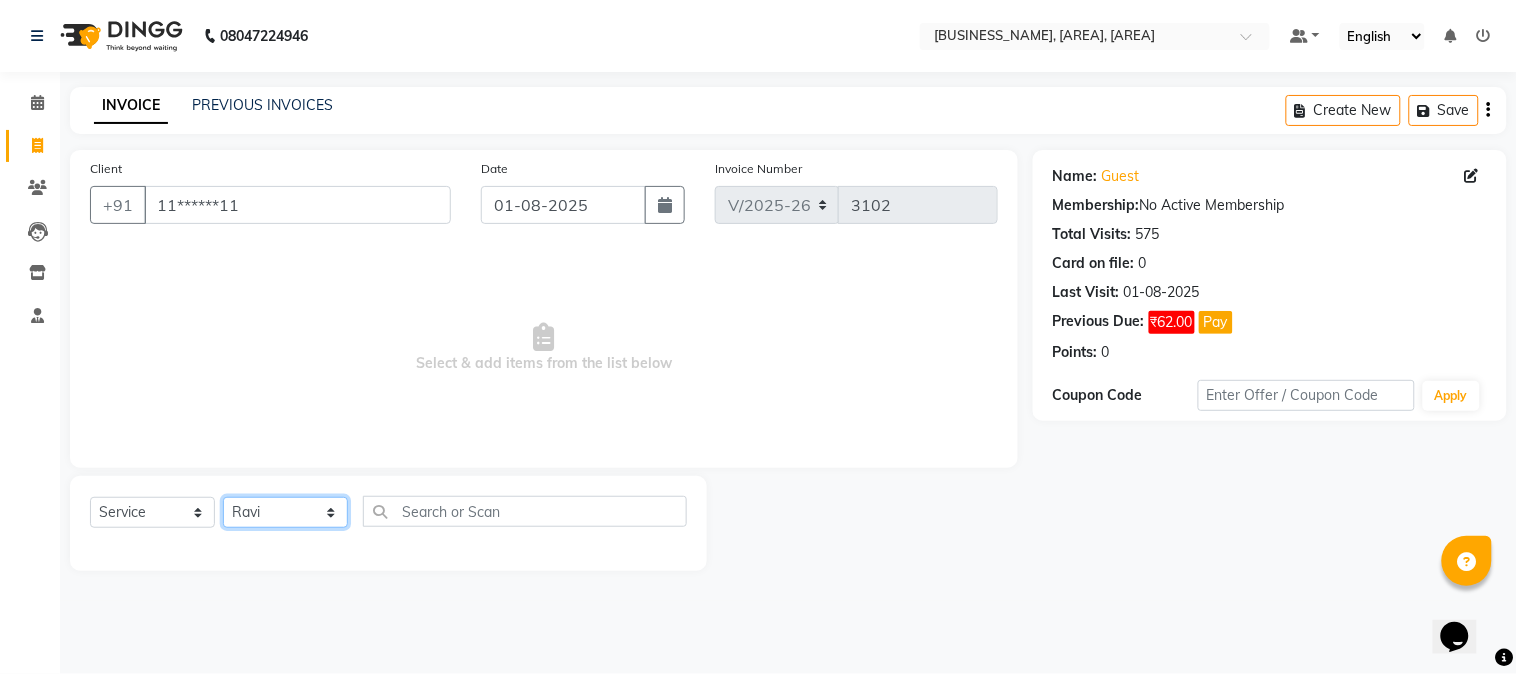 click on "Select Stylist Amar  Arjun Eliza [BUSINESS_NAME] Jonathan Maya Mona Neha Ravi Salima Sonam" 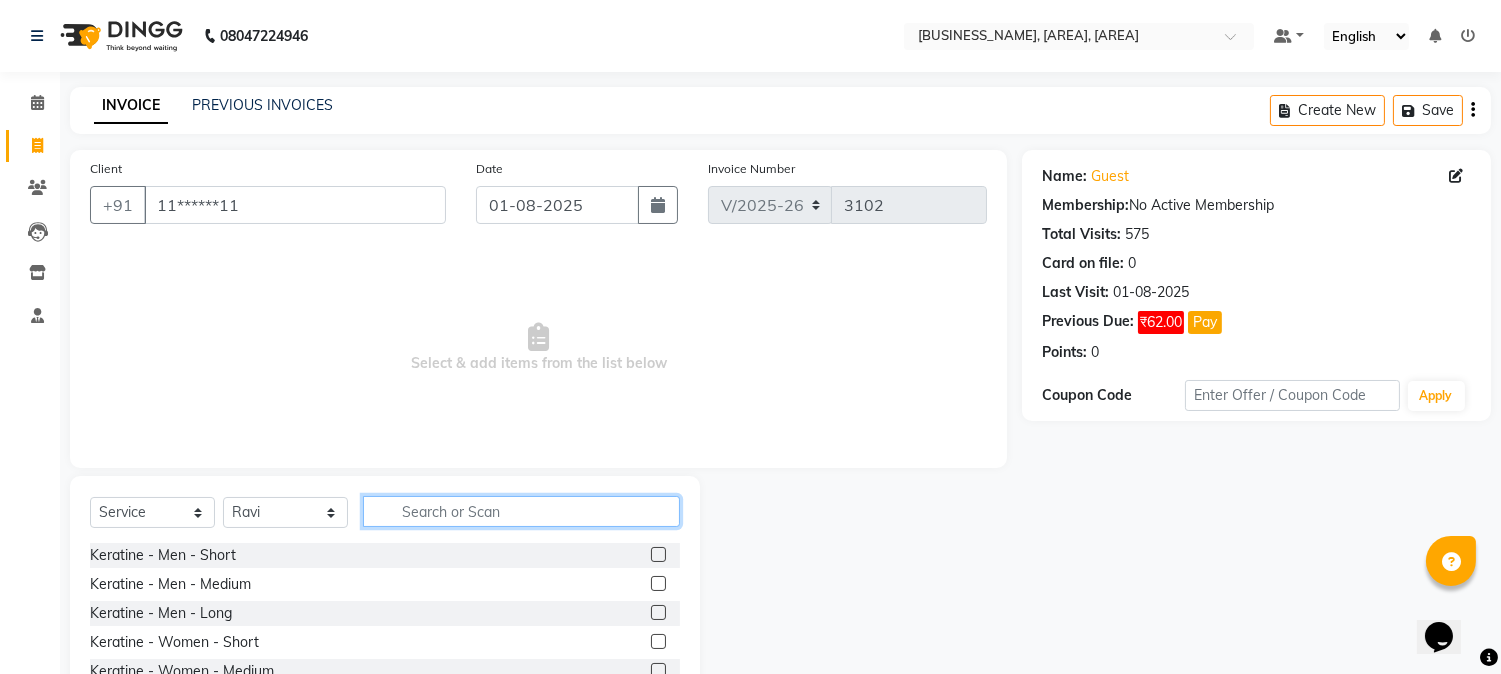click 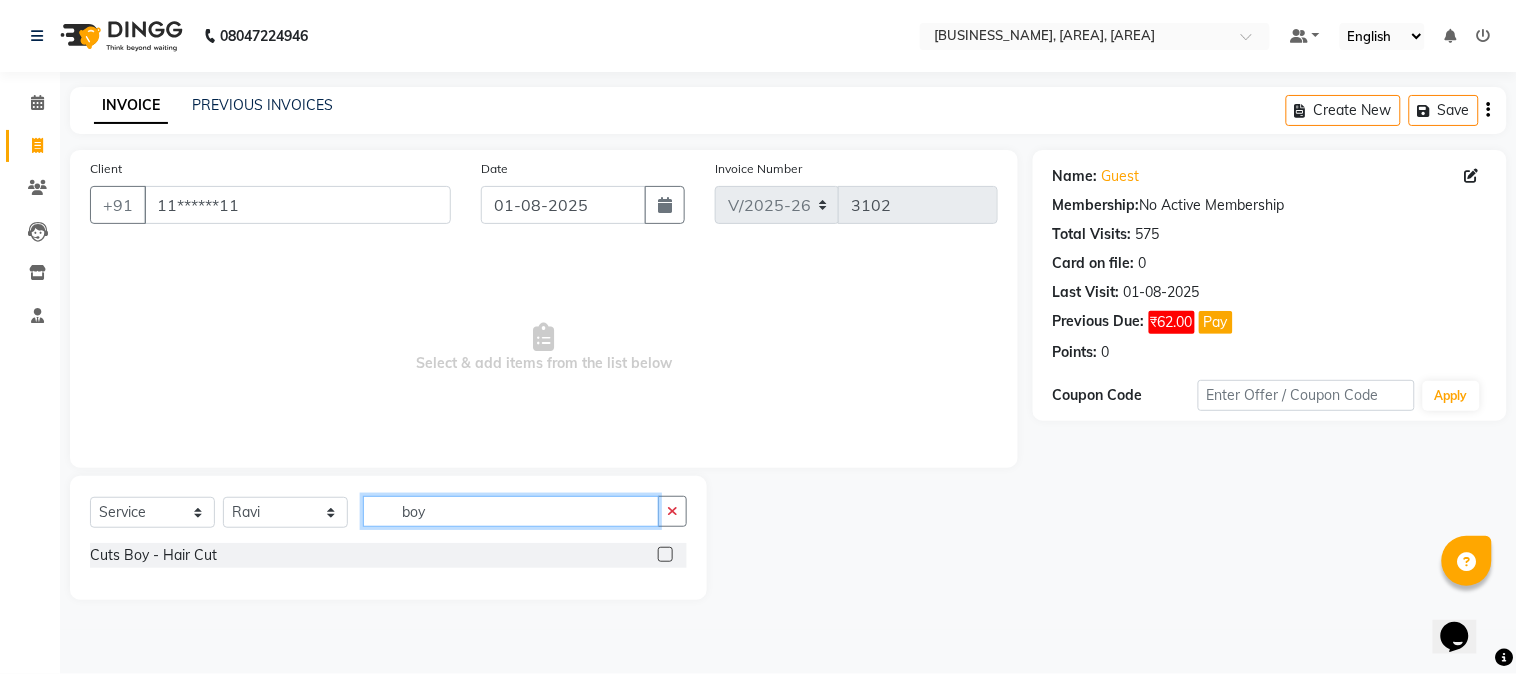 type on "boy" 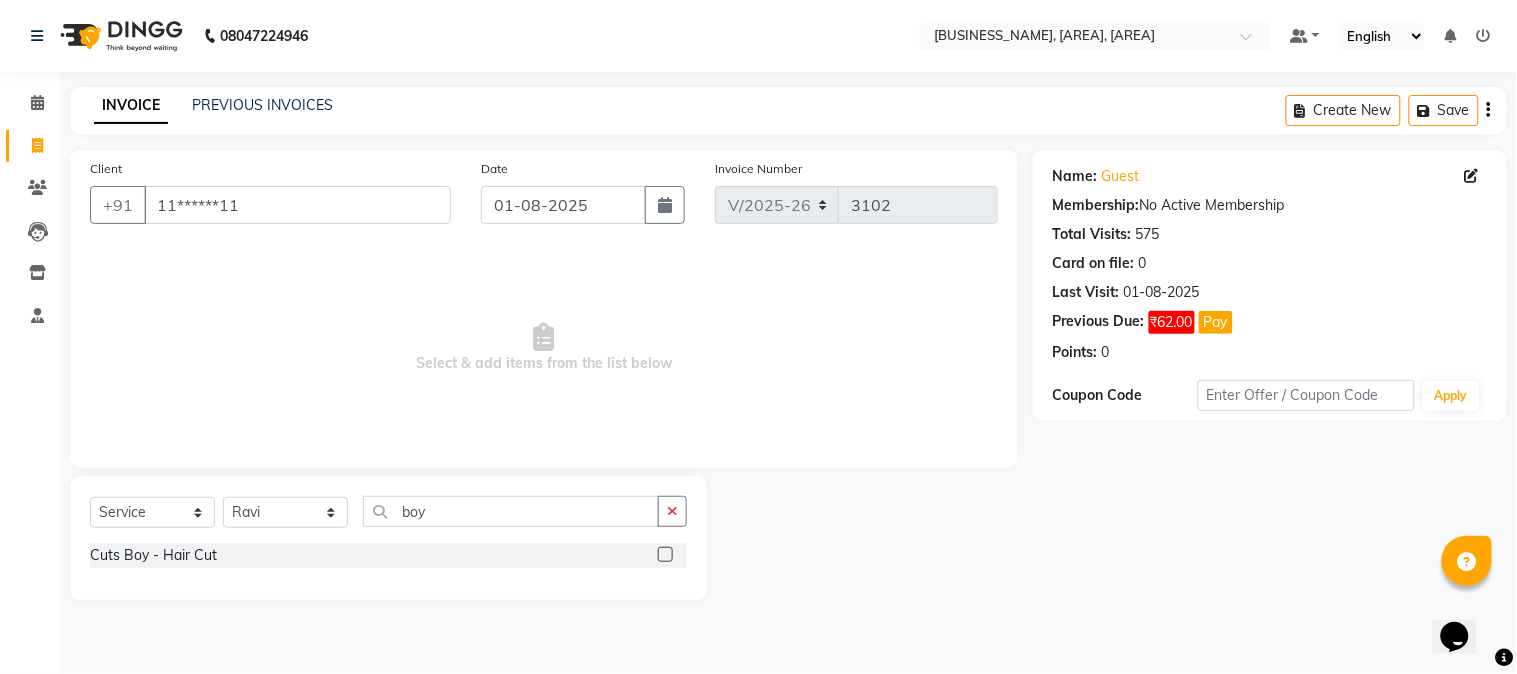 click 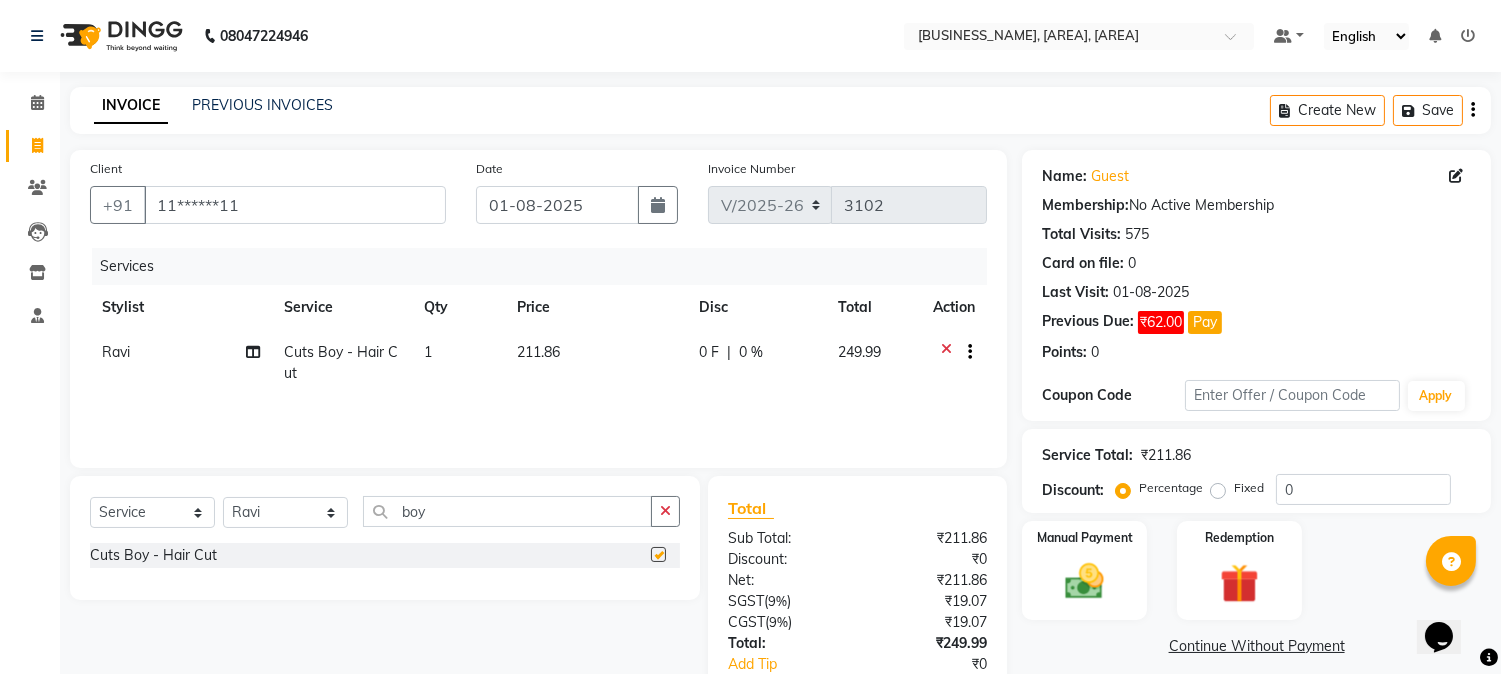 checkbox on "false" 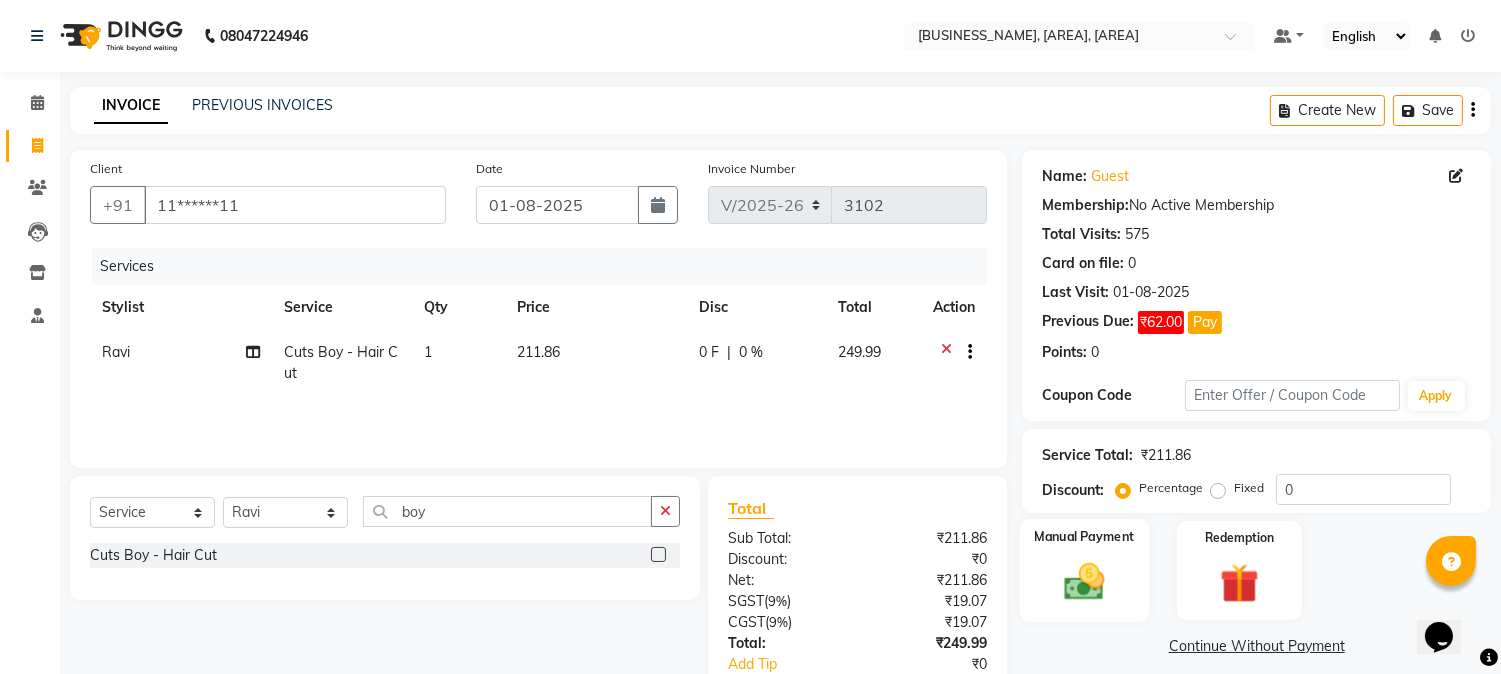 click 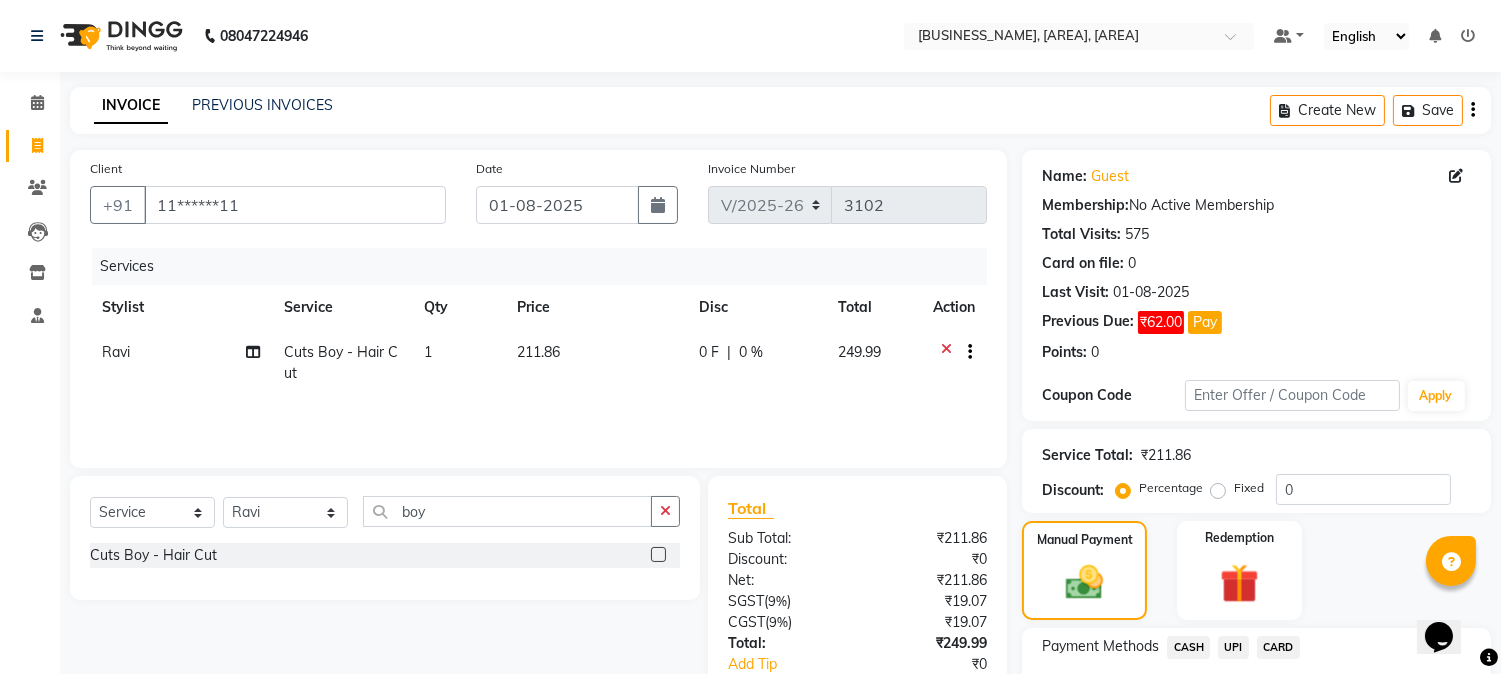 click on "UPI" 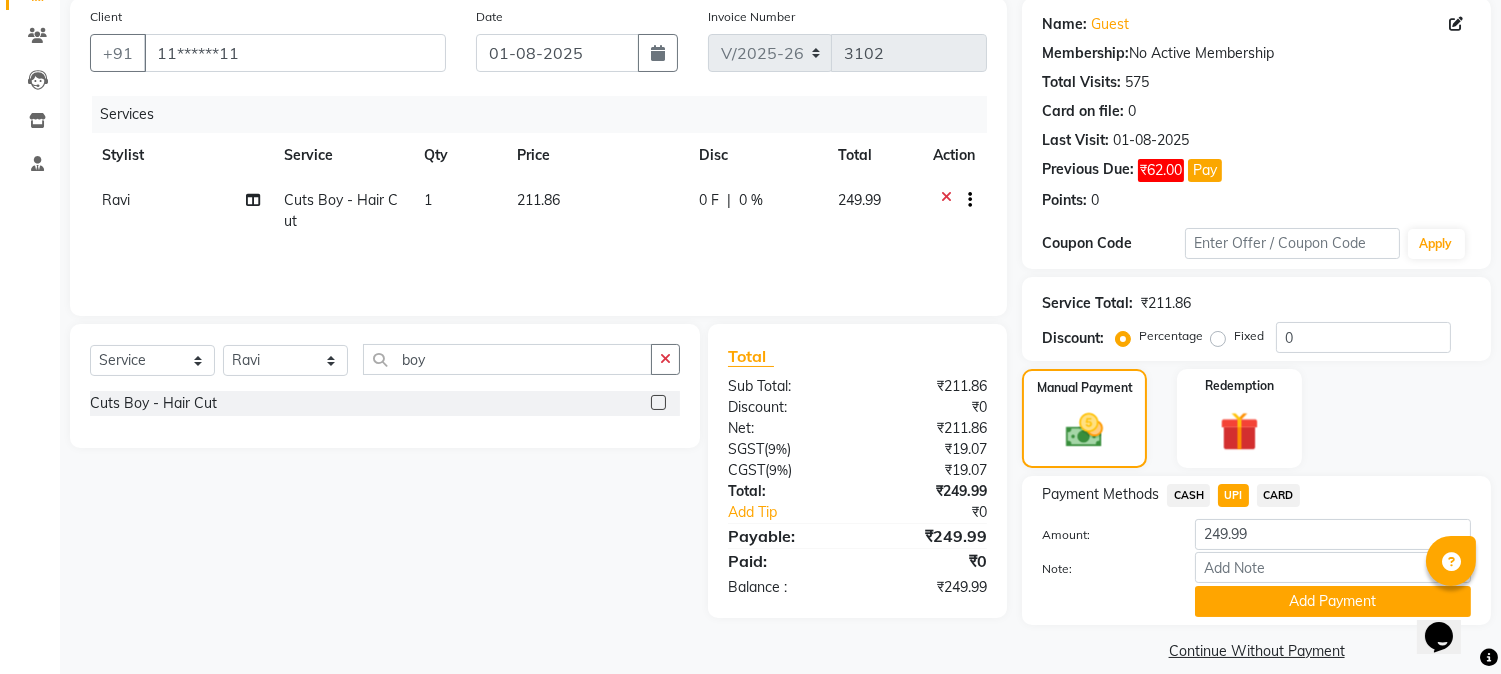 scroll, scrollTop: 173, scrollLeft: 0, axis: vertical 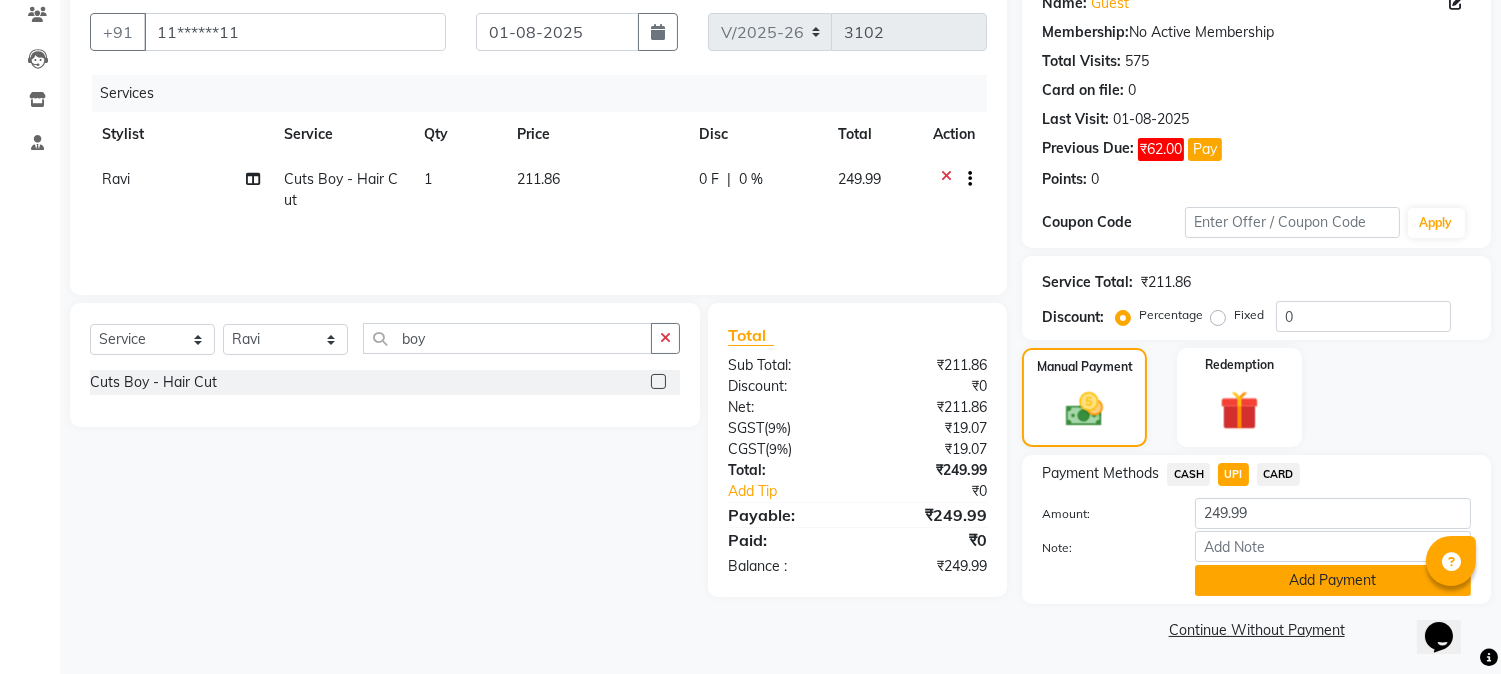 click on "Add Payment" 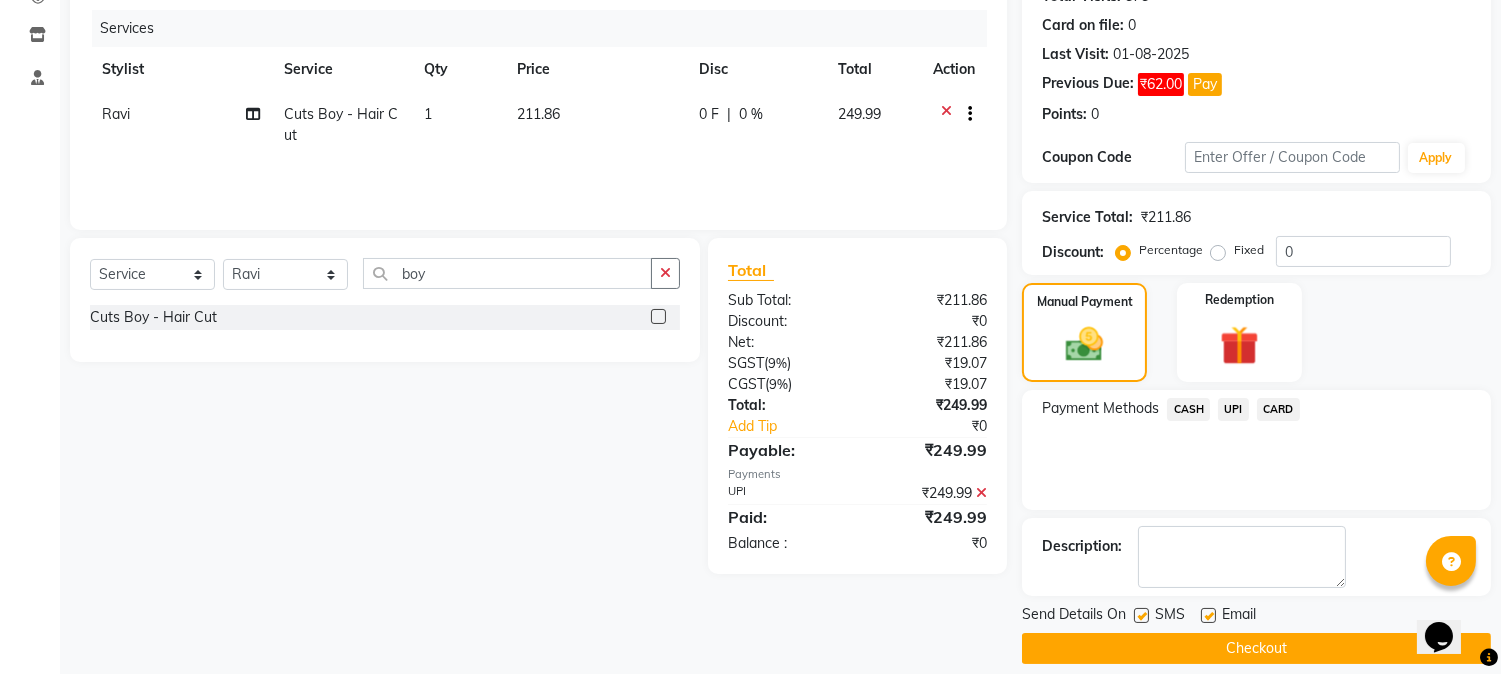 scroll, scrollTop: 257, scrollLeft: 0, axis: vertical 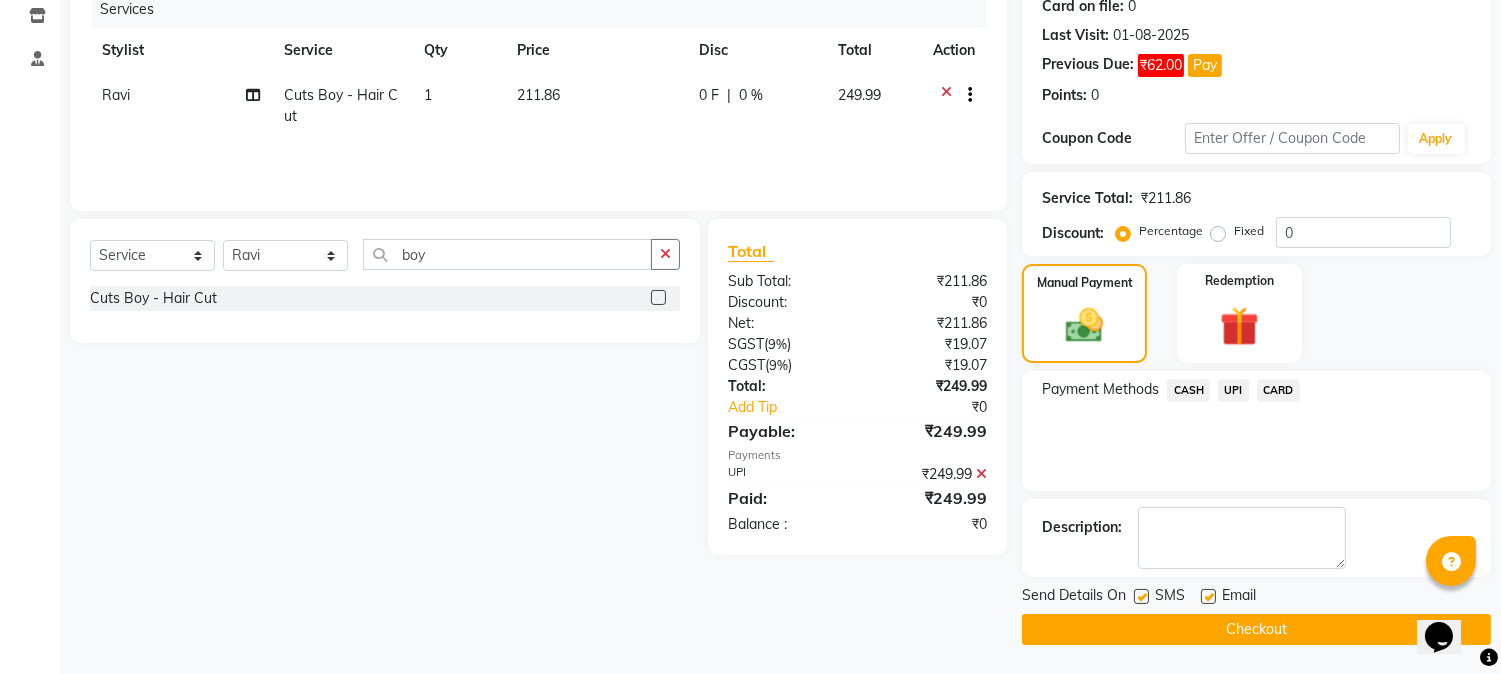 click 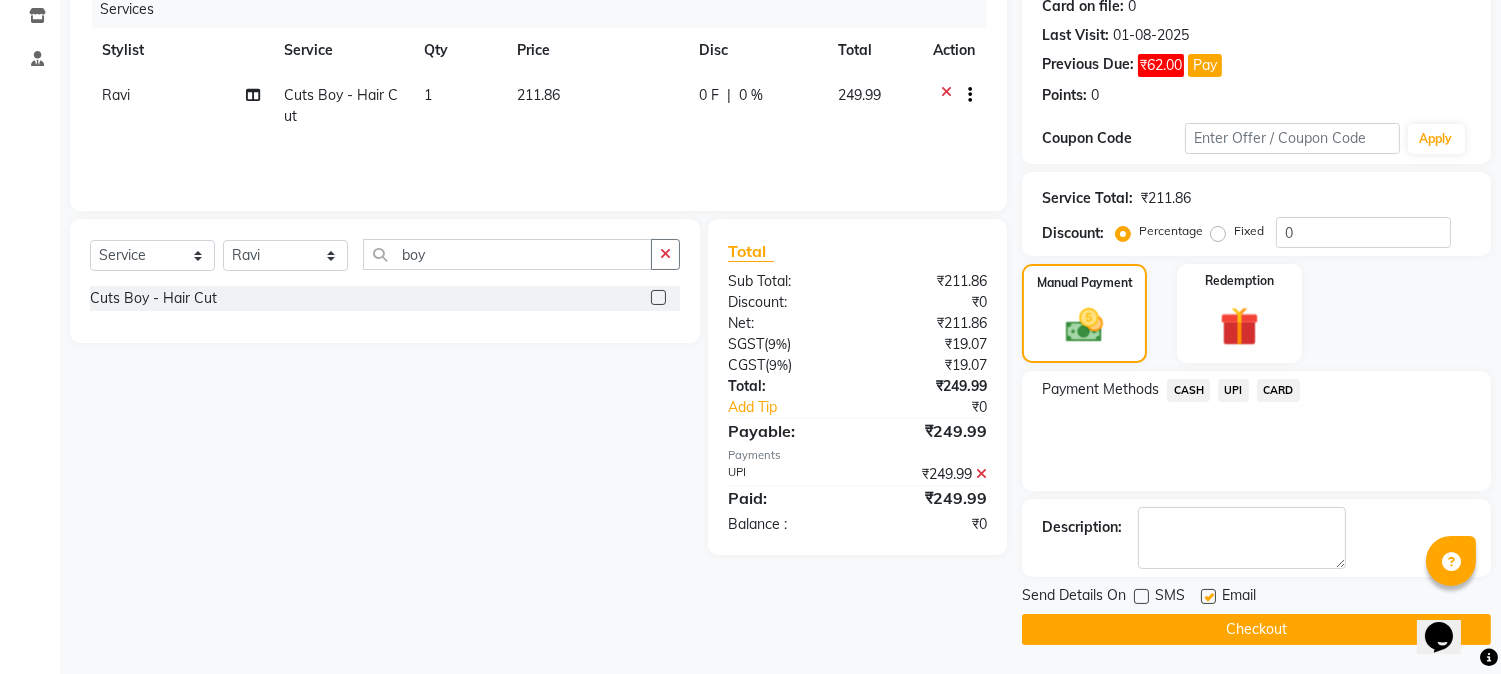 click on "Checkout" 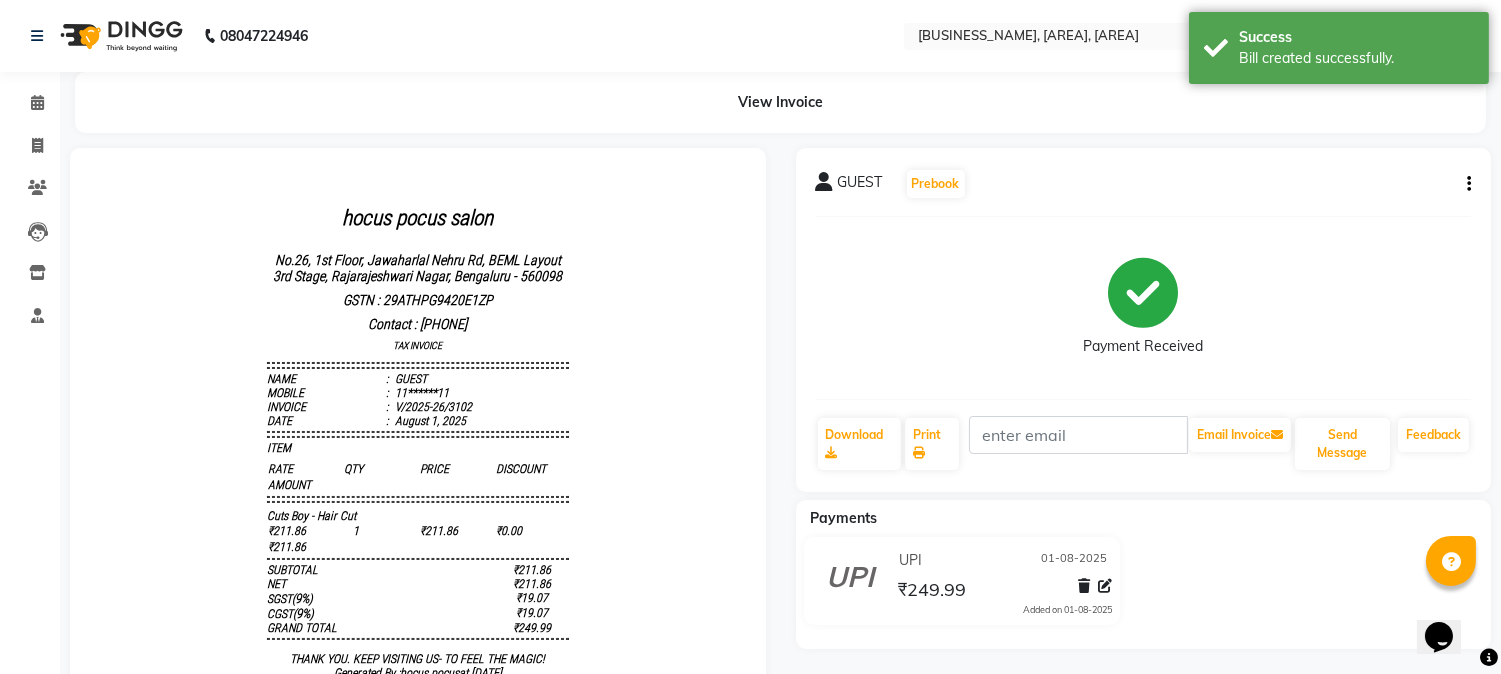 scroll, scrollTop: 0, scrollLeft: 0, axis: both 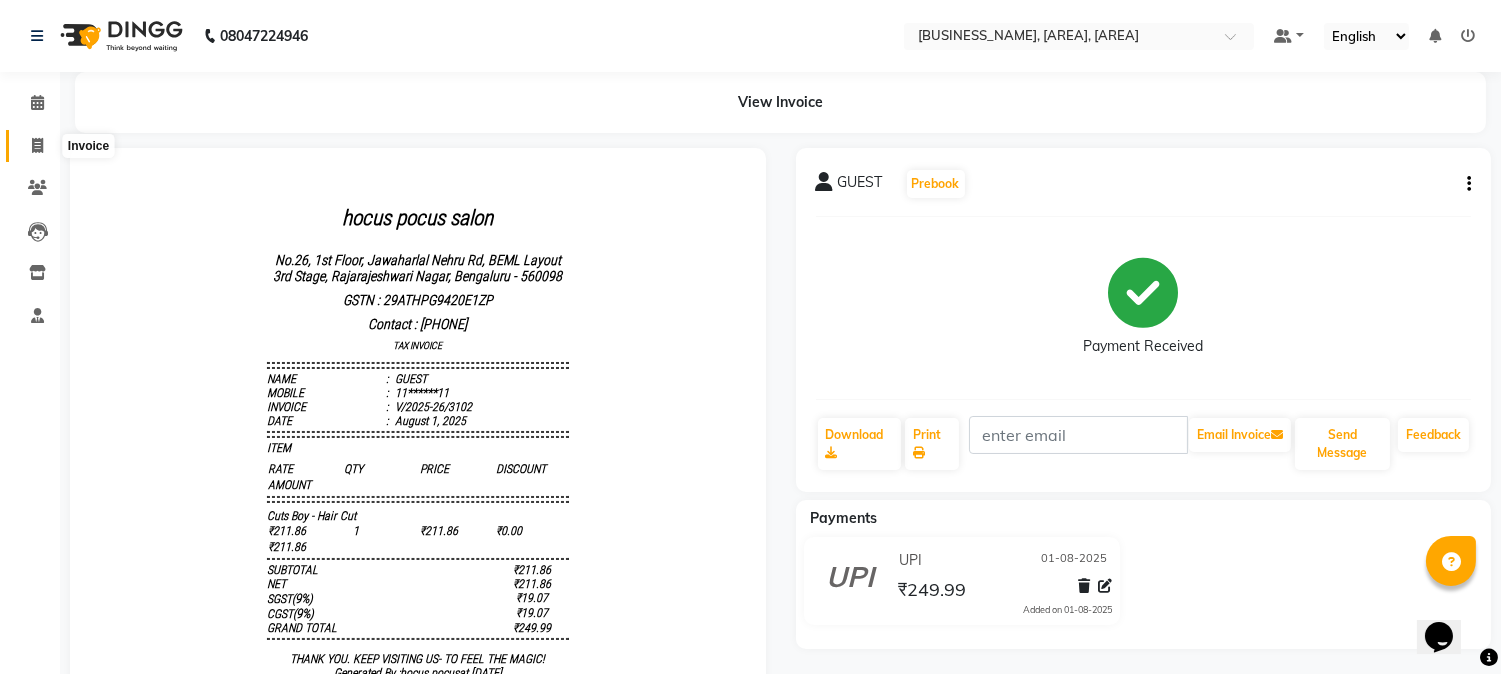 click 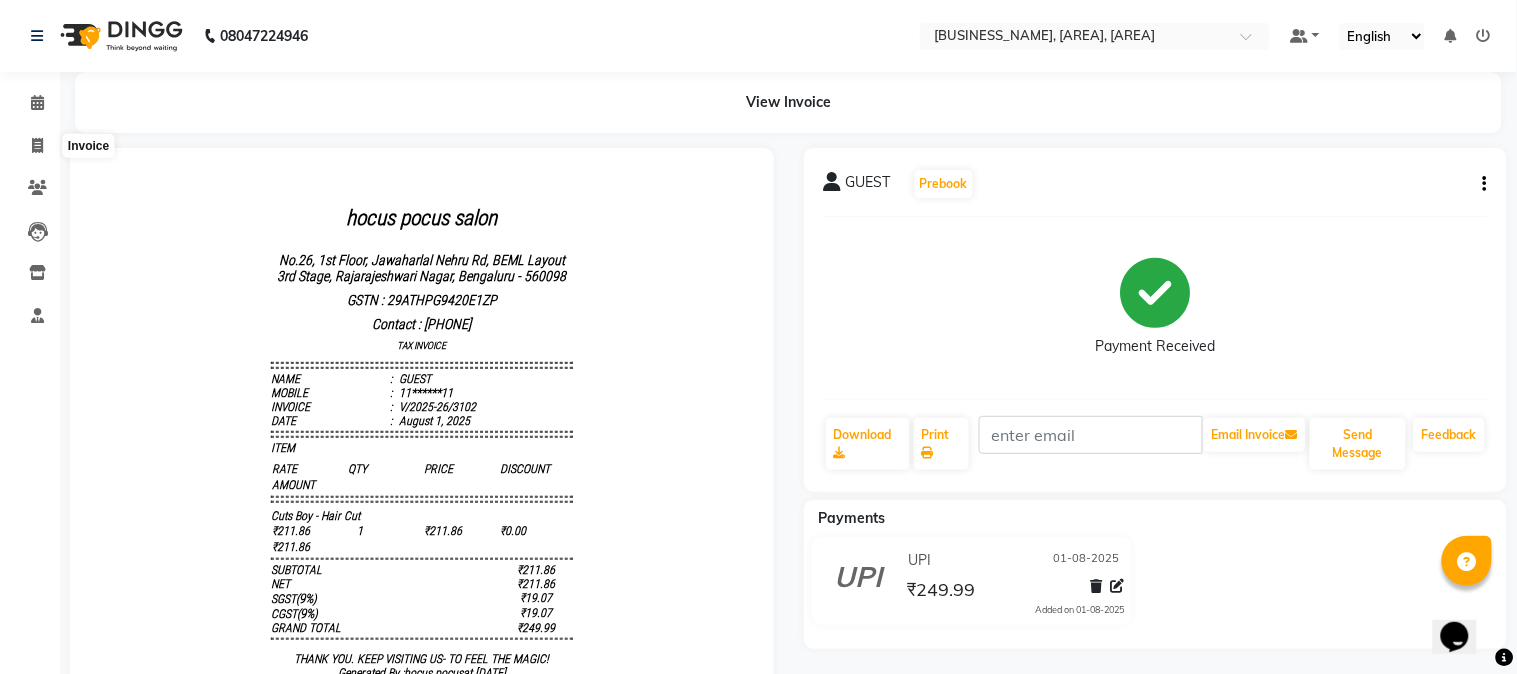 select on "5019" 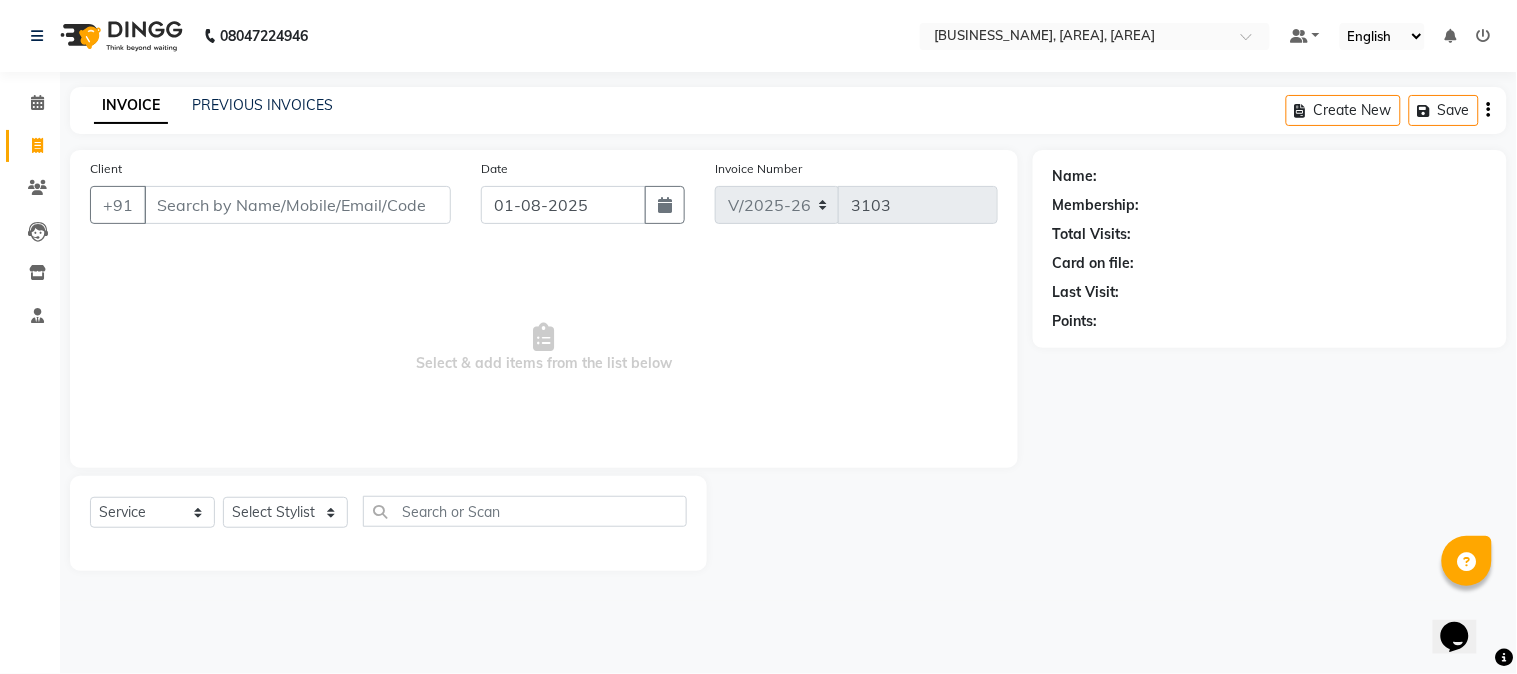 click on "Client" at bounding box center (297, 205) 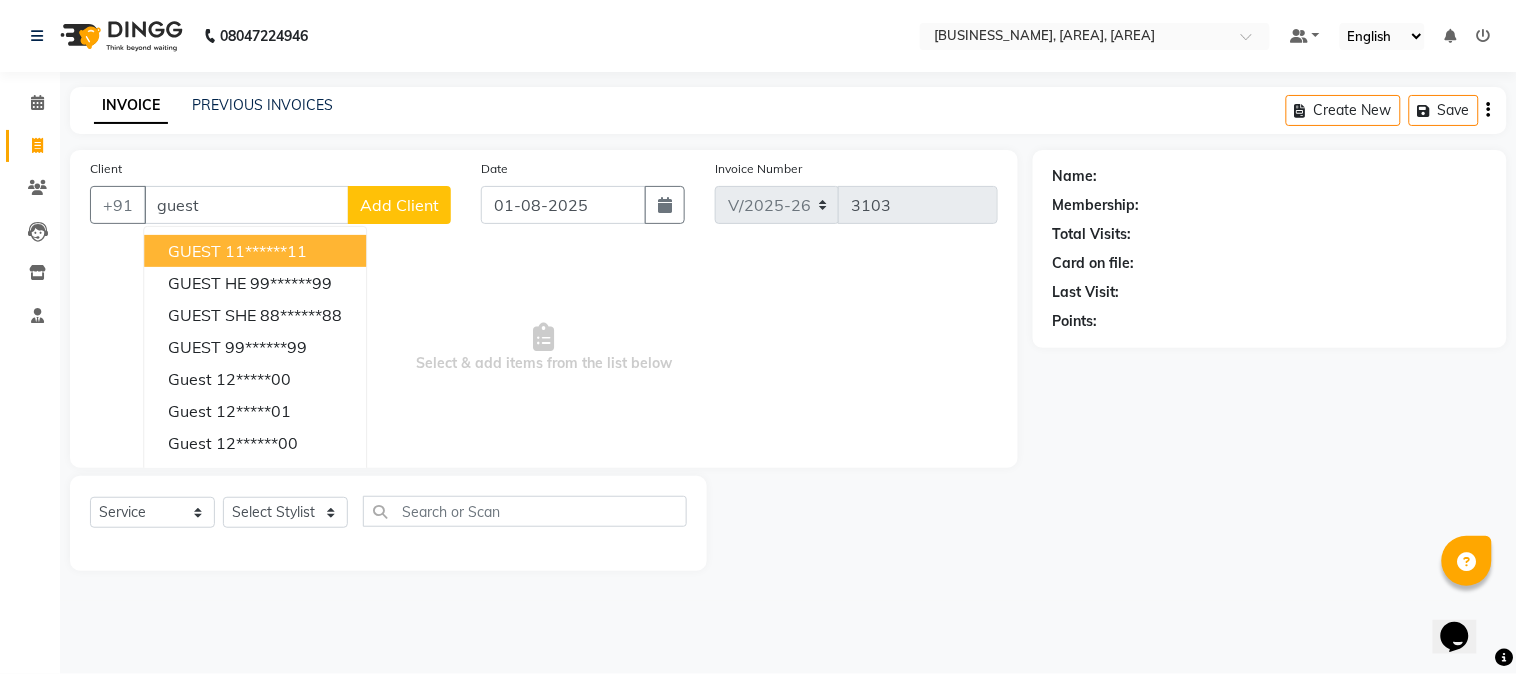 click on "11******11" at bounding box center (266, 251) 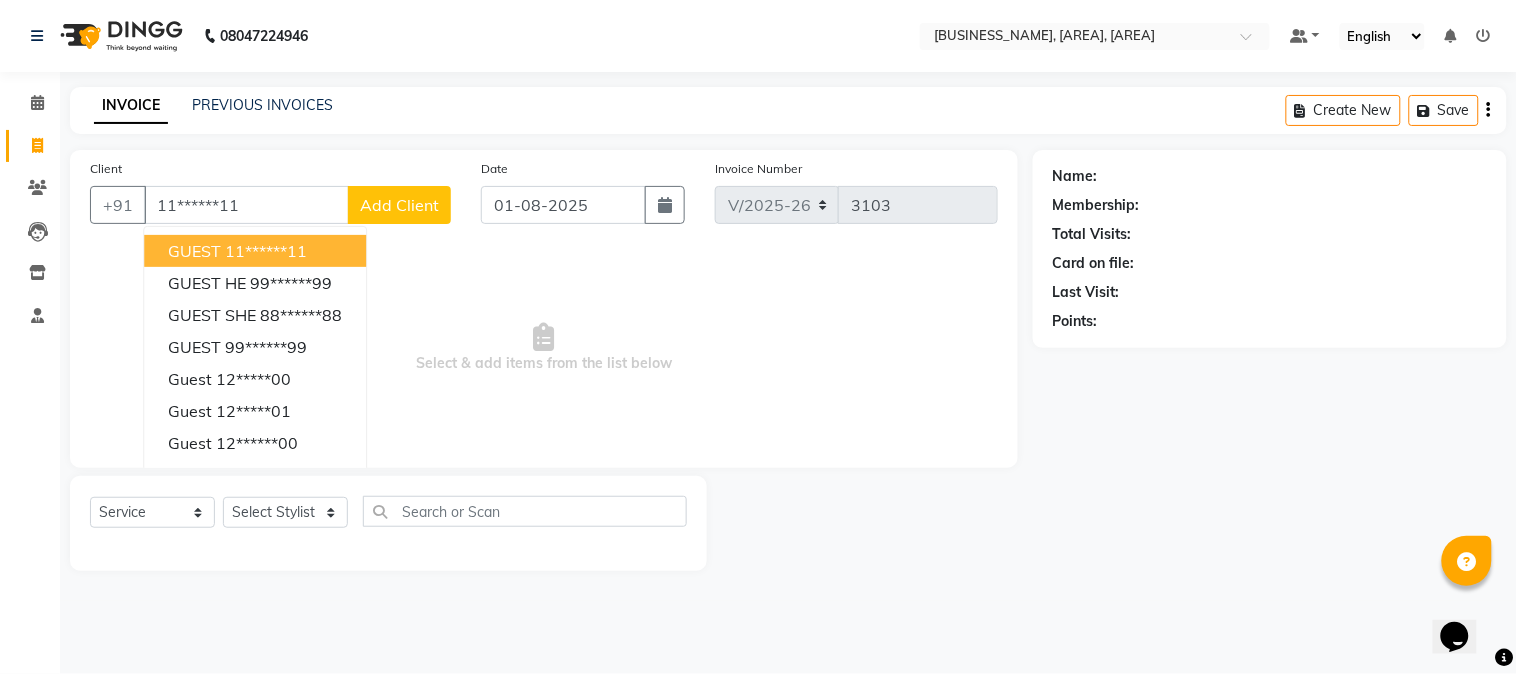 type on "11******11" 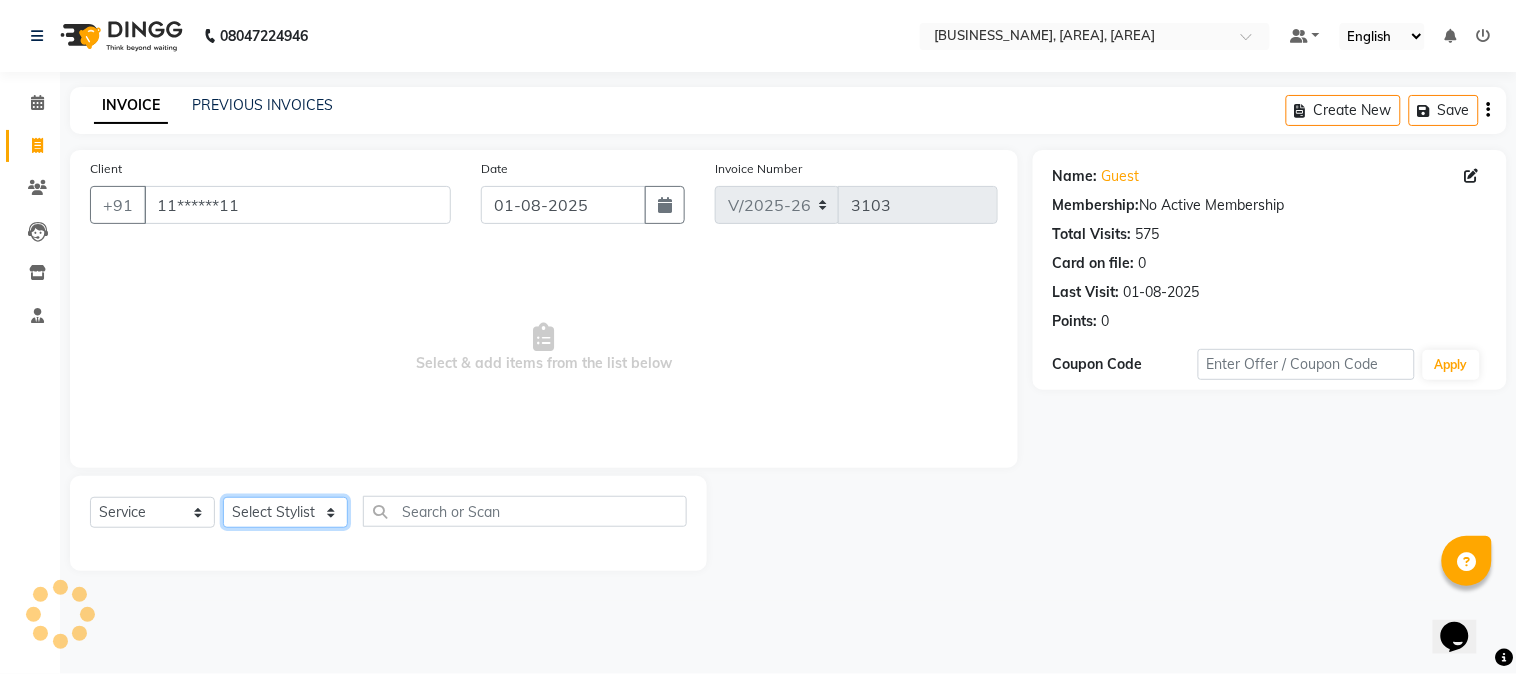 click on "Select Stylist Amar  Arjun Eliza [BUSINESS_NAME] Jonathan Maya Mona Neha Ravi Salima Sonam" 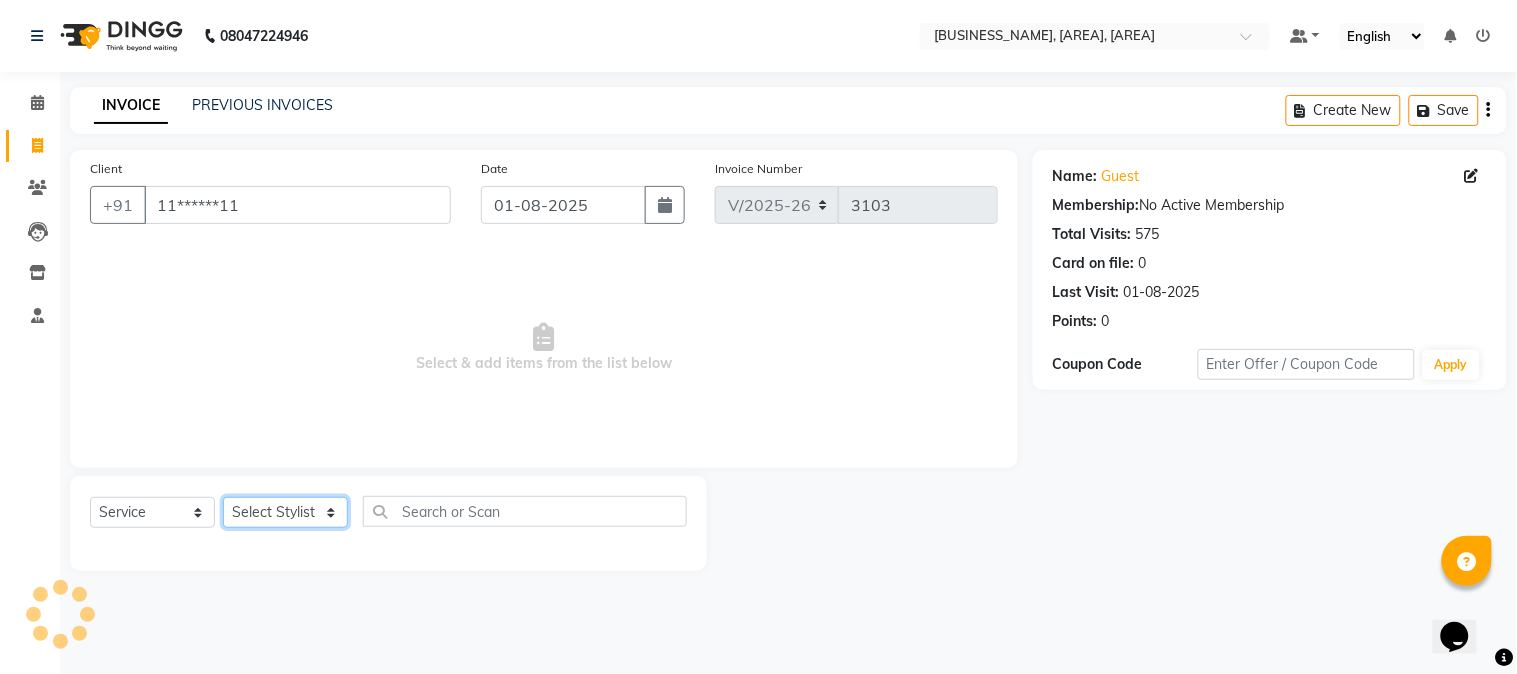 select on "32995" 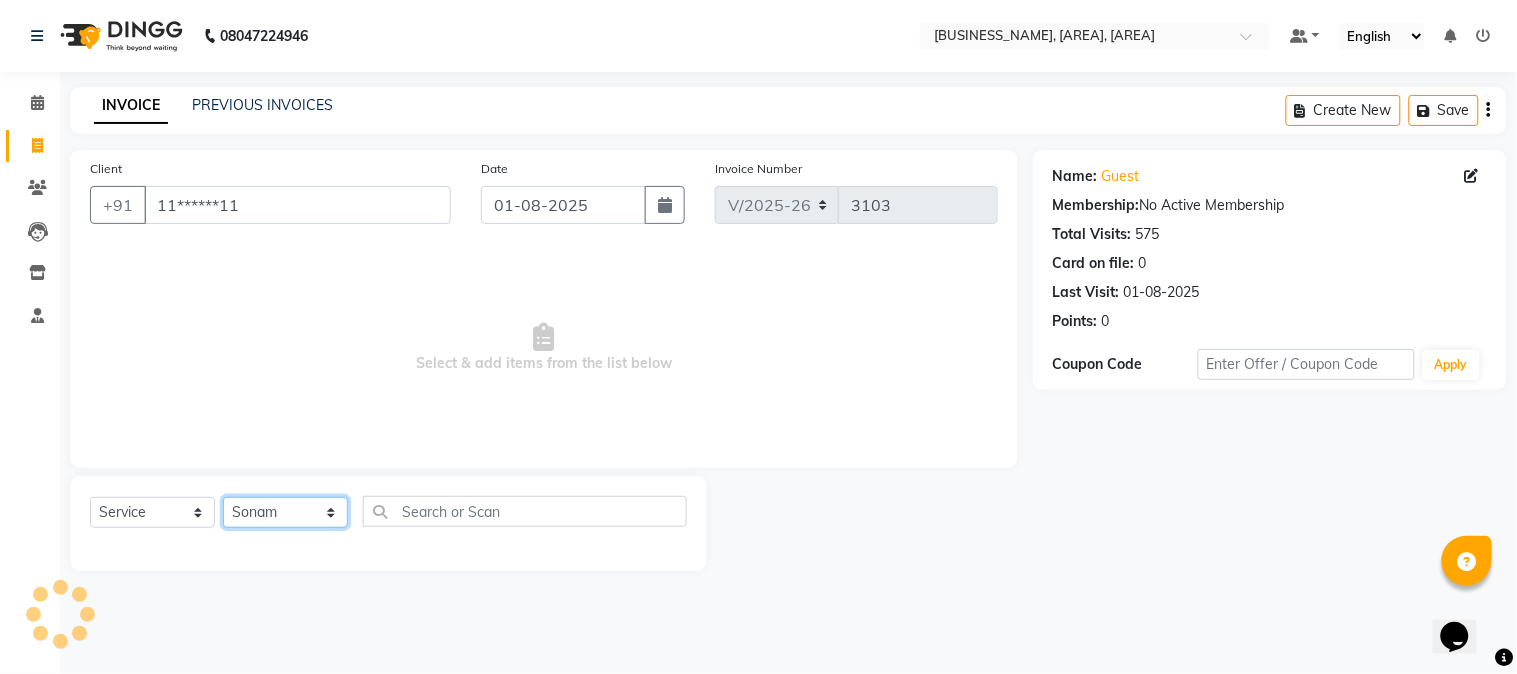 click on "Select Stylist Amar  Arjun Eliza [BUSINESS_NAME] Jonathan Maya Mona Neha Ravi Salima Sonam" 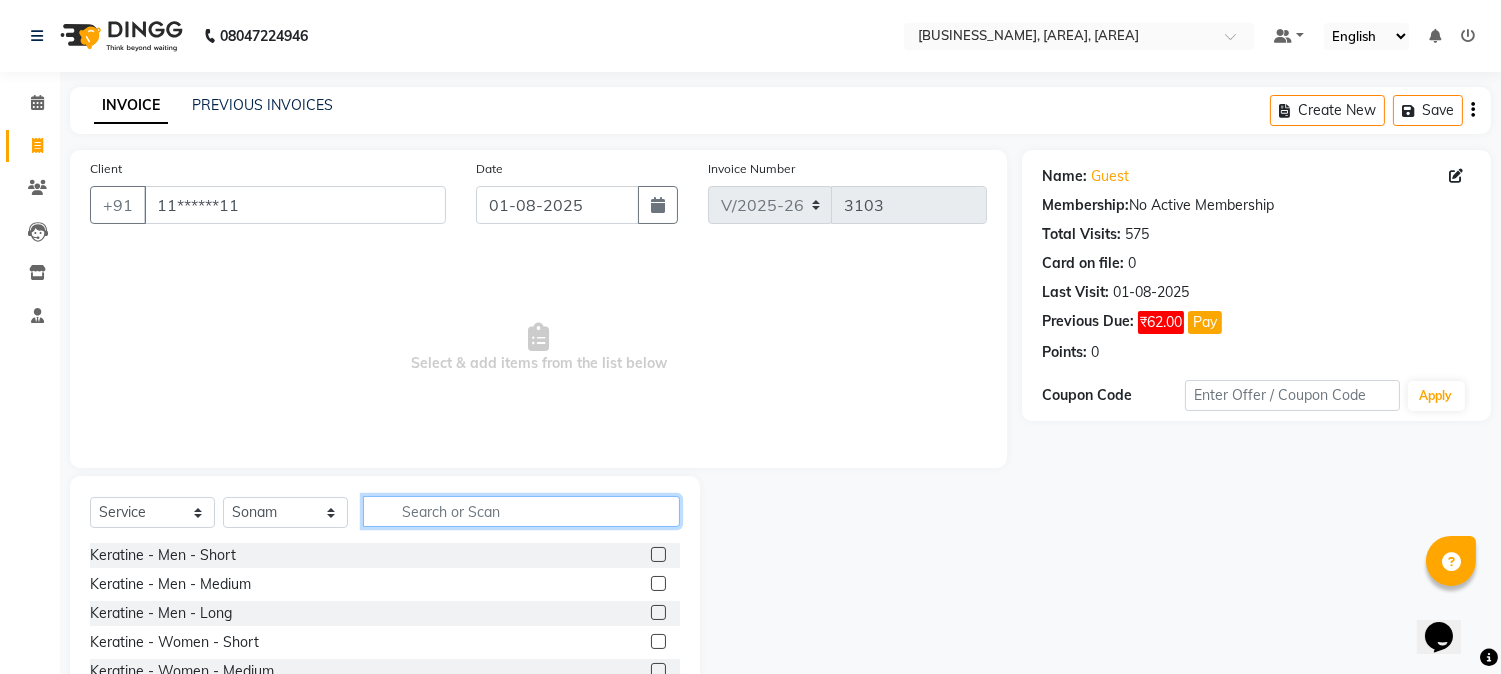 click 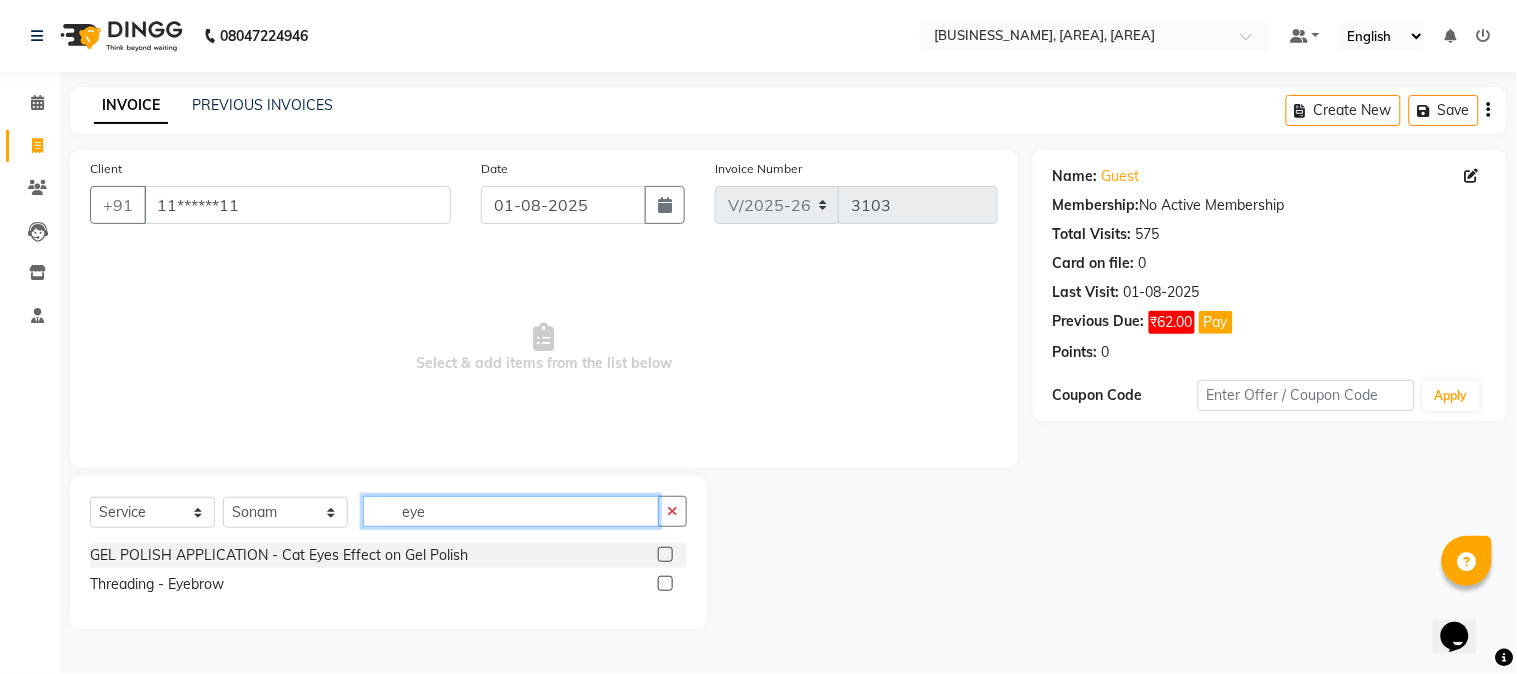 type on "eye" 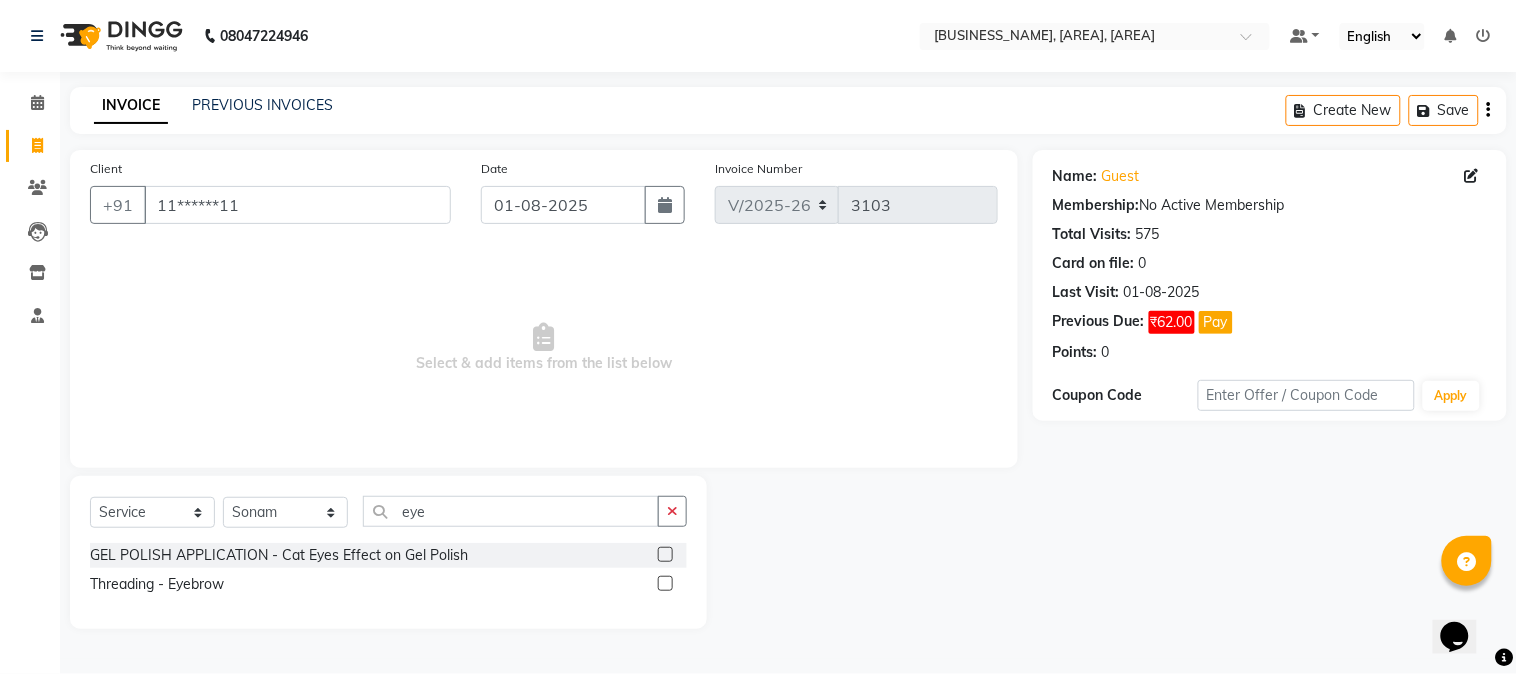 click 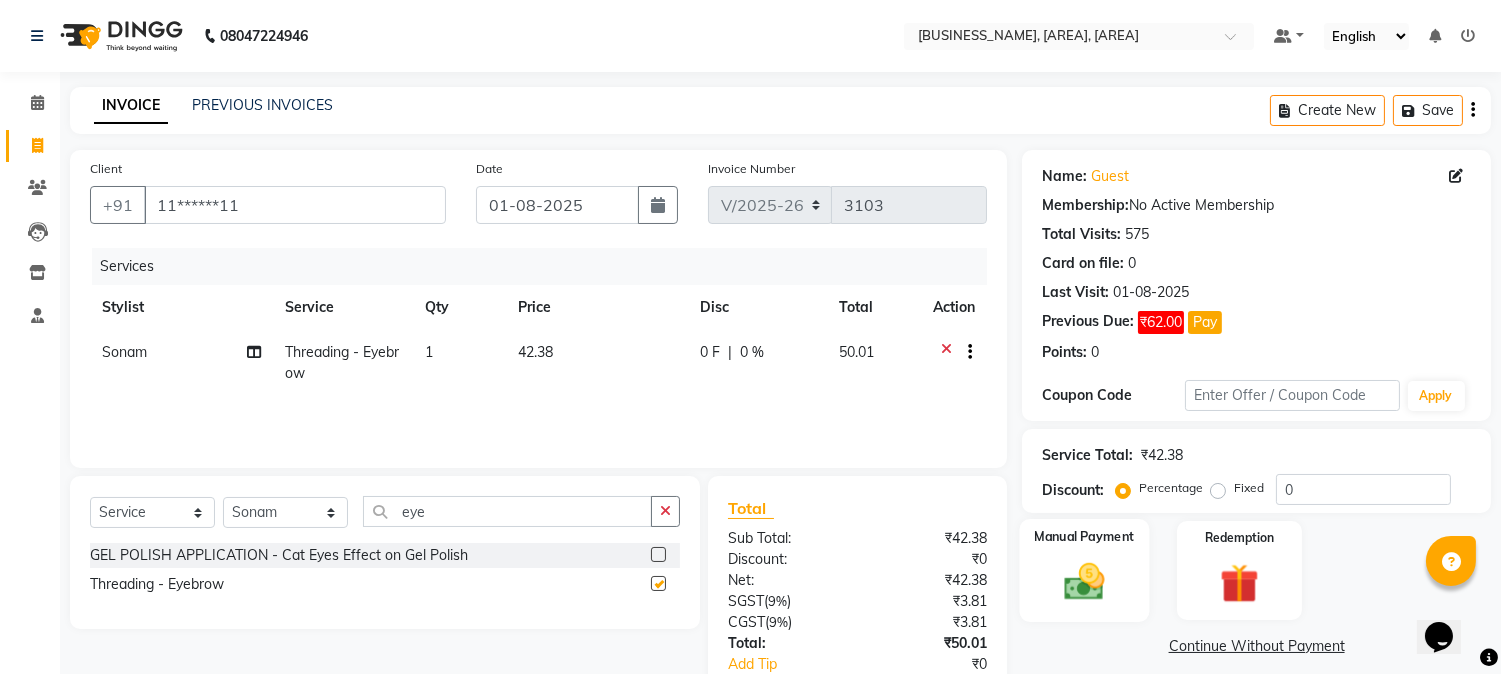 checkbox on "false" 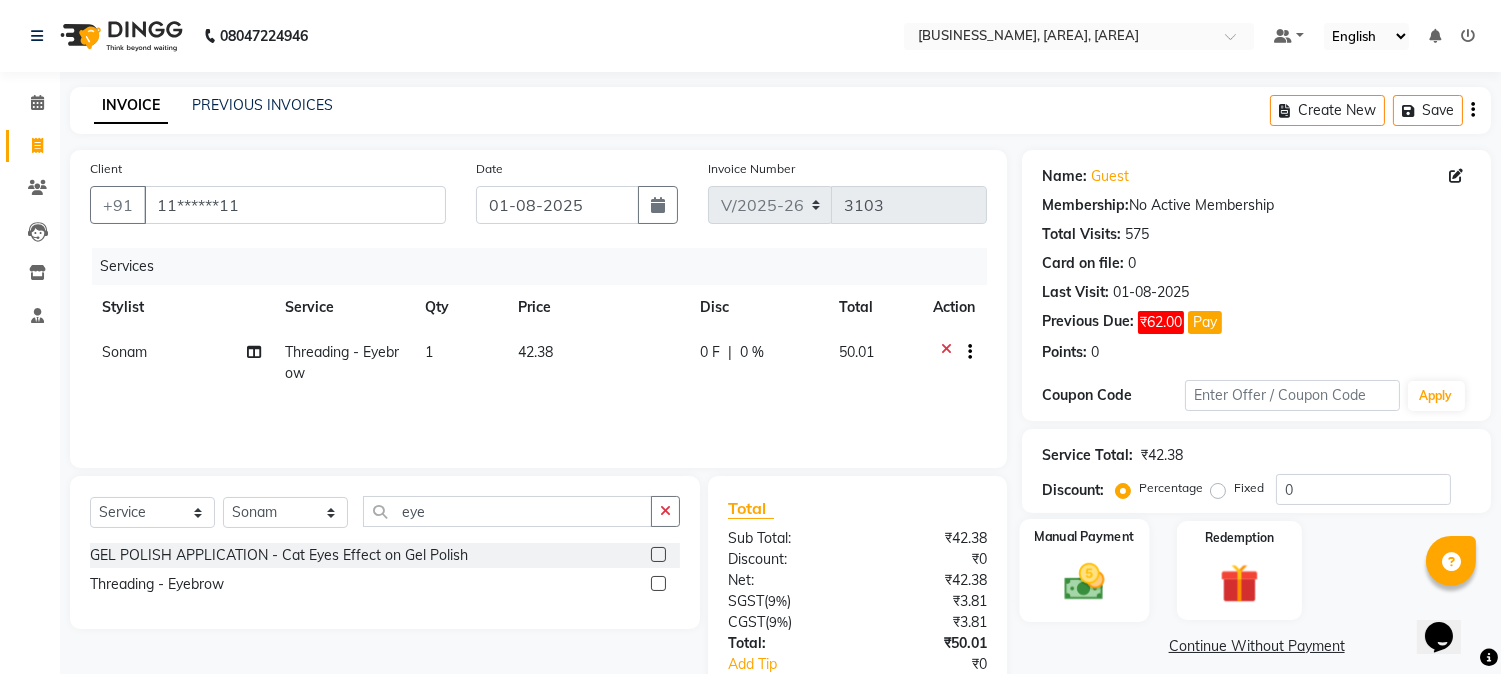 click on "Manual Payment" 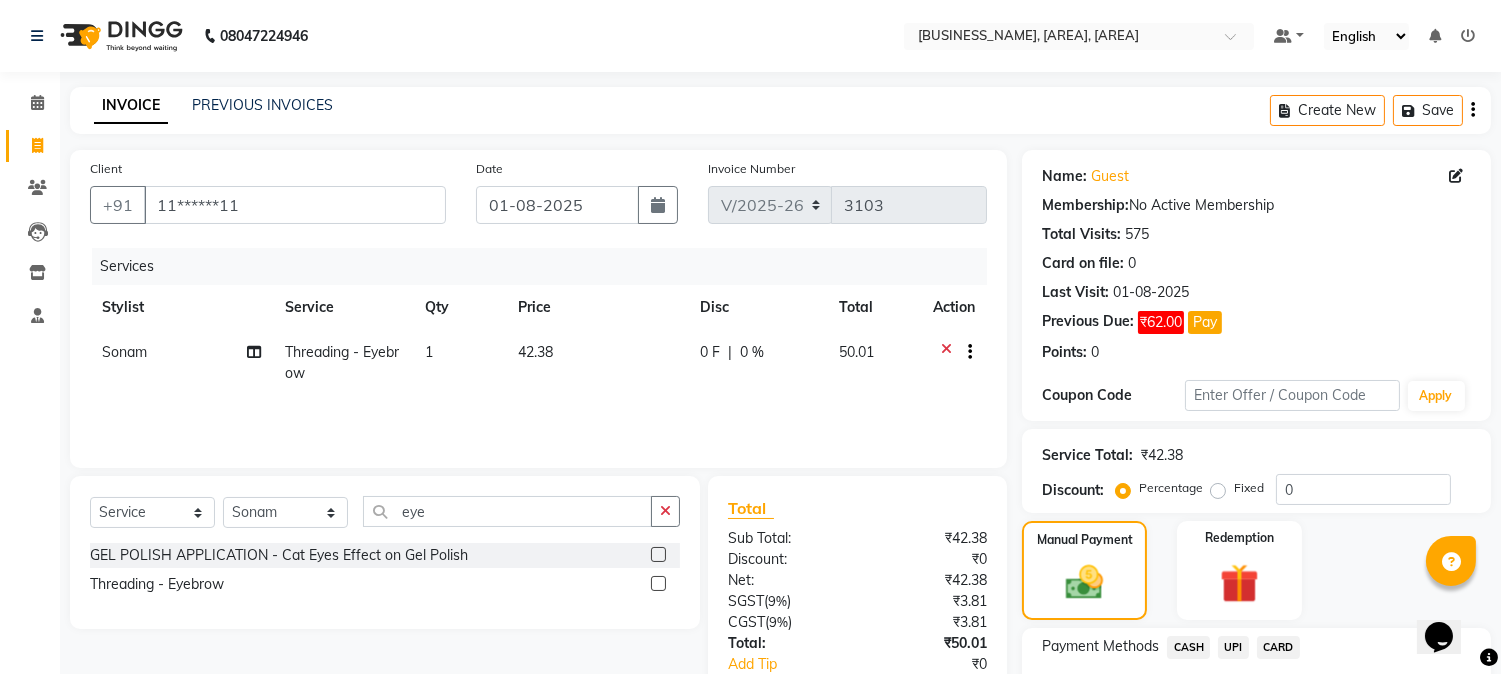 click on "UPI" 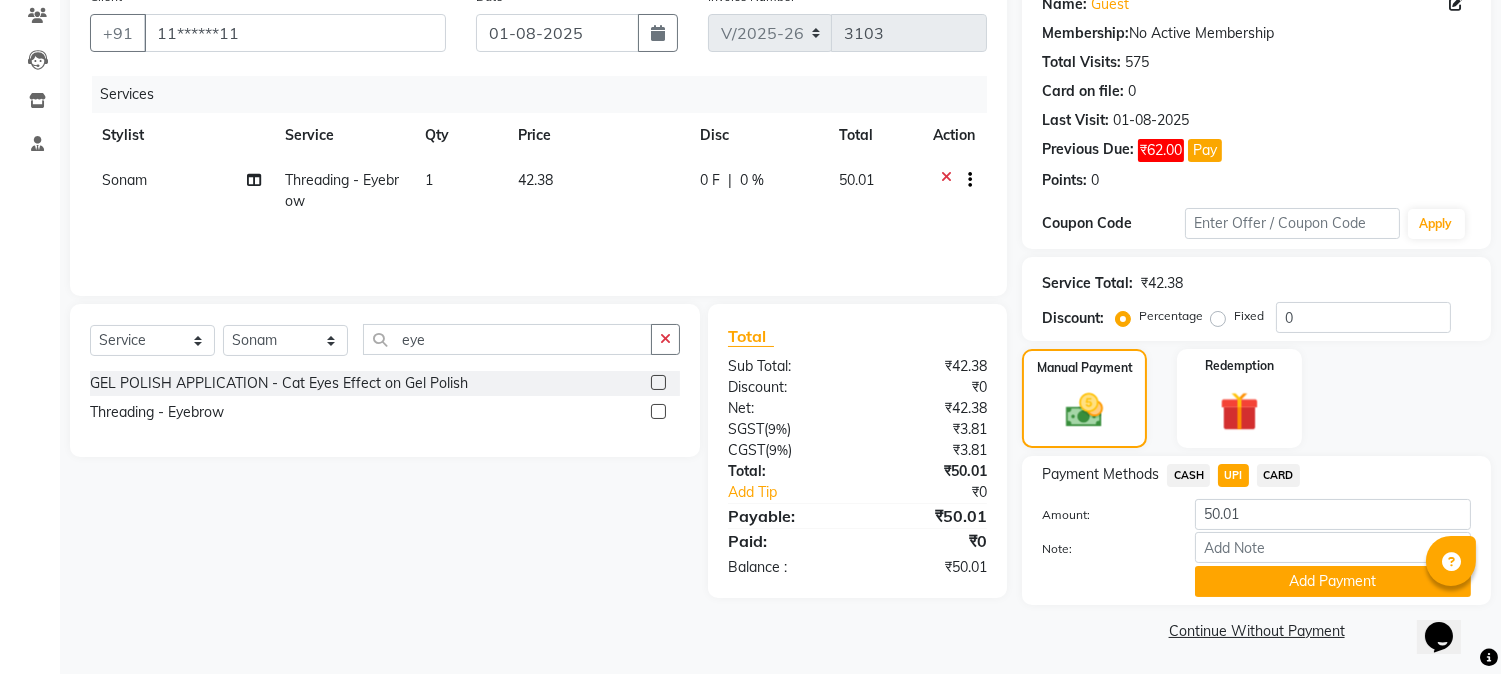 scroll, scrollTop: 173, scrollLeft: 0, axis: vertical 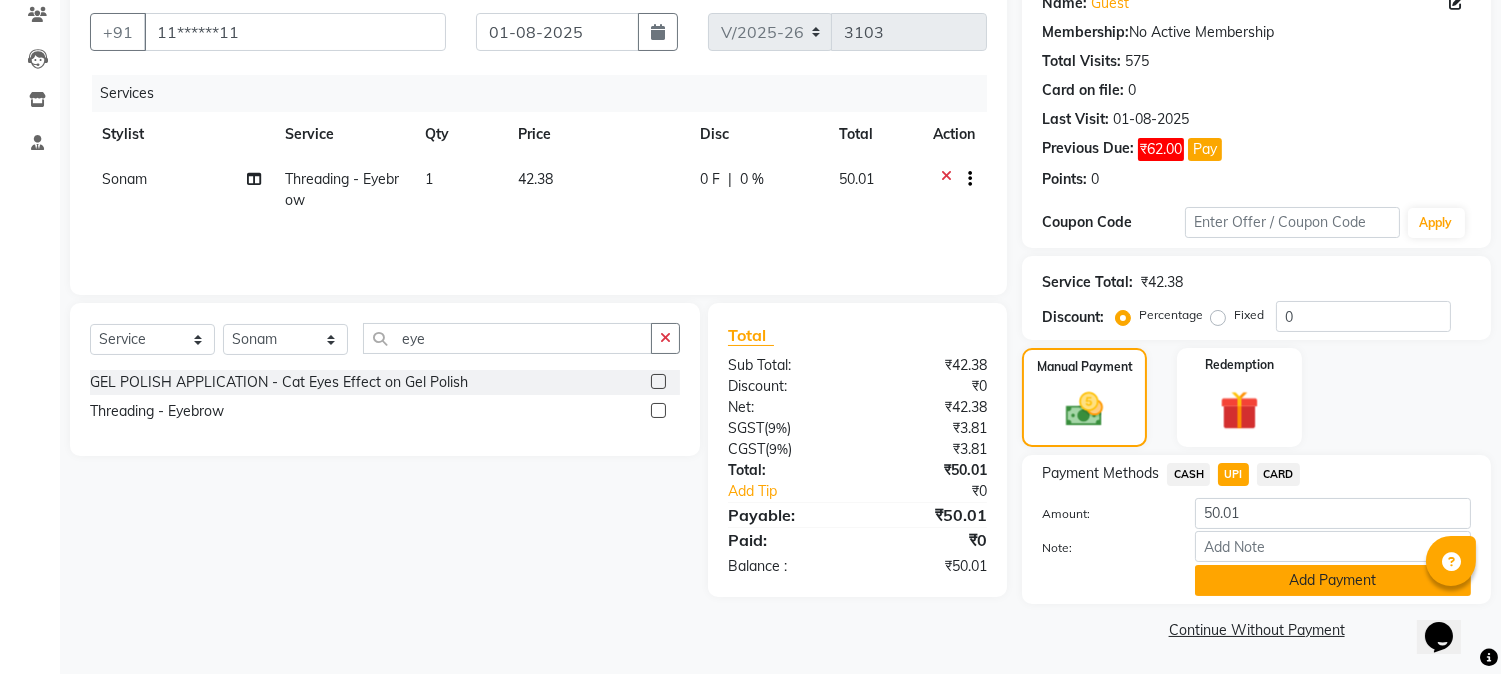 click on "Add Payment" 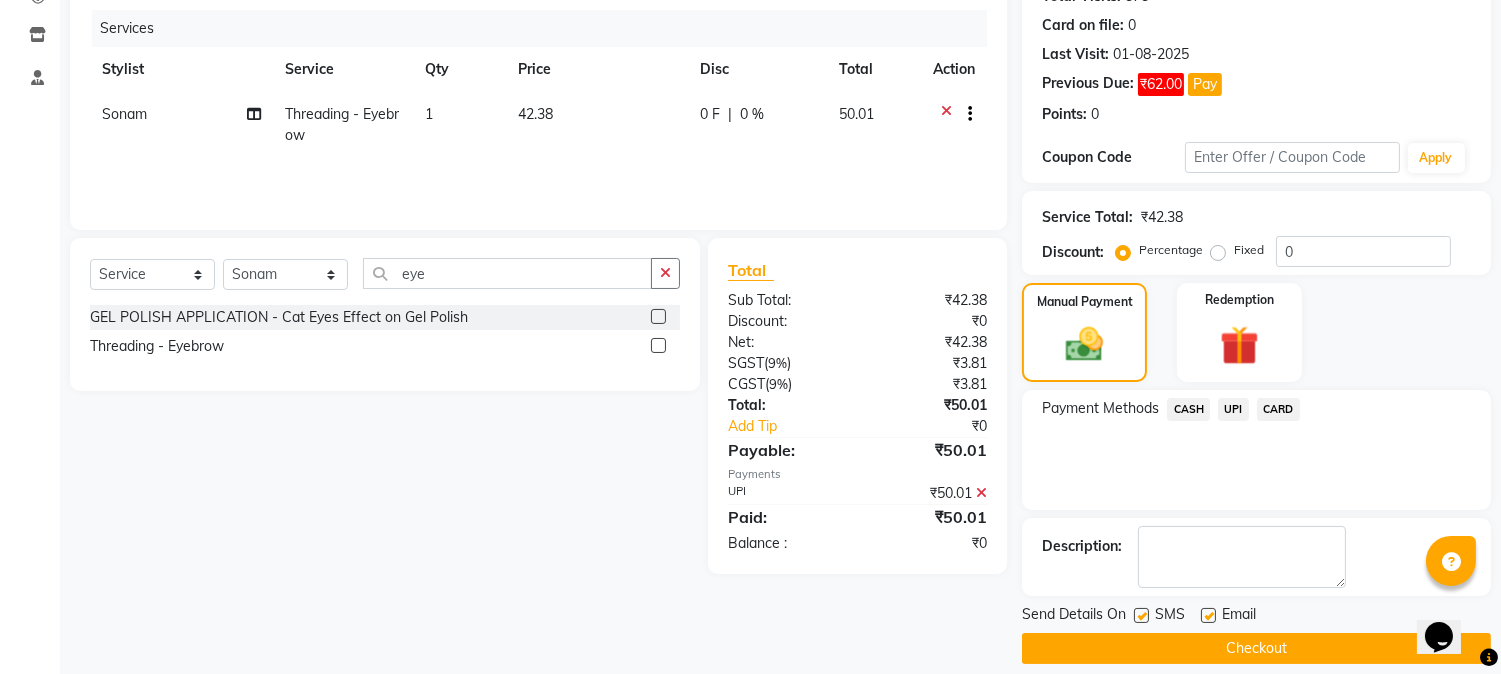 scroll, scrollTop: 257, scrollLeft: 0, axis: vertical 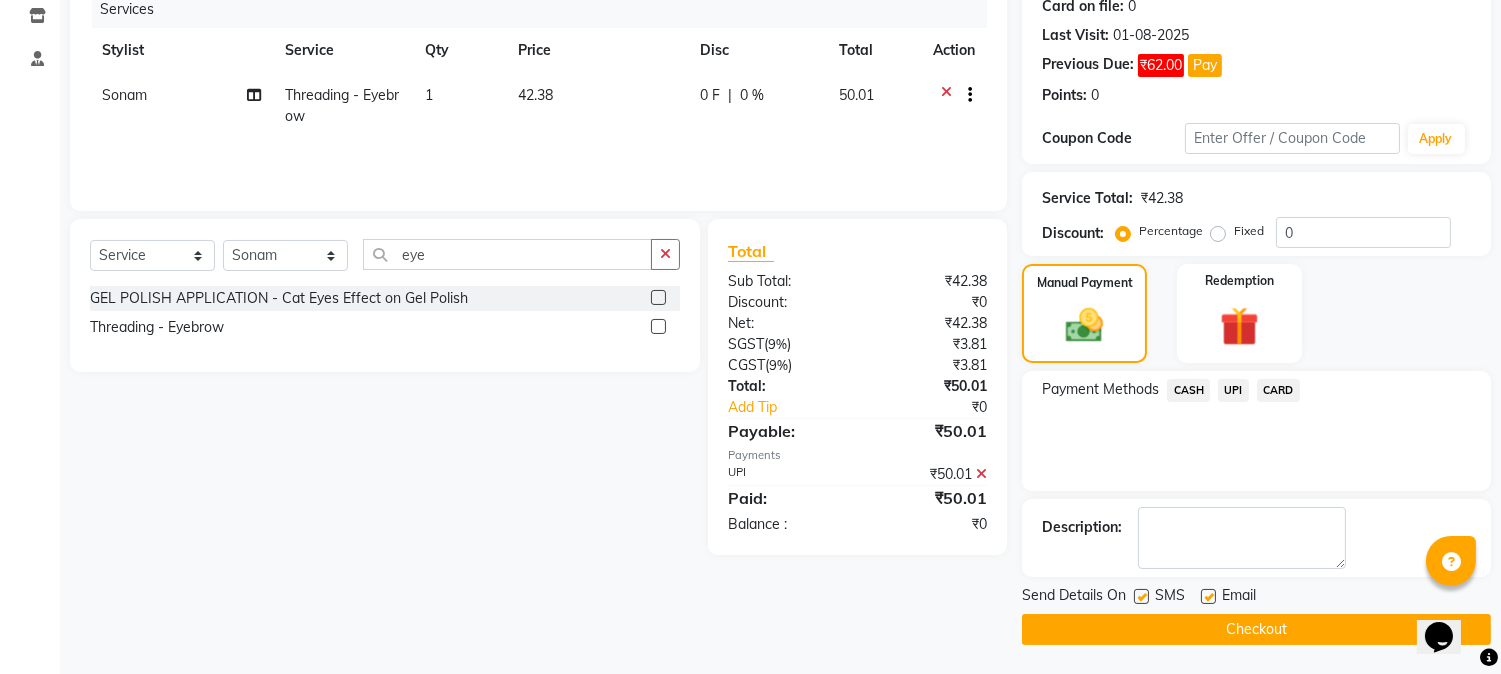 click 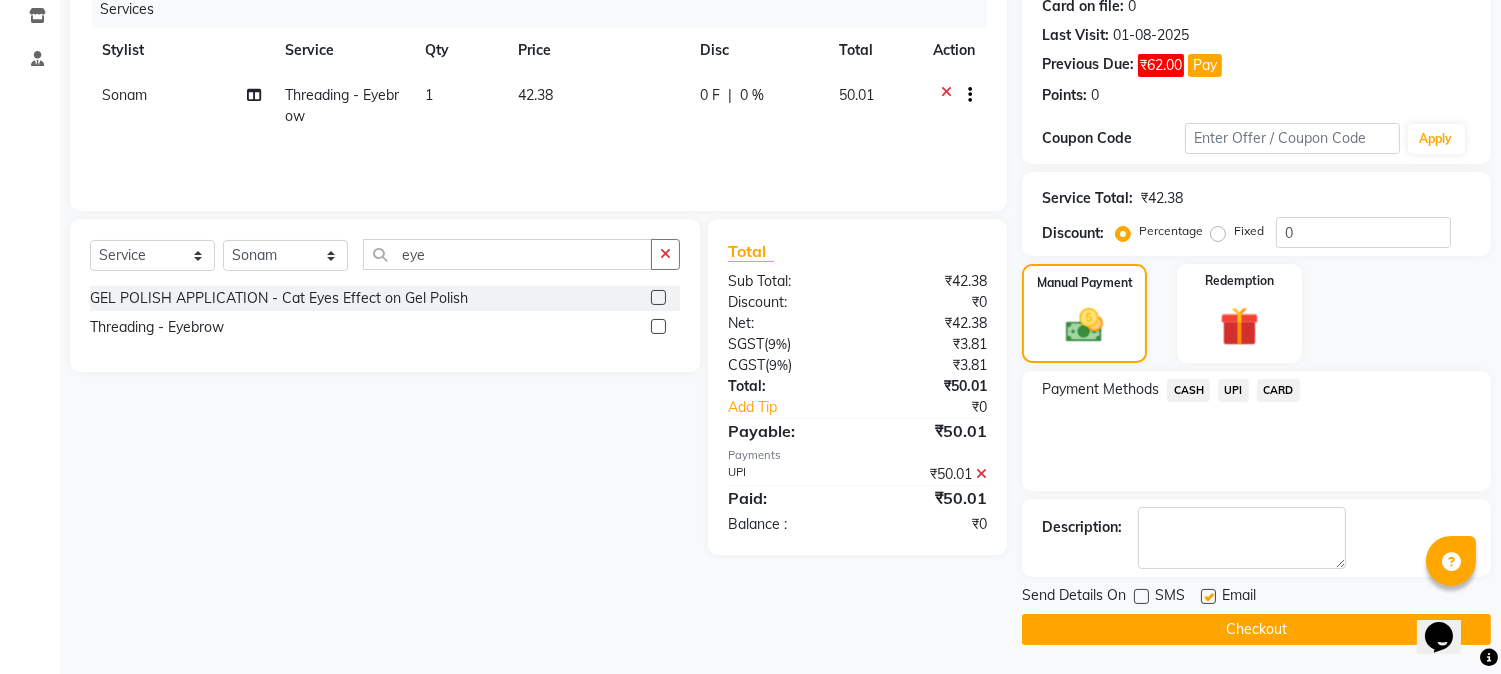 click on "Checkout" 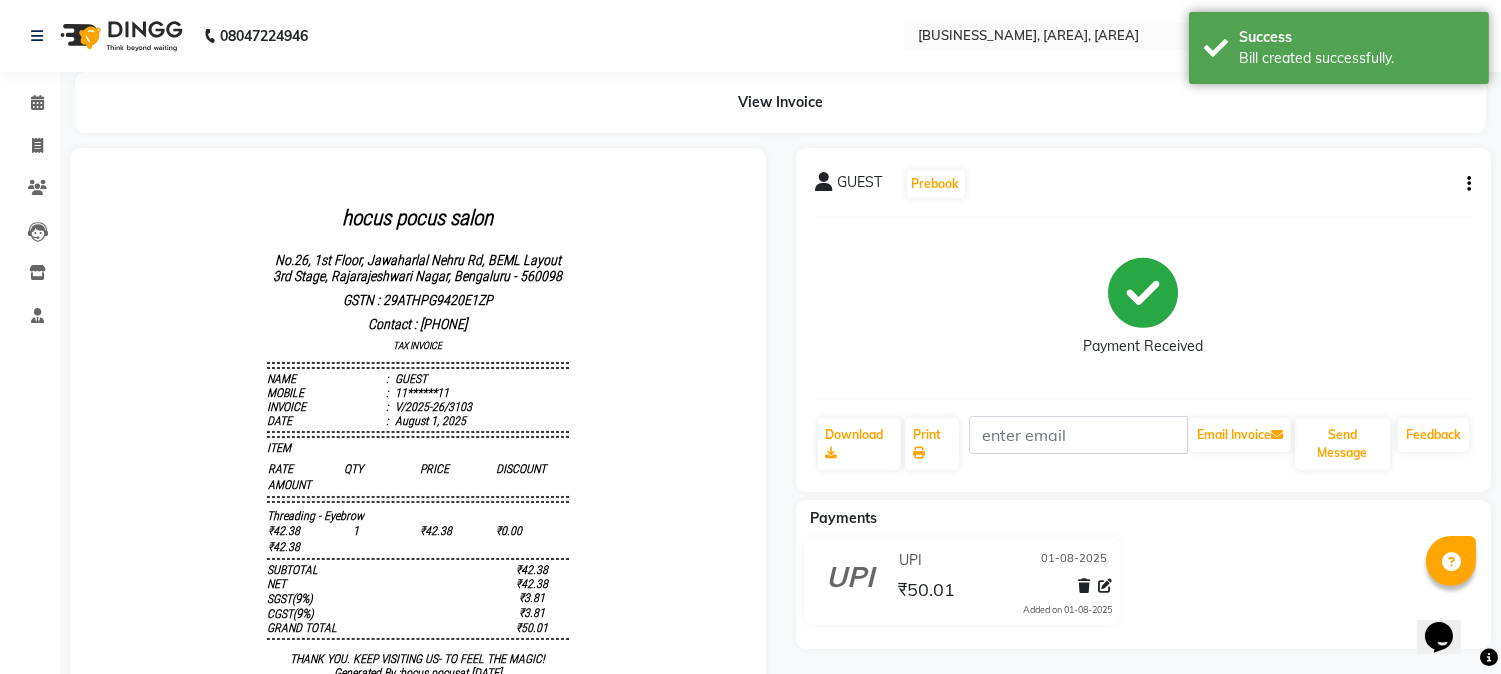 scroll, scrollTop: 0, scrollLeft: 0, axis: both 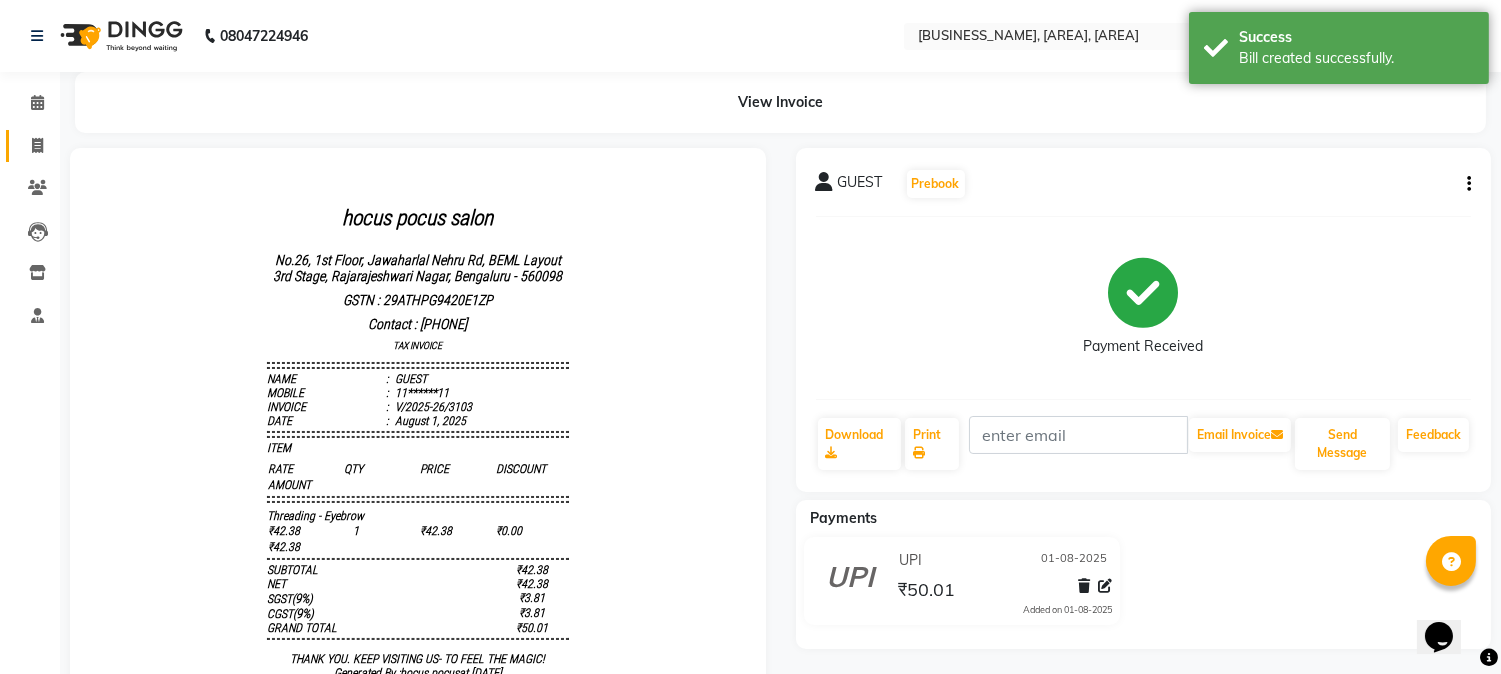 click on "Invoice" 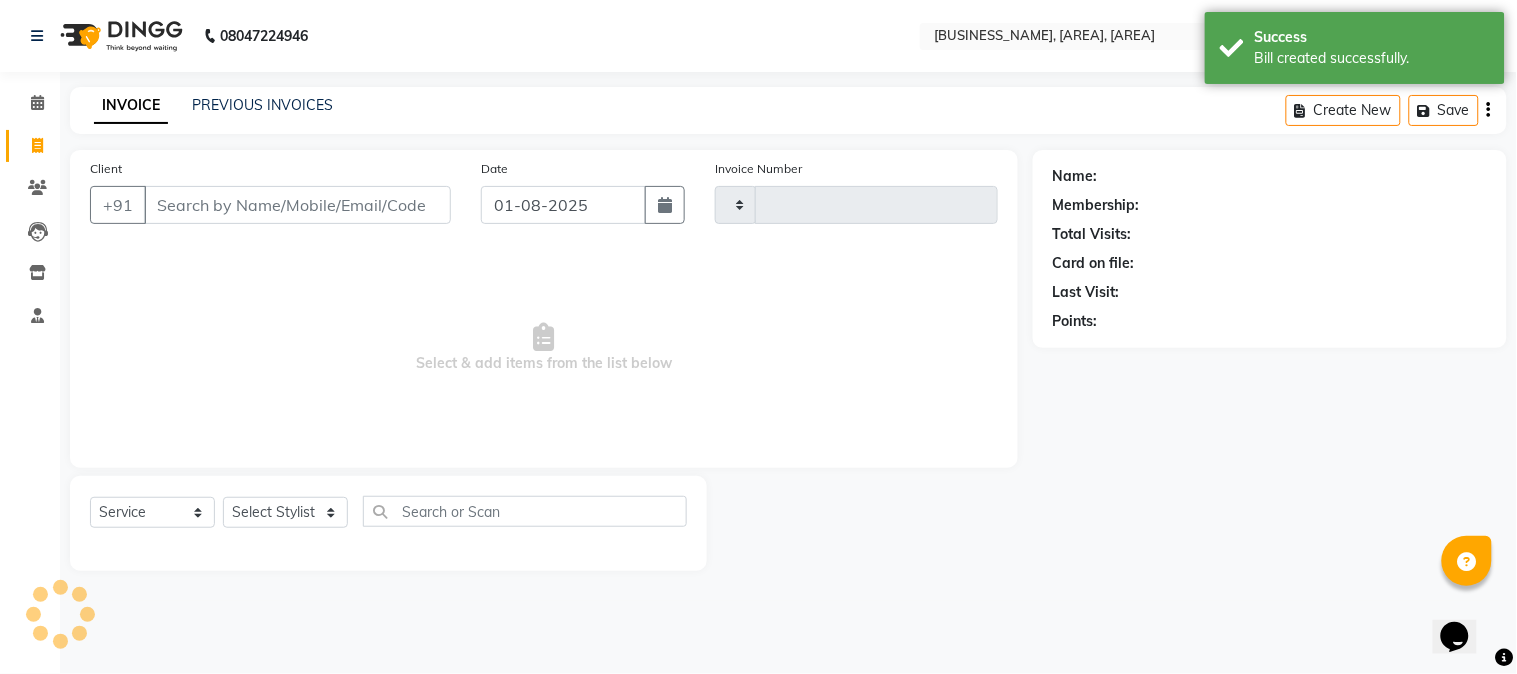 type on "3104" 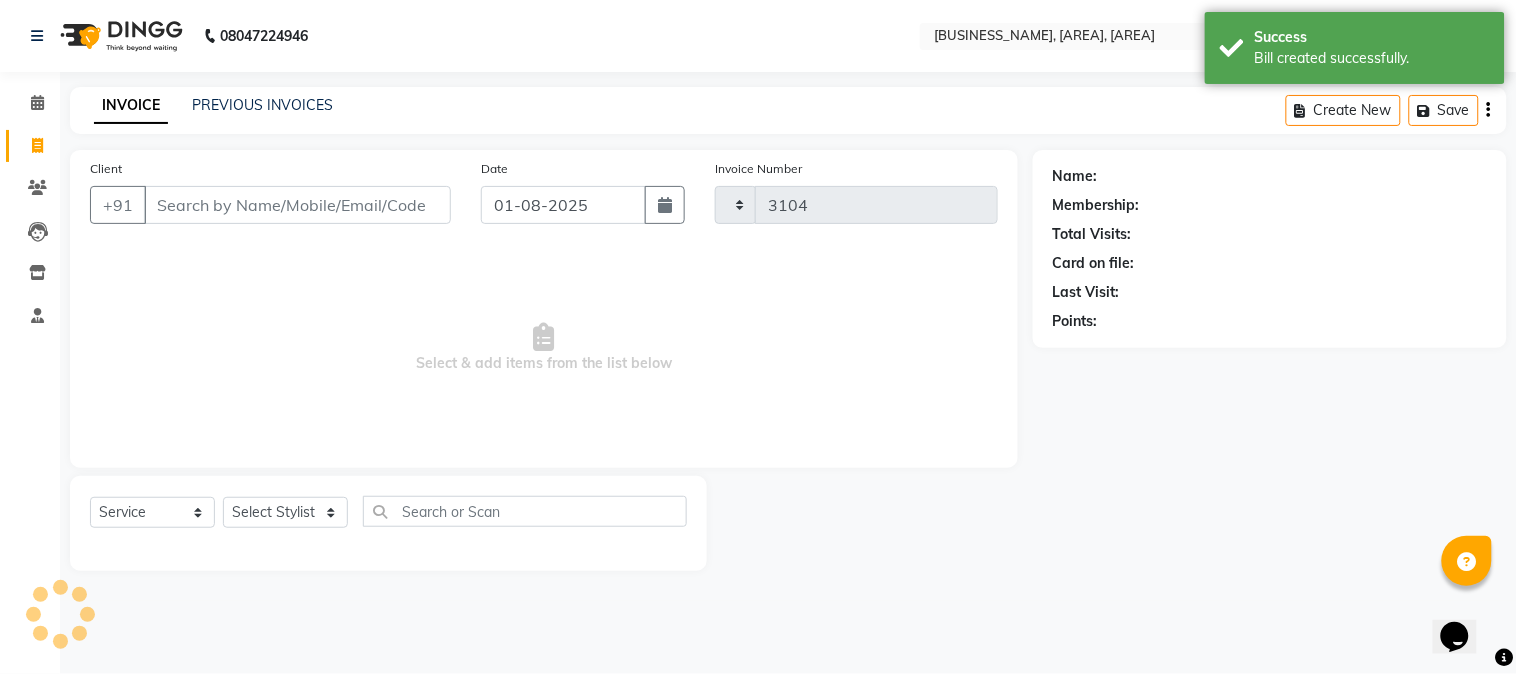 select on "5019" 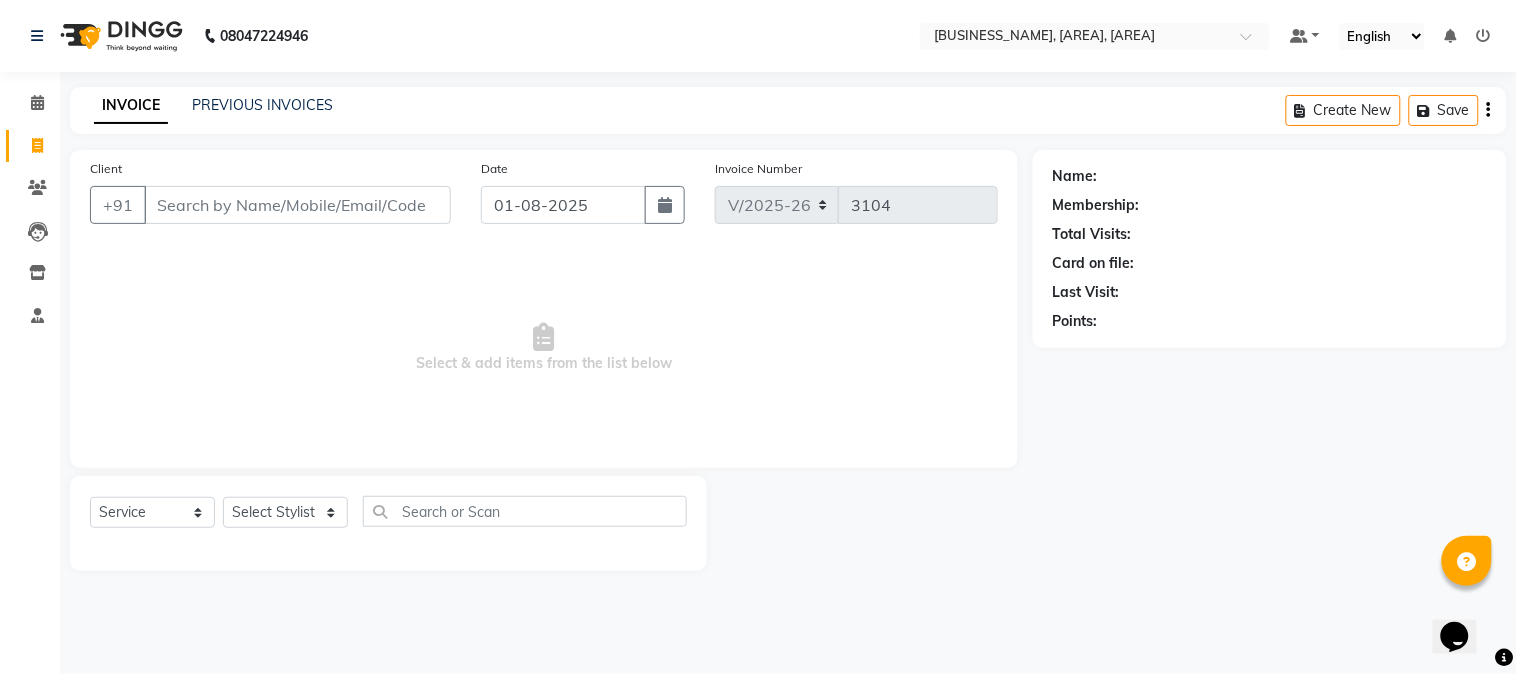 click on "Client" at bounding box center (297, 205) 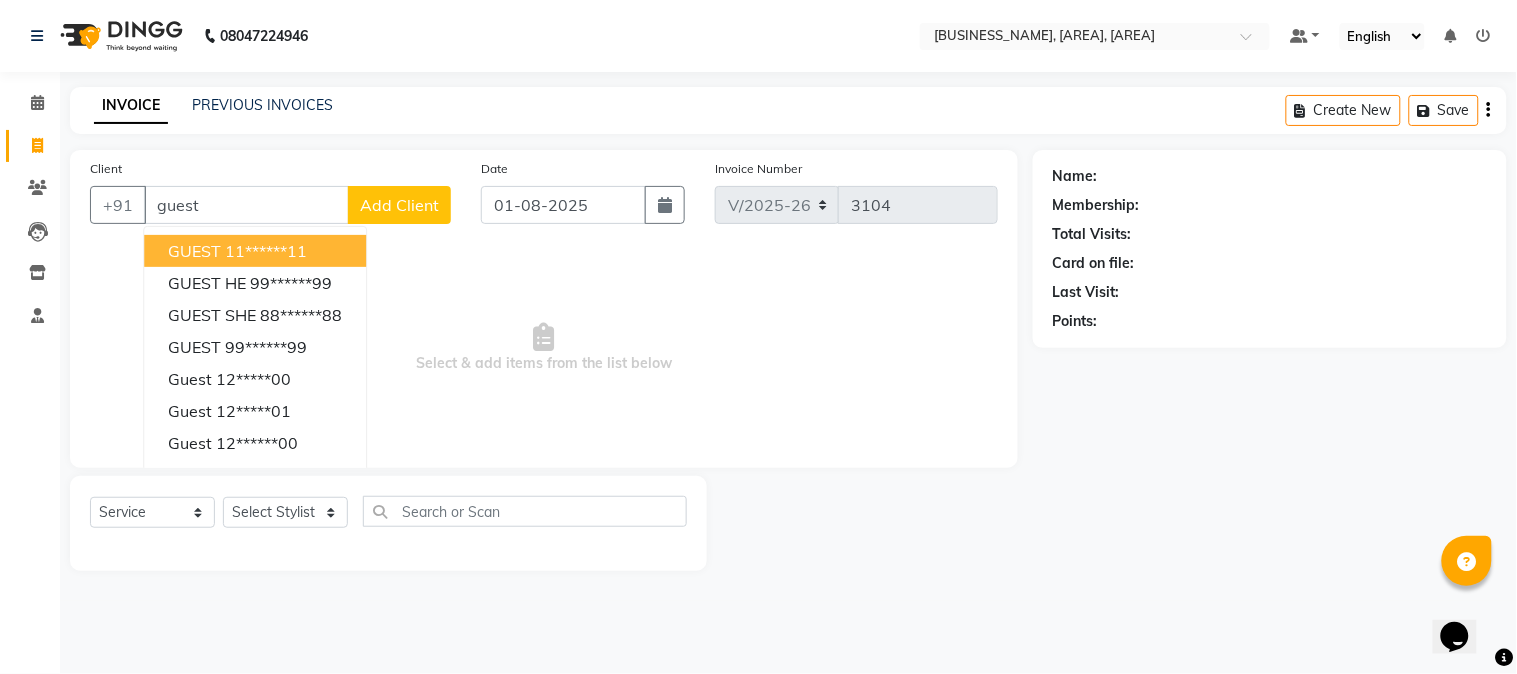 click on "11******11" at bounding box center [266, 251] 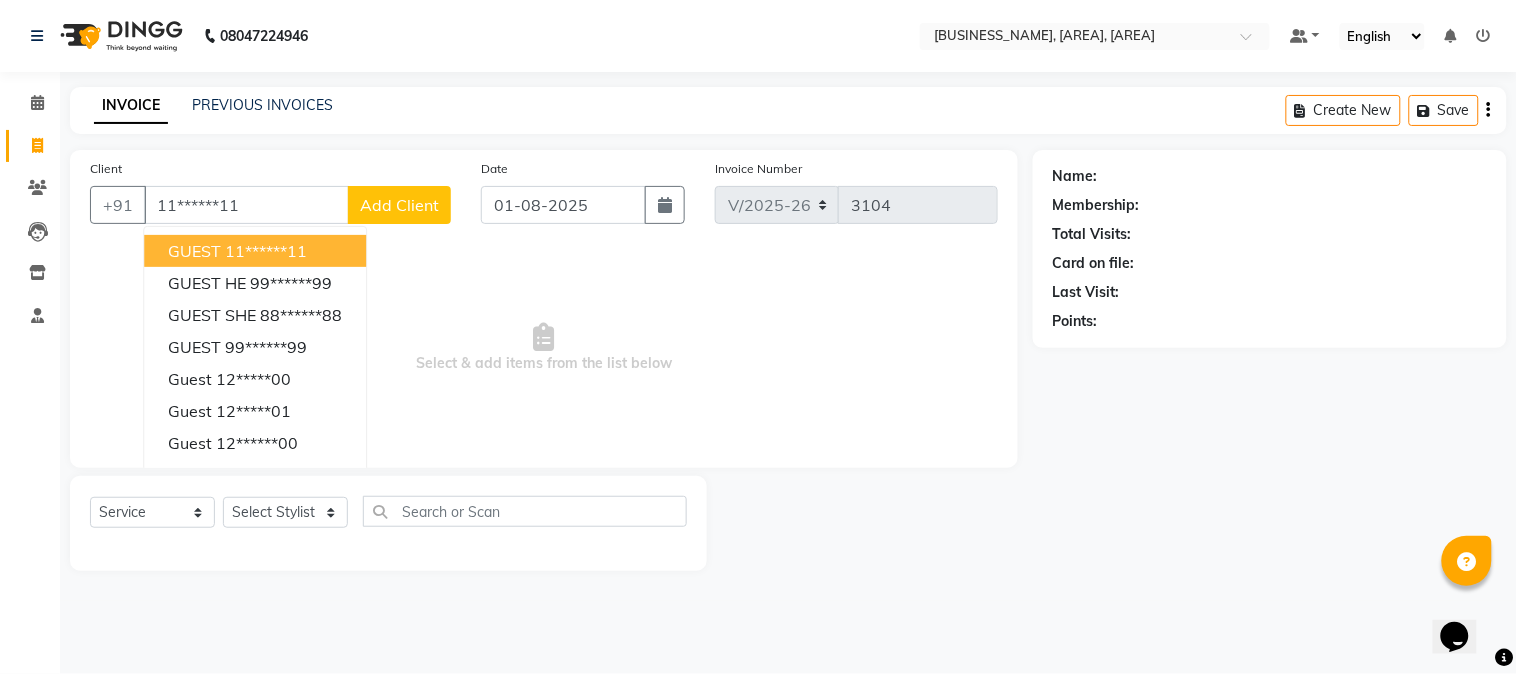 type on "11******11" 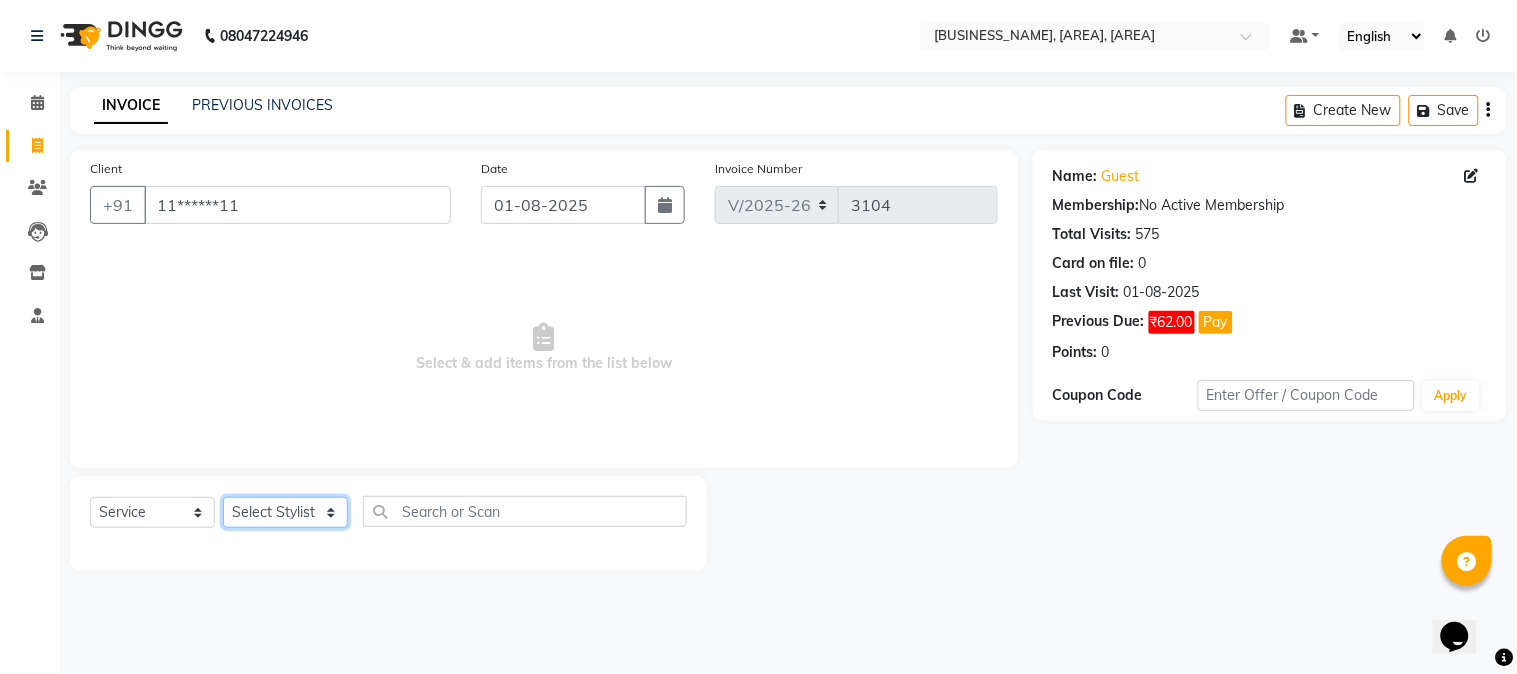 click on "Select Stylist Amar  Arjun Eliza [BUSINESS_NAME] Jonathan Maya Mona Neha Ravi Salima Sonam" 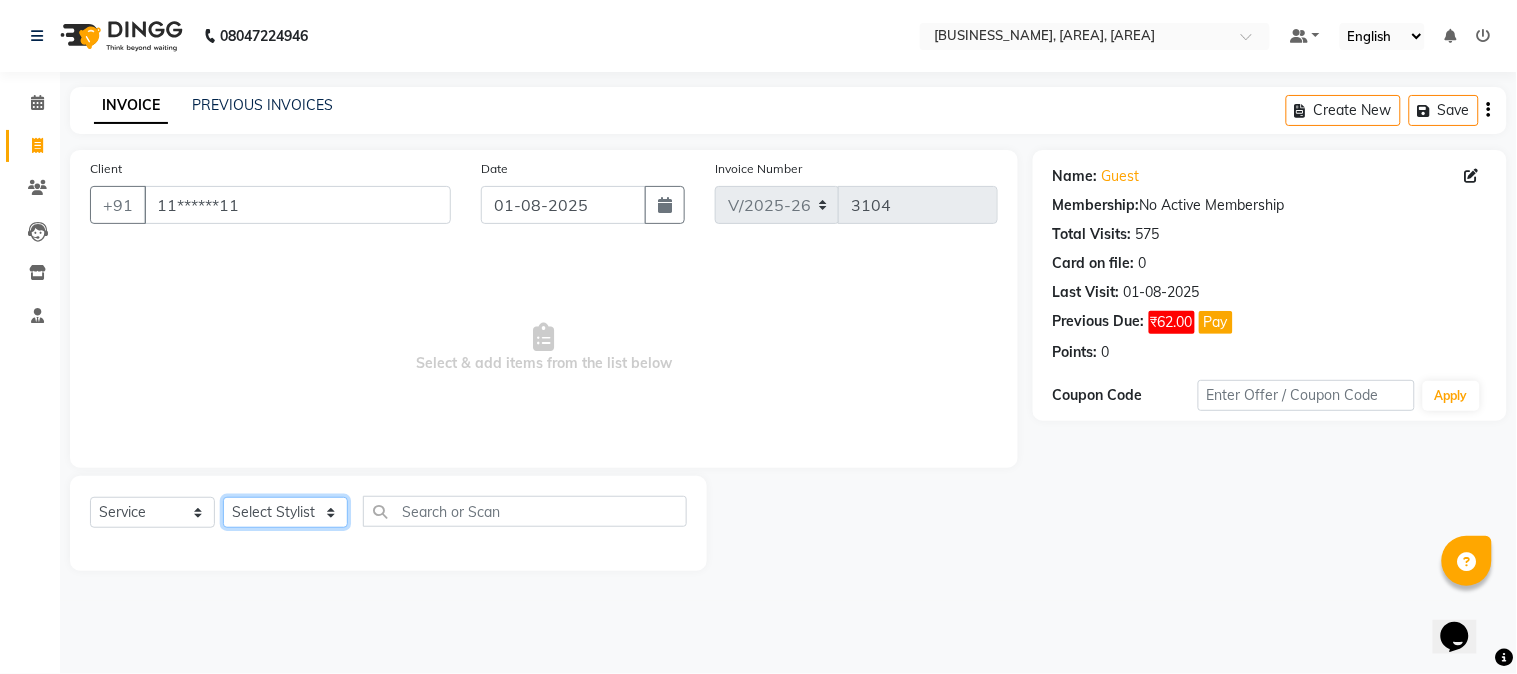 select on "32993" 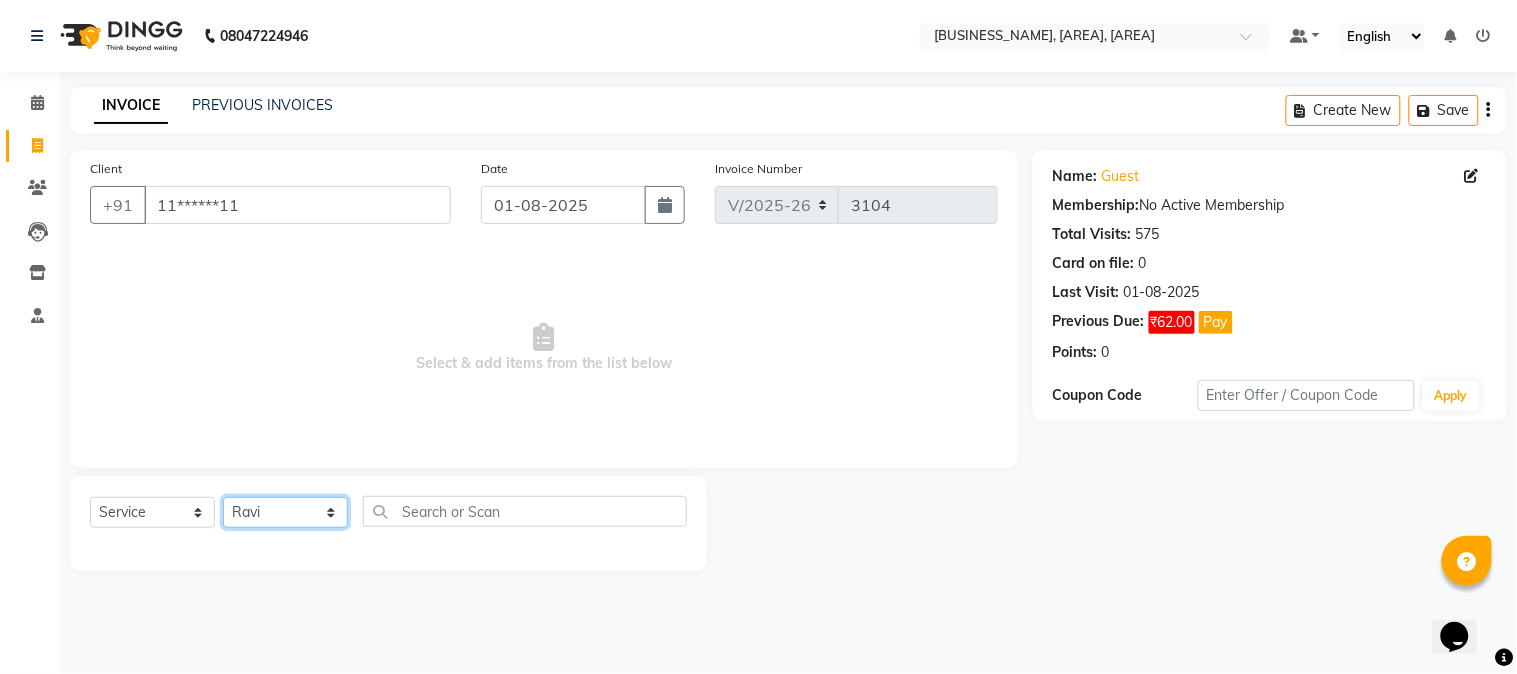 click on "Select Stylist Amar  Arjun Eliza [BUSINESS_NAME] Jonathan Maya Mona Neha Ravi Salima Sonam" 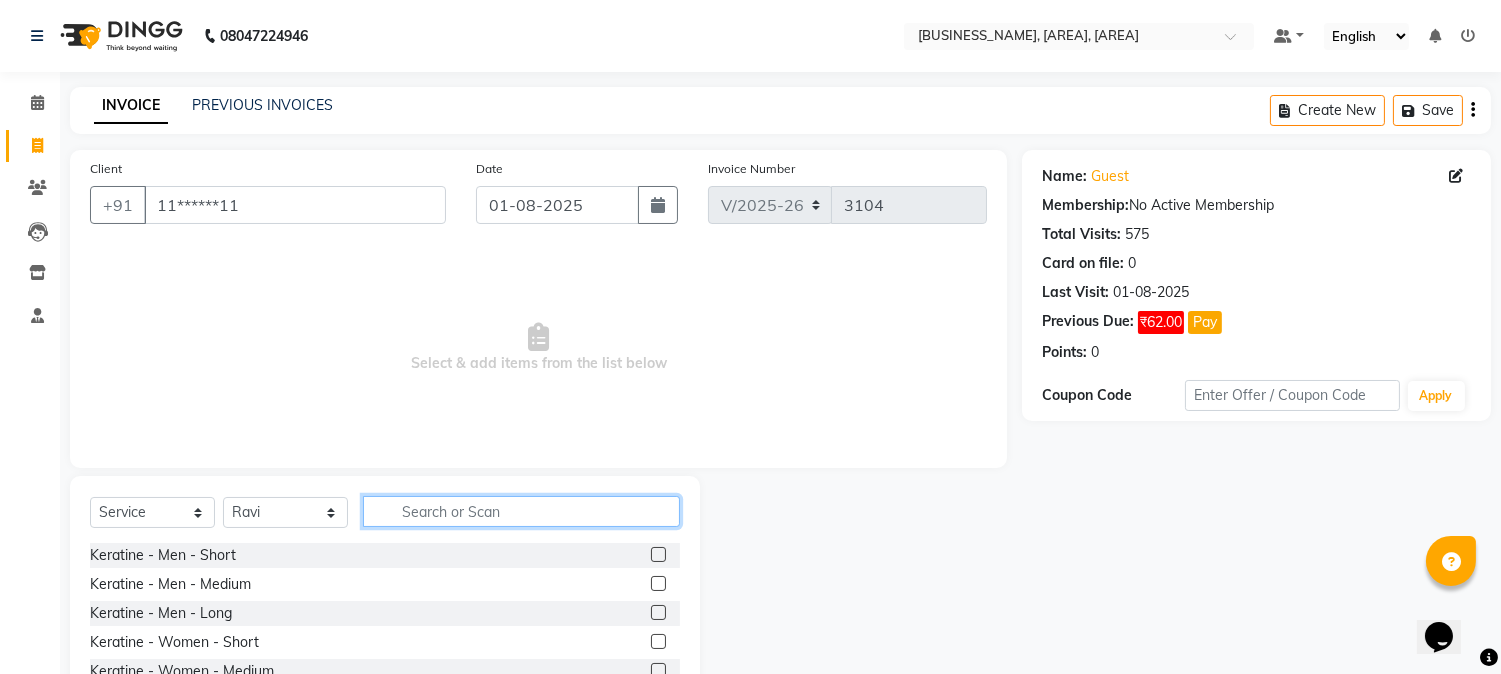 click 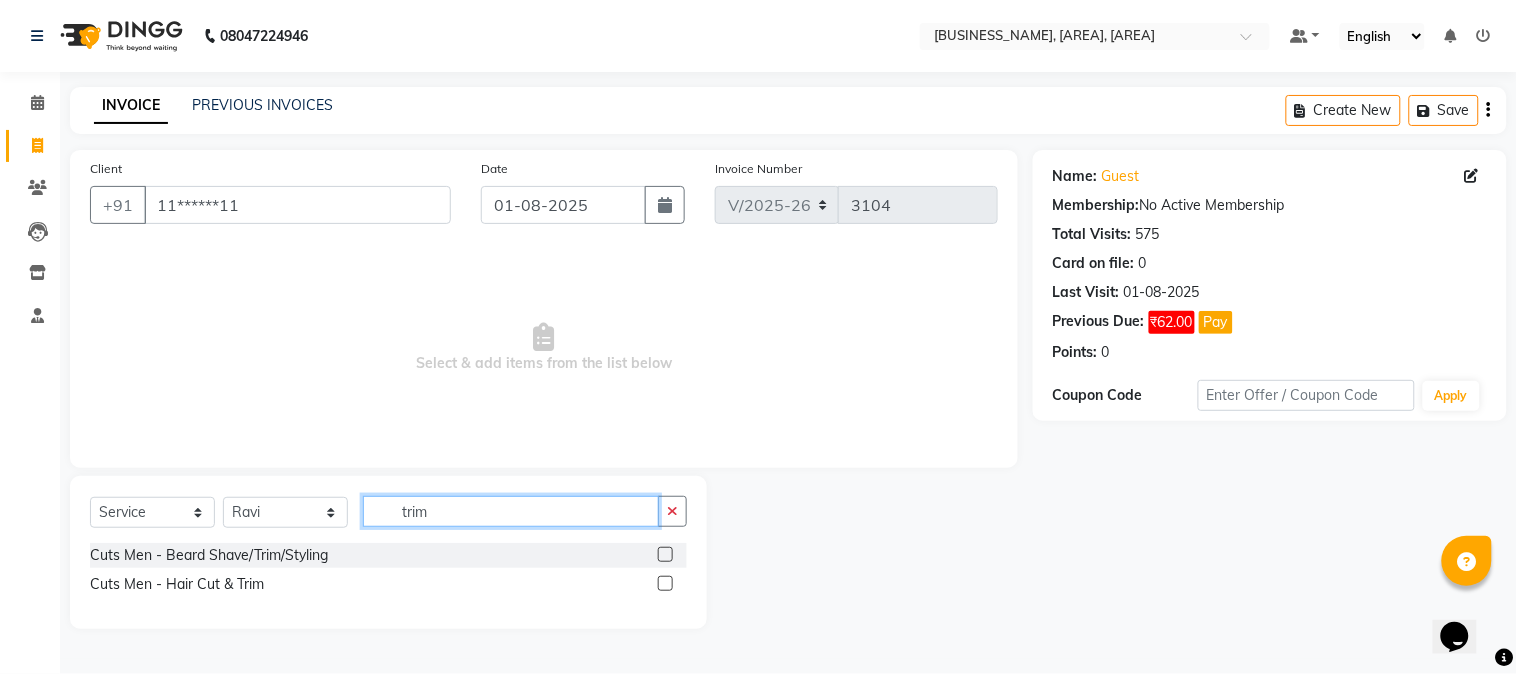 type on "trim" 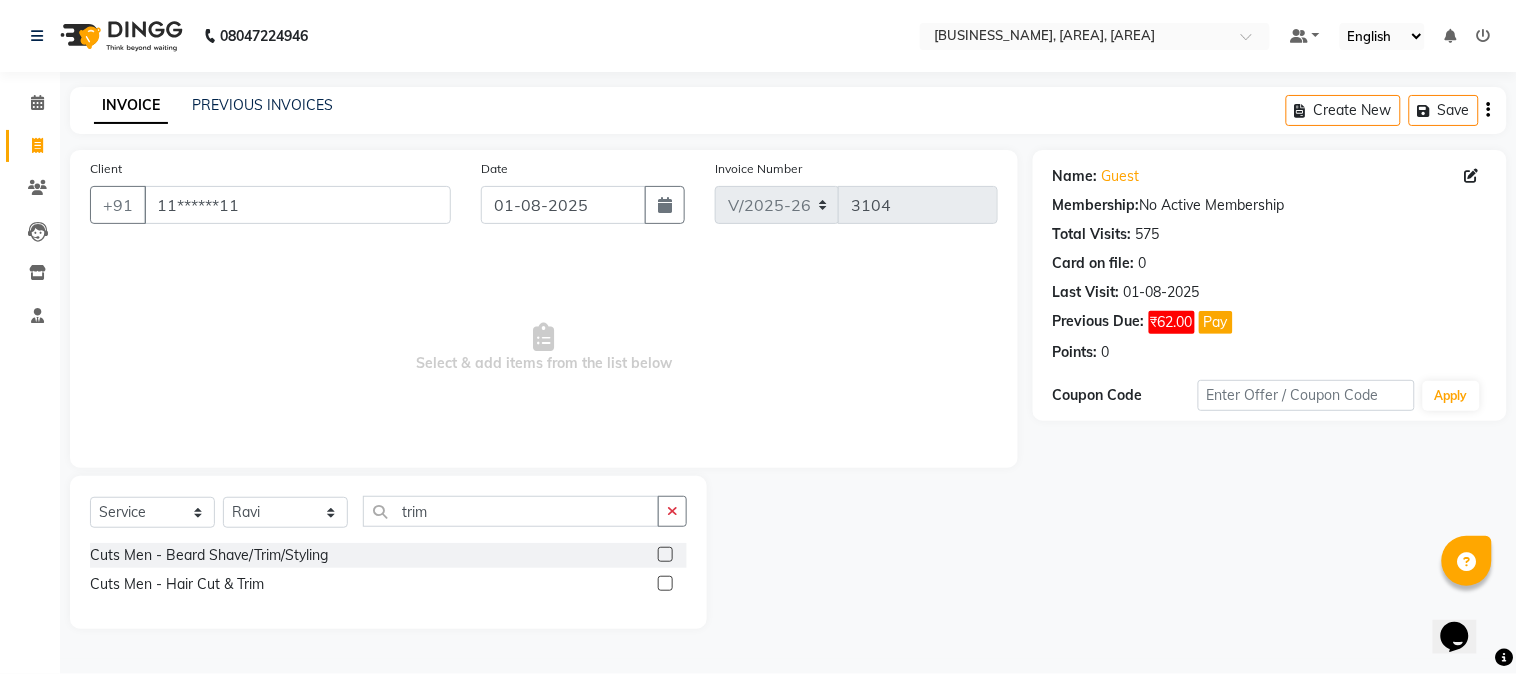 click 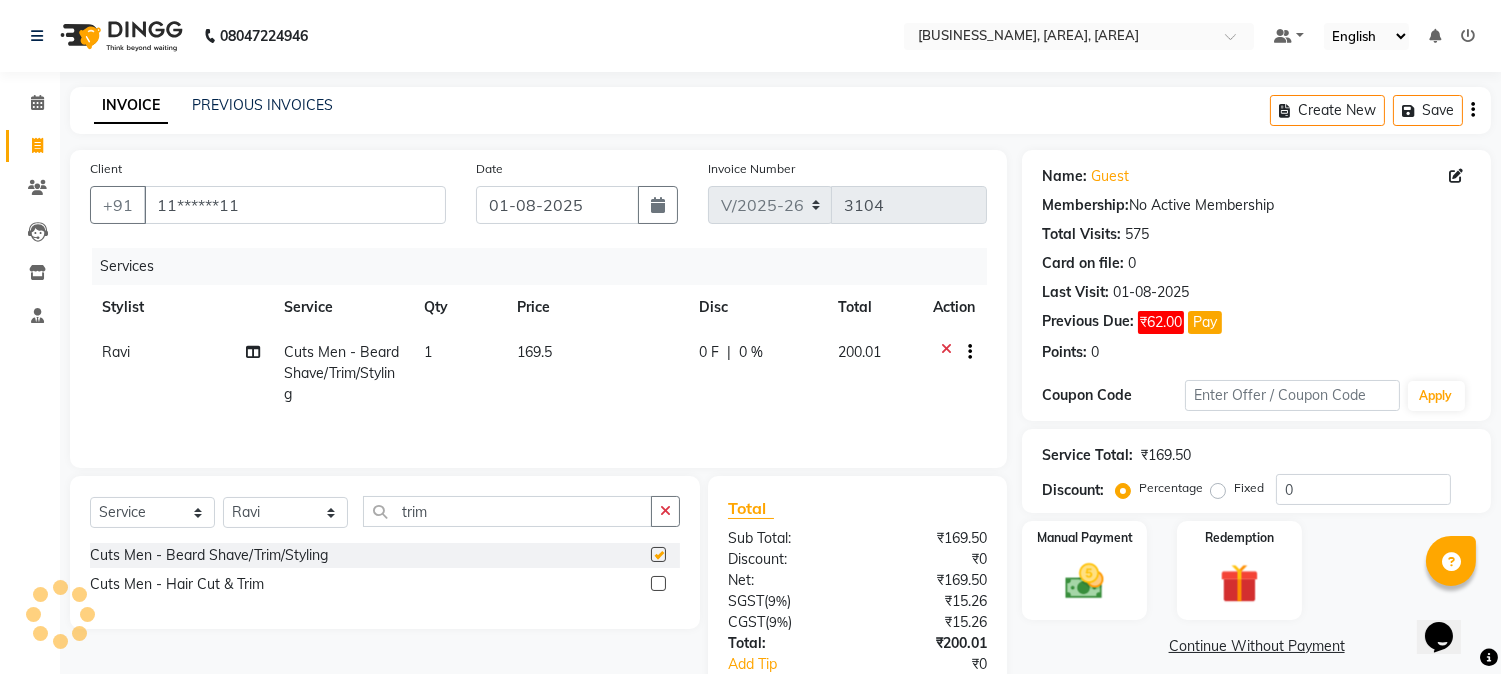 checkbox on "false" 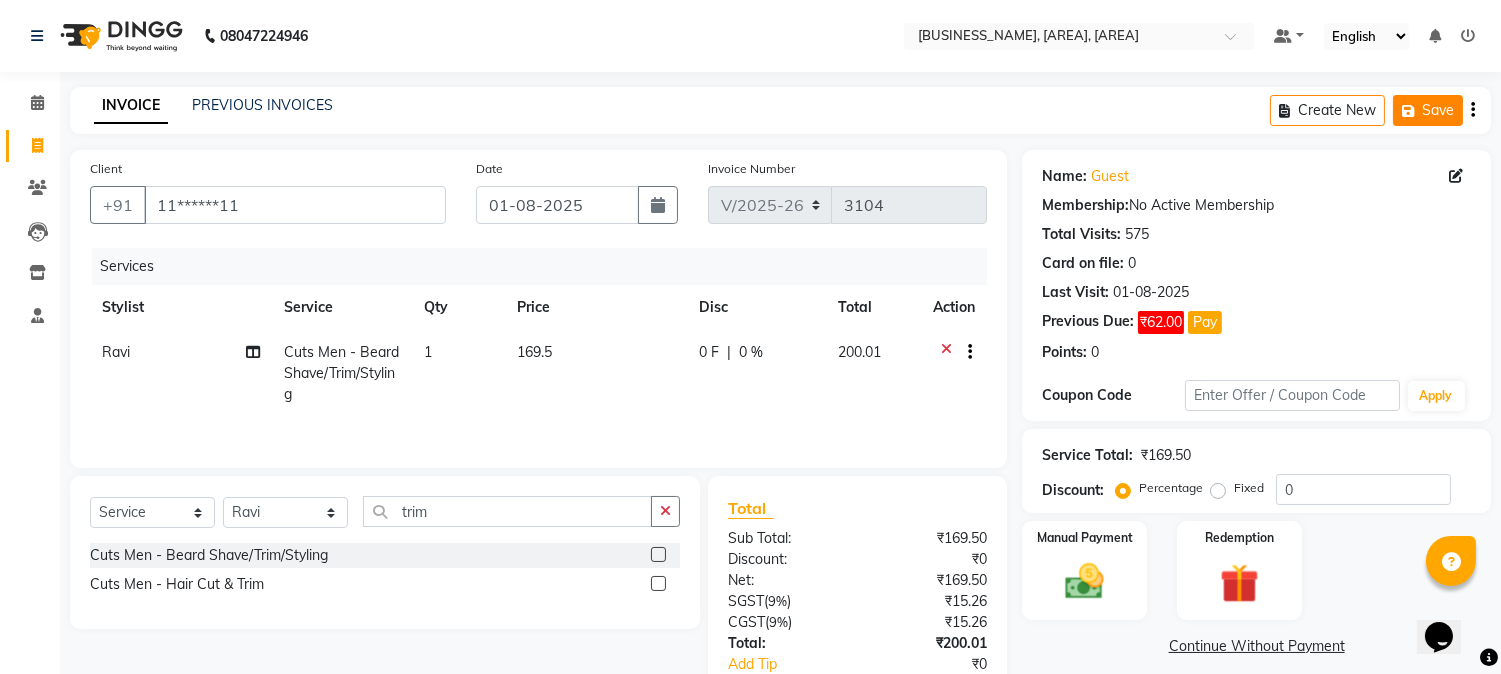 click on "Save" 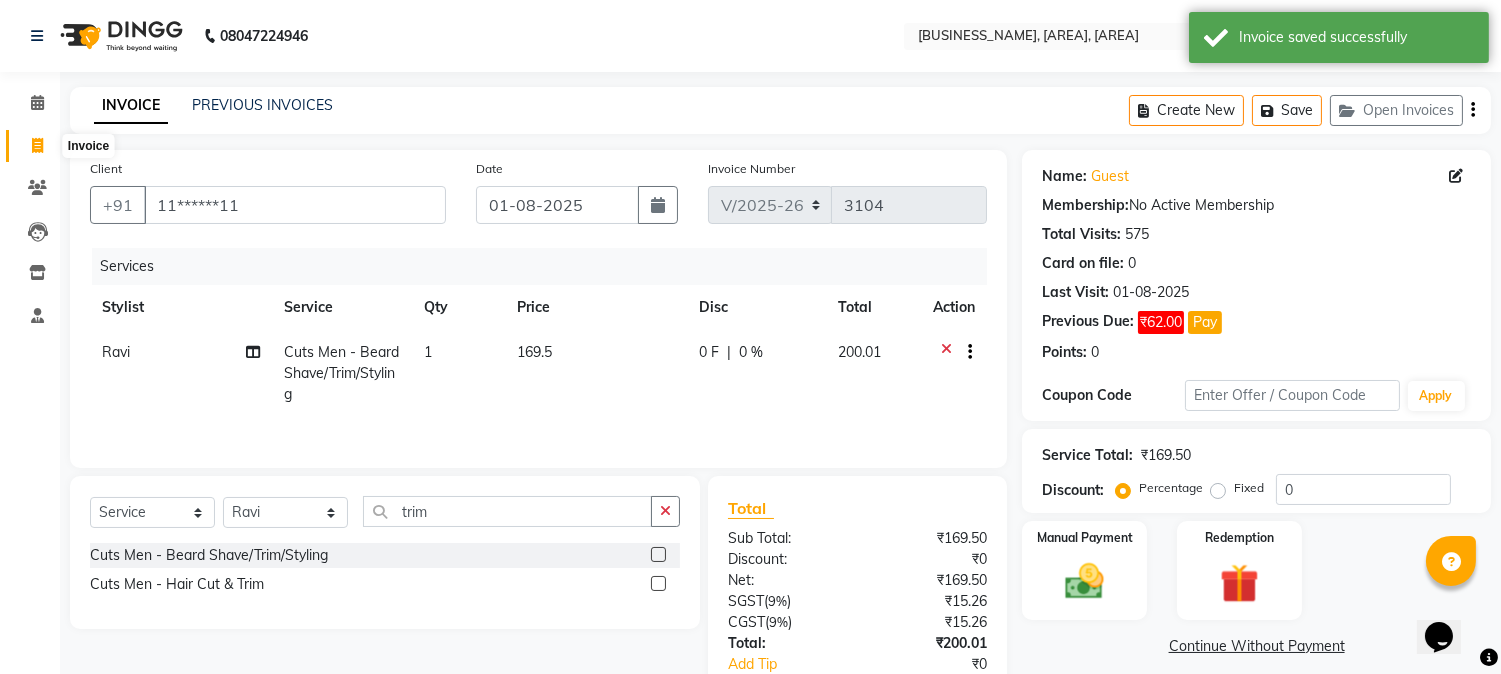 click 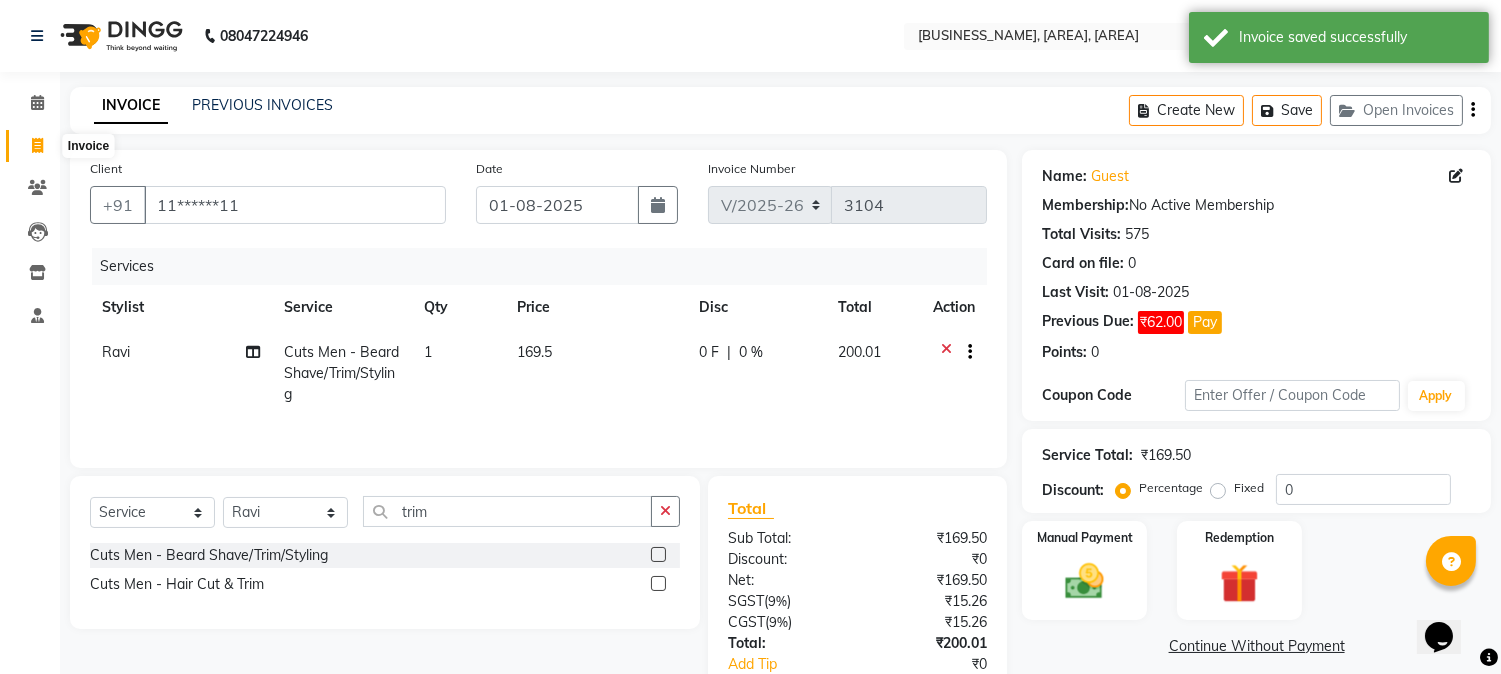 select on "5019" 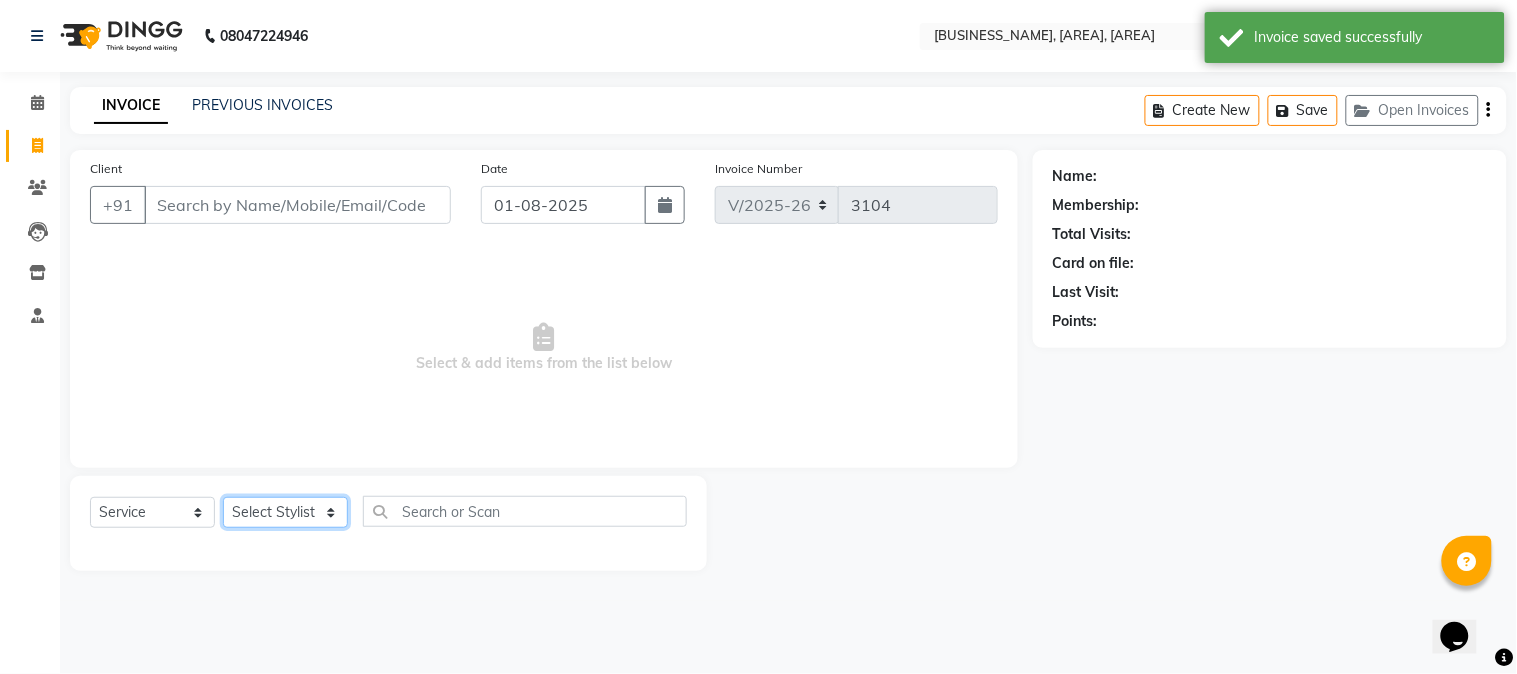 click on "Select Stylist Amar  Arjun Eliza [BUSINESS_NAME] Jonathan Maya Mona Neha Ravi Salima Sonam" 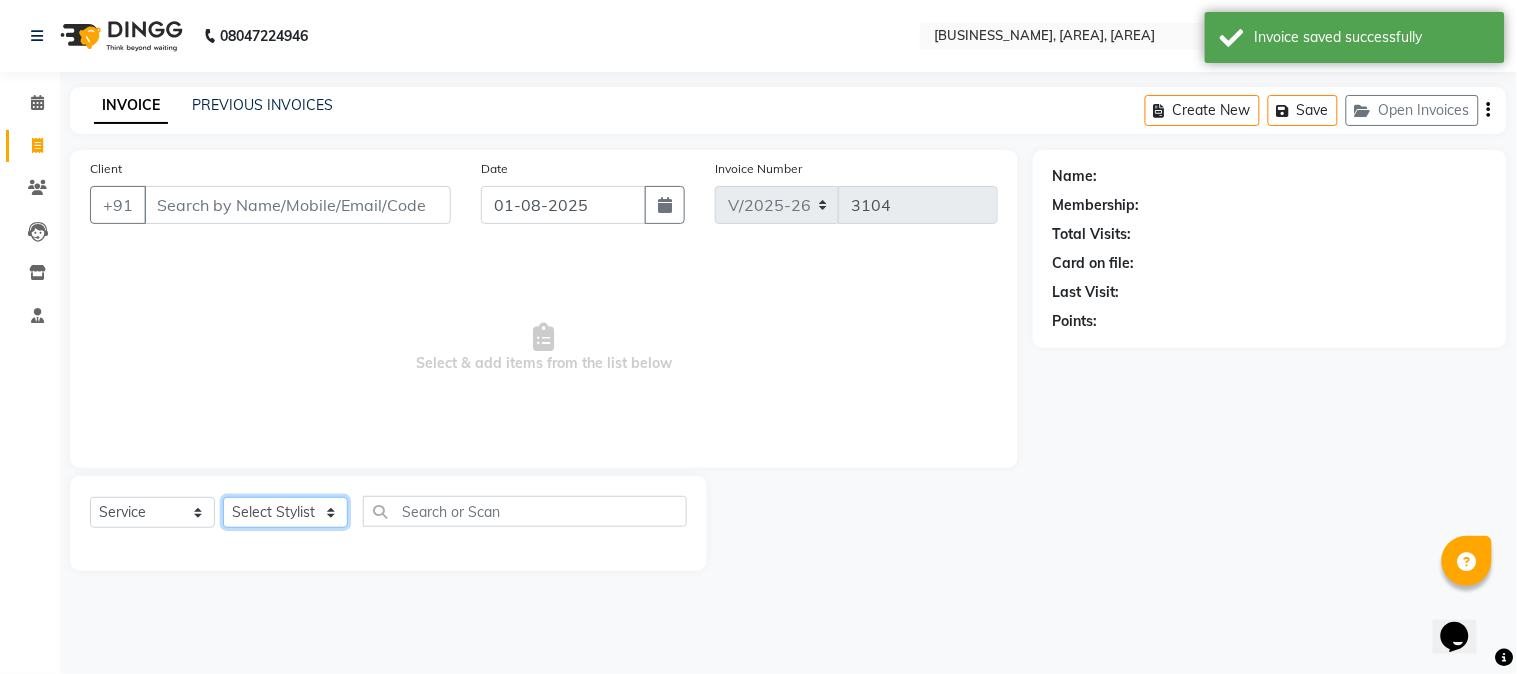 select on "85060" 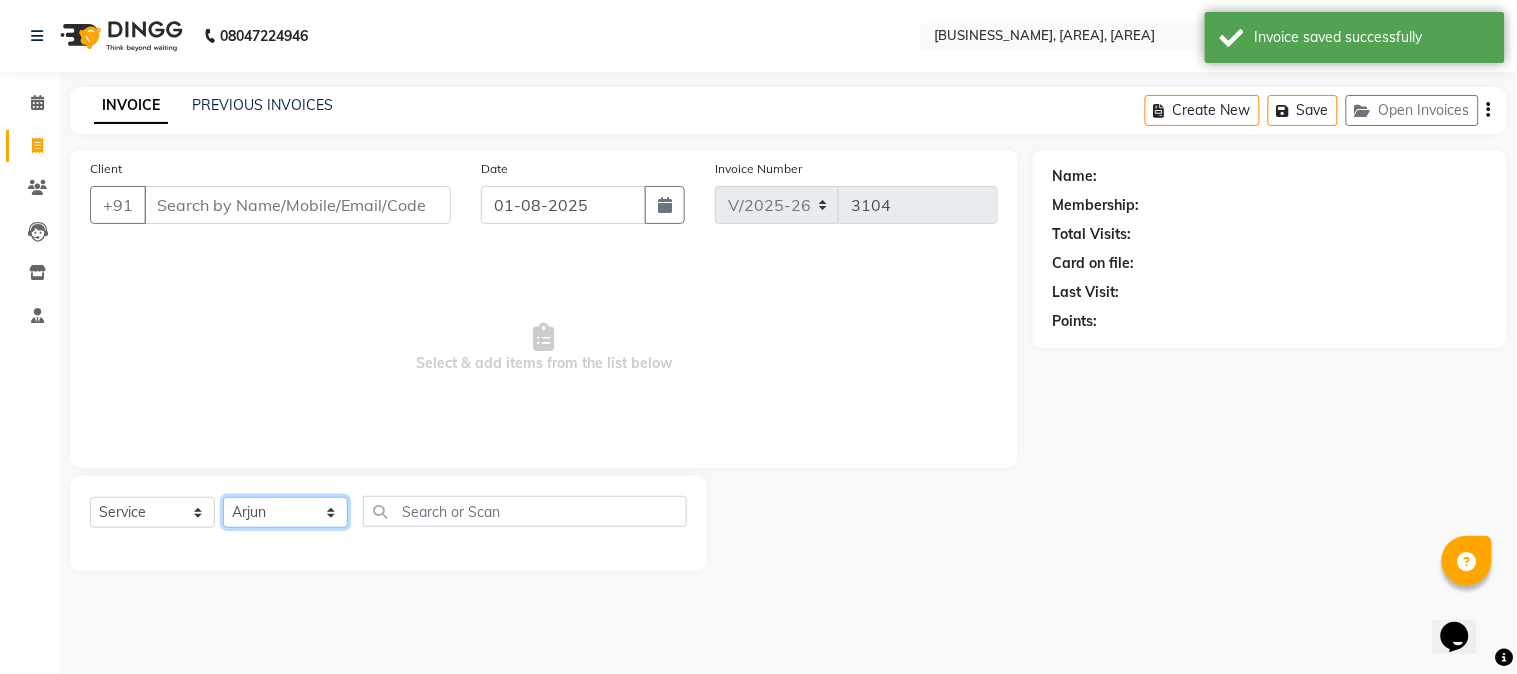 click on "Select Stylist Amar  Arjun Eliza [BUSINESS_NAME] Jonathan Maya Mona Neha Ravi Salima Sonam" 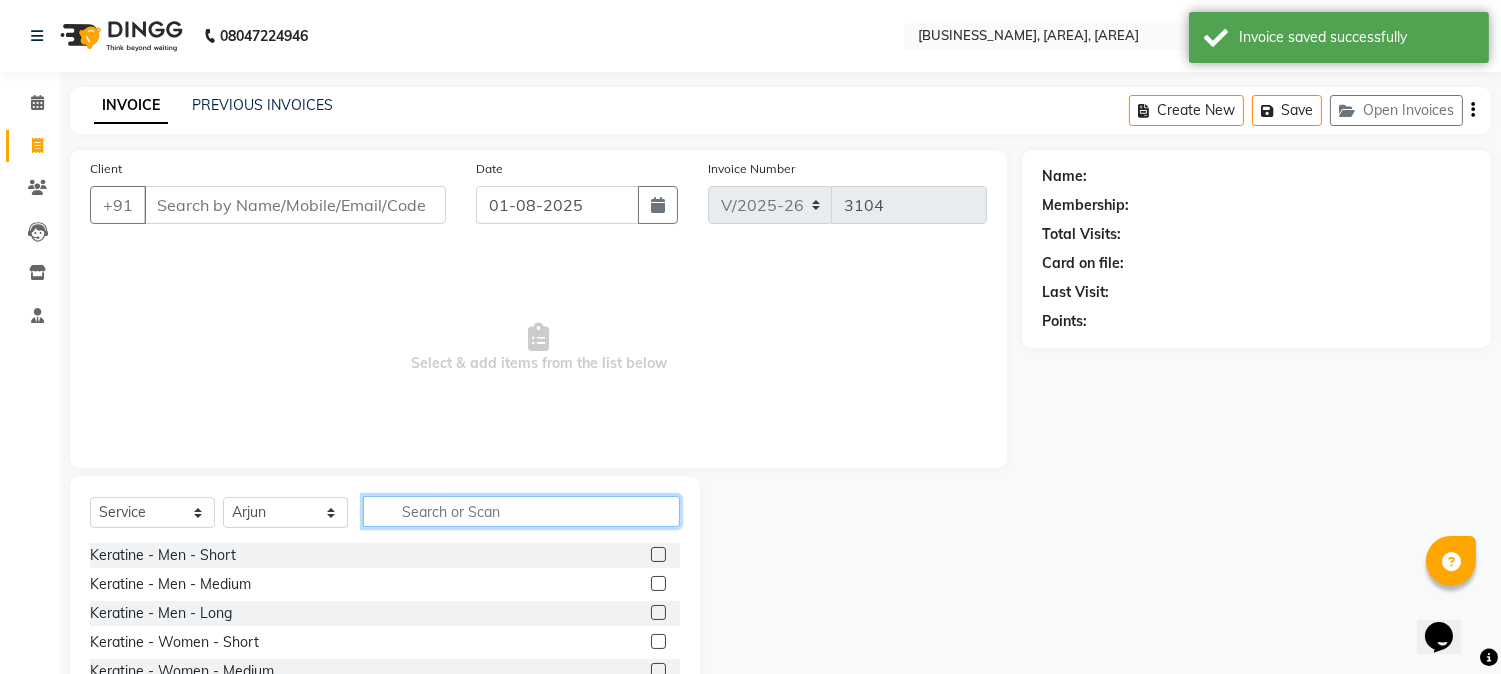click 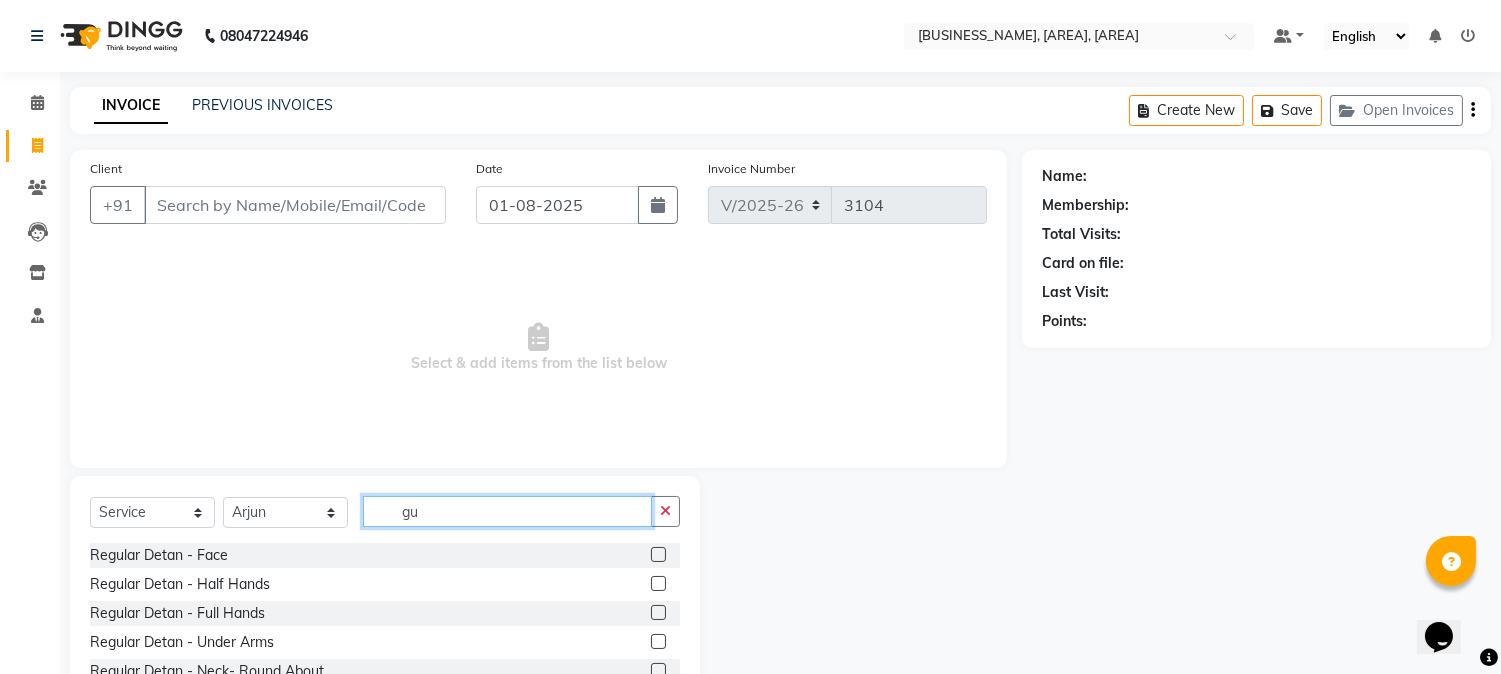 type on "g" 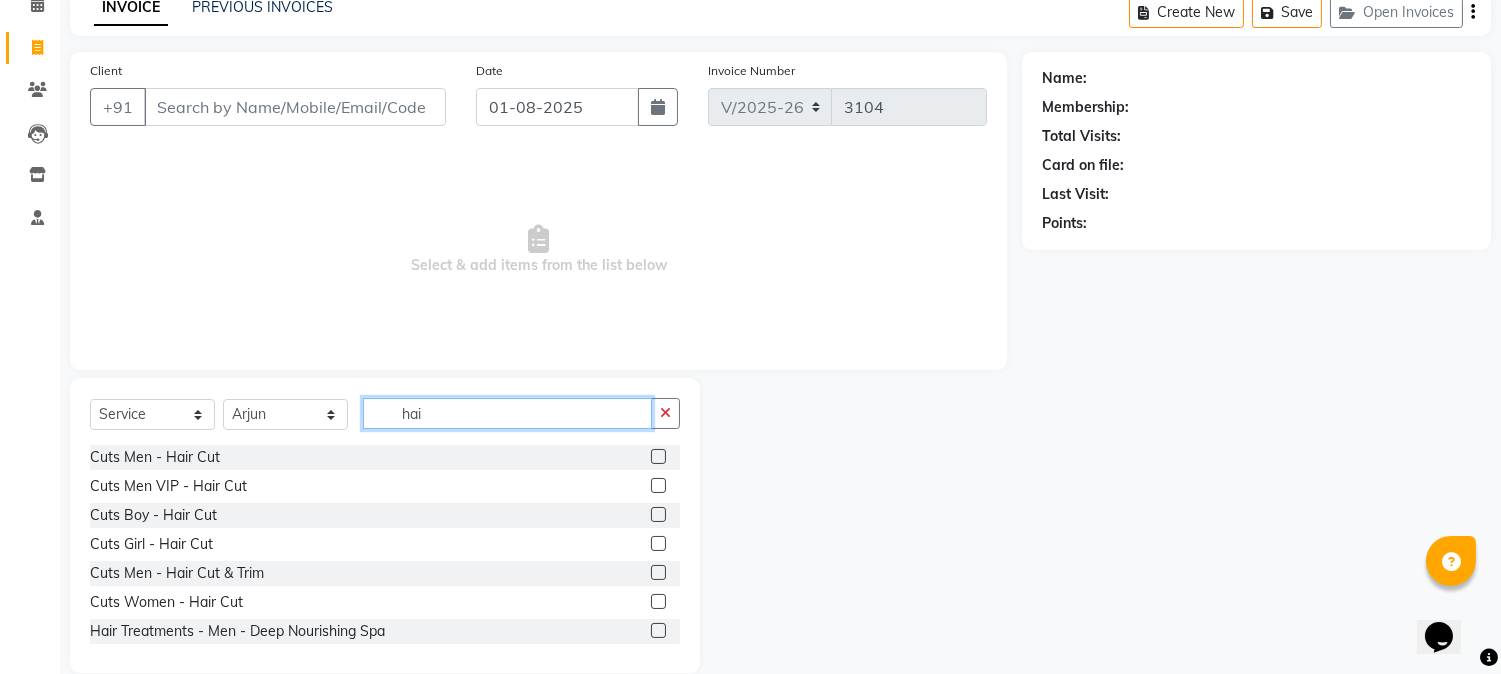 scroll, scrollTop: 126, scrollLeft: 0, axis: vertical 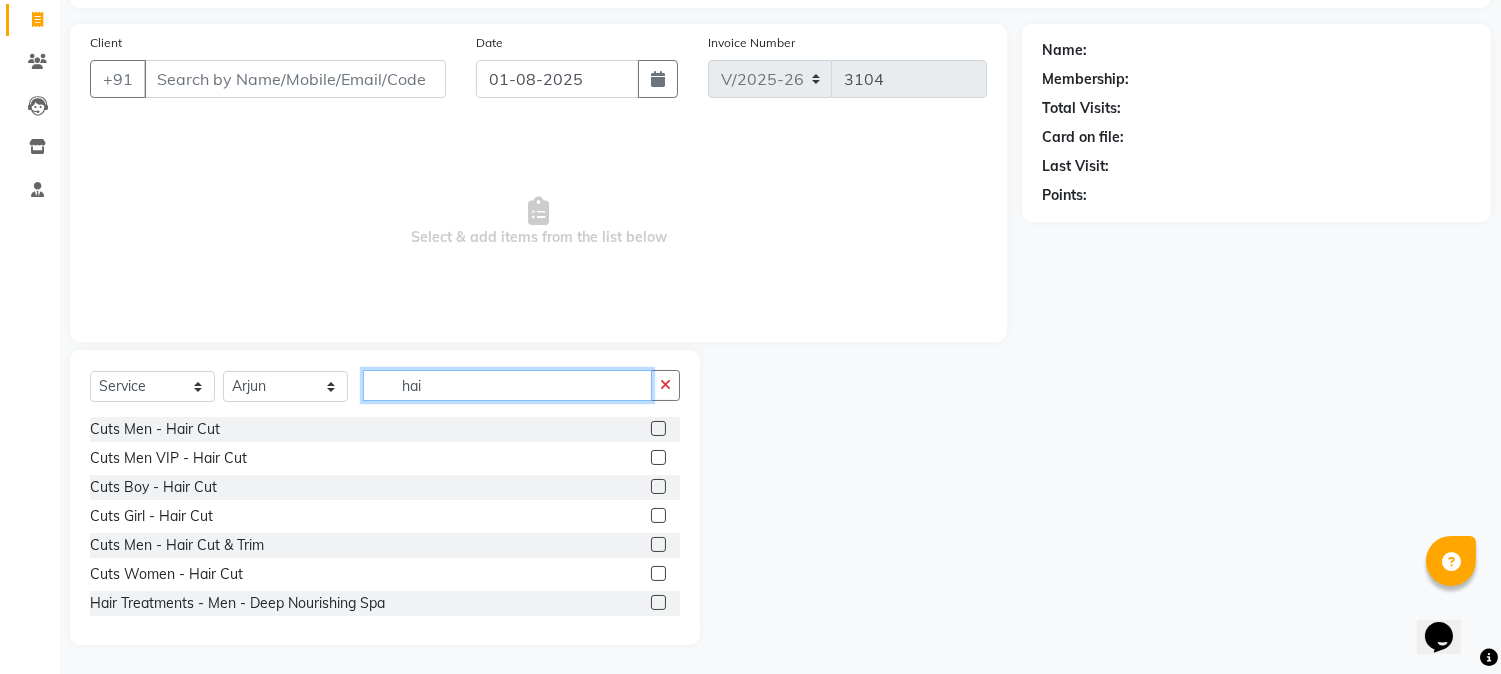 type on "hai" 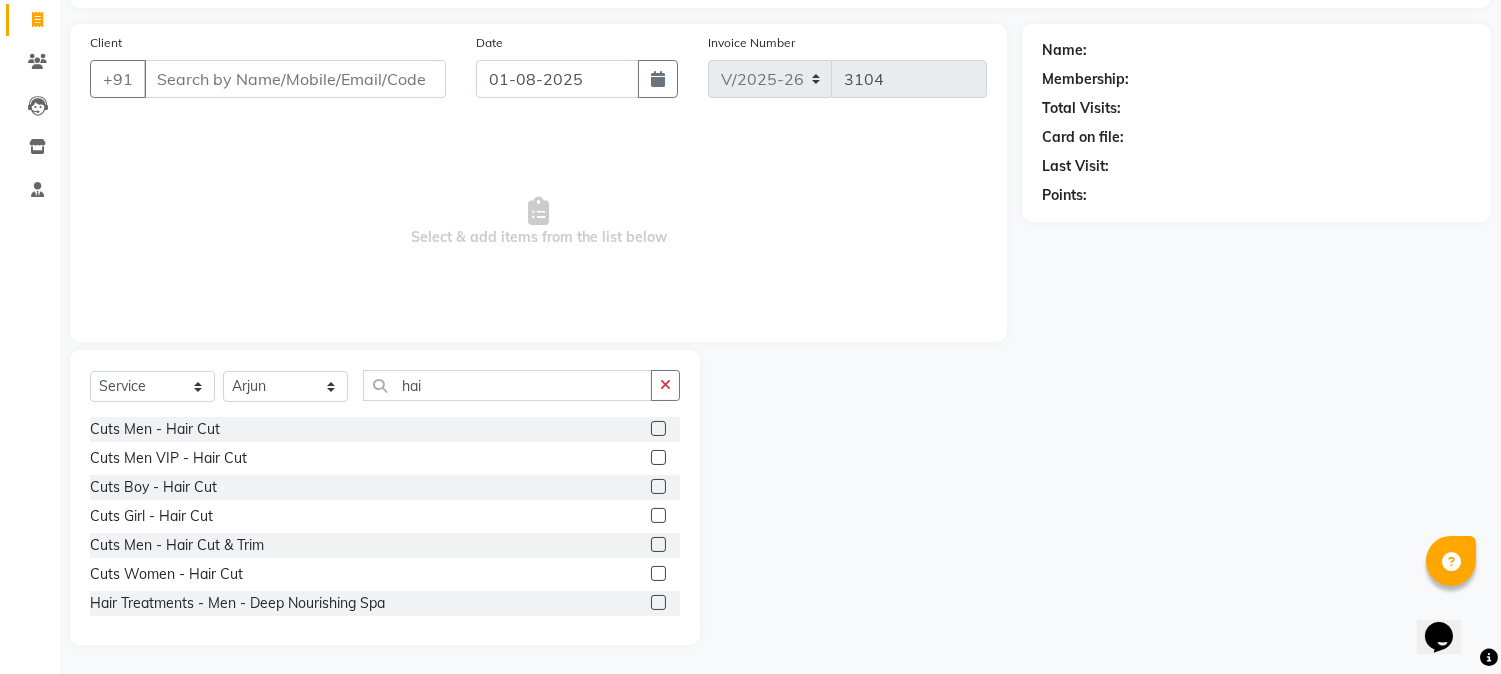 click 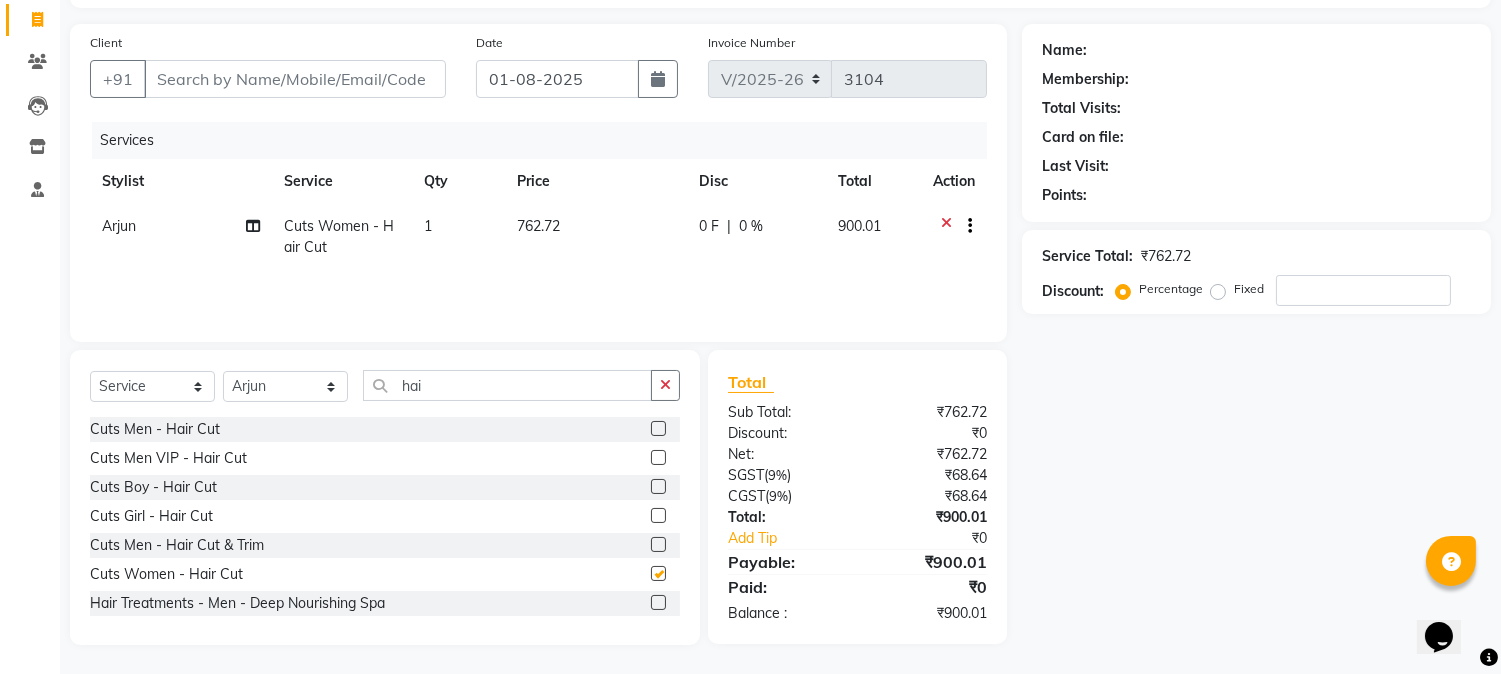 checkbox on "false" 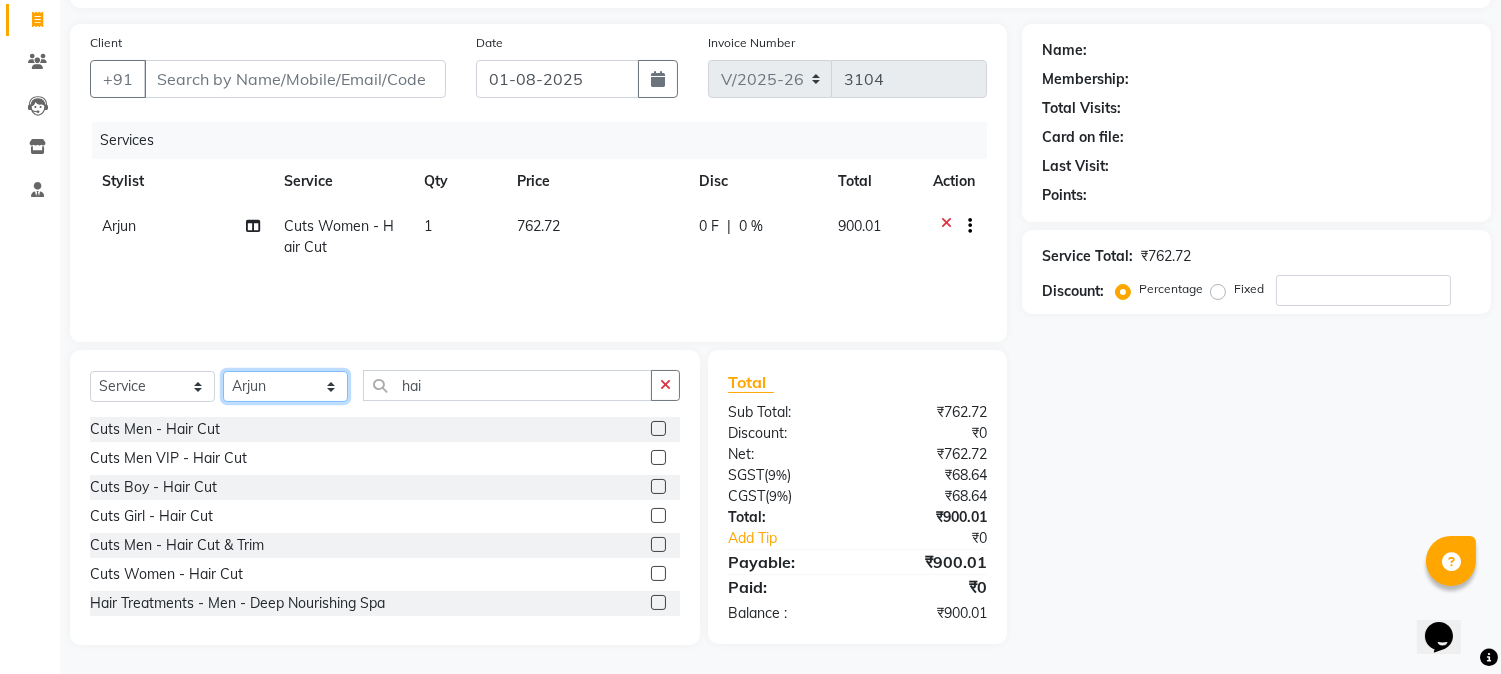 click on "Select Stylist Amar  Arjun Eliza [BUSINESS_NAME] Jonathan Maya Mona Neha Ravi Salima Sonam" 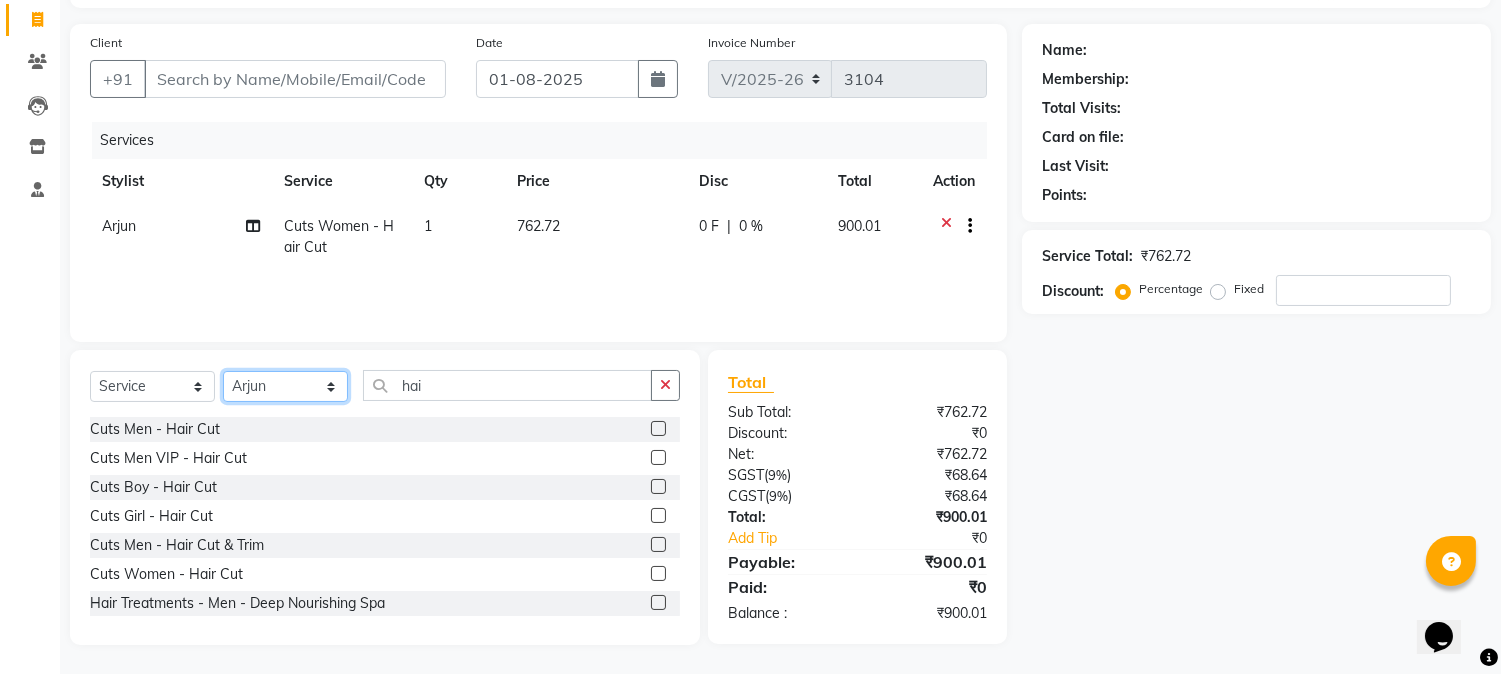 select on "61436" 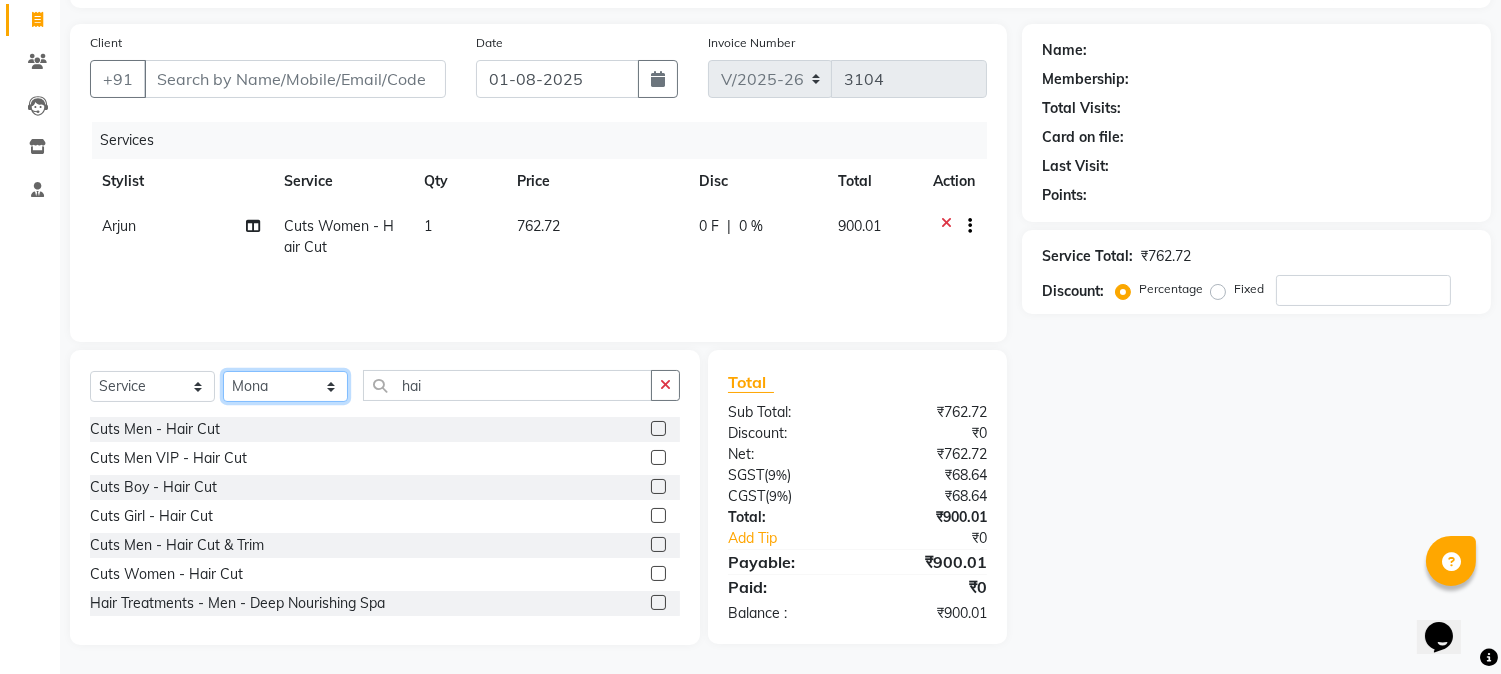 click on "Select Stylist Amar  Arjun Eliza [BUSINESS_NAME] Jonathan Maya Mona Neha Ravi Salima Sonam" 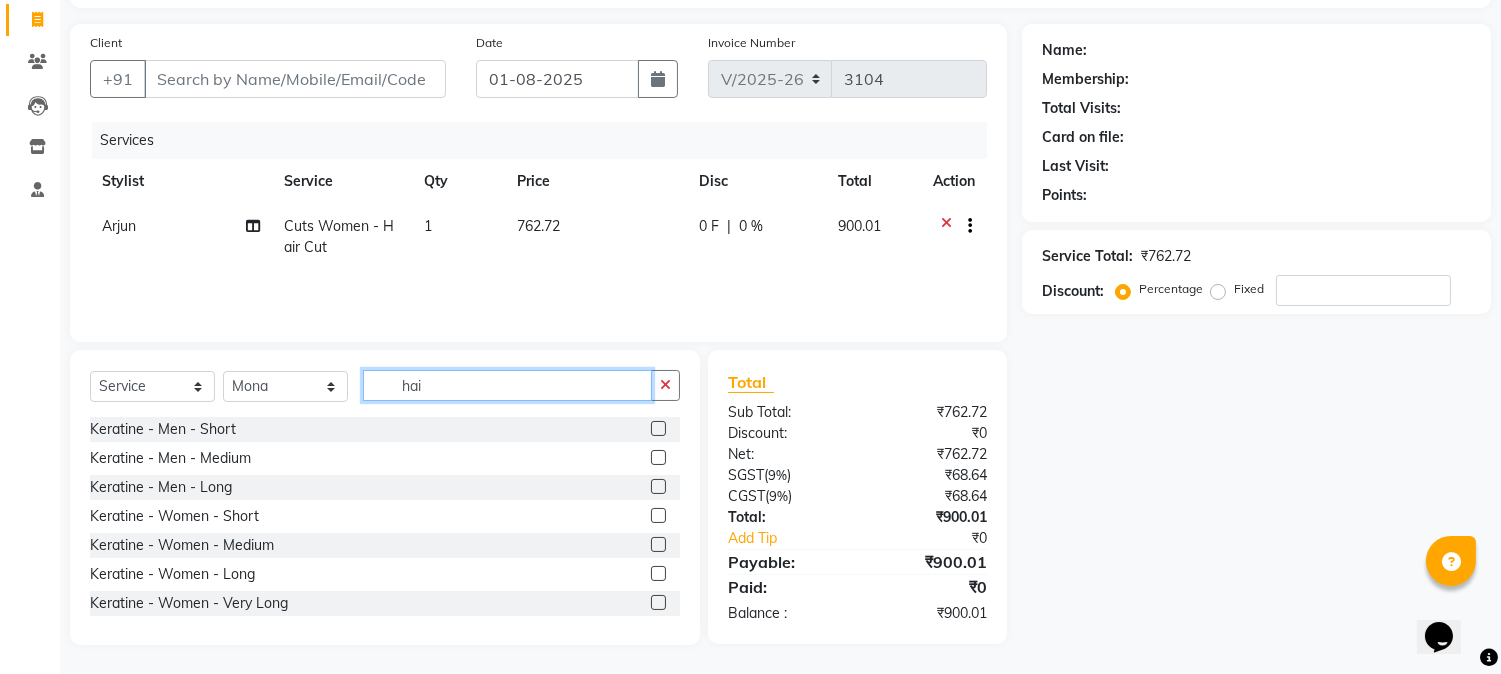 click on "hai" 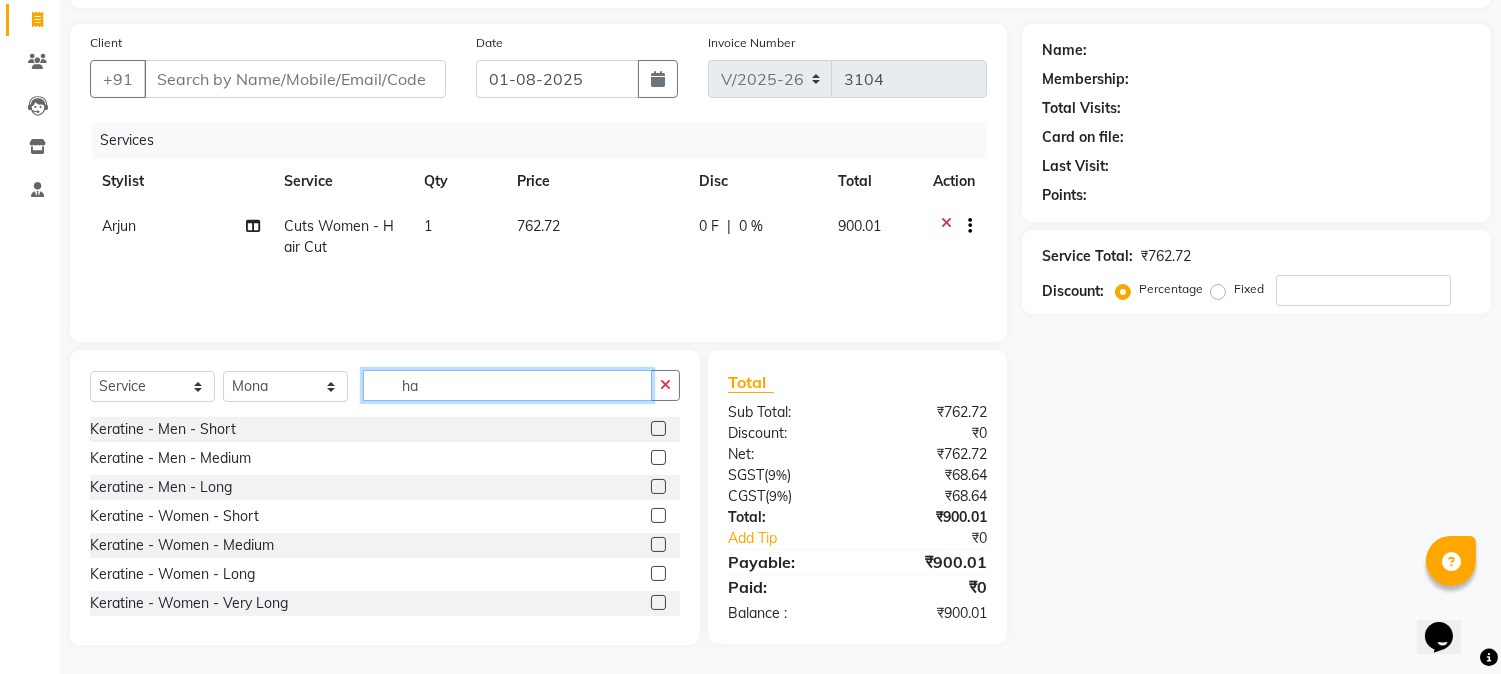 type on "h" 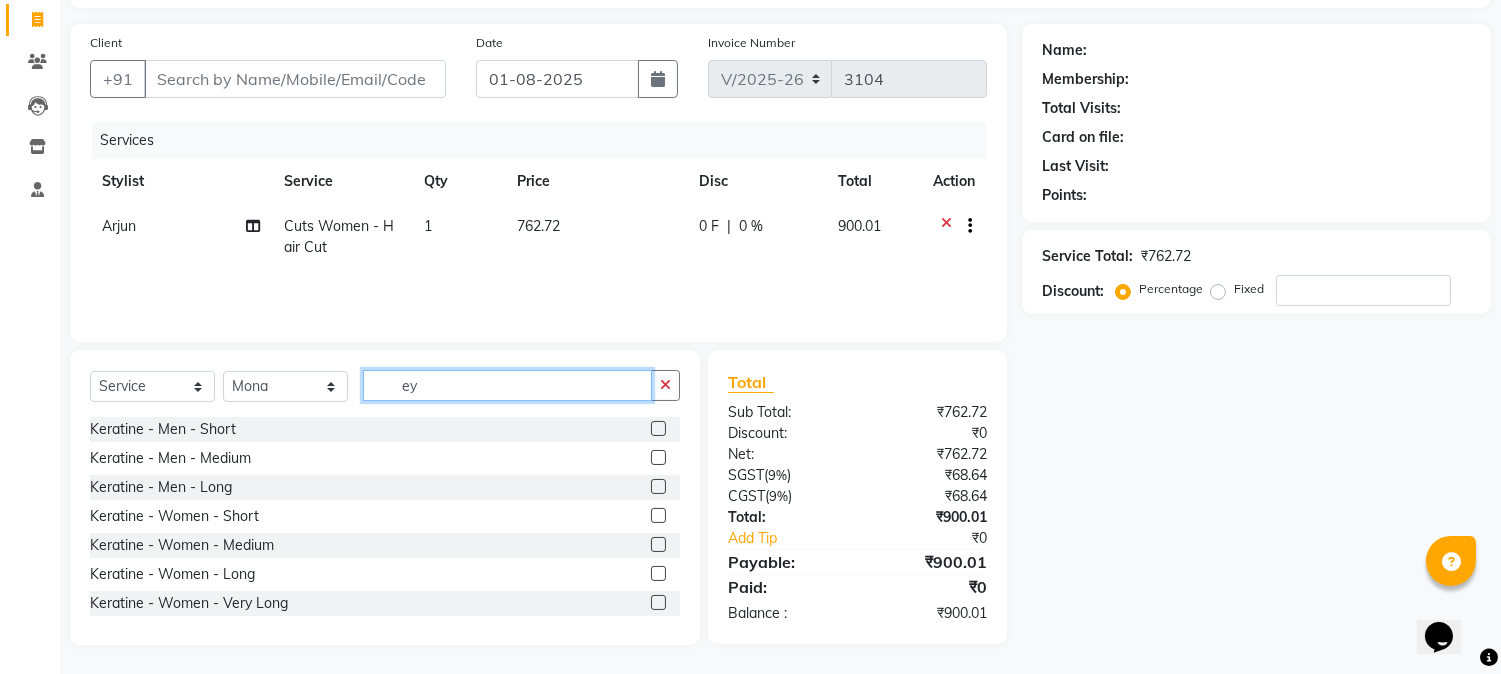 scroll, scrollTop: 125, scrollLeft: 0, axis: vertical 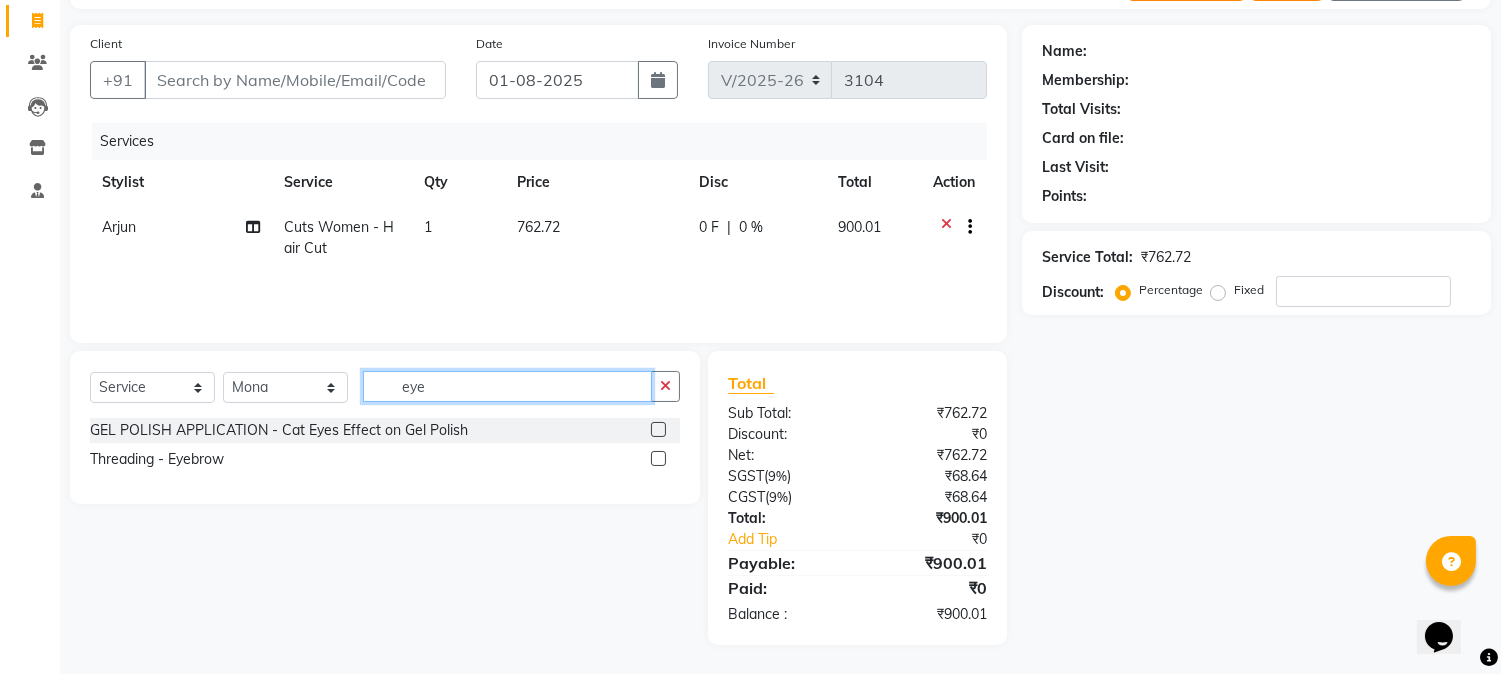 type on "eye" 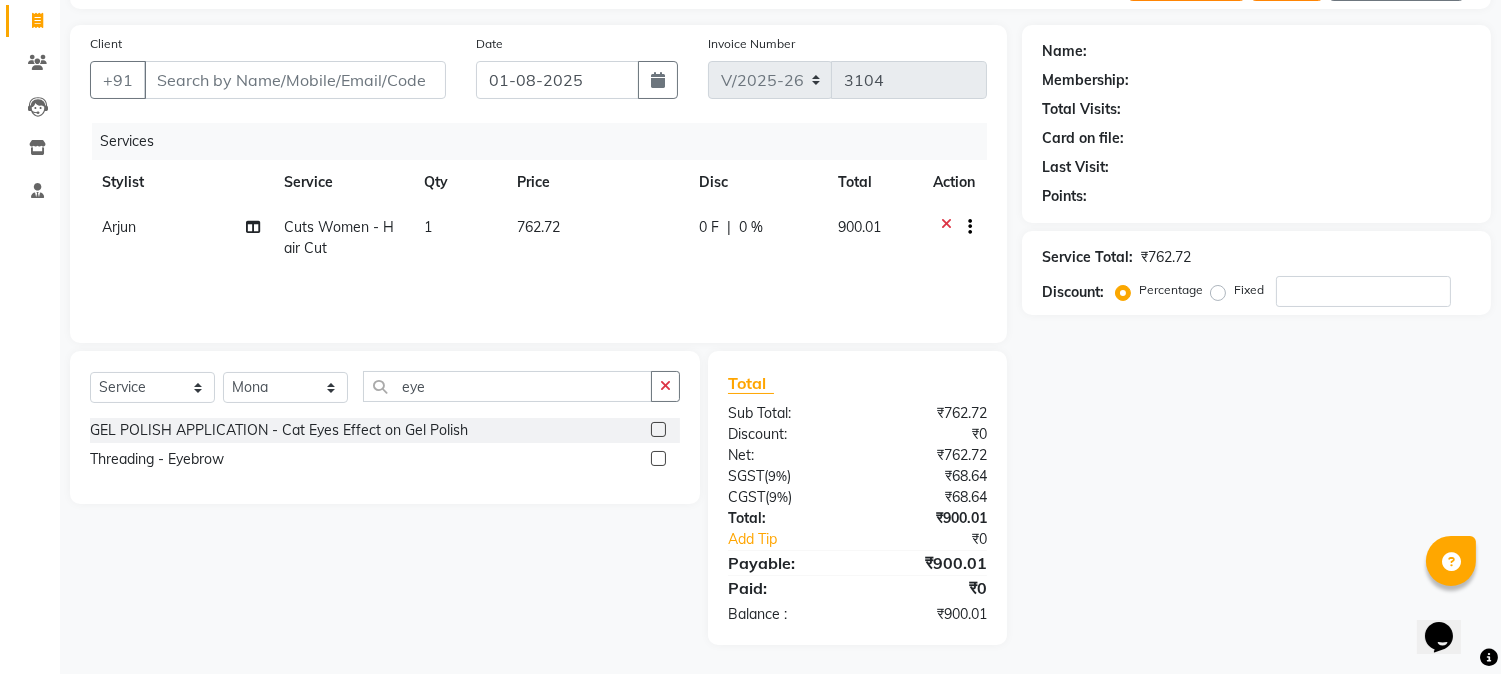 click 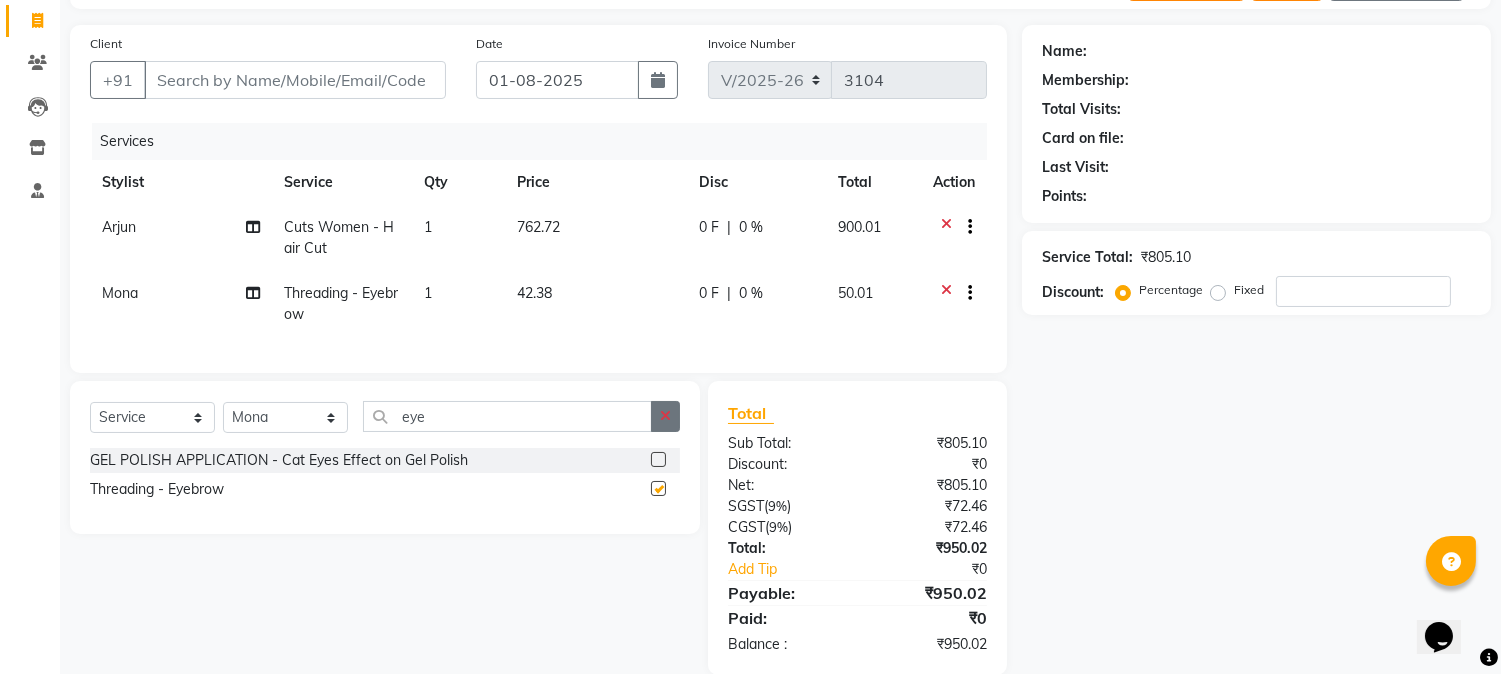 checkbox on "false" 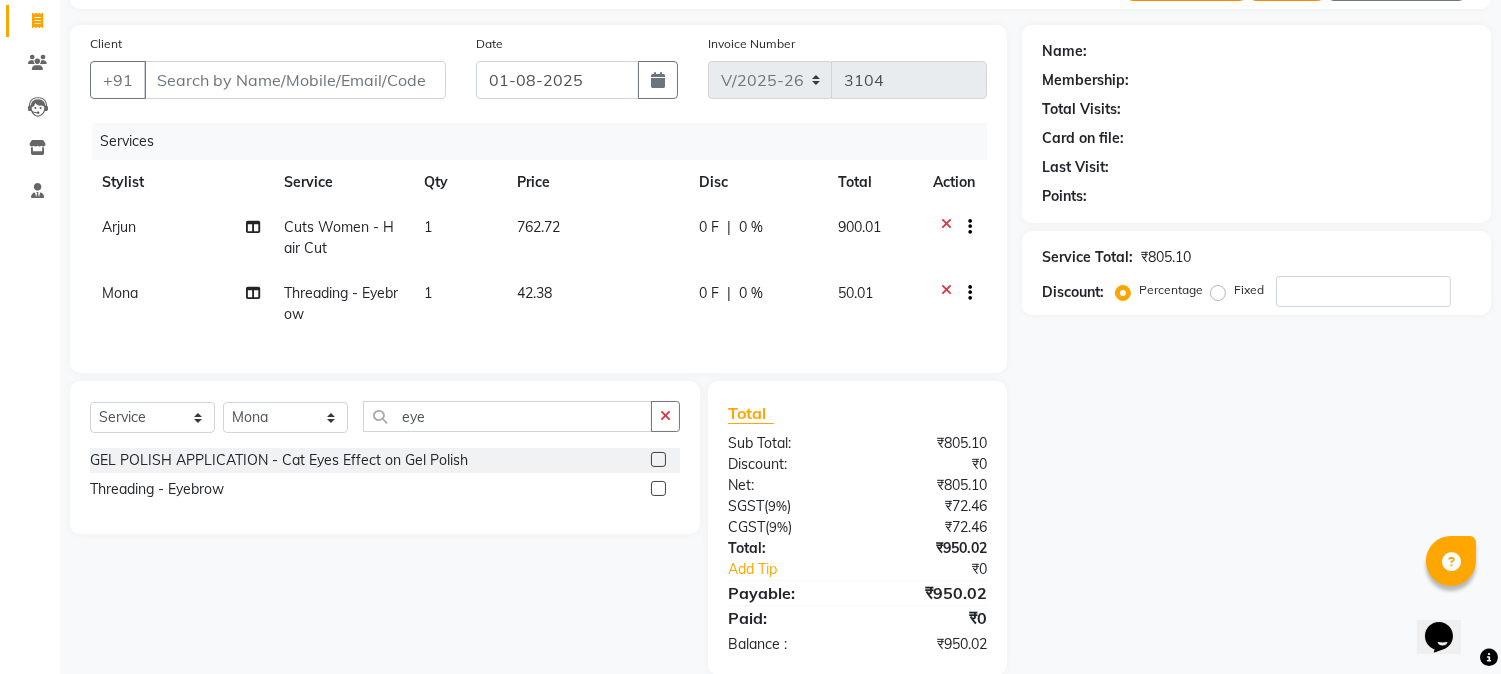 scroll, scrollTop: 122, scrollLeft: 0, axis: vertical 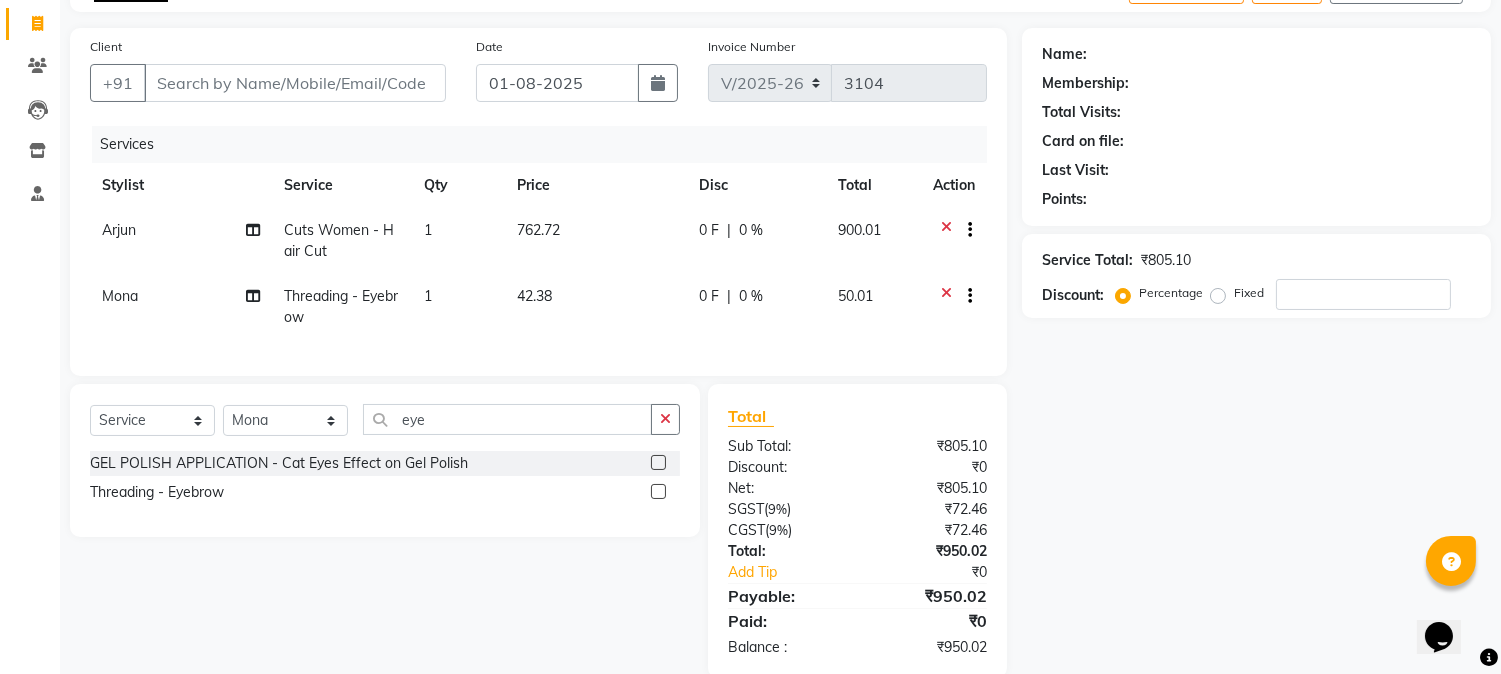 click on "Name: Membership: Total Visits: Card on file: Last Visit:  Points:  Service Total:  [PRICE]  Discount:  Percentage   Fixed" 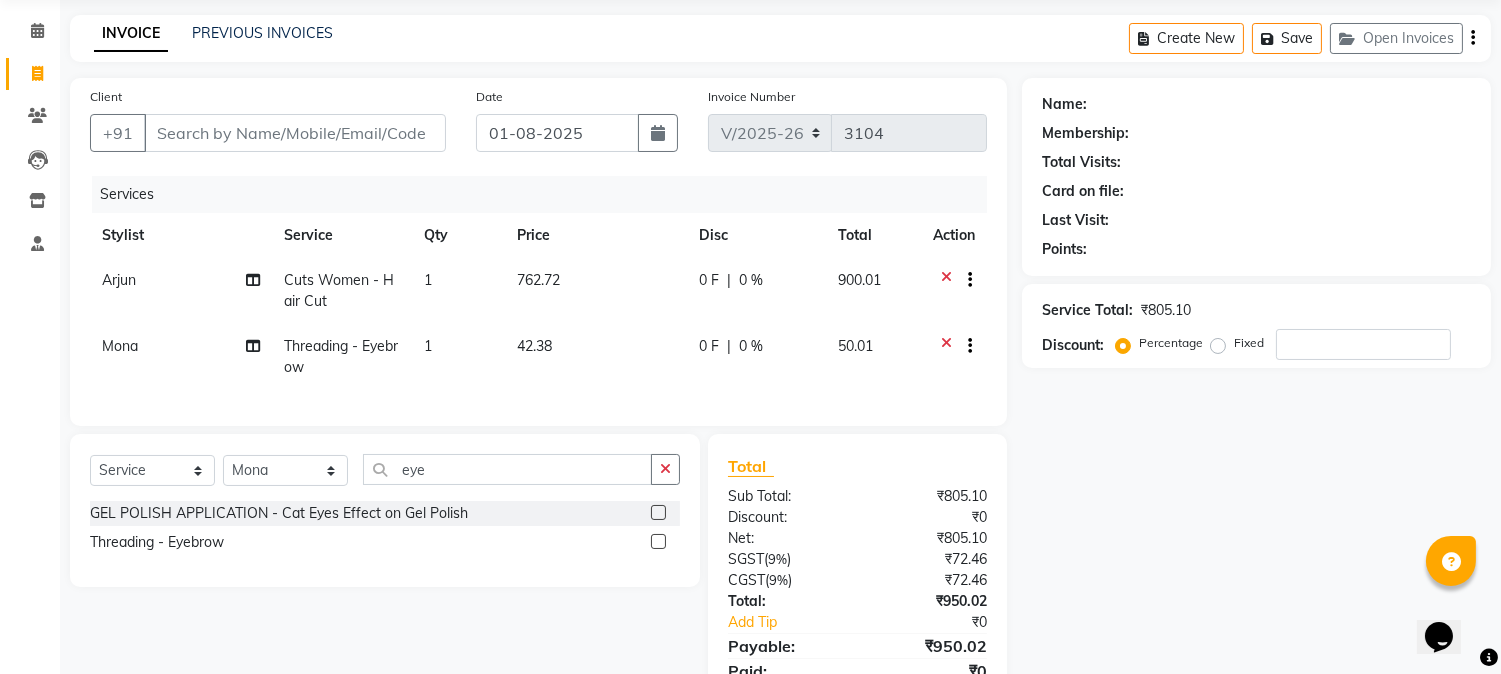 scroll, scrollTop: 62, scrollLeft: 0, axis: vertical 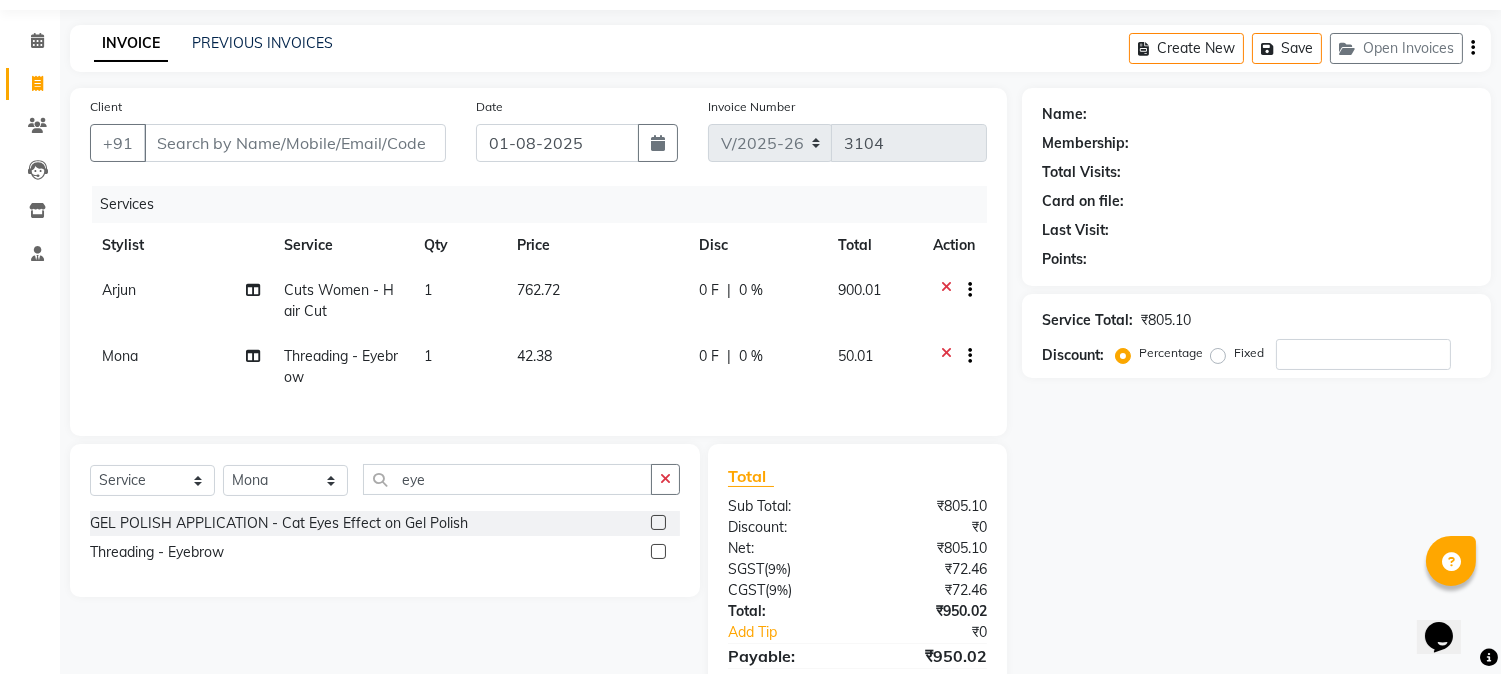 click on "Create New   Save   Open Invoices" 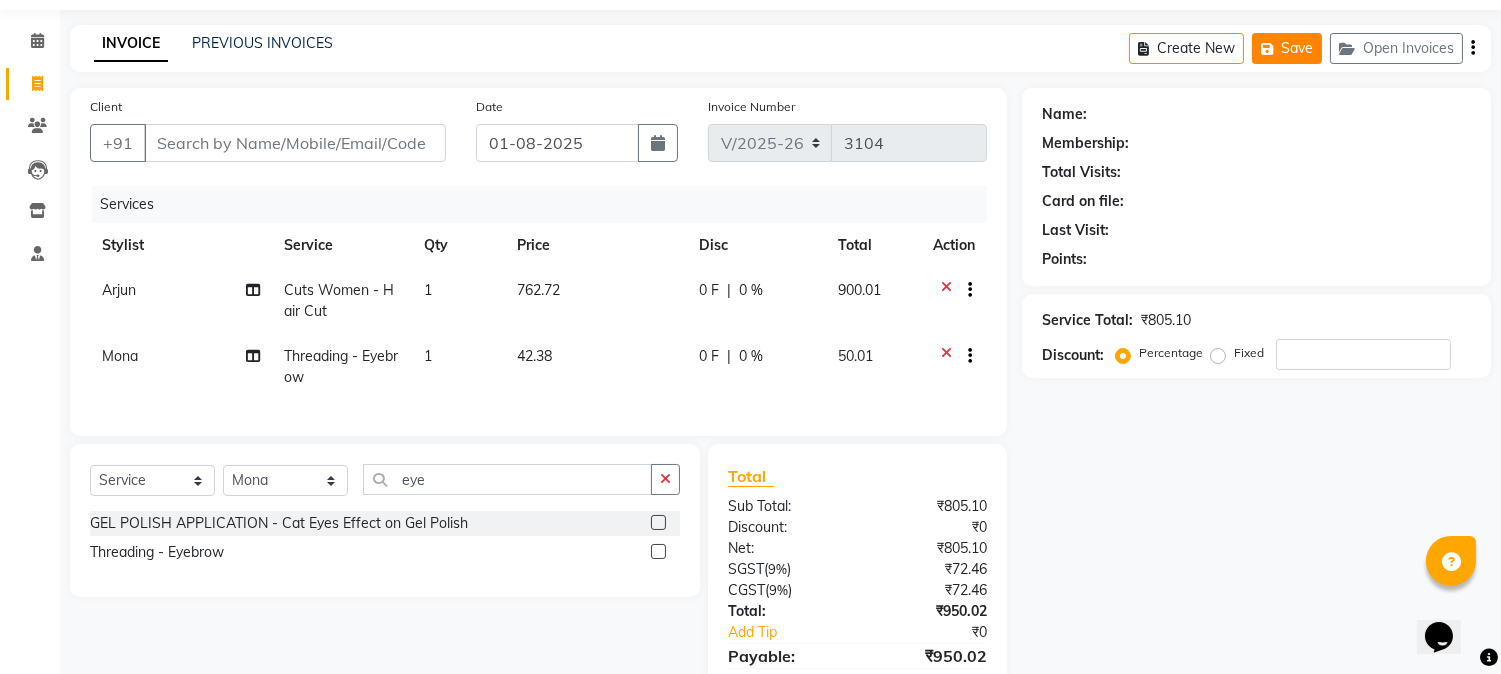 click 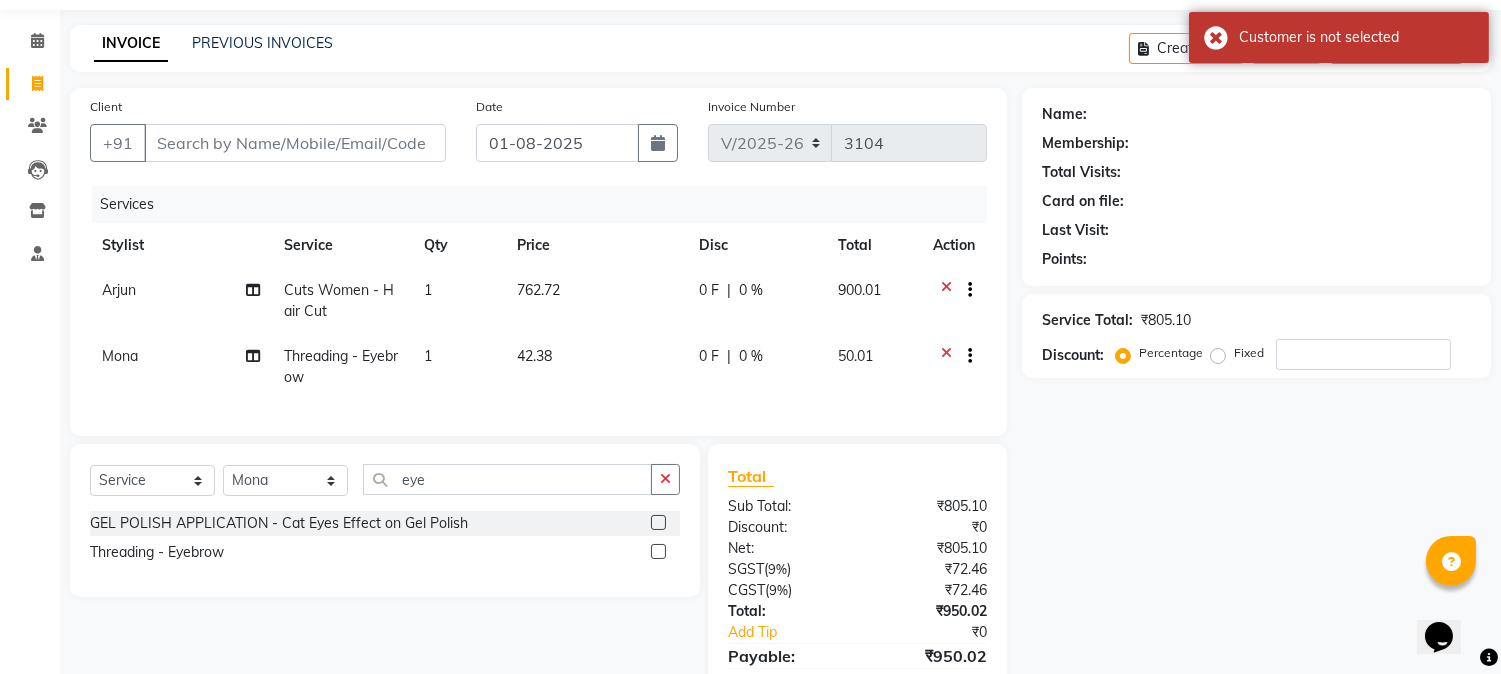click on "Name: Membership: Total Visits: Card on file: Last Visit:  Points:" 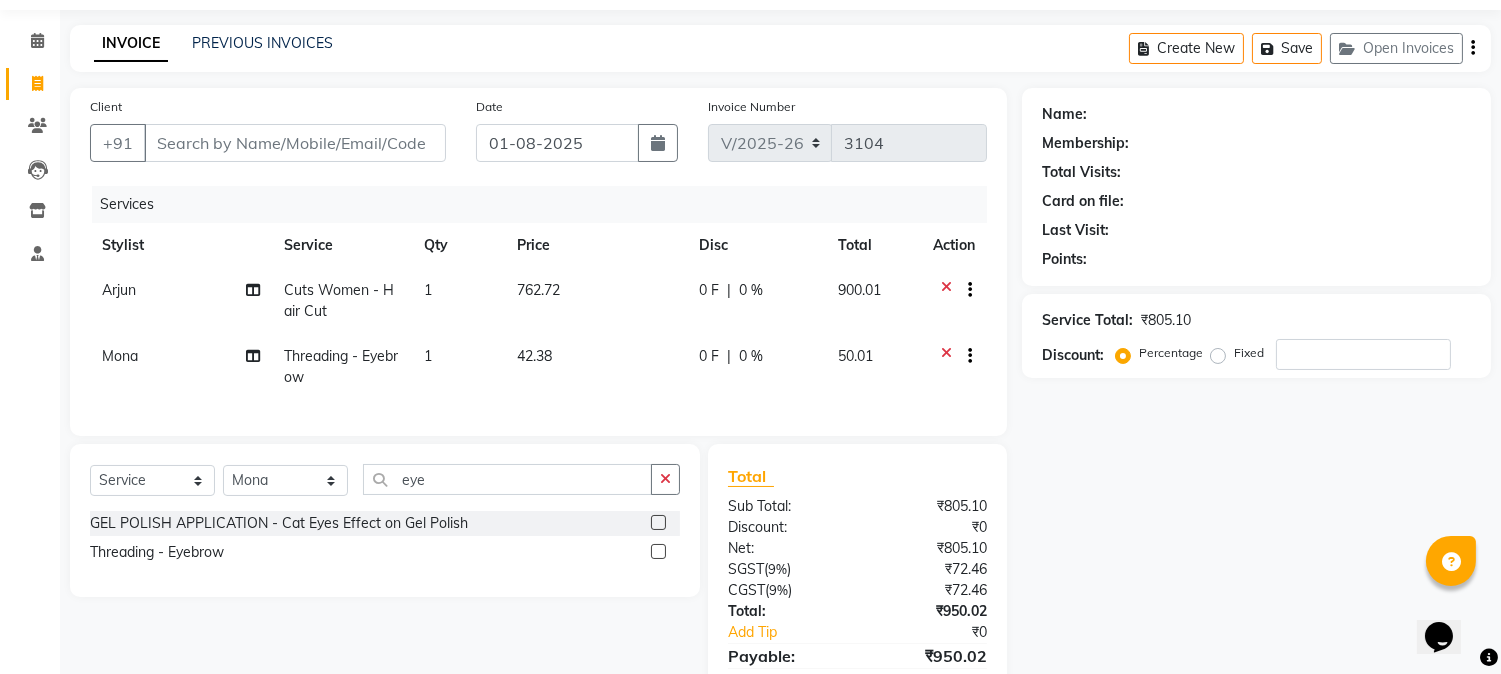 click on "Last Visit:" 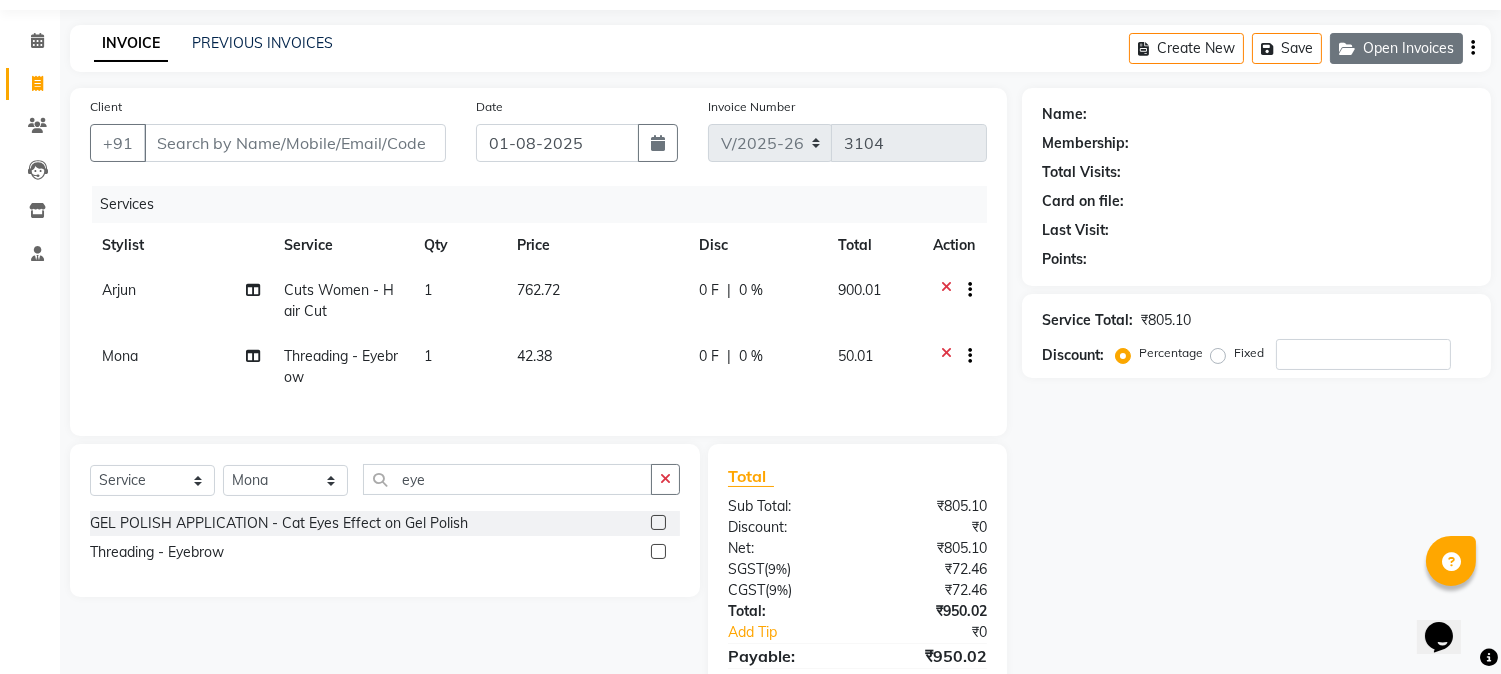 click on "Open Invoices" 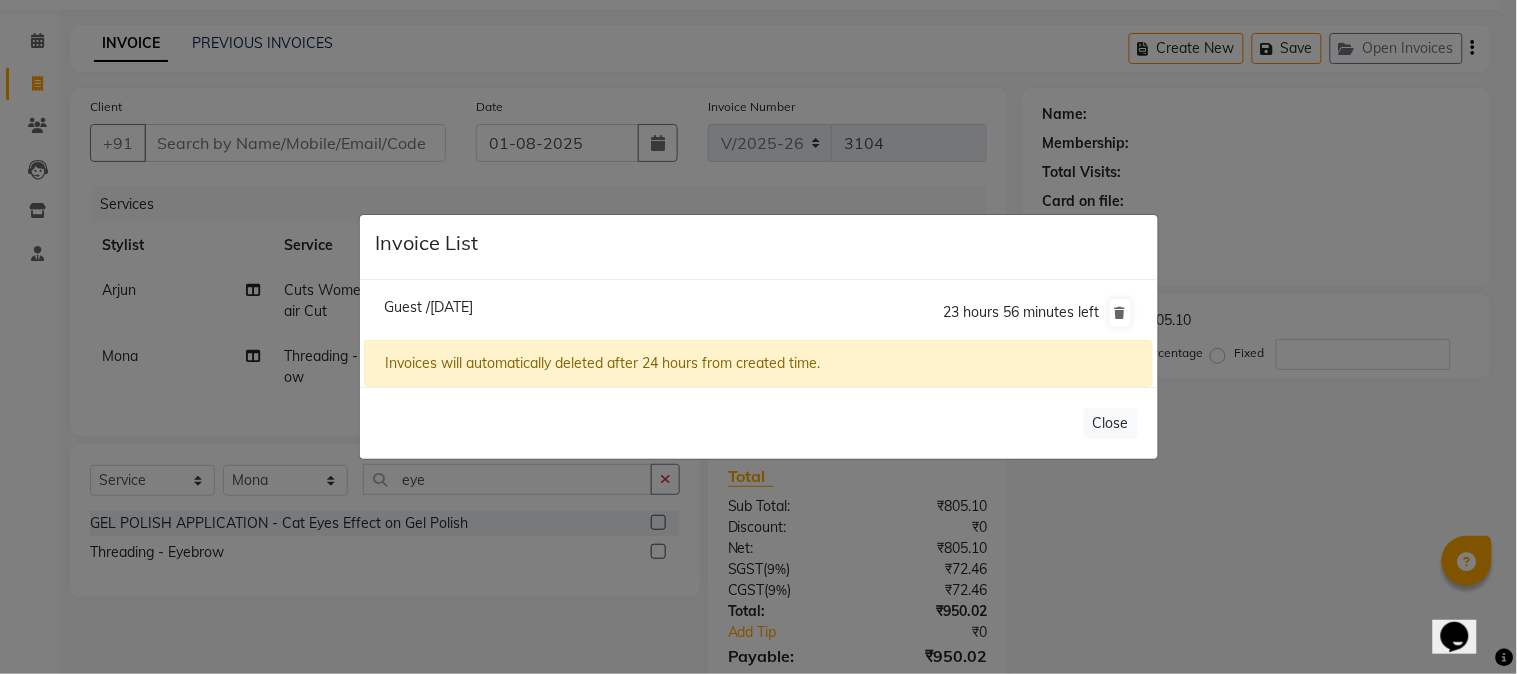 click on "Guest /[DATE]" 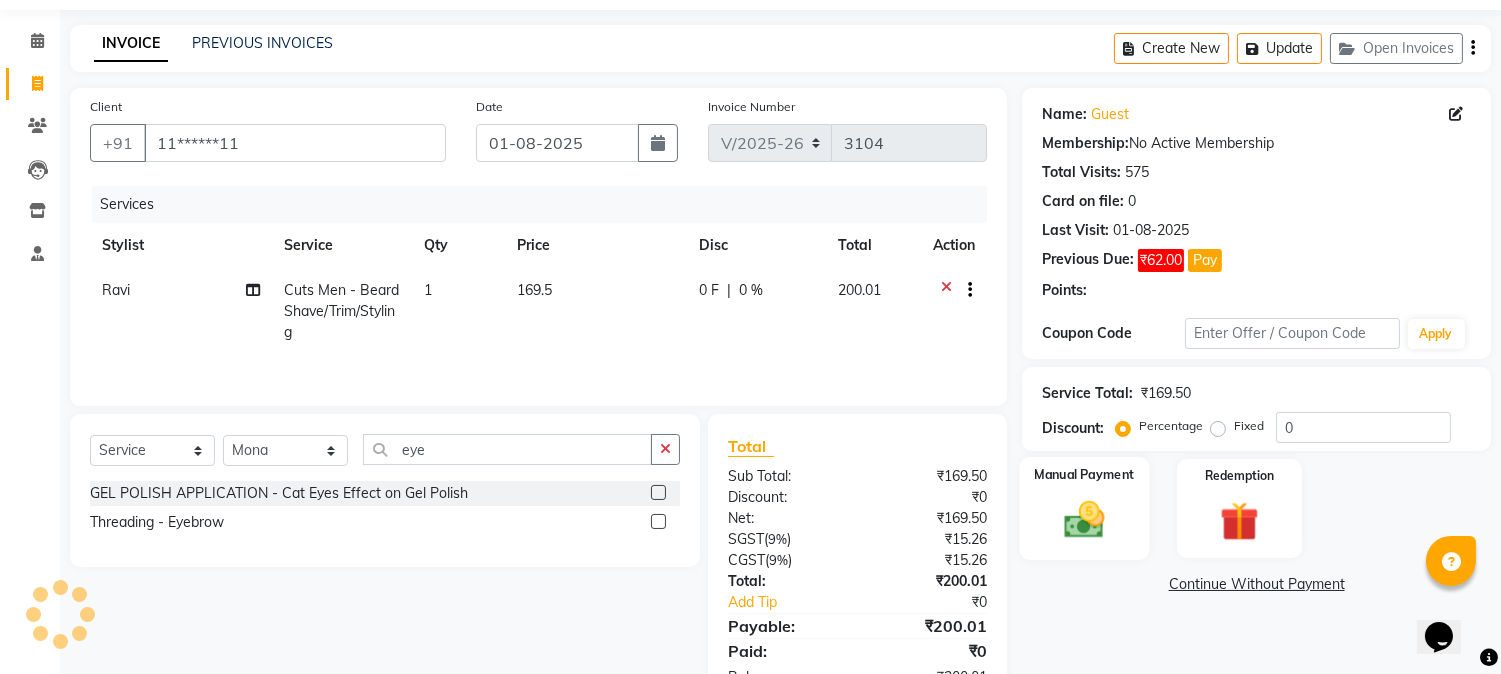 click 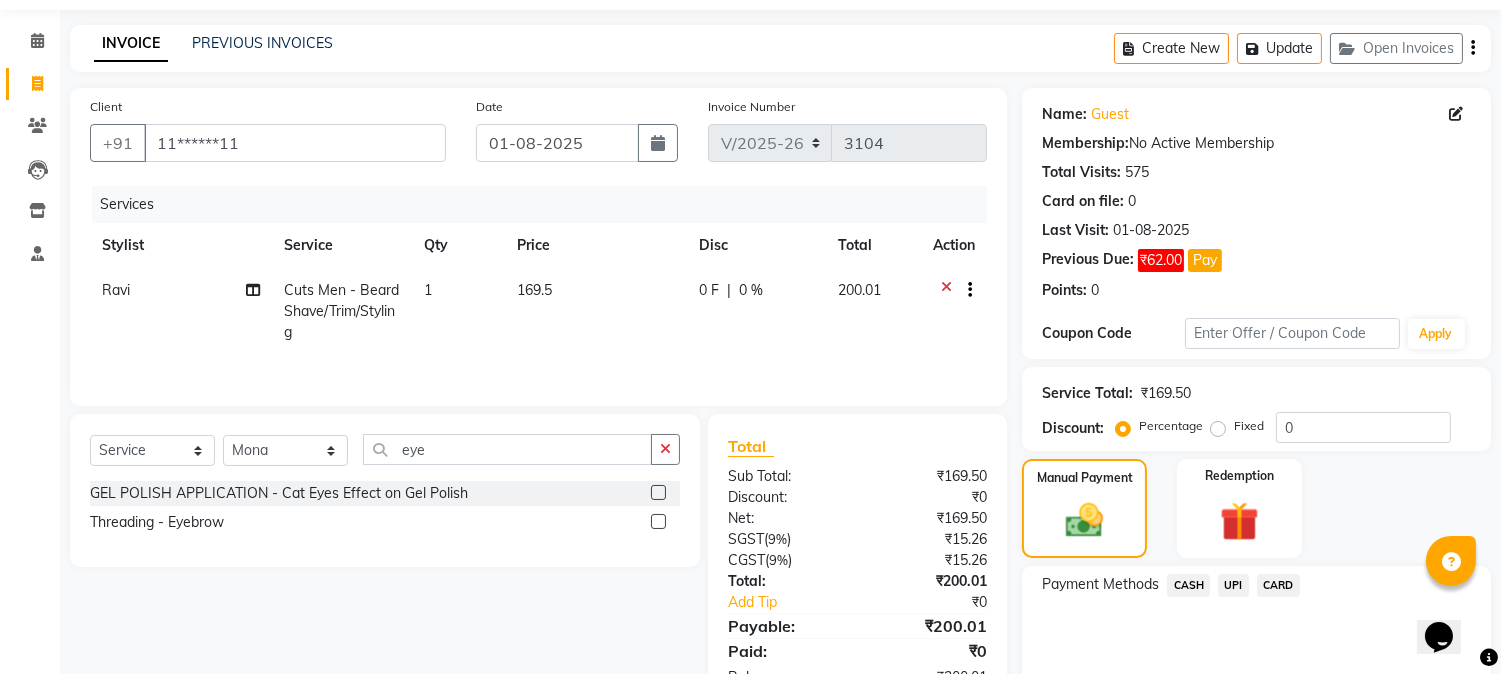 select 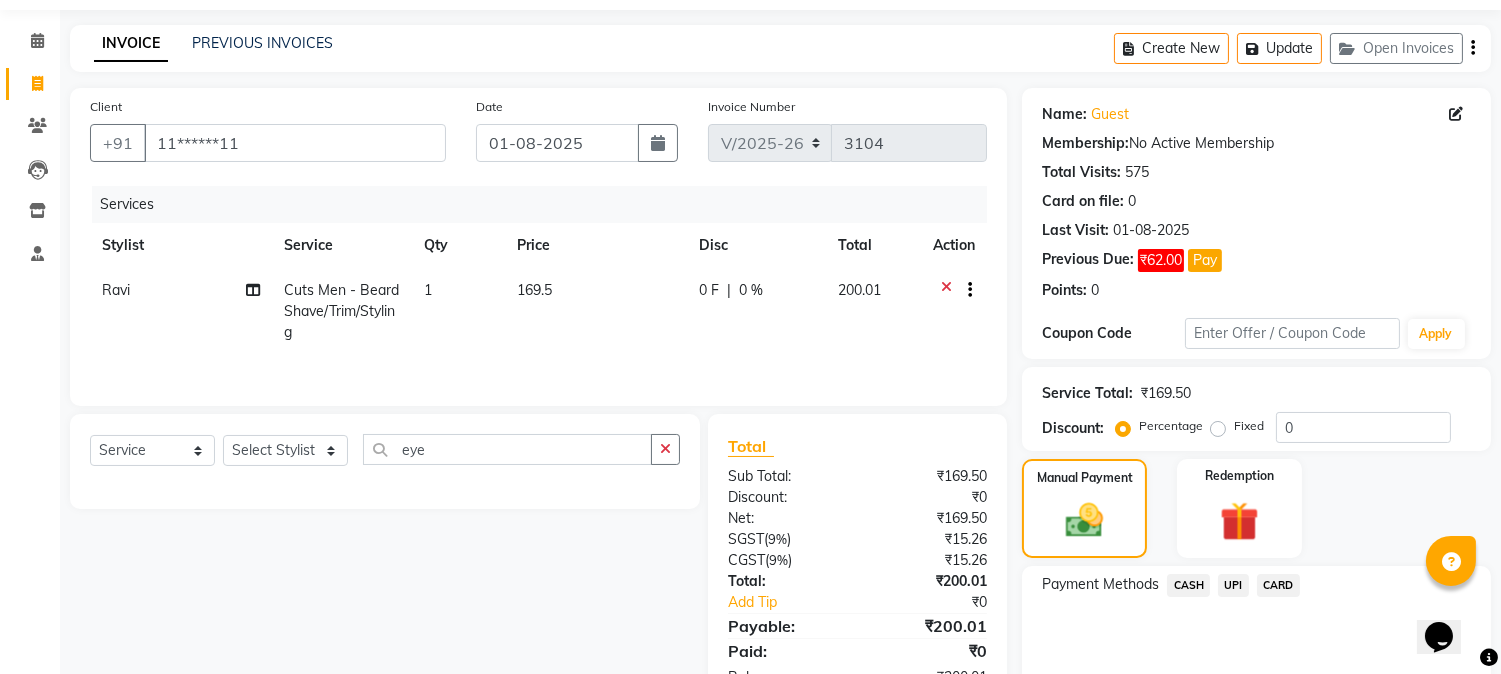 click on "UPI" 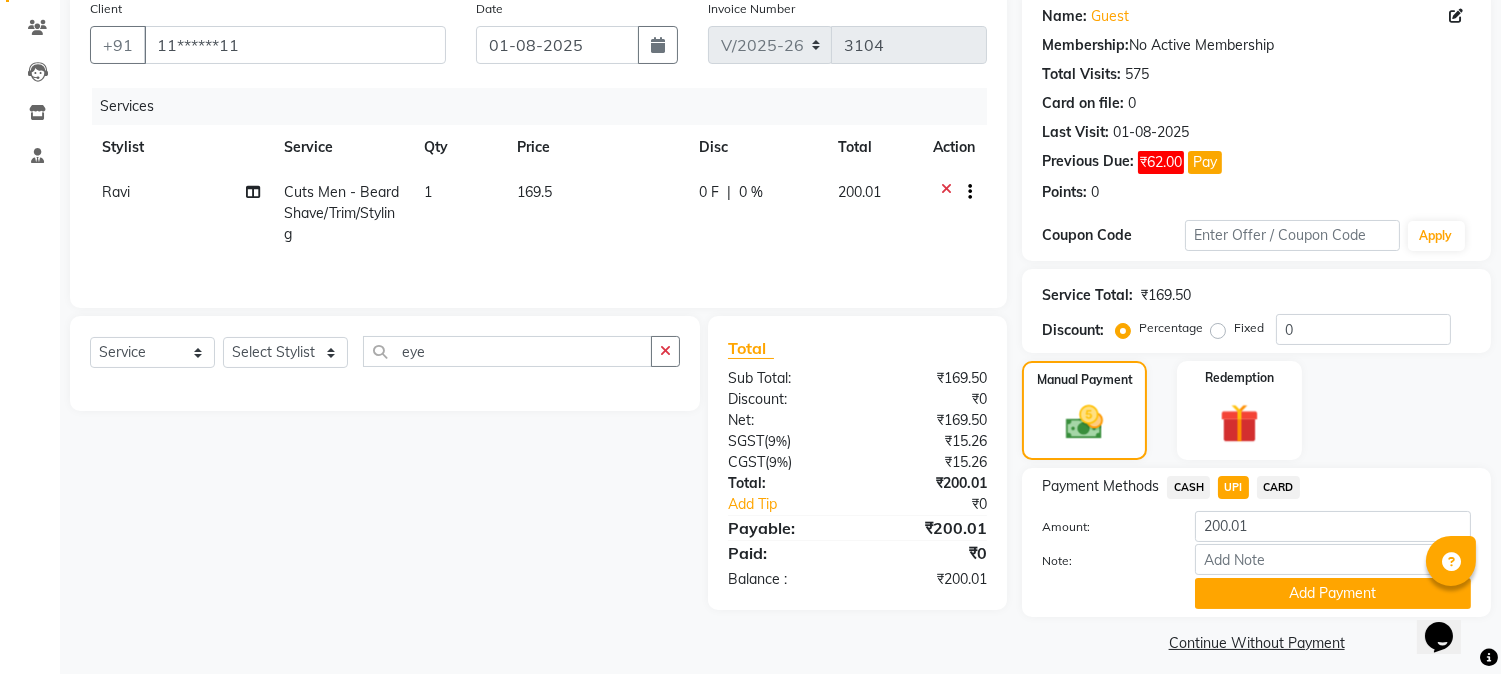 scroll, scrollTop: 173, scrollLeft: 0, axis: vertical 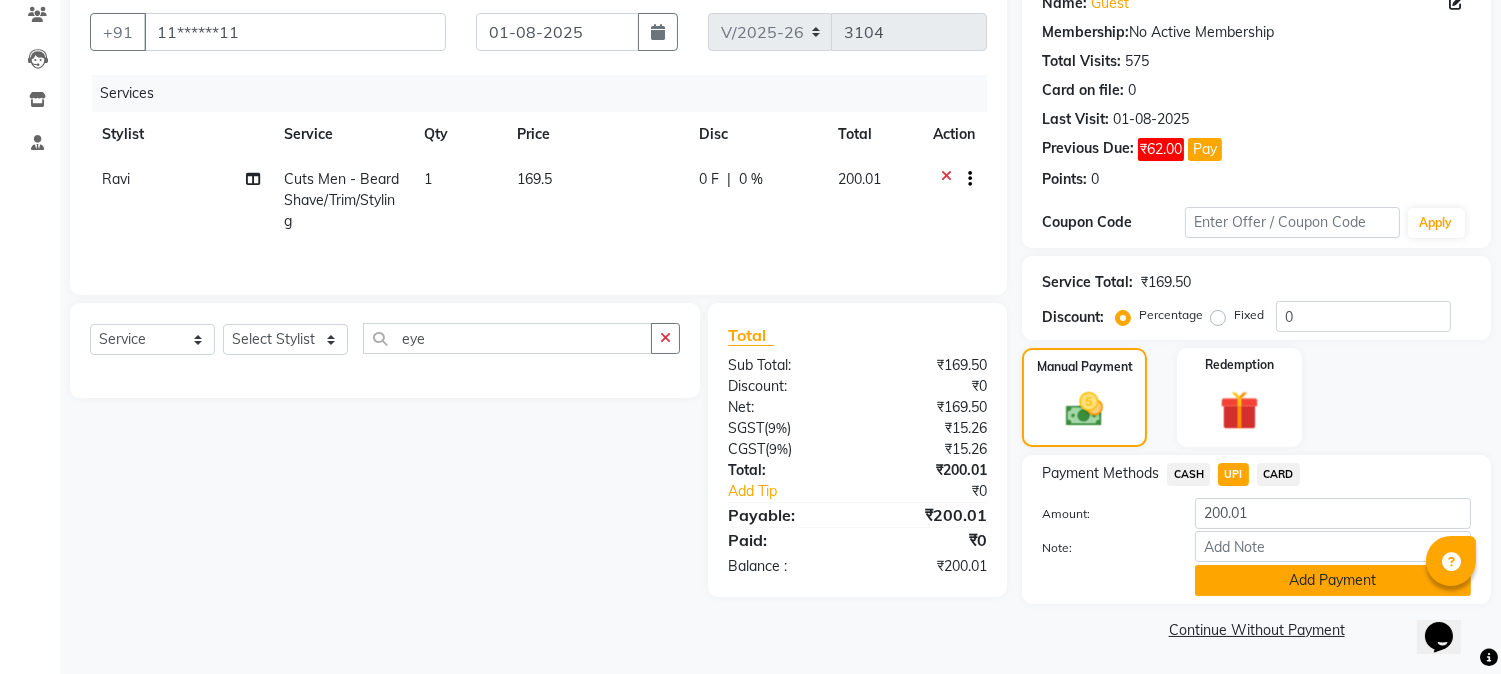 click on "Add Payment" 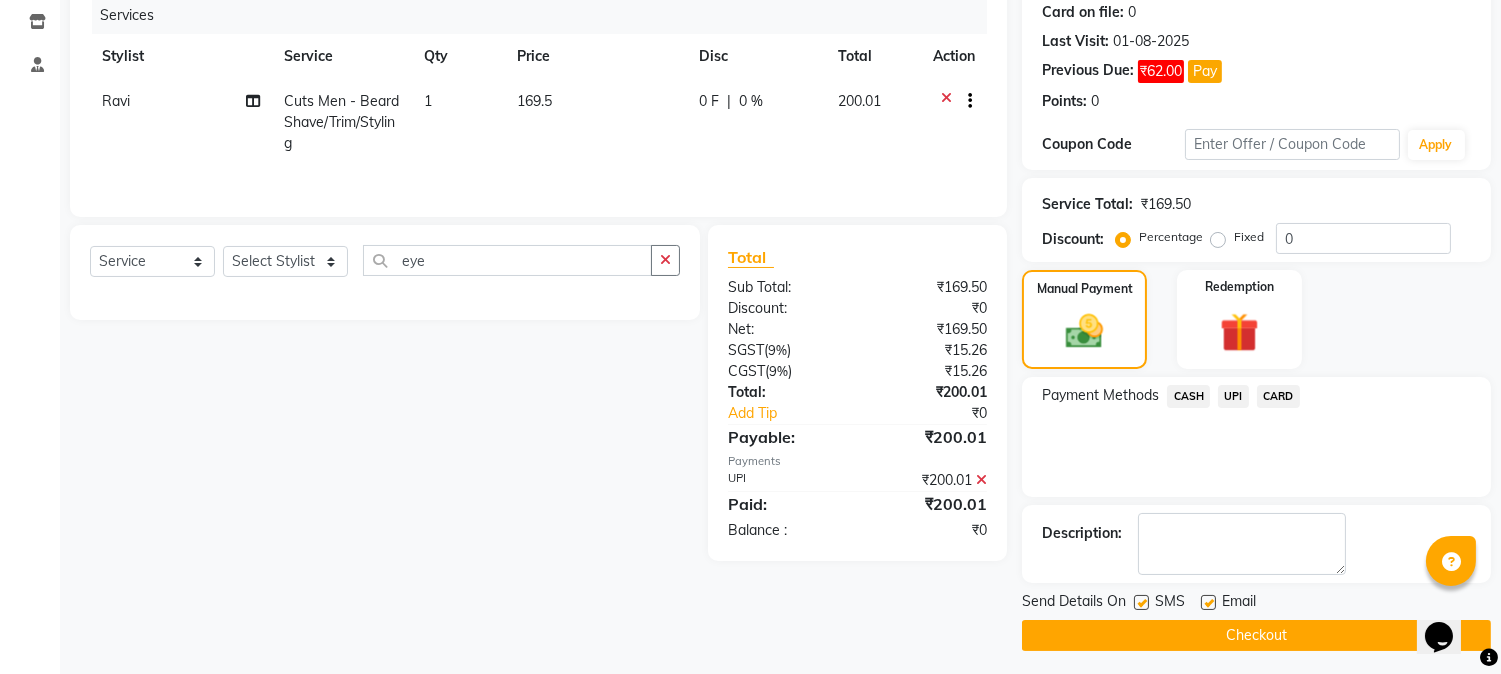 scroll, scrollTop: 257, scrollLeft: 0, axis: vertical 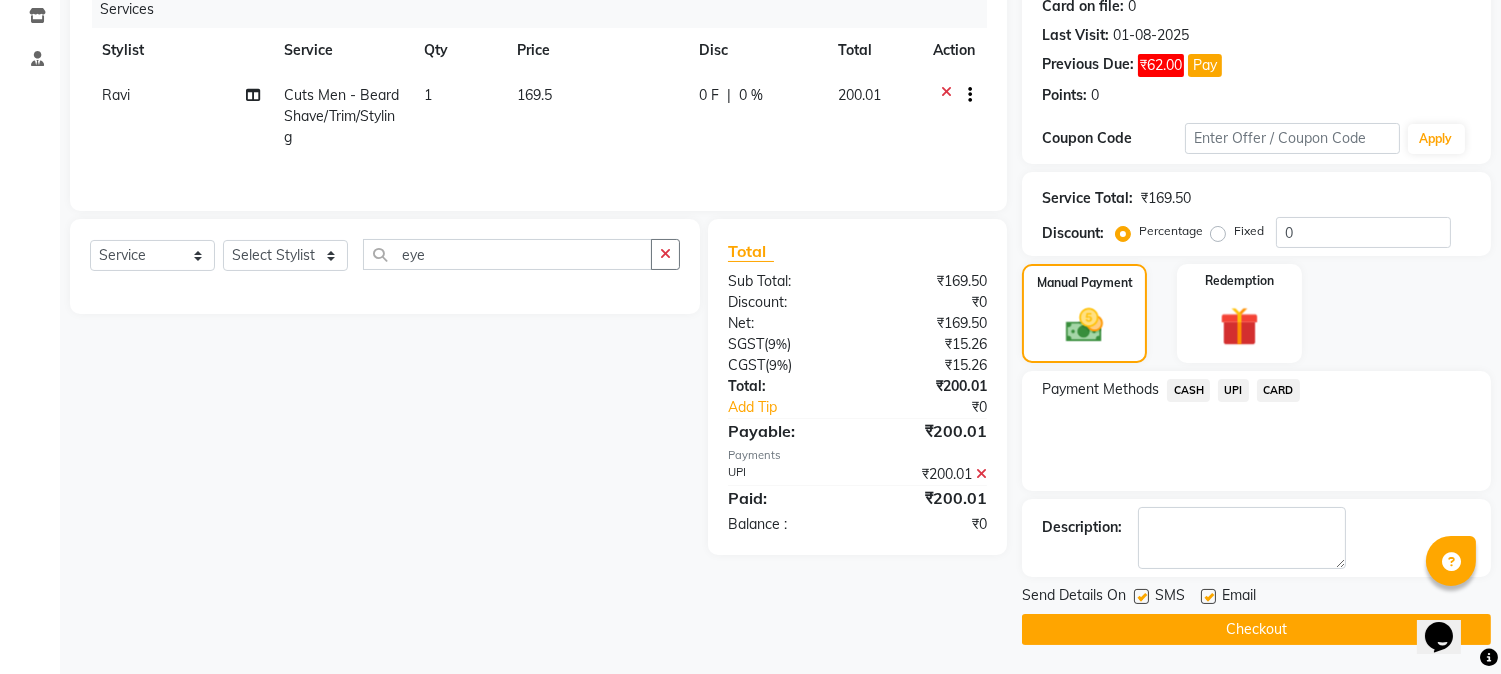 click on "Ravi" 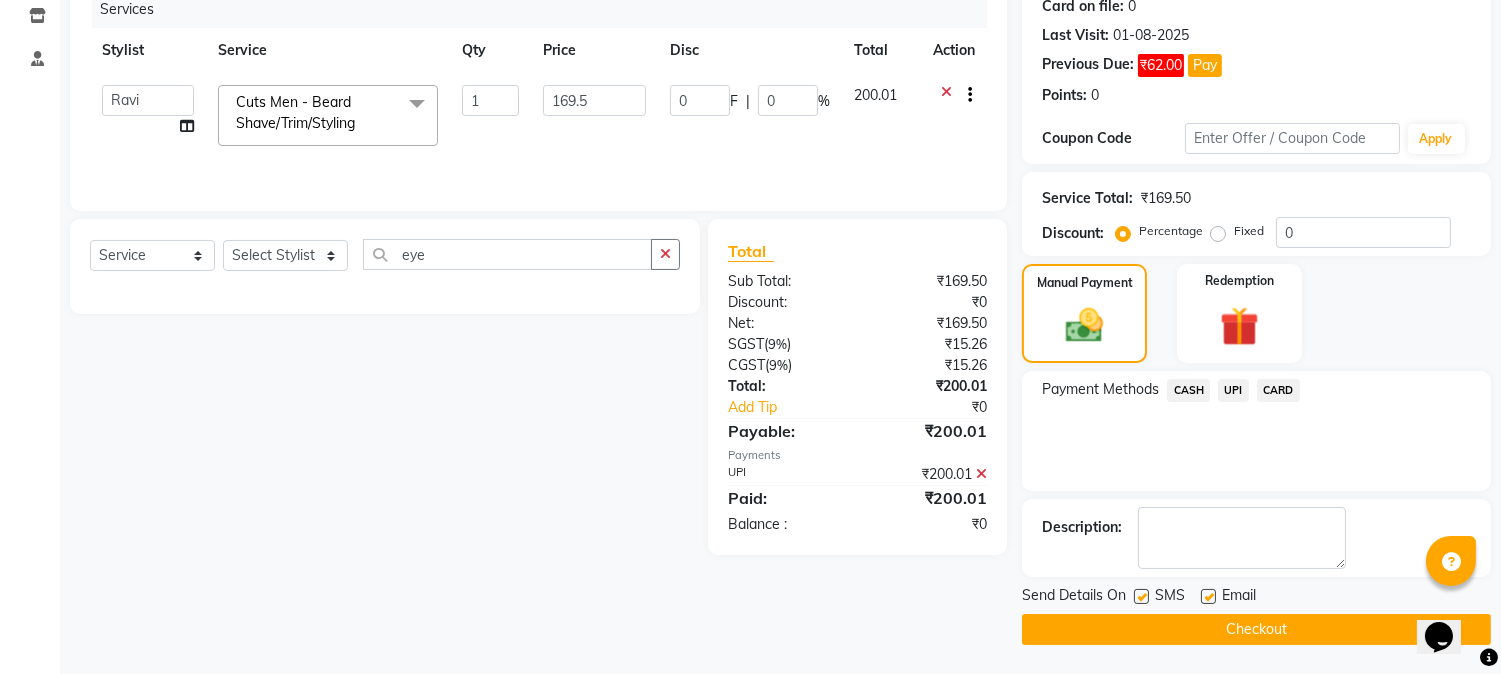 click on "Amar    Arjun   Eliza   [BUSINESS_NAME]   Jonathan   Maya   Mona   Neha   Ravi   Salima   Sonam" 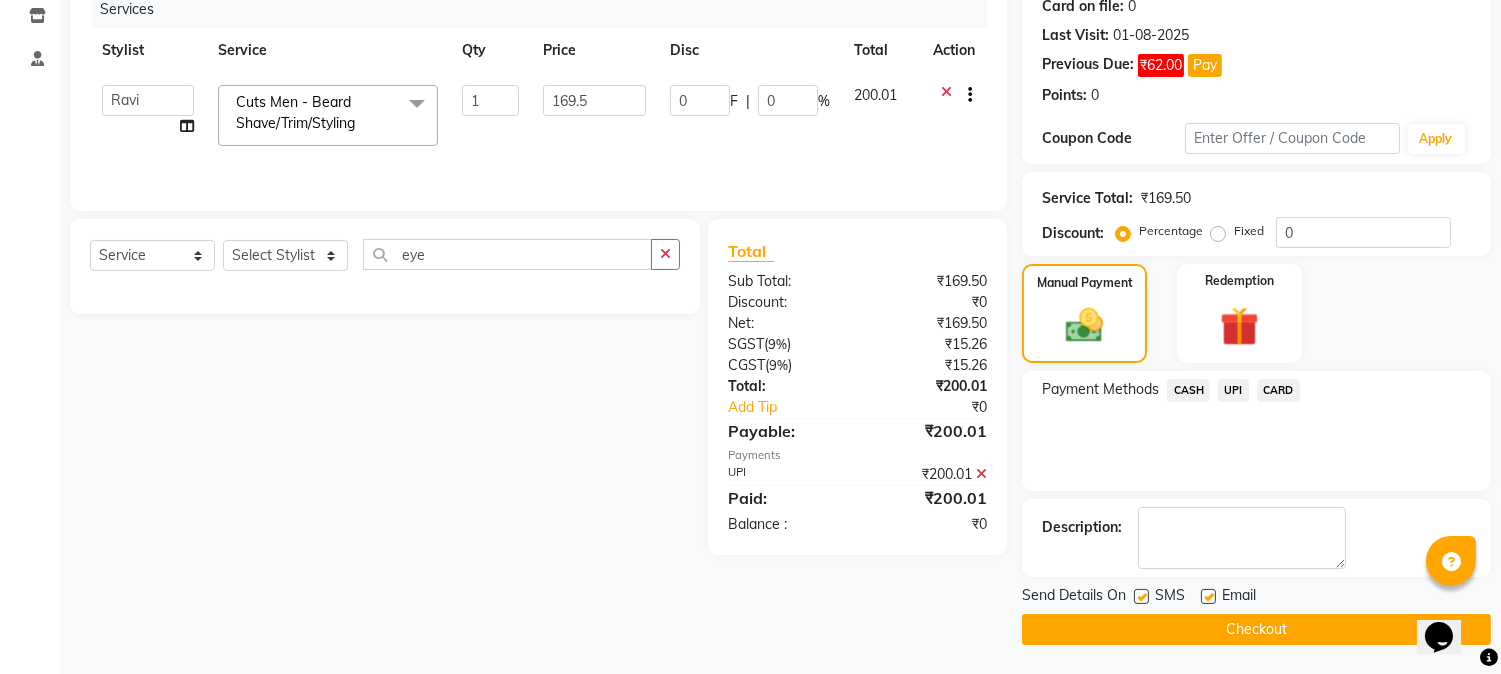 click 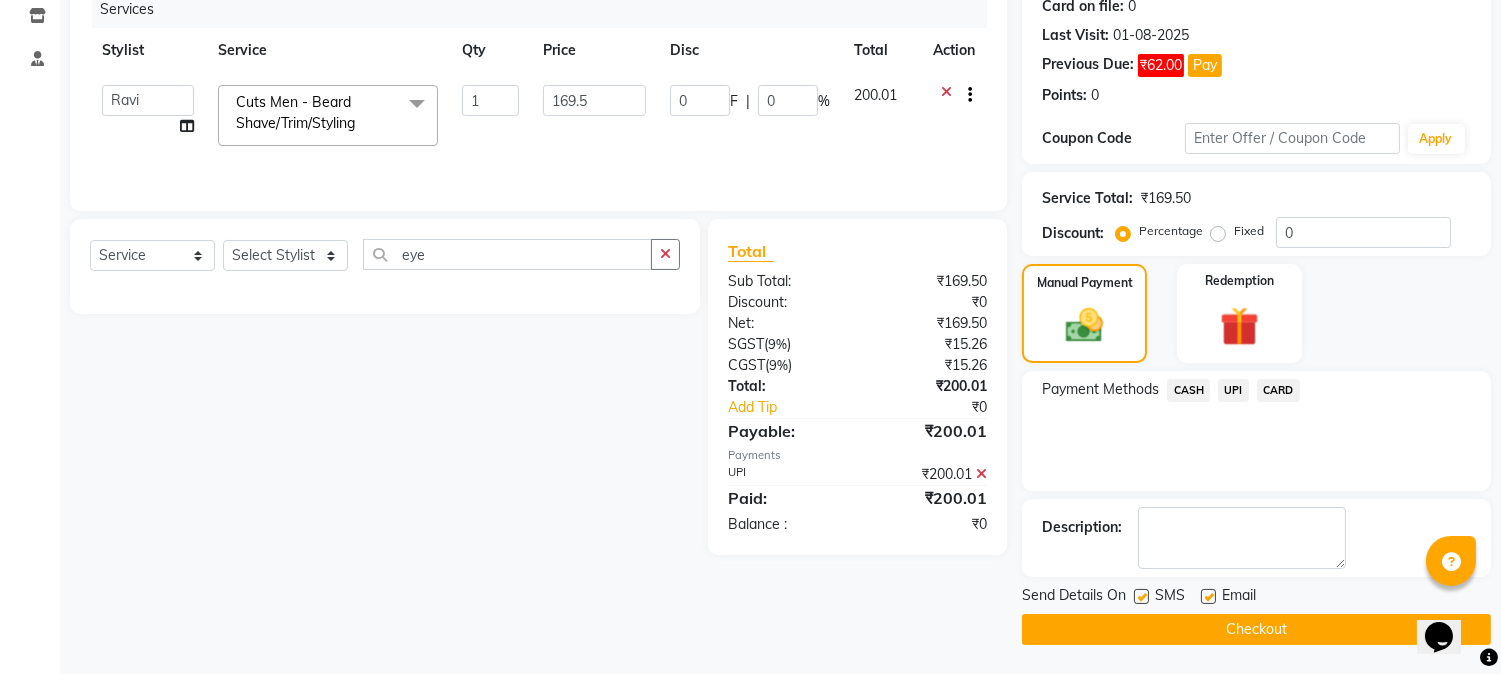 click at bounding box center [1140, 597] 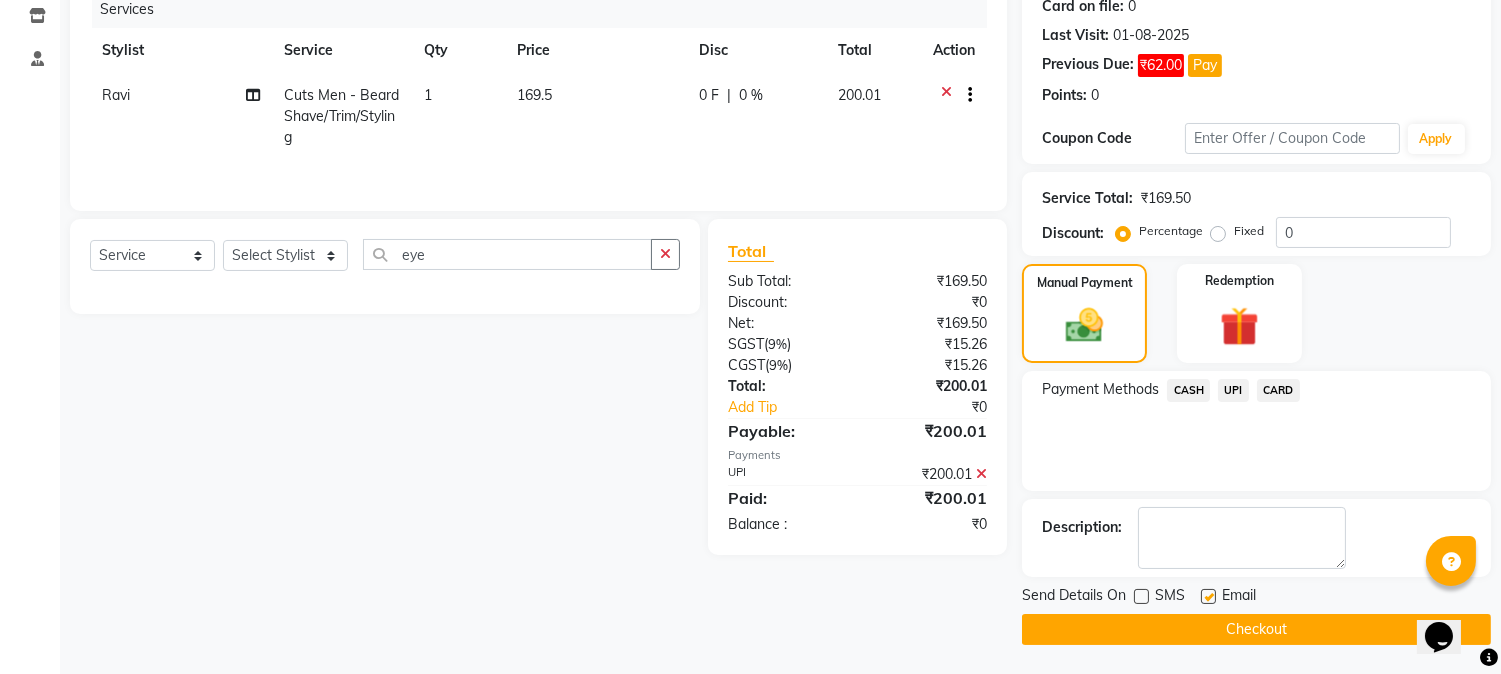 click on "Checkout" 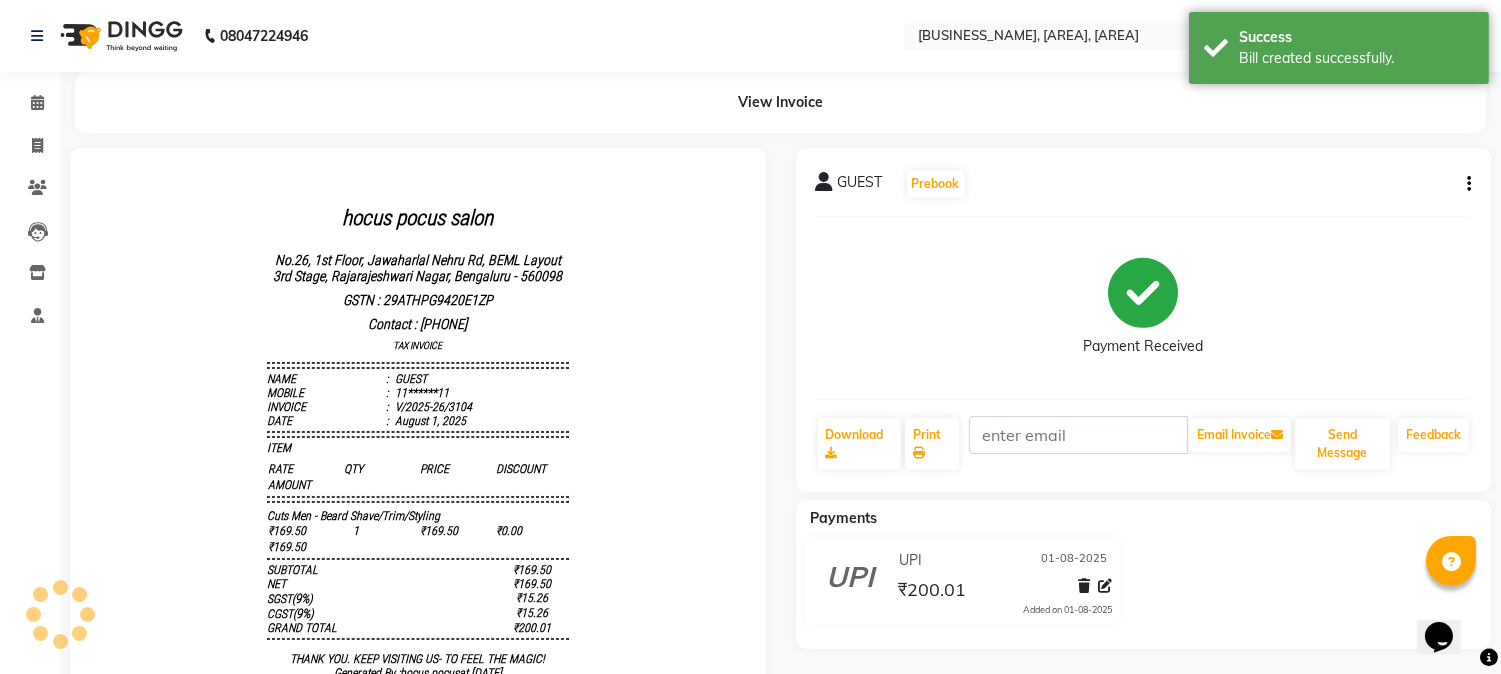 scroll, scrollTop: 0, scrollLeft: 0, axis: both 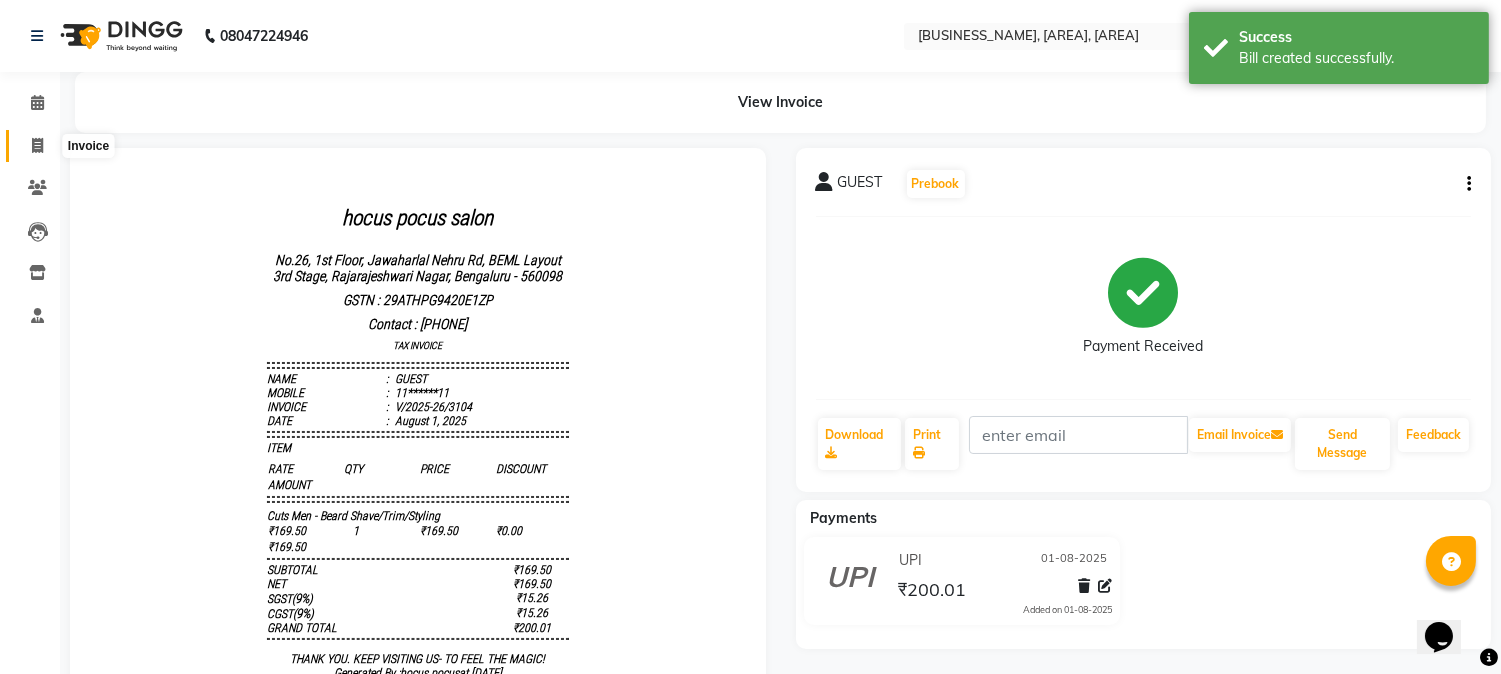 click 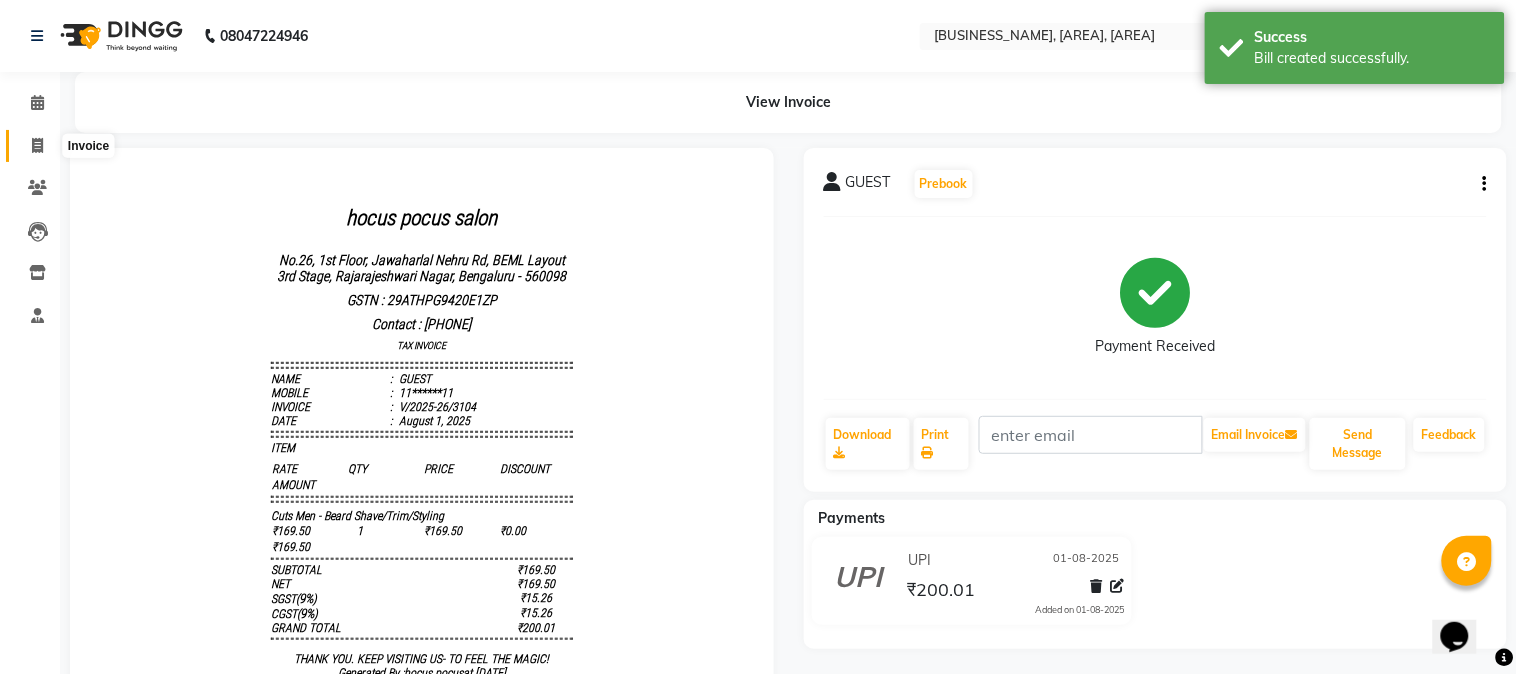 select on "5019" 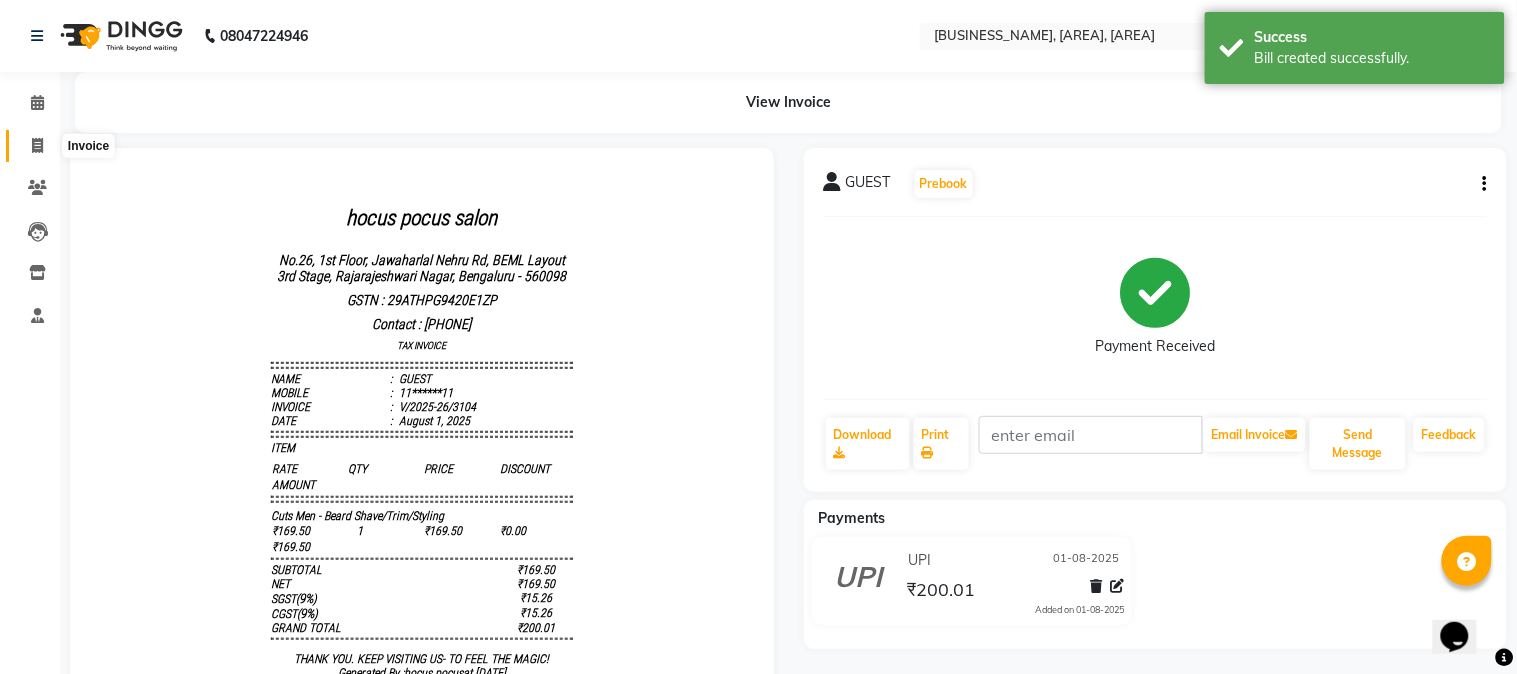 select on "service" 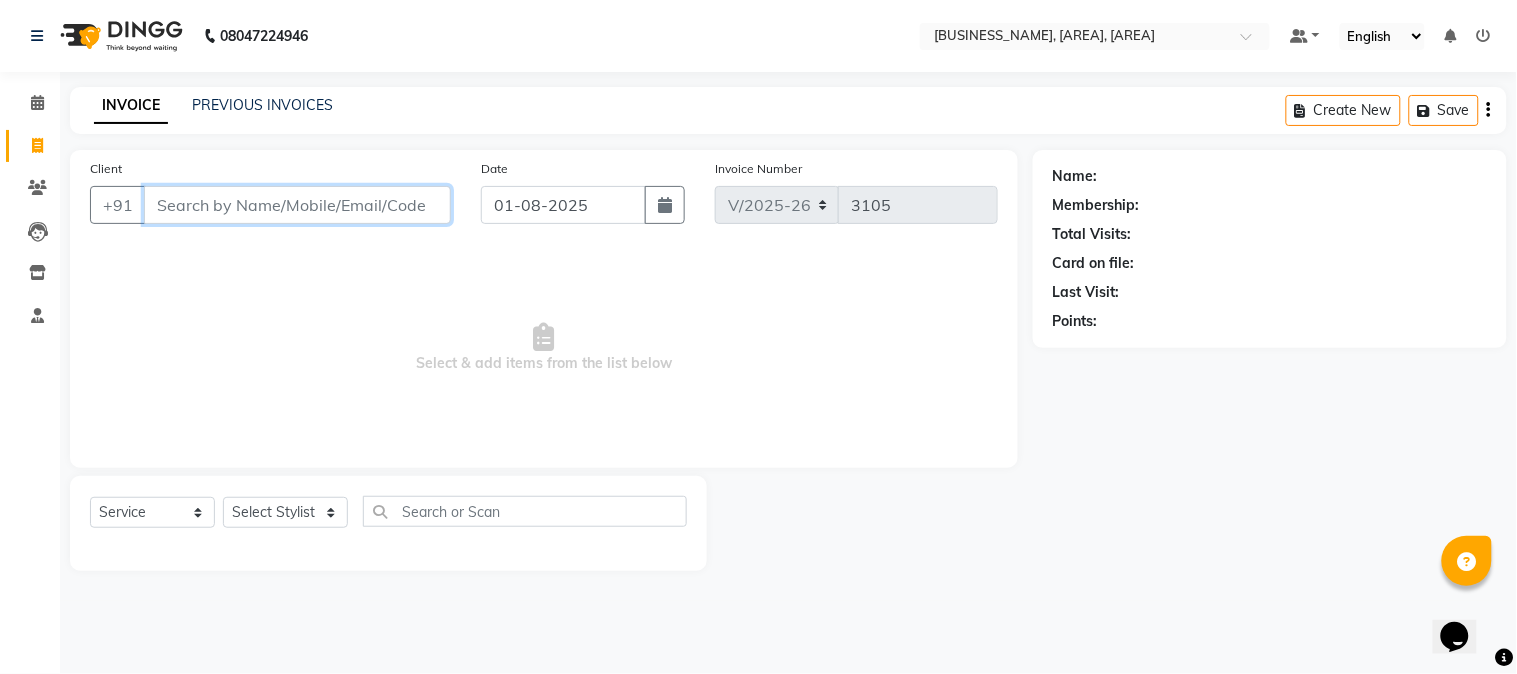 click on "Client" at bounding box center (297, 205) 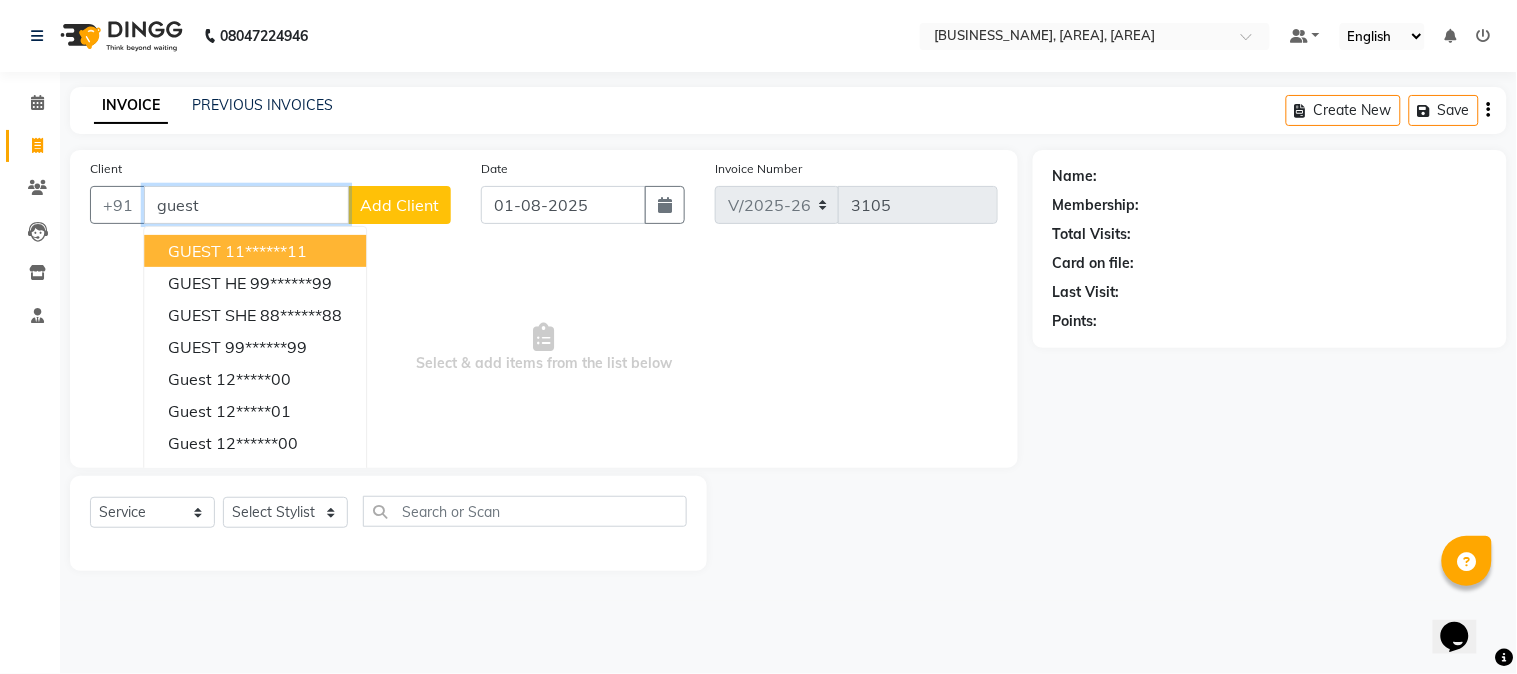 click on "GUEST" at bounding box center [194, 251] 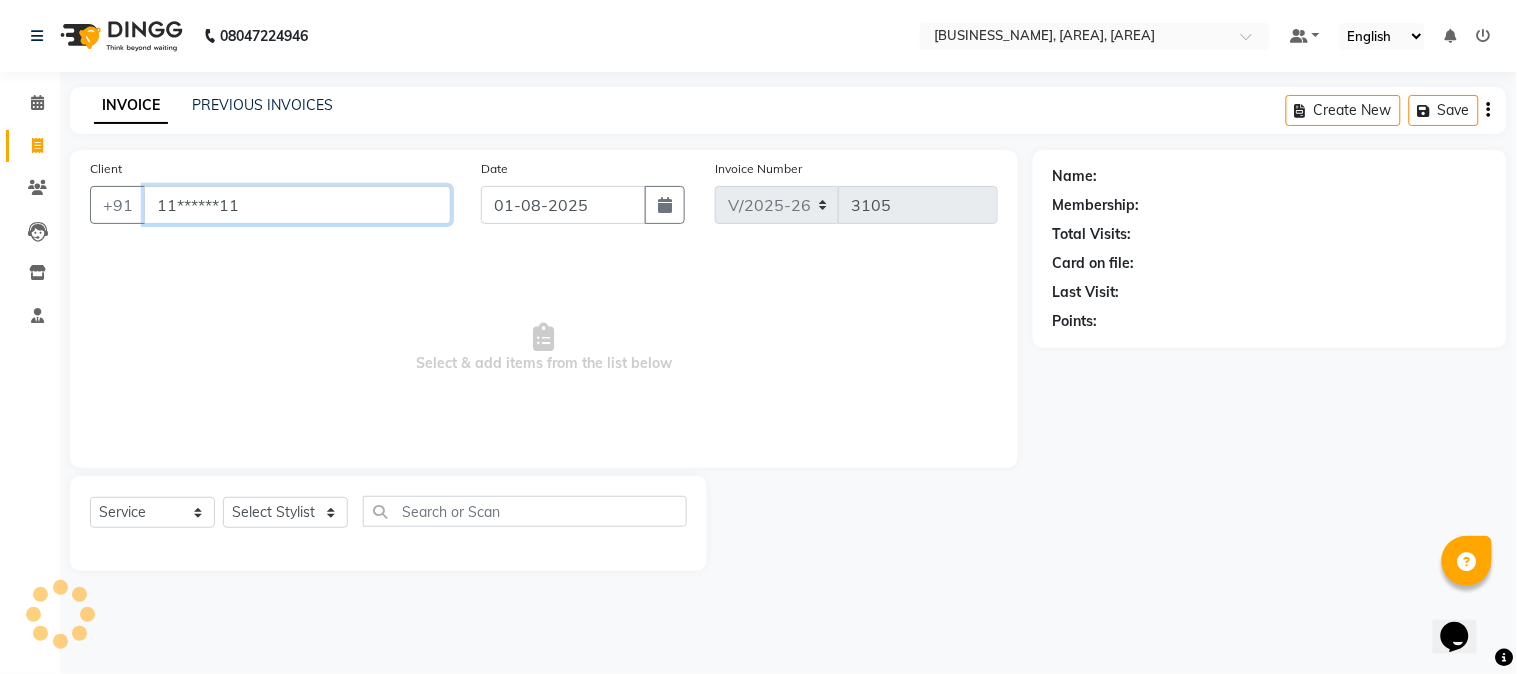 type on "11******11" 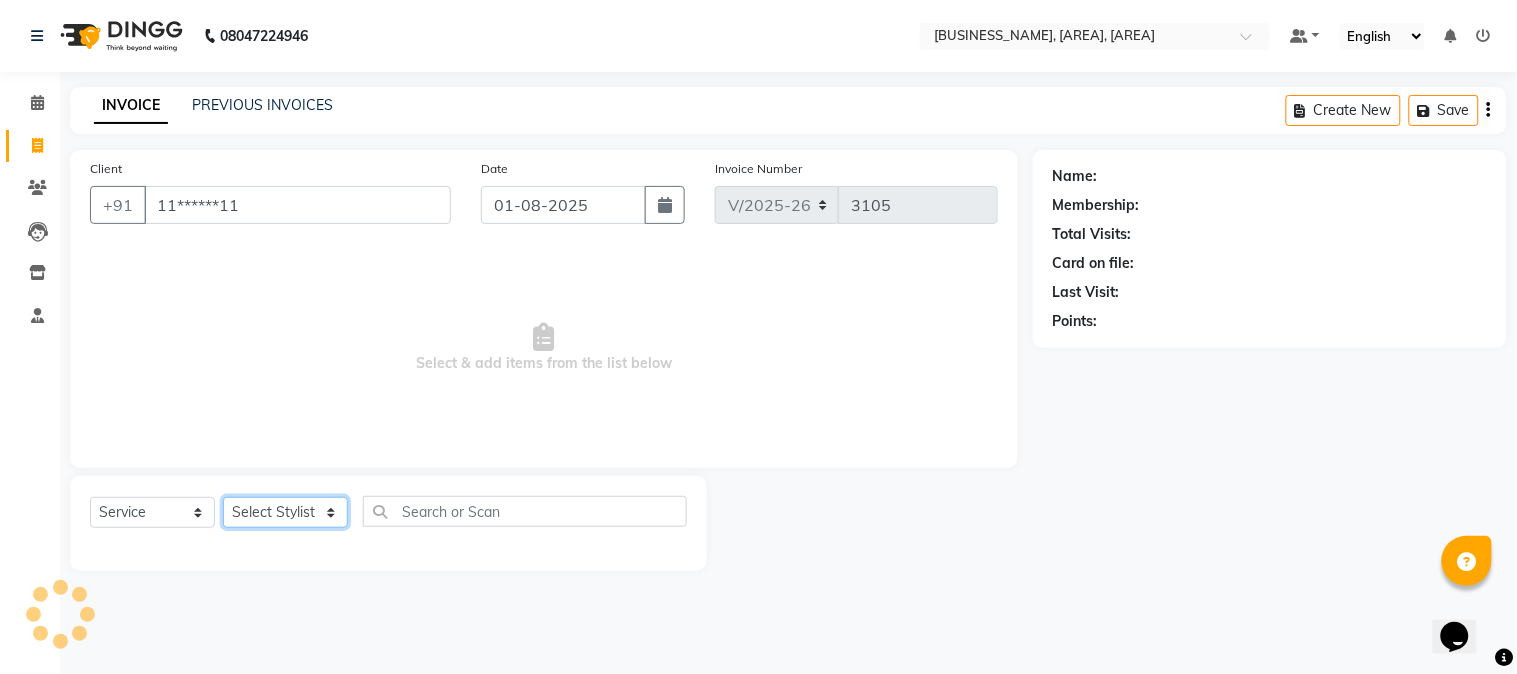 click on "Select Stylist Amar  Arjun Eliza [BUSINESS_NAME] Jonathan Maya Mona Neha Ravi Salima Sonam" 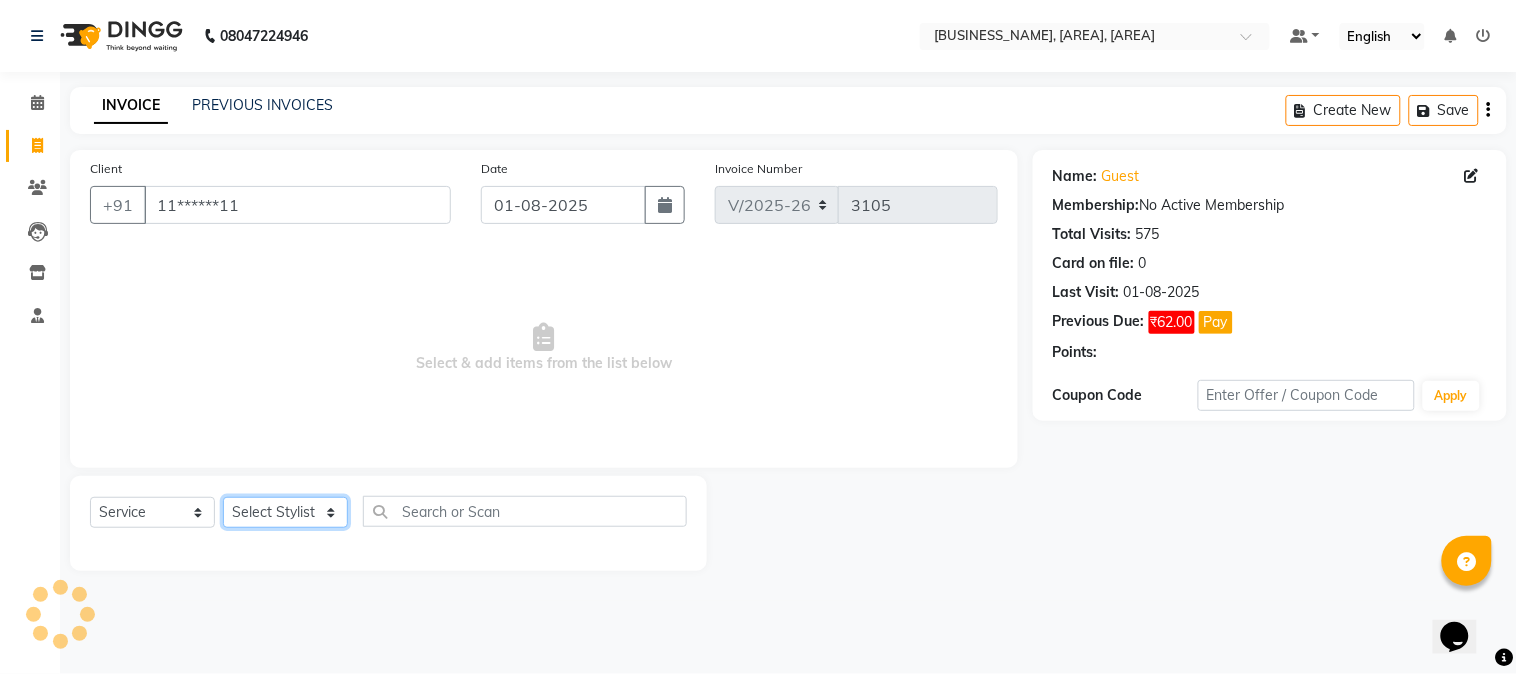 select on "85060" 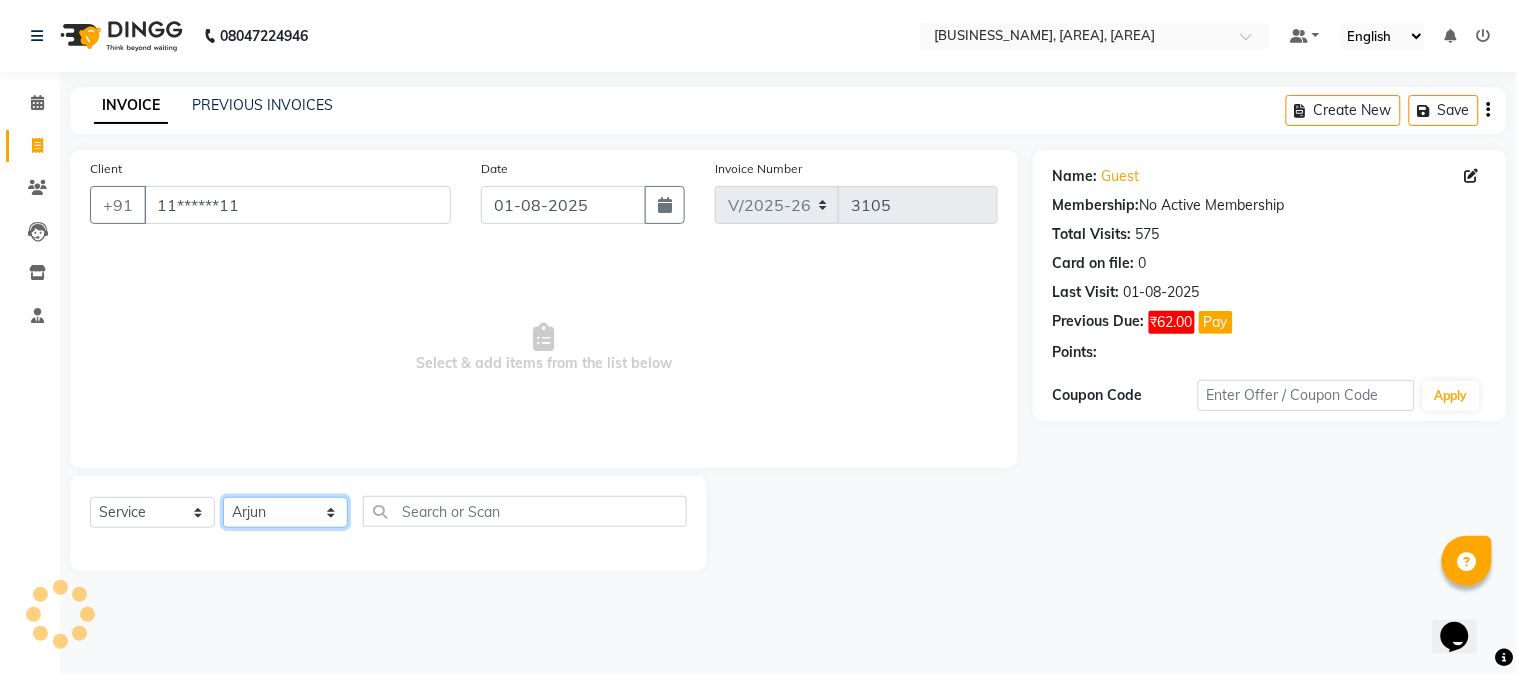 click on "Select Stylist Amar  Arjun Eliza [BUSINESS_NAME] Jonathan Maya Mona Neha Ravi Salima Sonam" 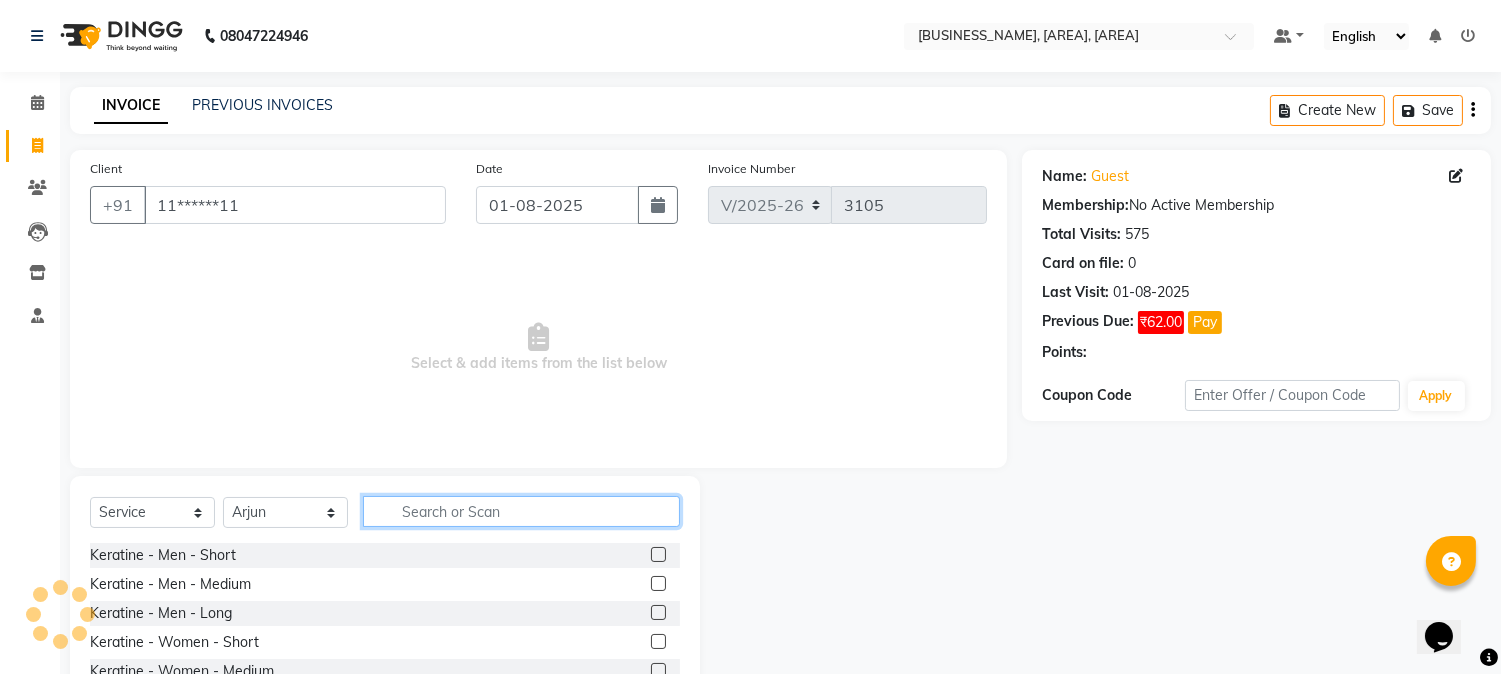 click 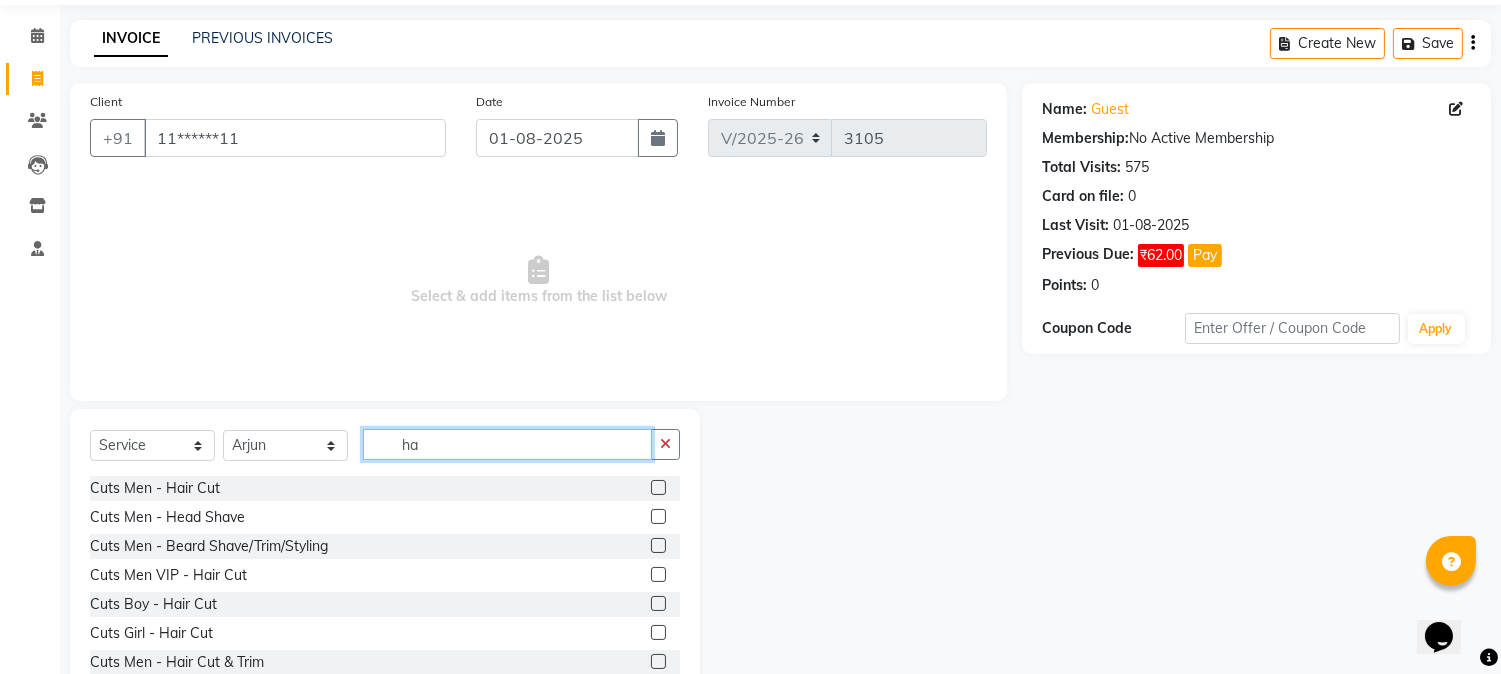 scroll, scrollTop: 88, scrollLeft: 0, axis: vertical 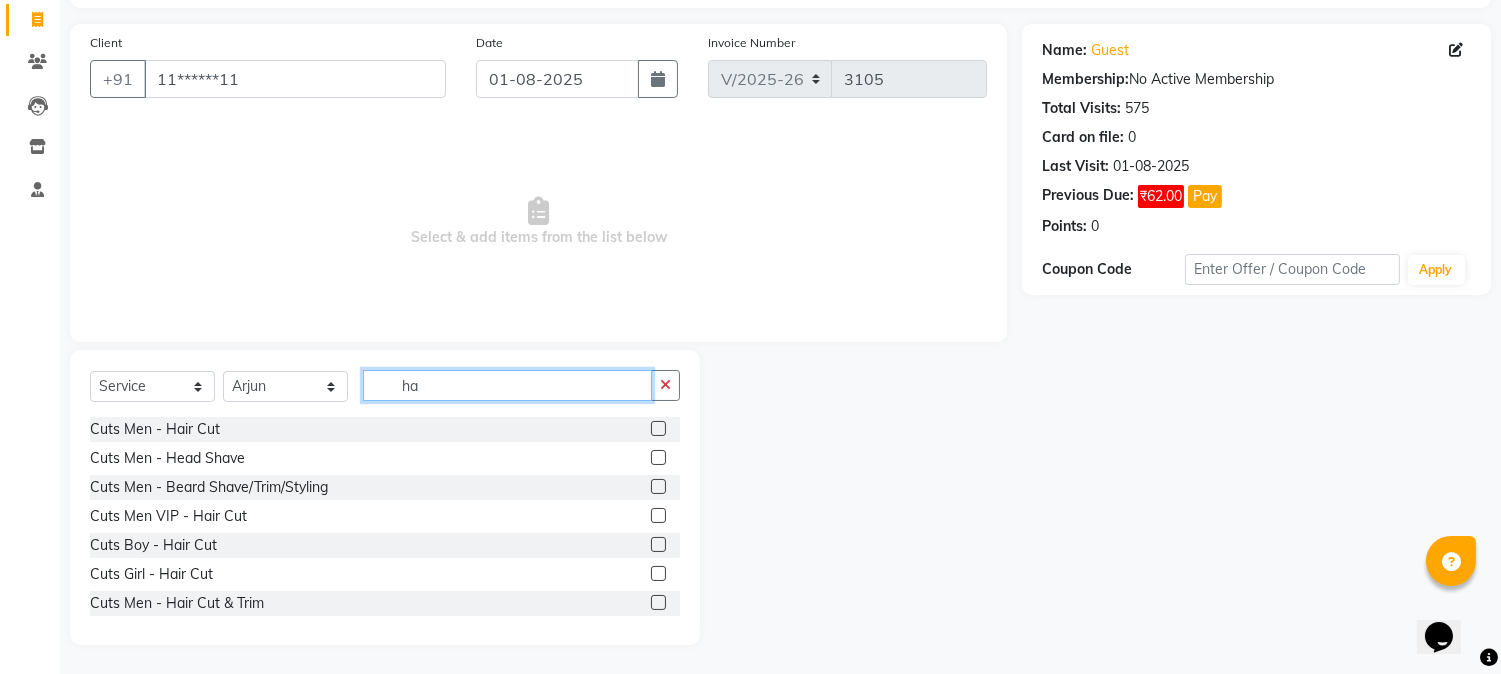 click on "ha" 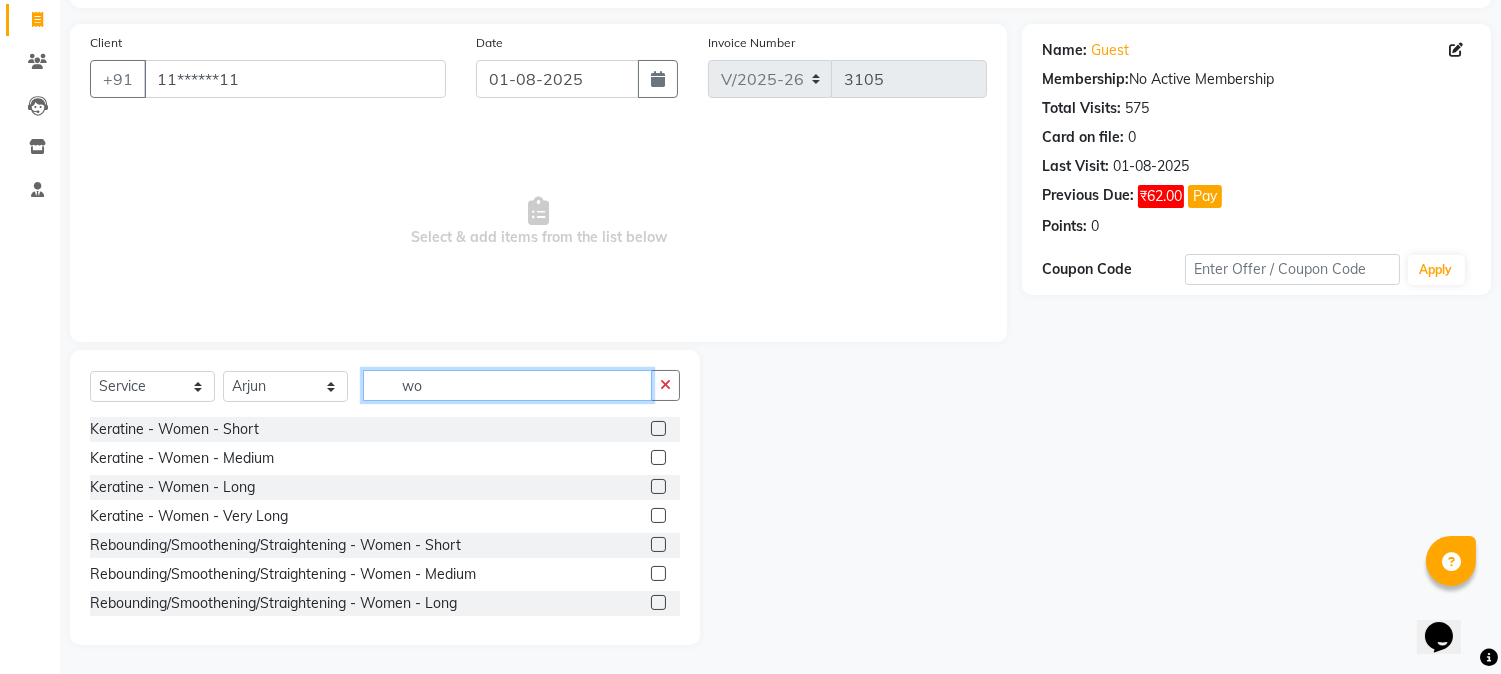 type on "w" 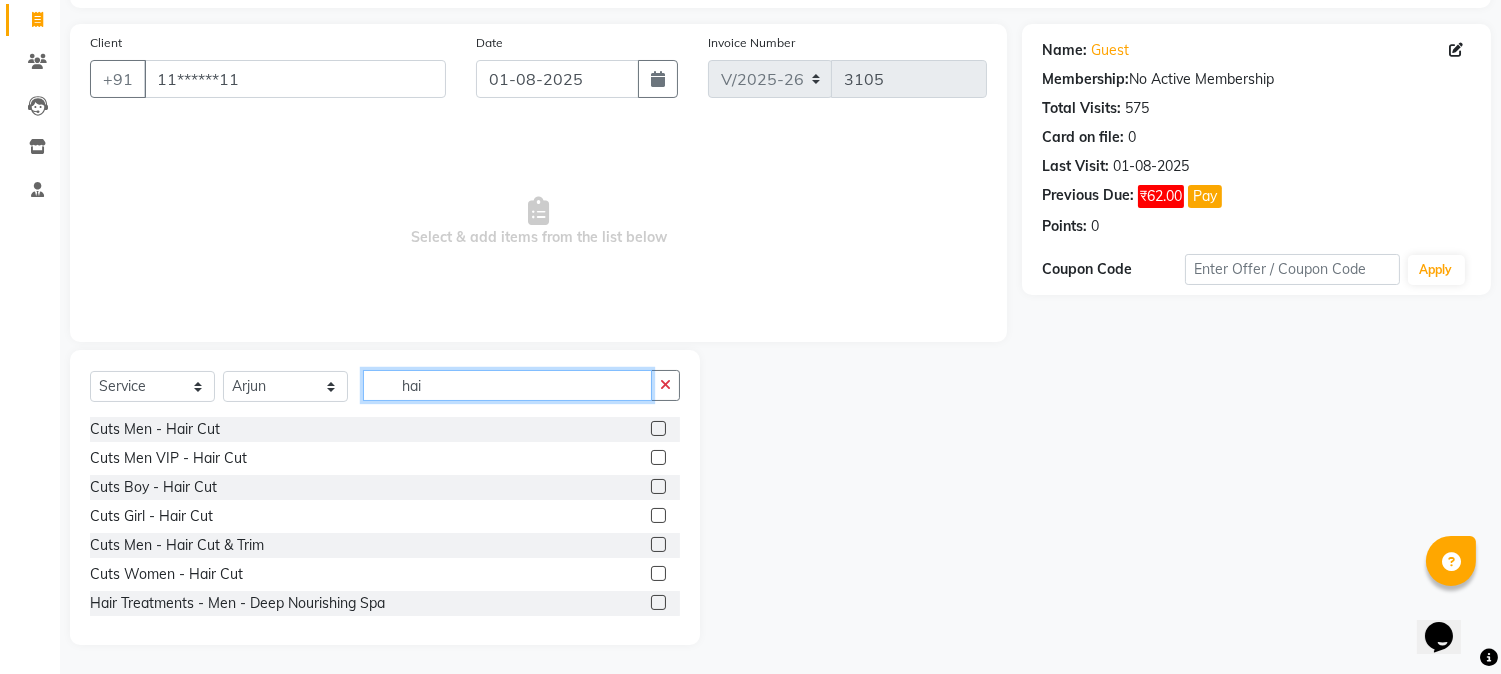 type on "hai" 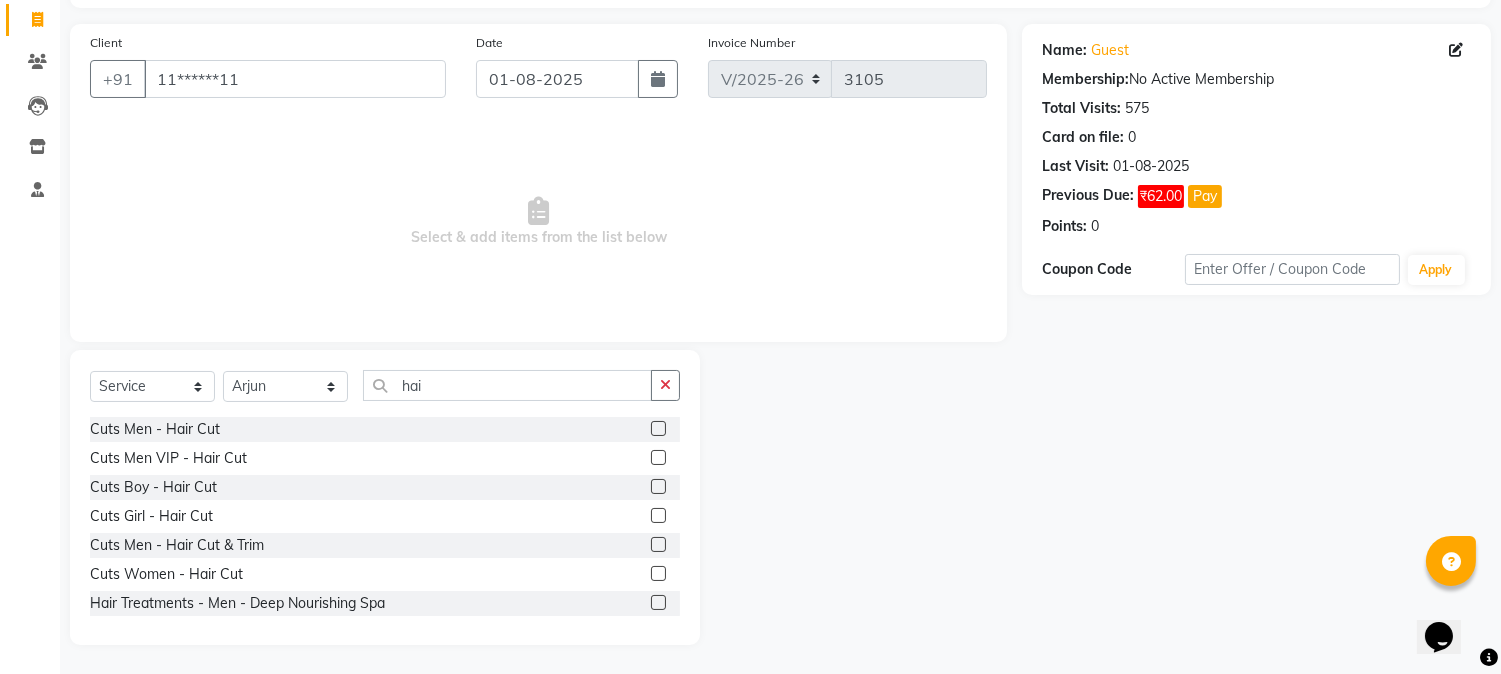 click 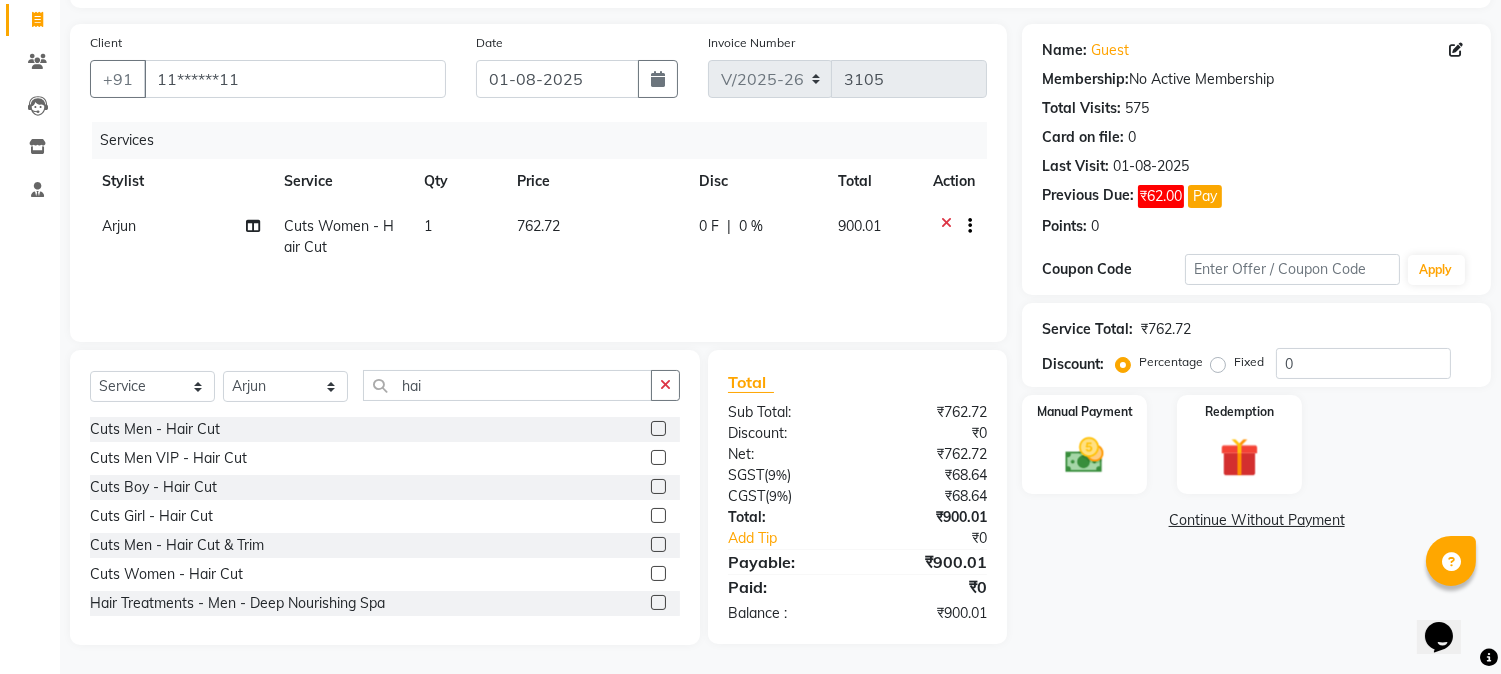click 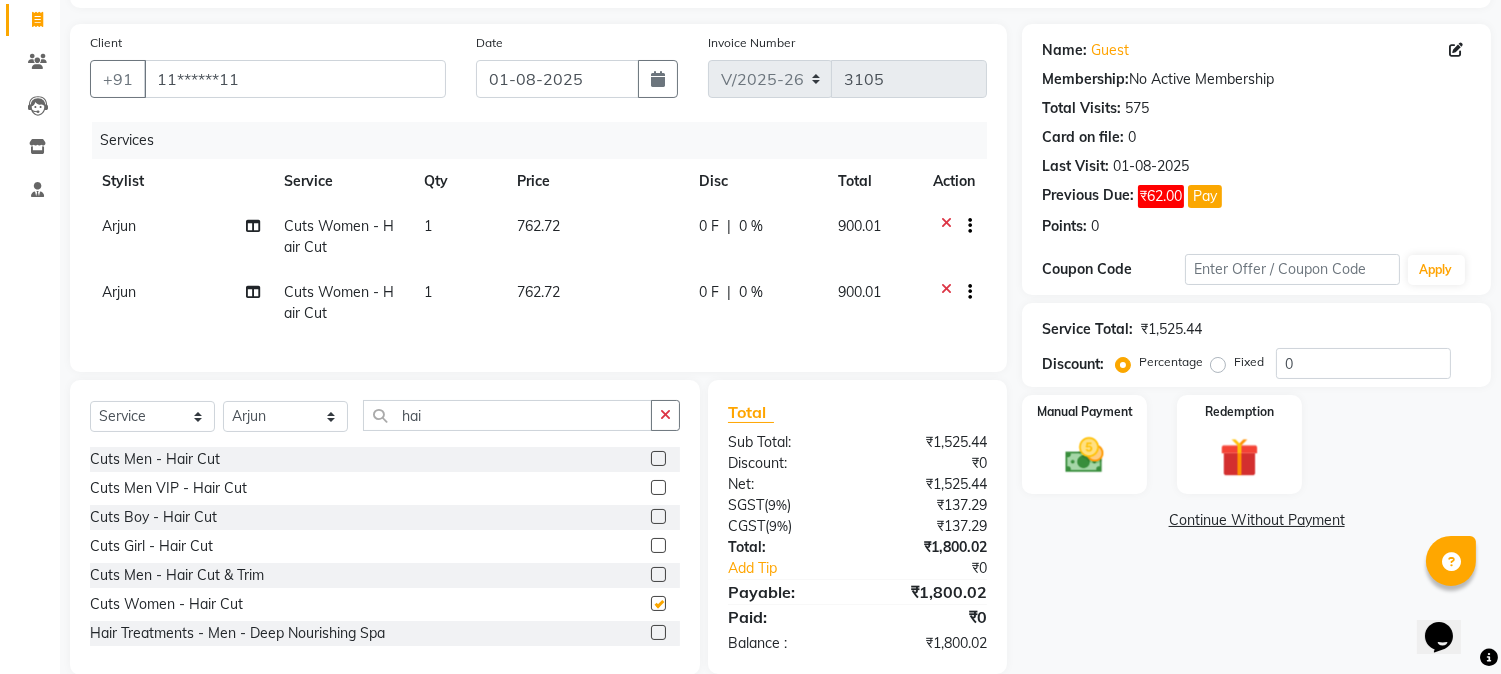 checkbox on "false" 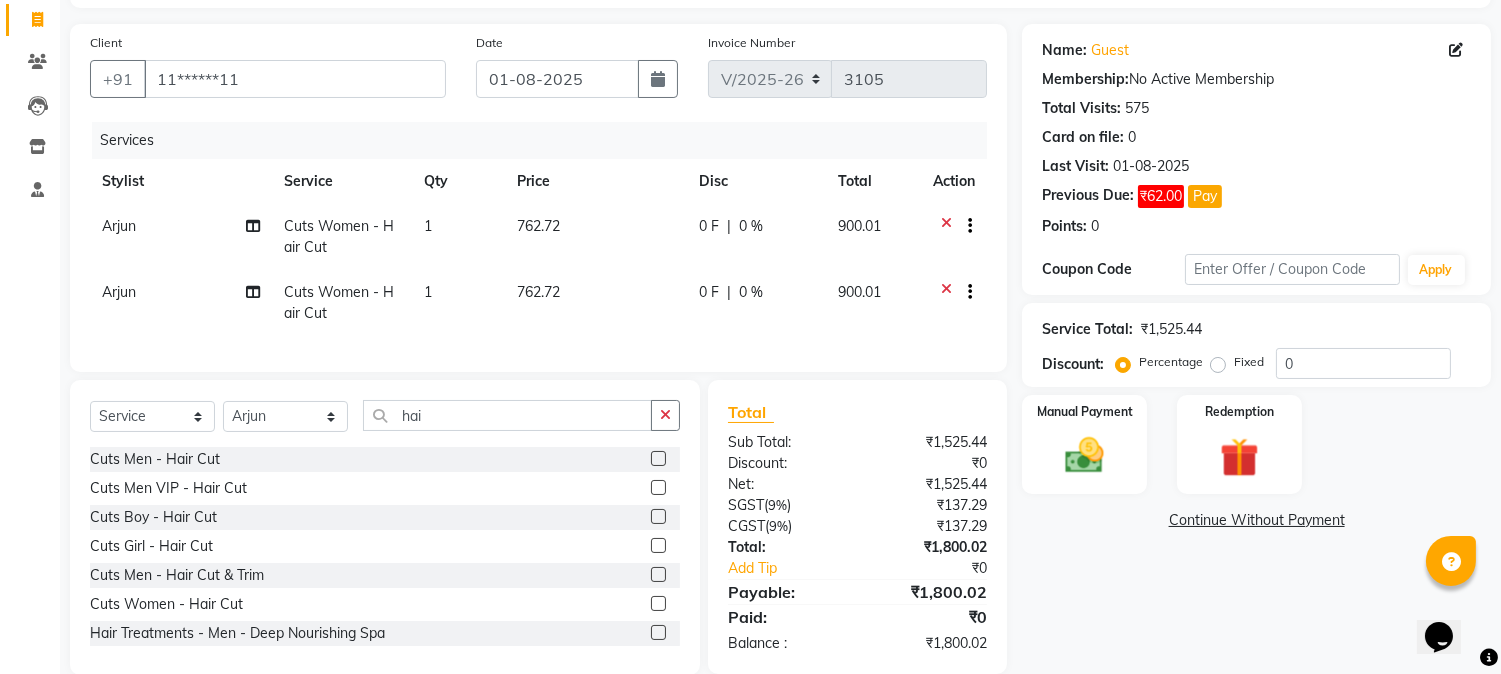 click on "Arjun" 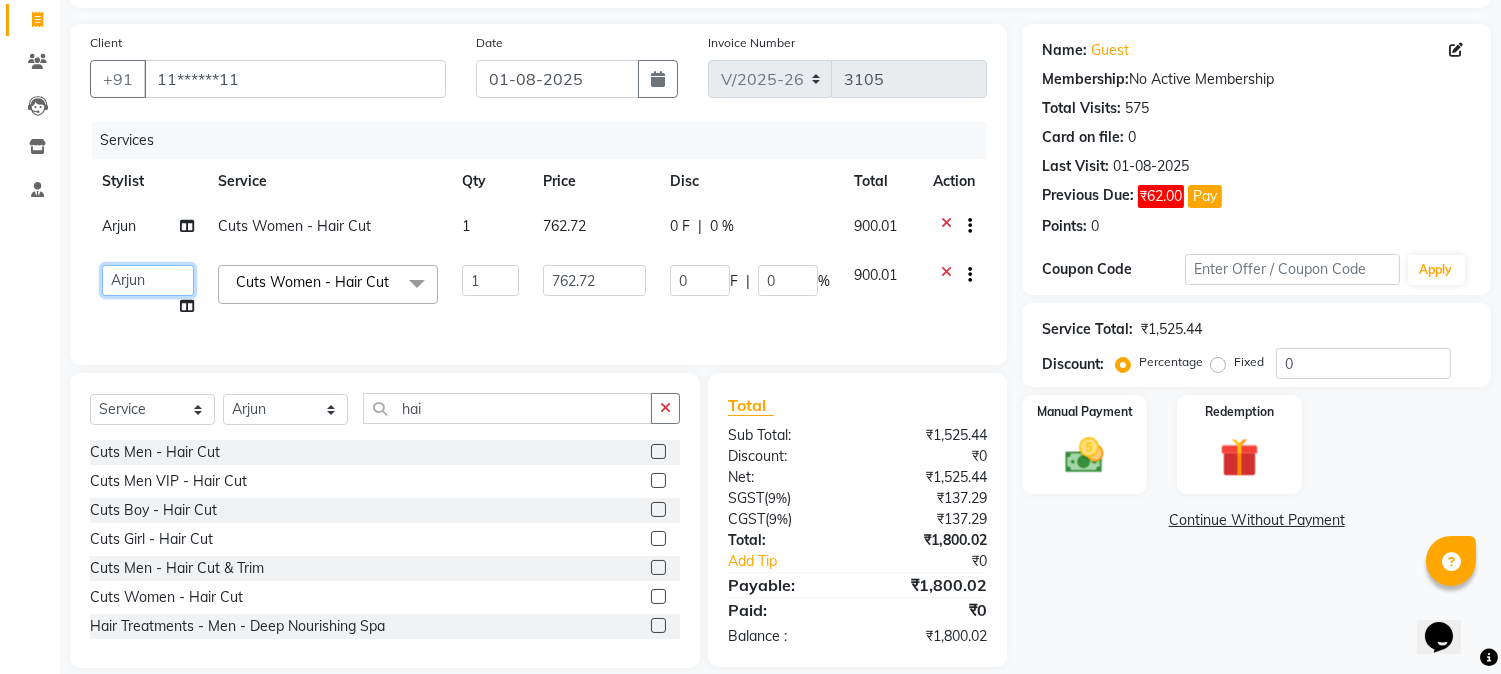 click on "Amar    Arjun   Eliza   [BUSINESS_NAME]   Jonathan   Maya   Mona   Neha   Ravi   Salima   Sonam" 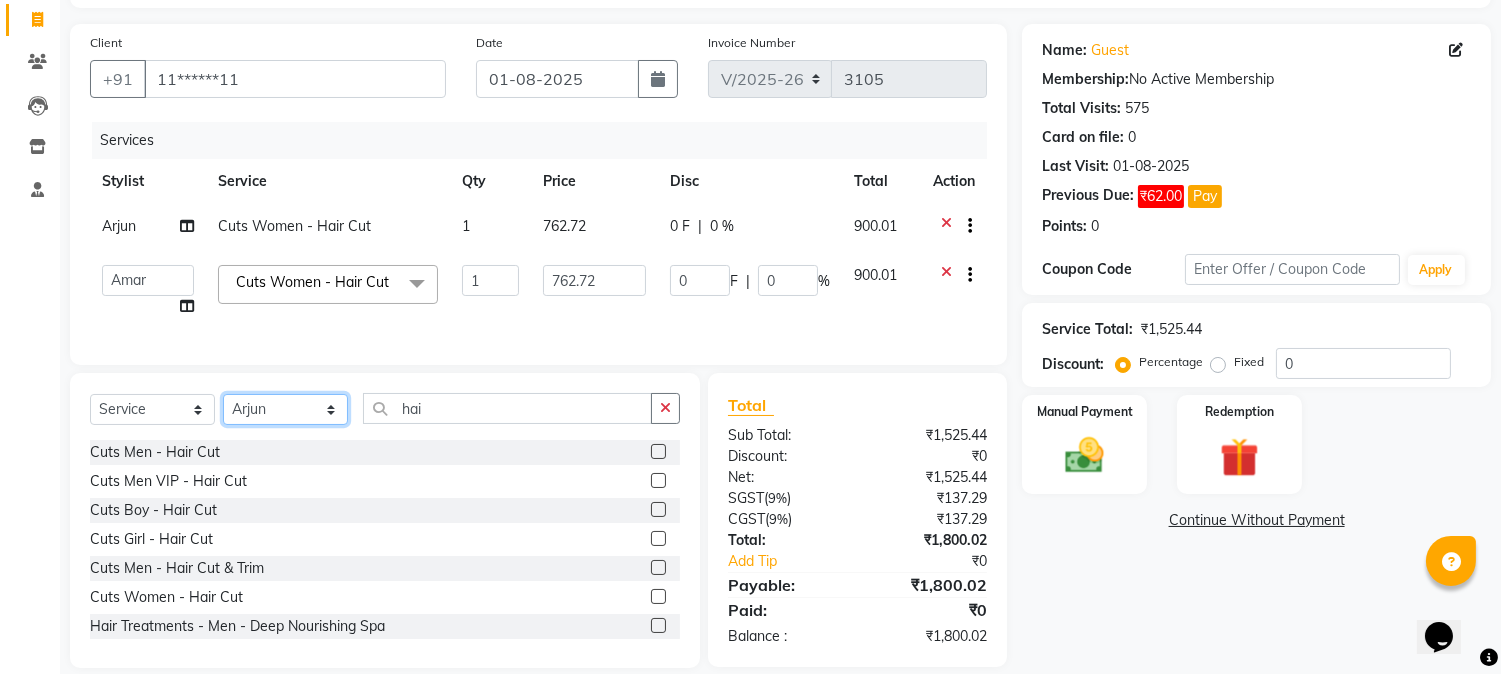 click on "Select Stylist Amar  Arjun Eliza [BUSINESS_NAME] Jonathan Maya Mona Neha Ravi Salima Sonam" 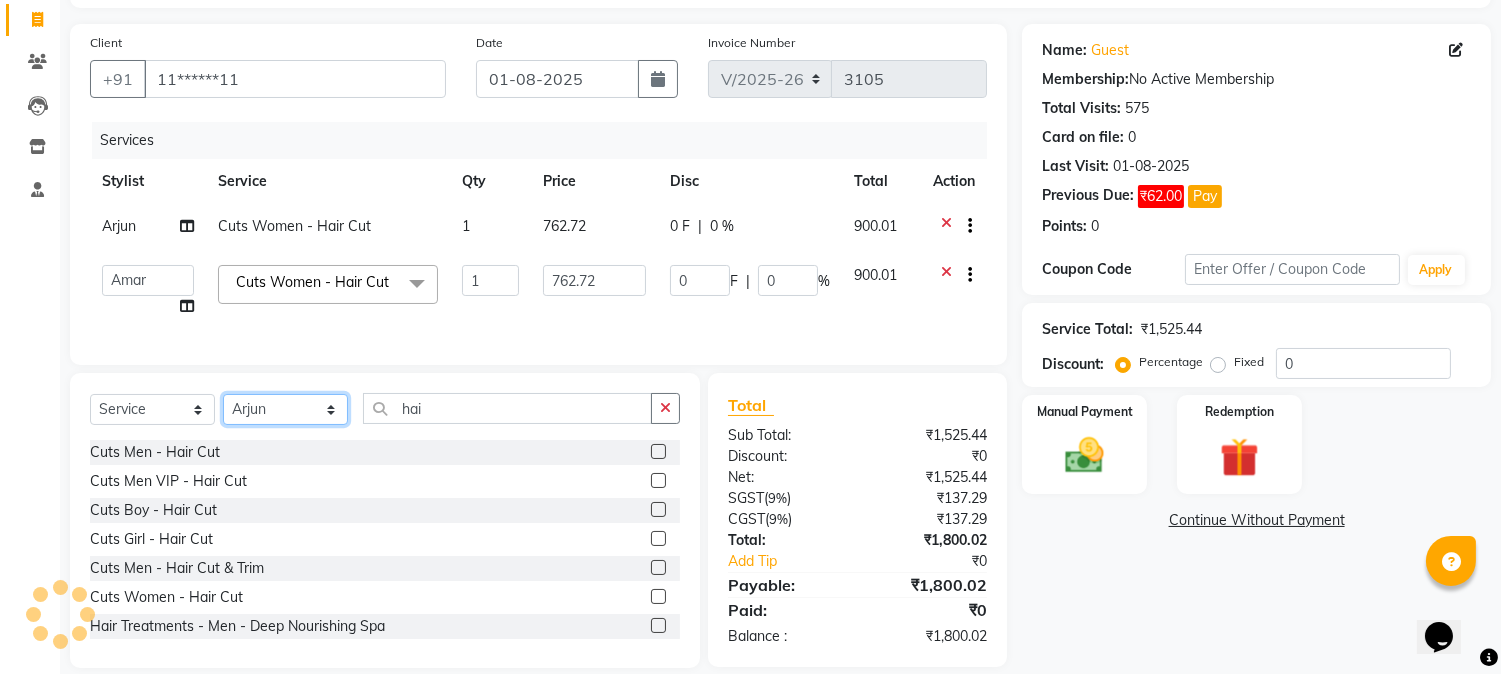 select on "32988" 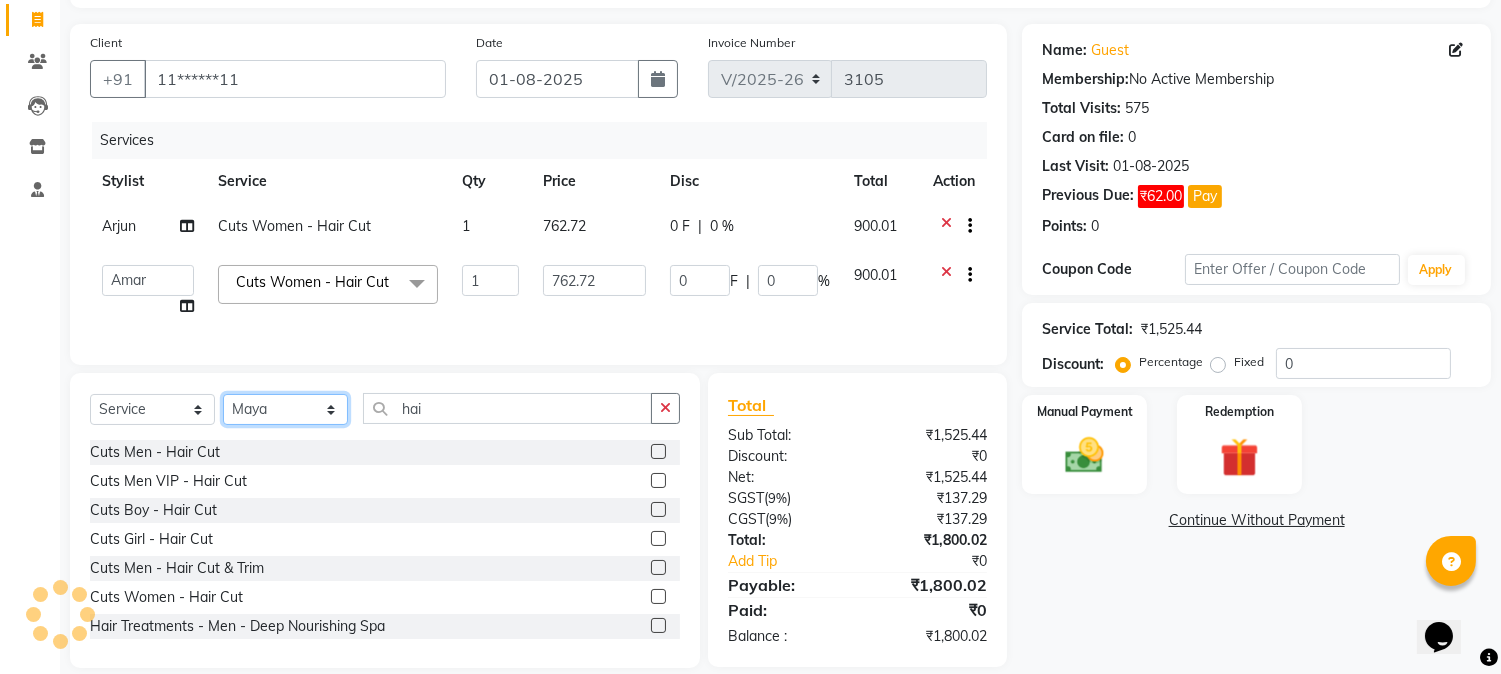 click on "Select Stylist Amar  Arjun Eliza [BUSINESS_NAME] Jonathan Maya Mona Neha Ravi Salima Sonam" 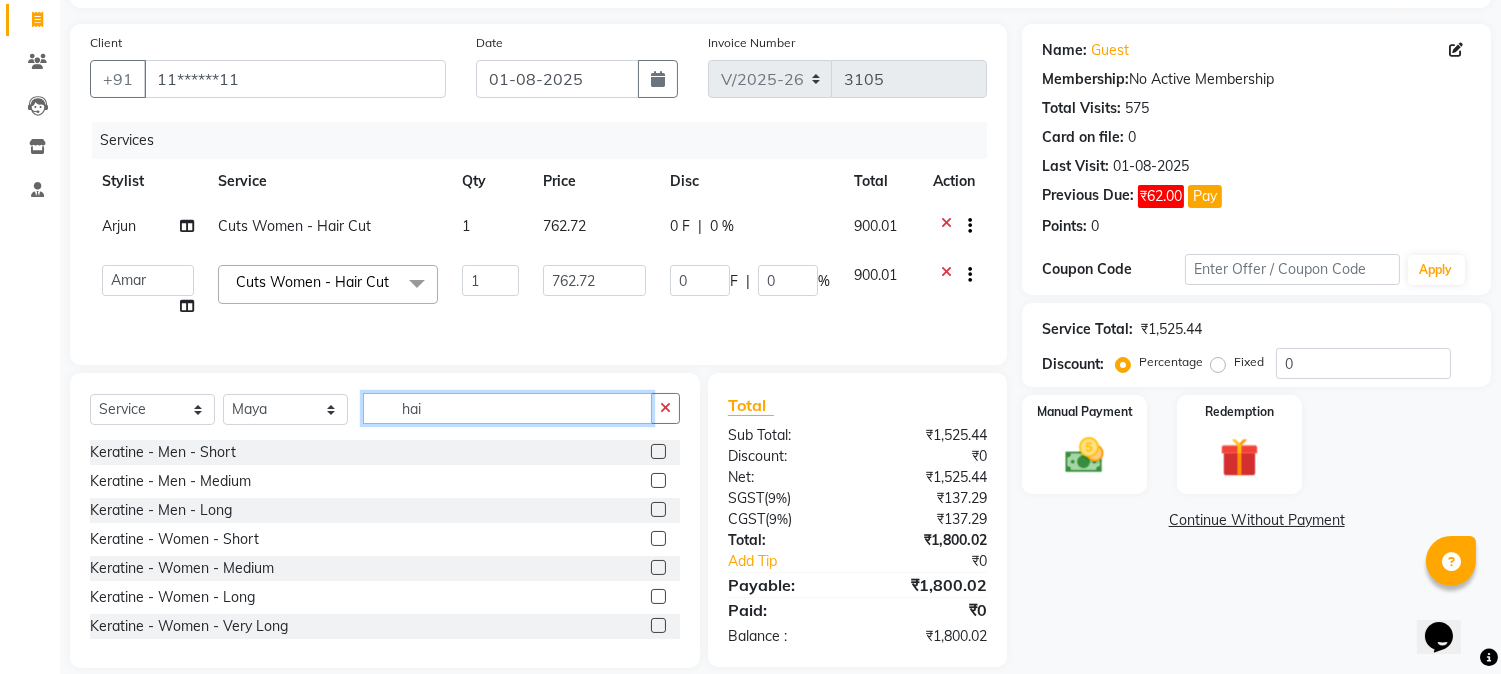 click on "hai" 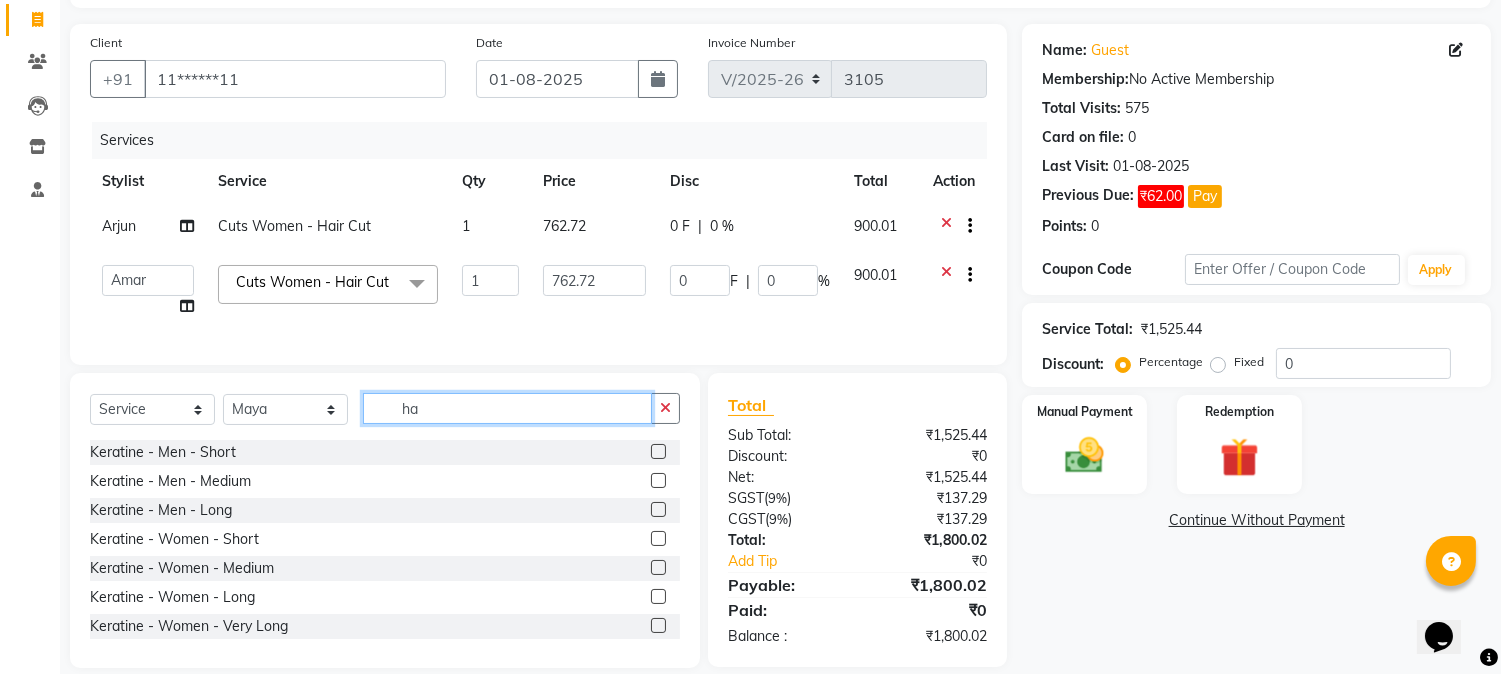 type on "h" 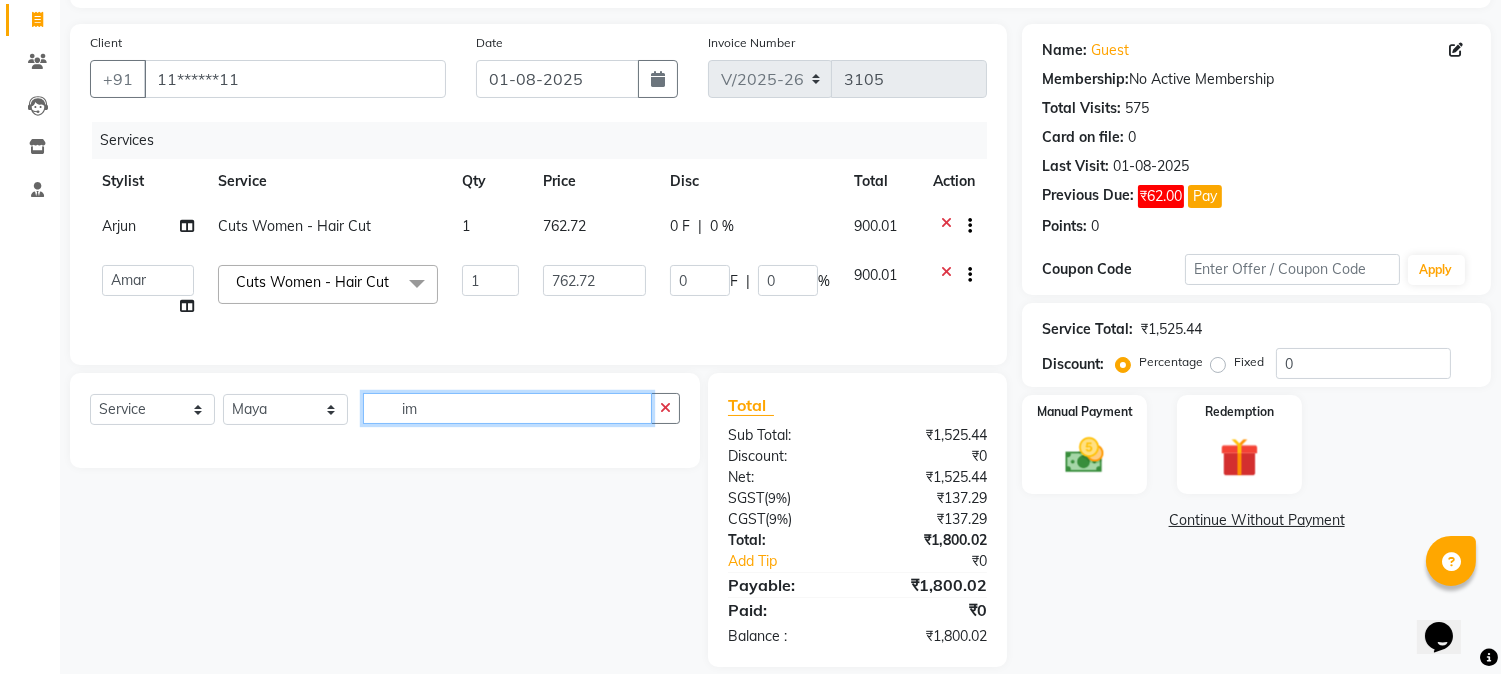 type on "i" 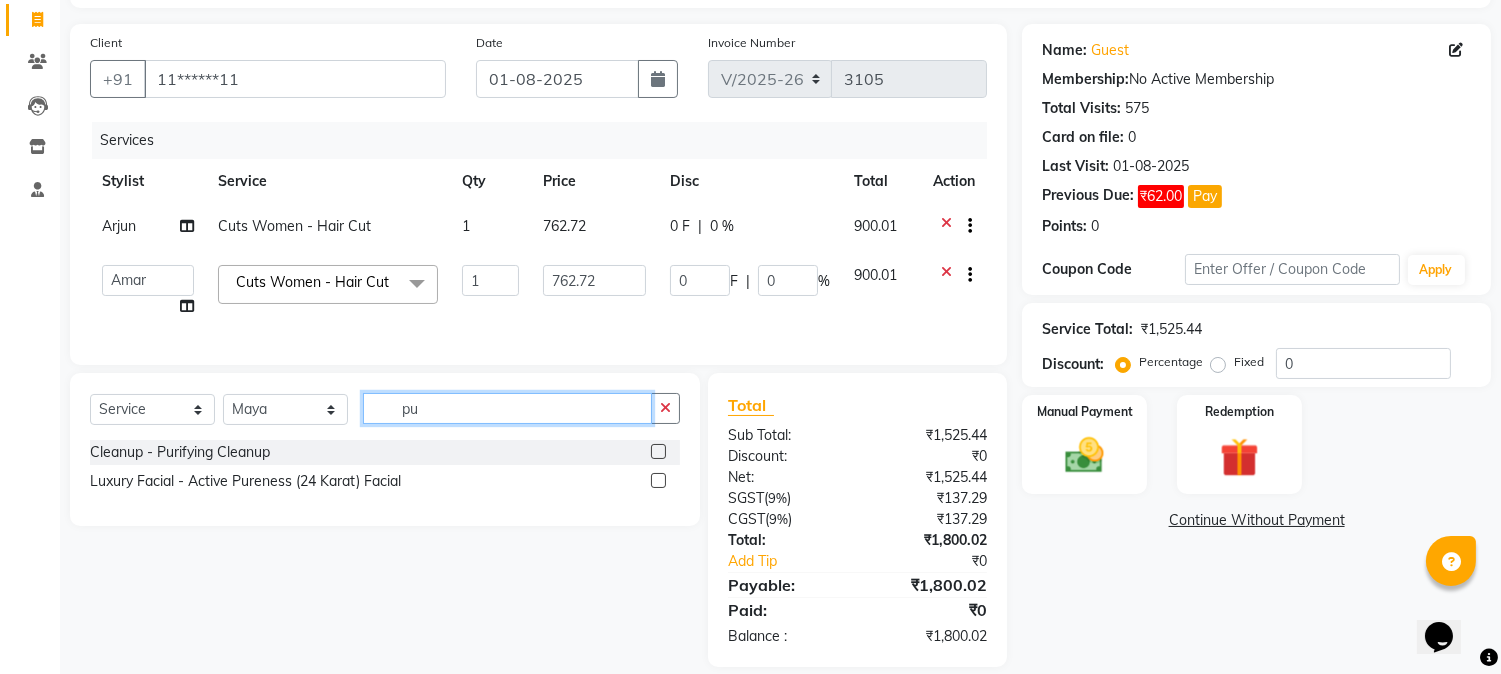 type on "pu" 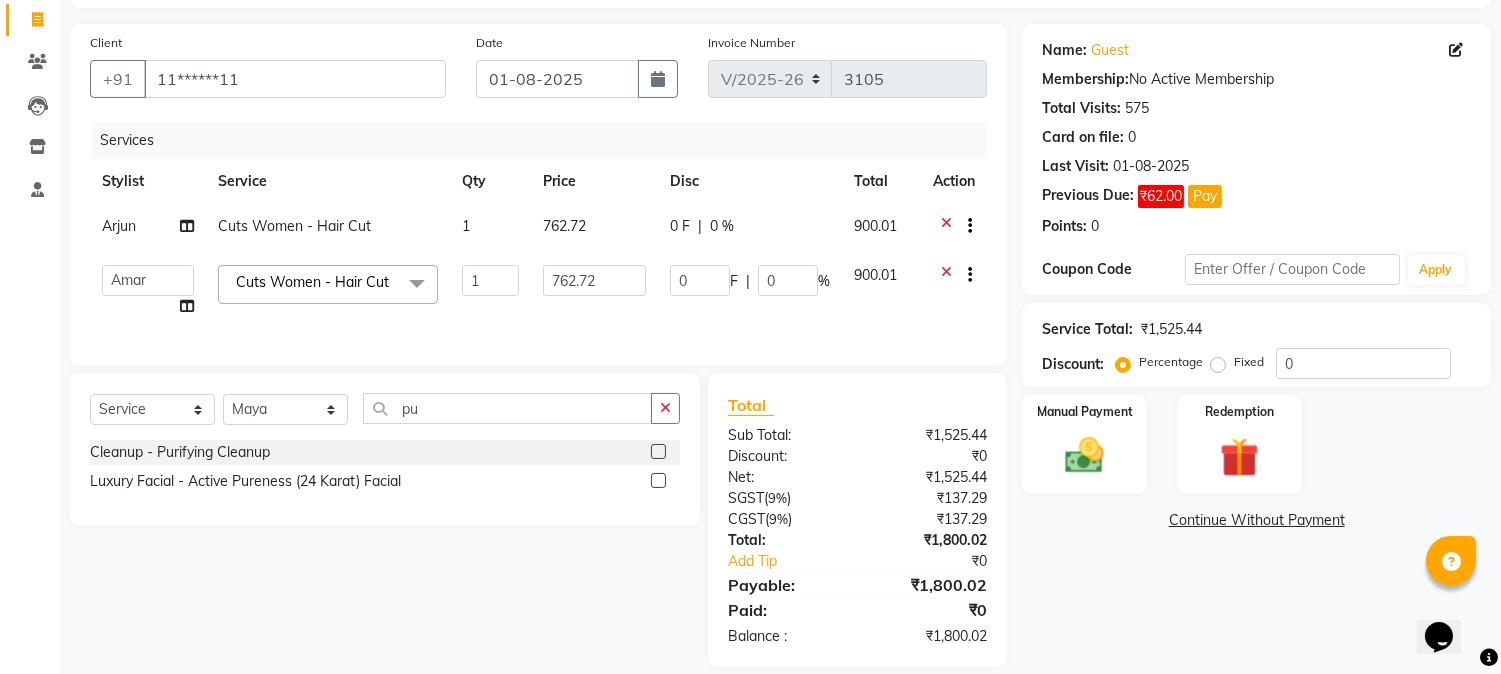 click 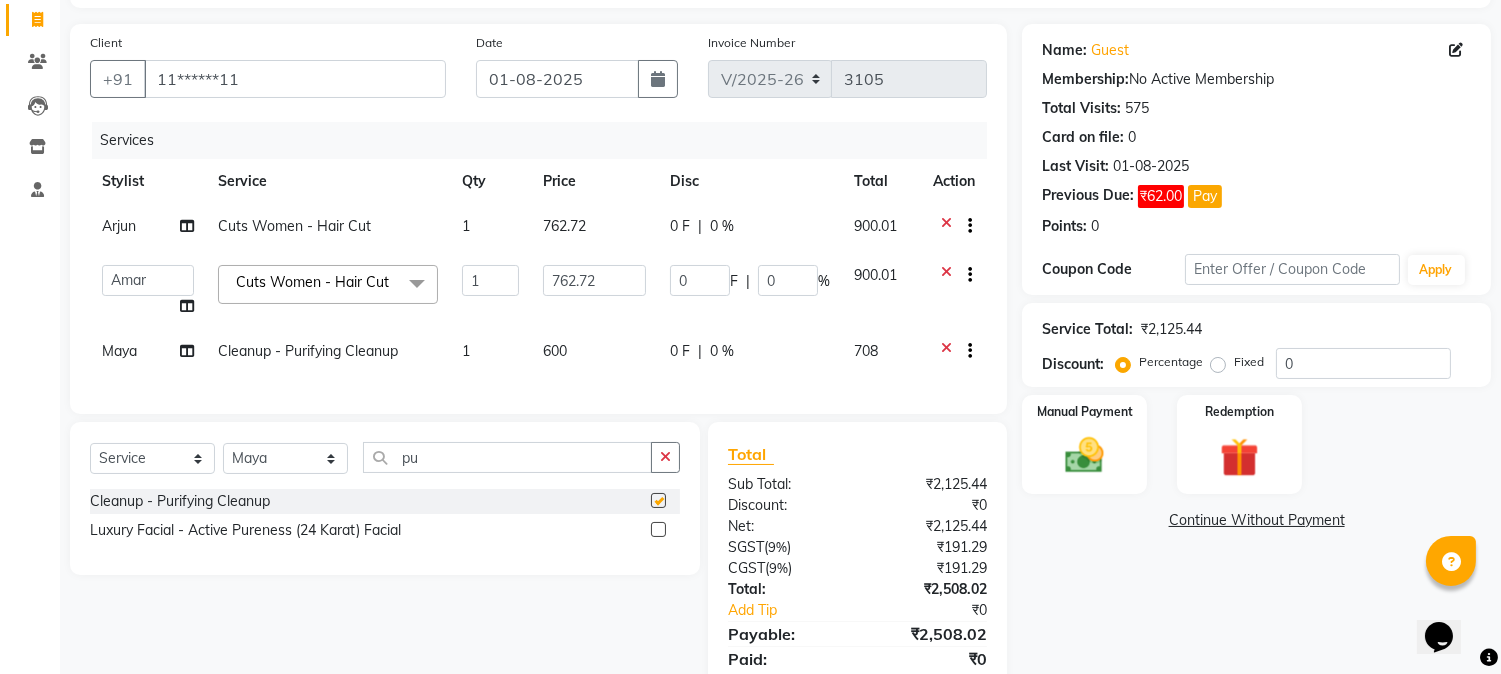 checkbox on "false" 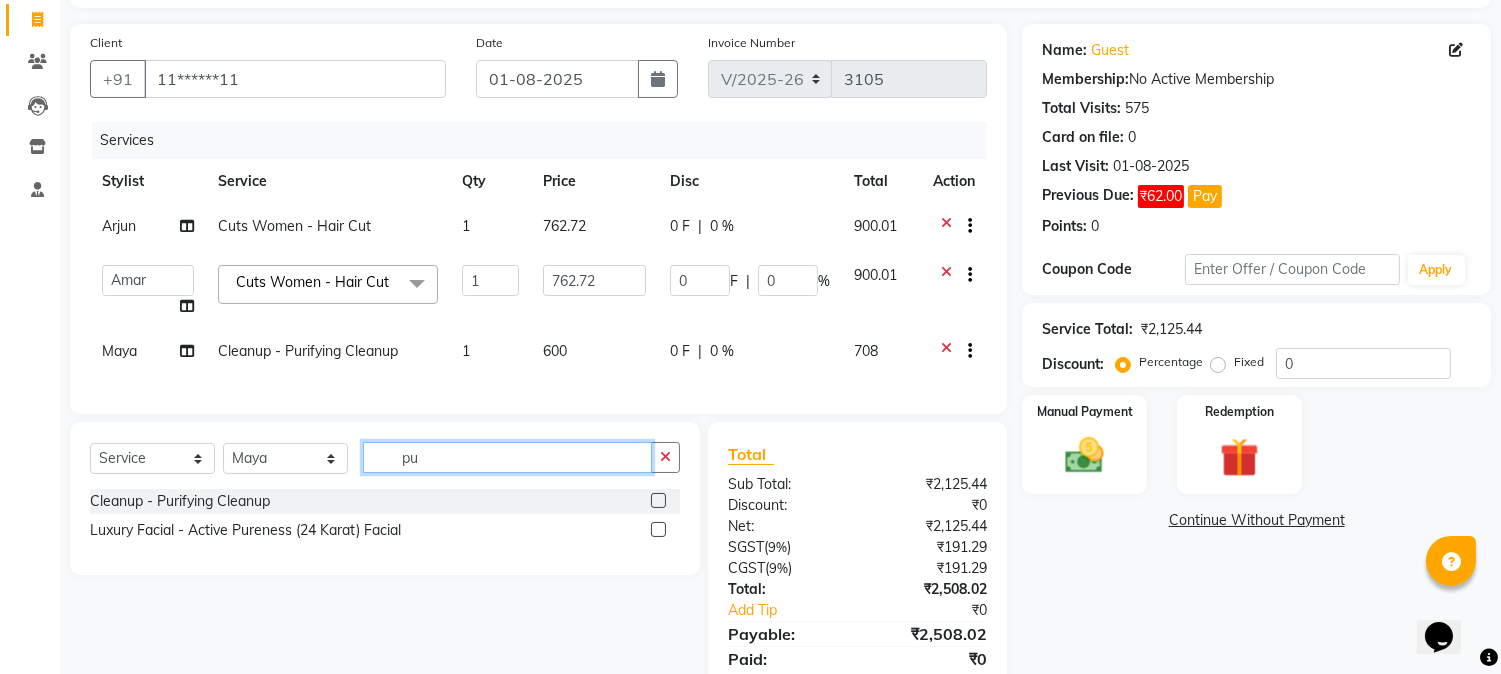 click on "pu" 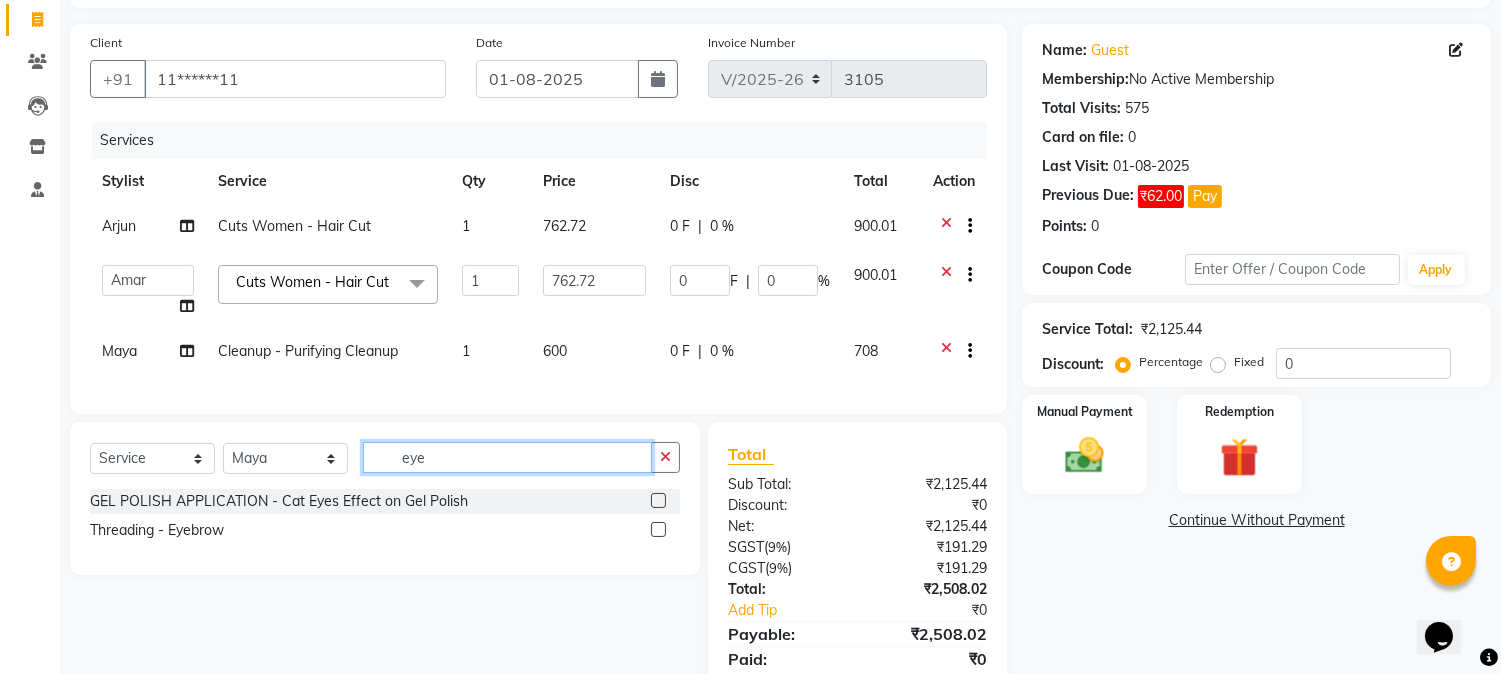 type on "eye" 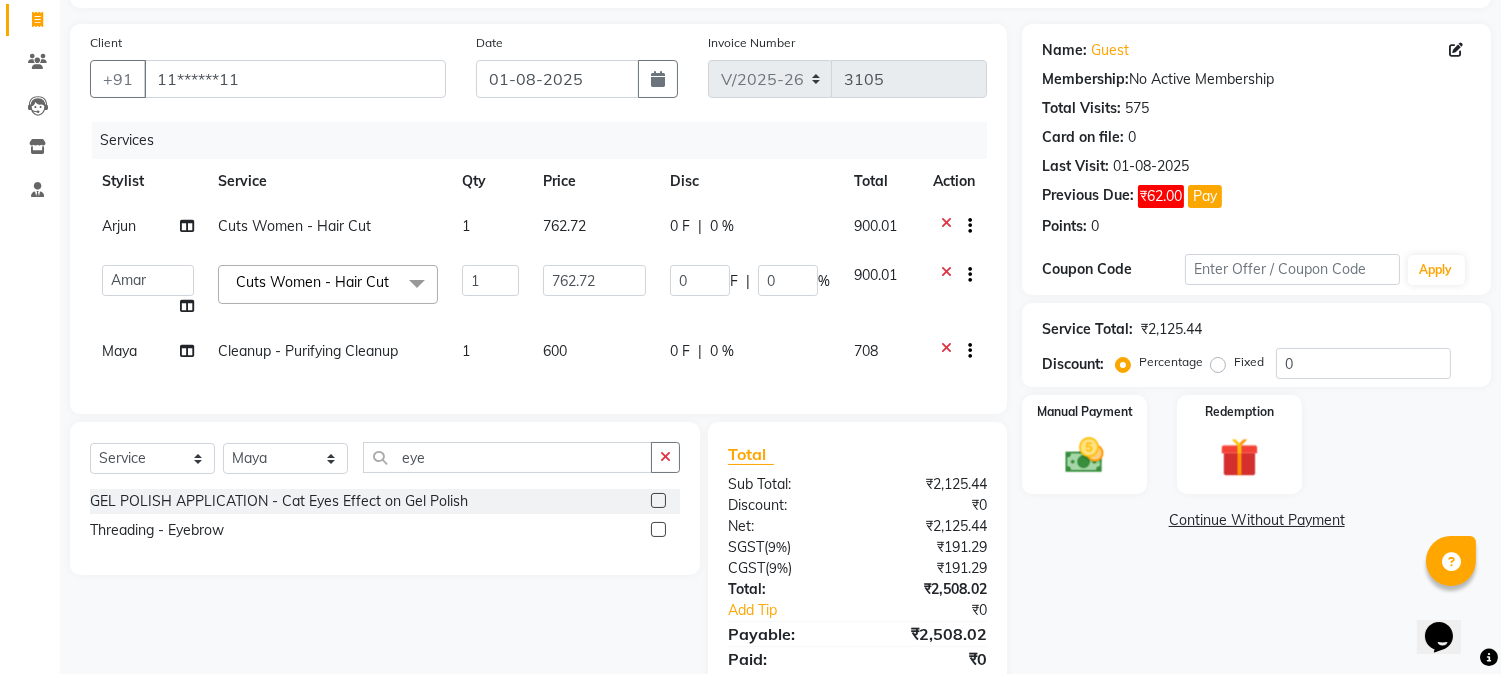 click 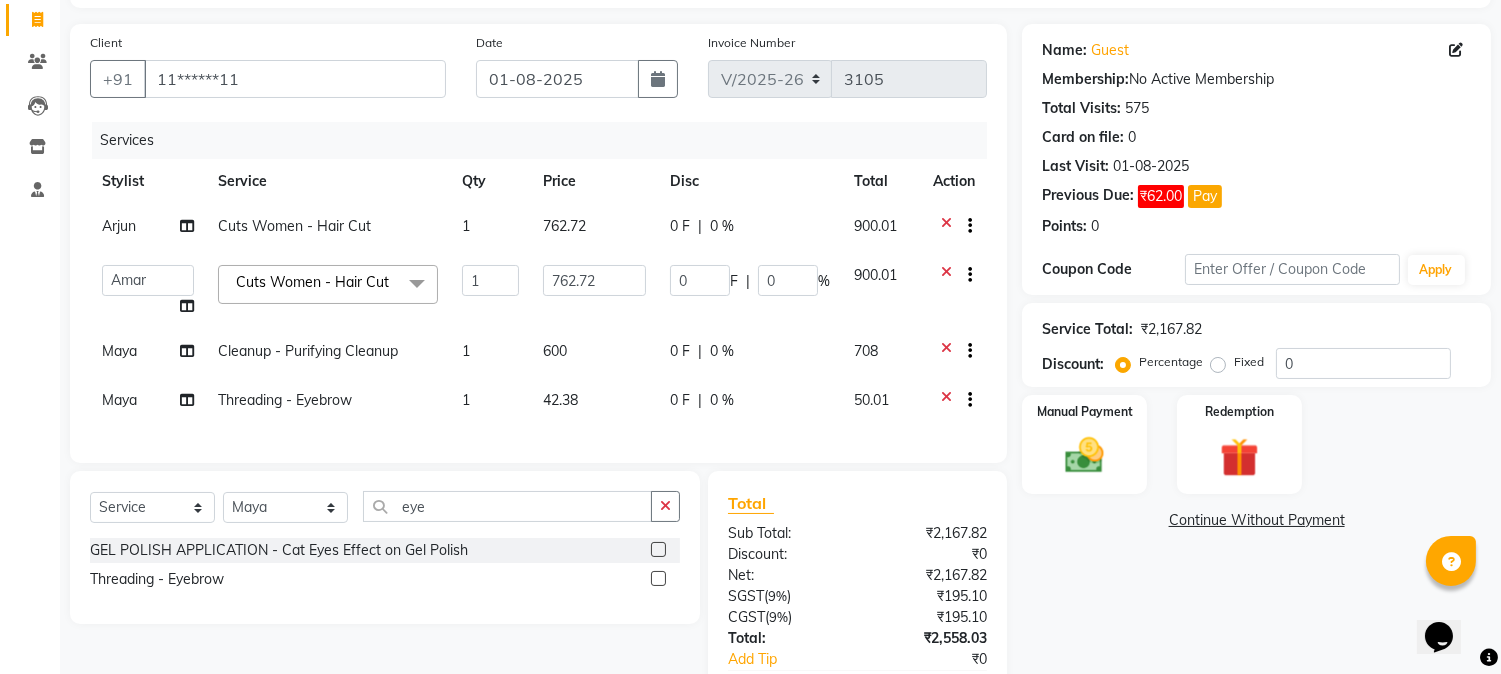 click 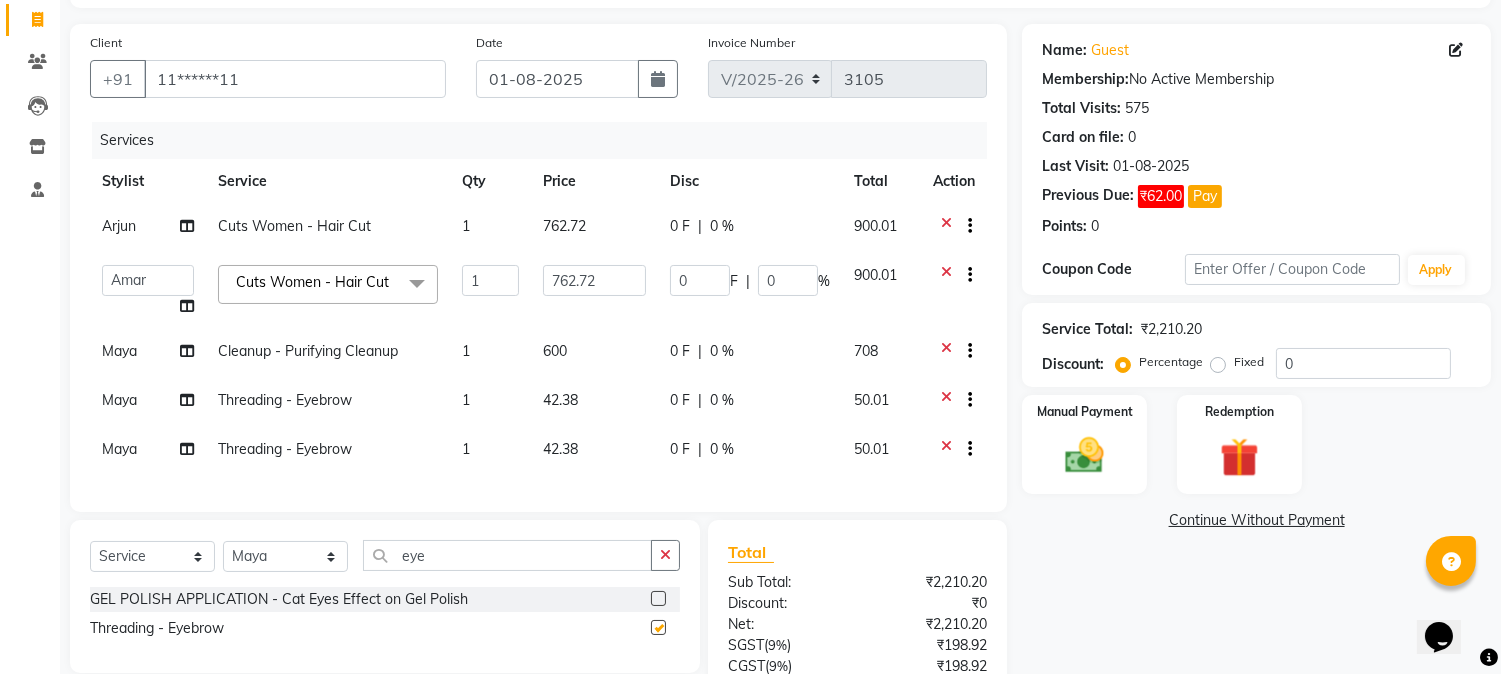 checkbox on "false" 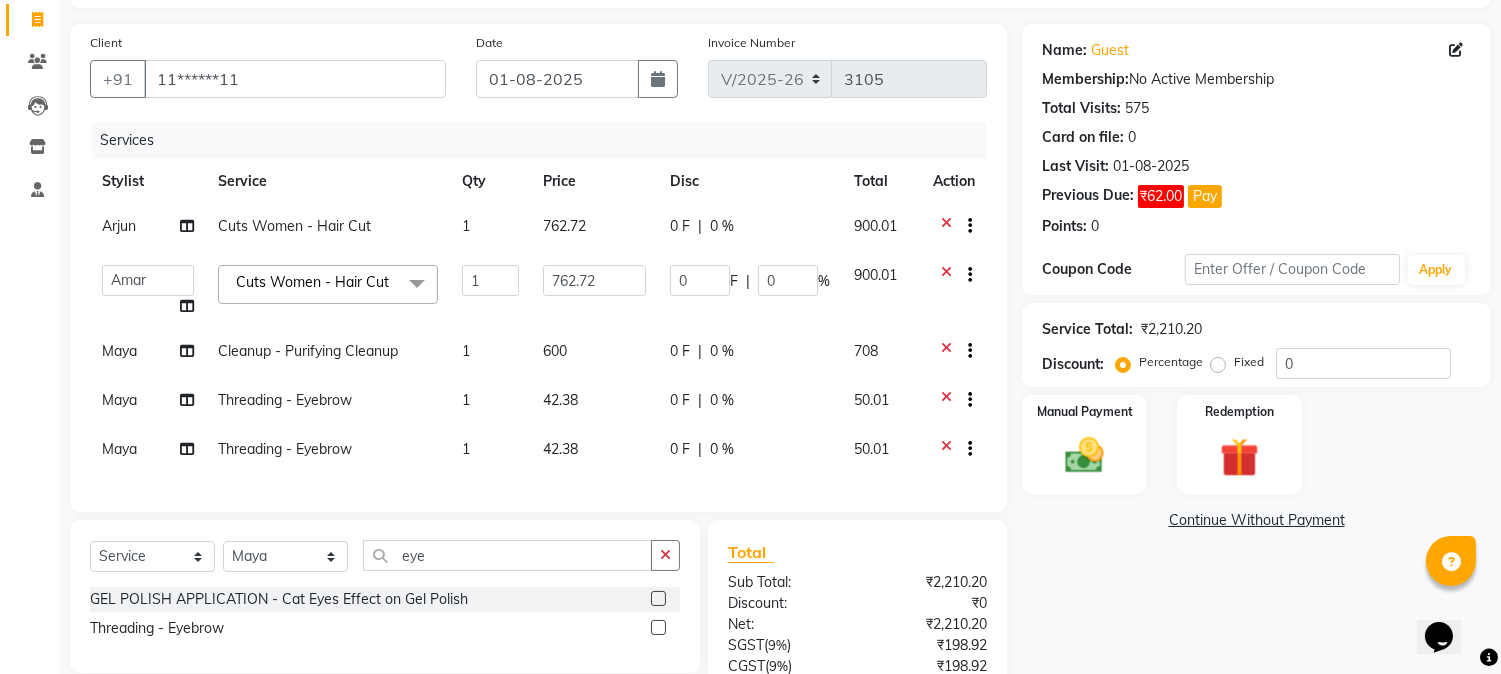 click on "Maya" 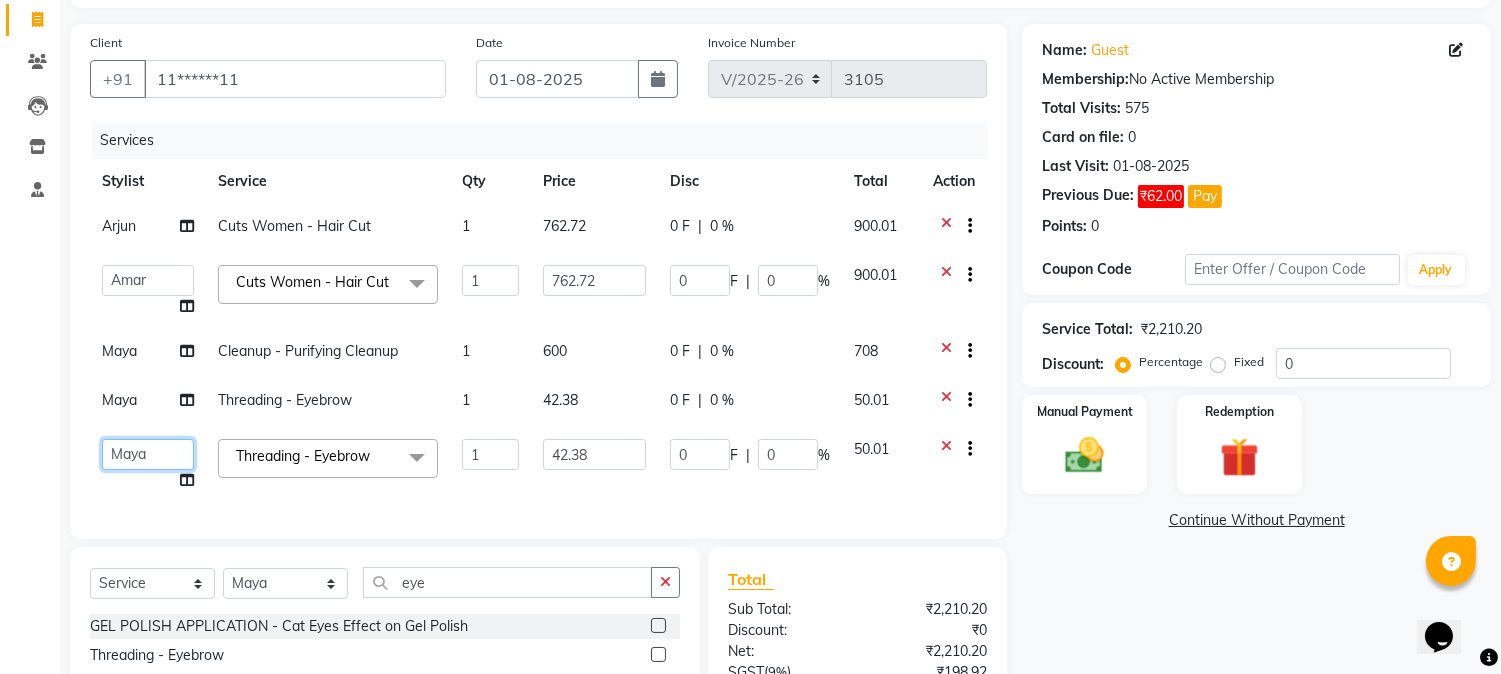 click on "Amar    Arjun   Eliza   [BUSINESS_NAME]   Jonathan   Maya   Mona   Neha   Ravi   Salima   Sonam" 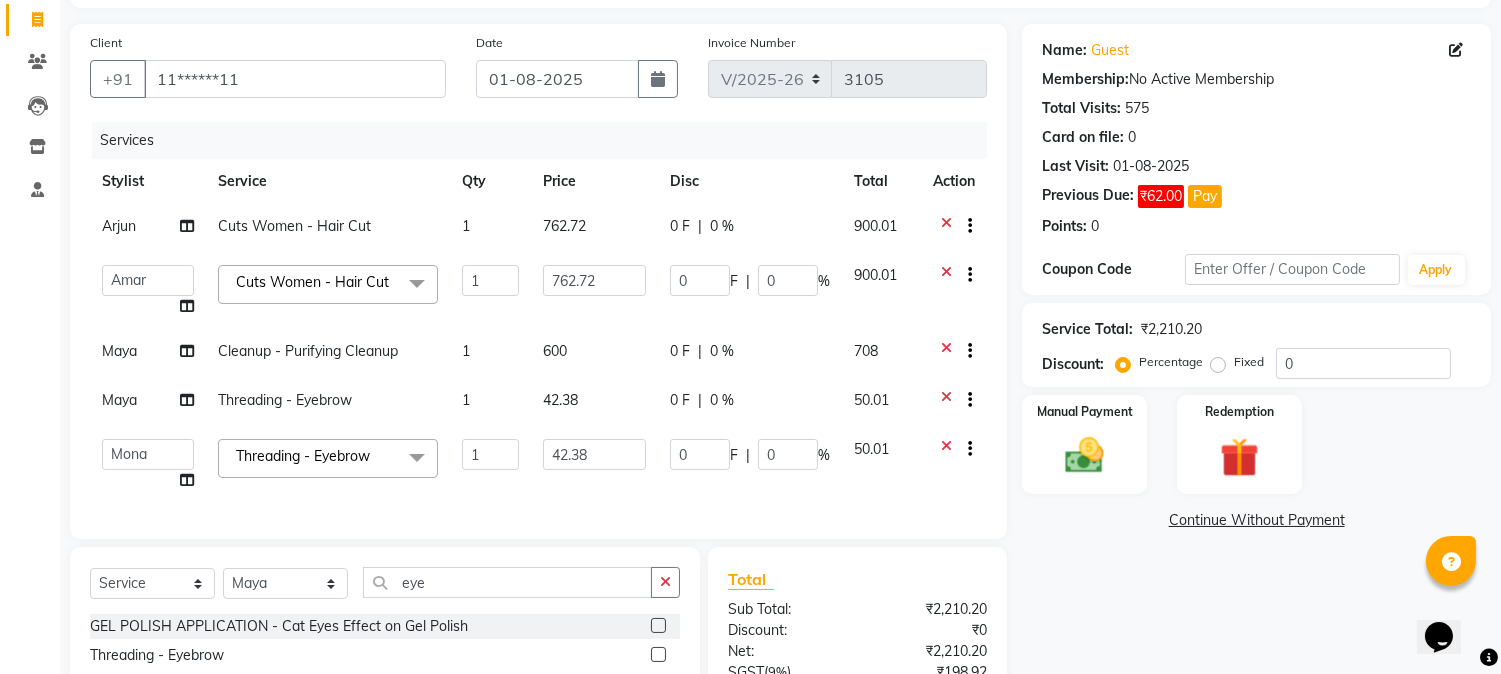select on "61436" 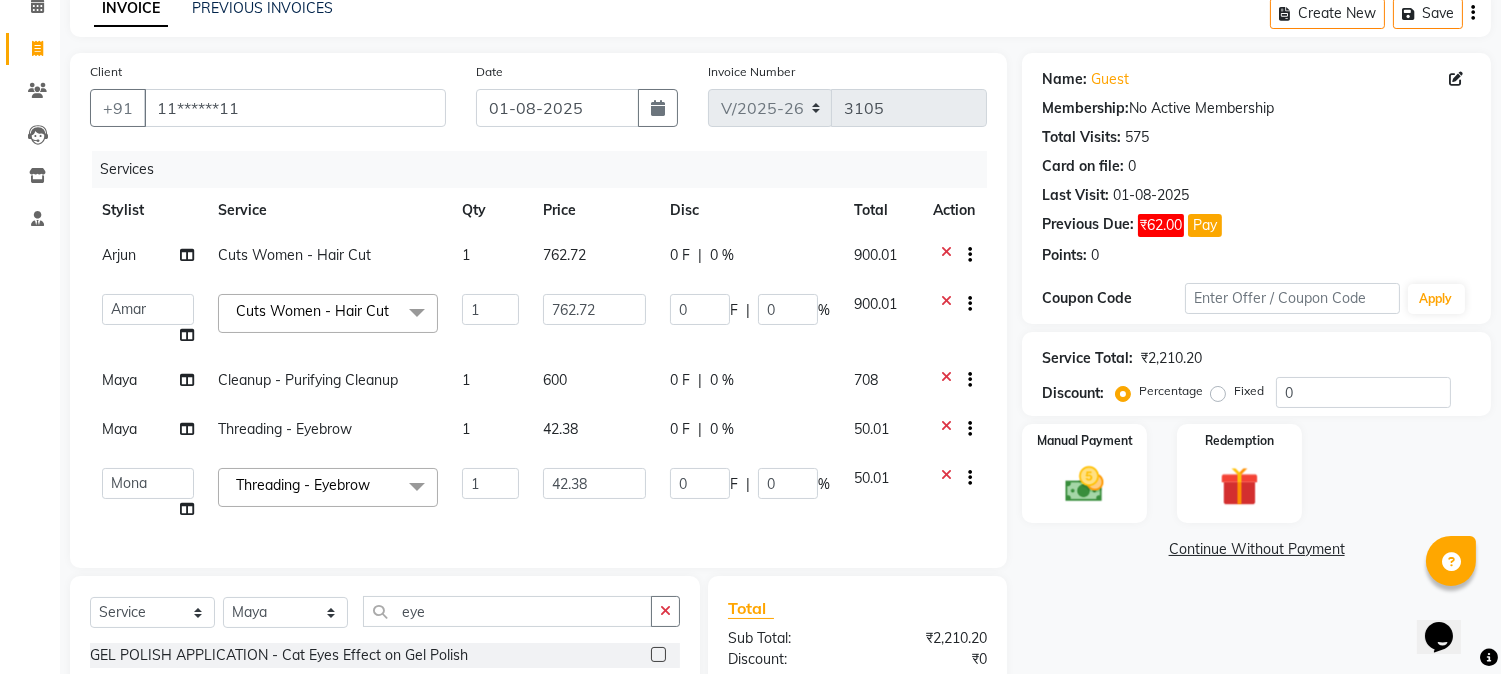 scroll, scrollTop: 96, scrollLeft: 0, axis: vertical 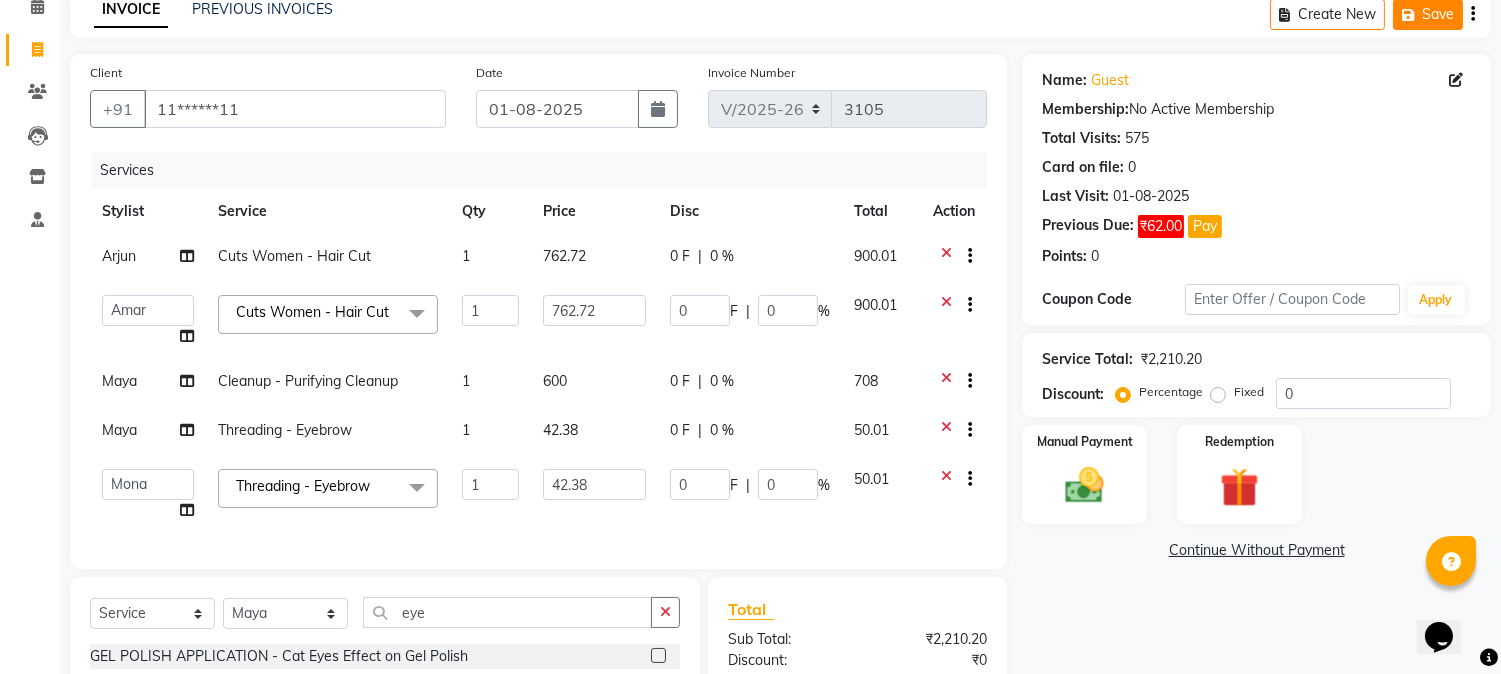 click on "Save" 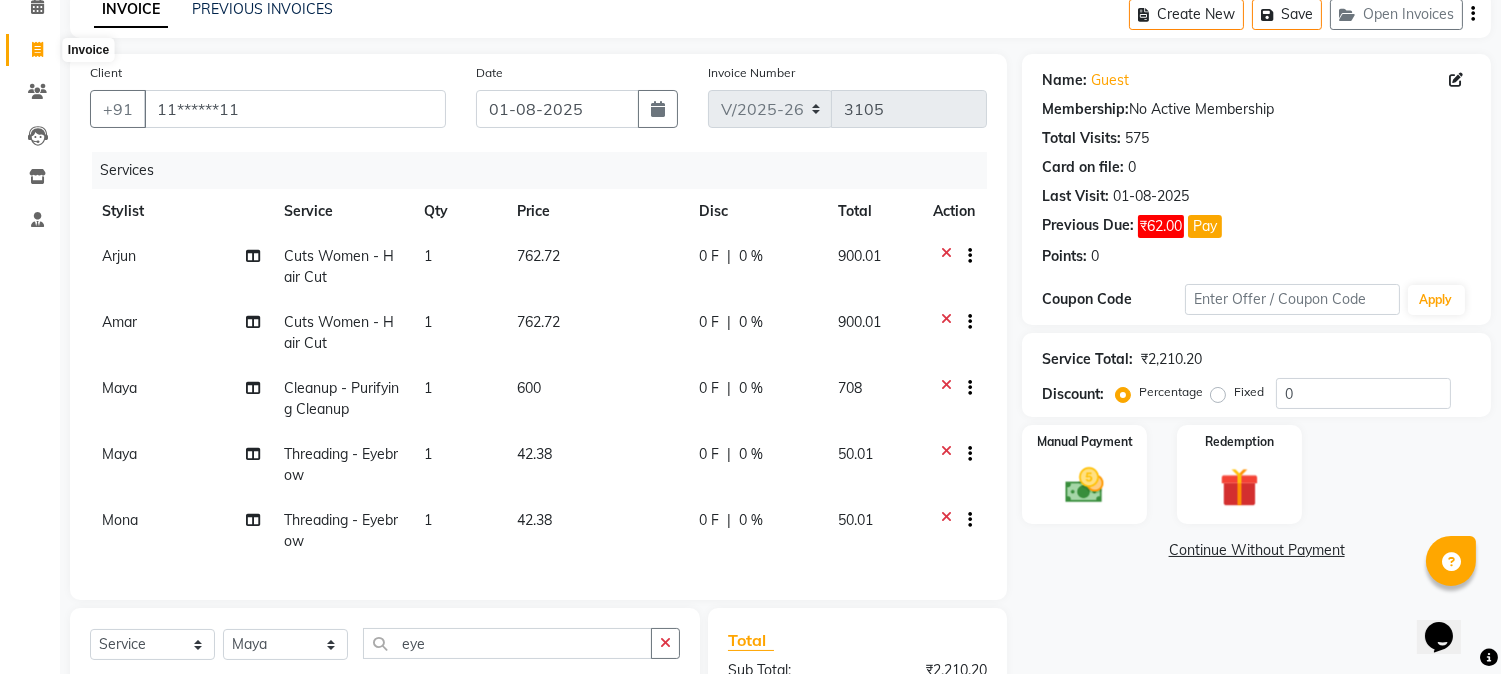 click 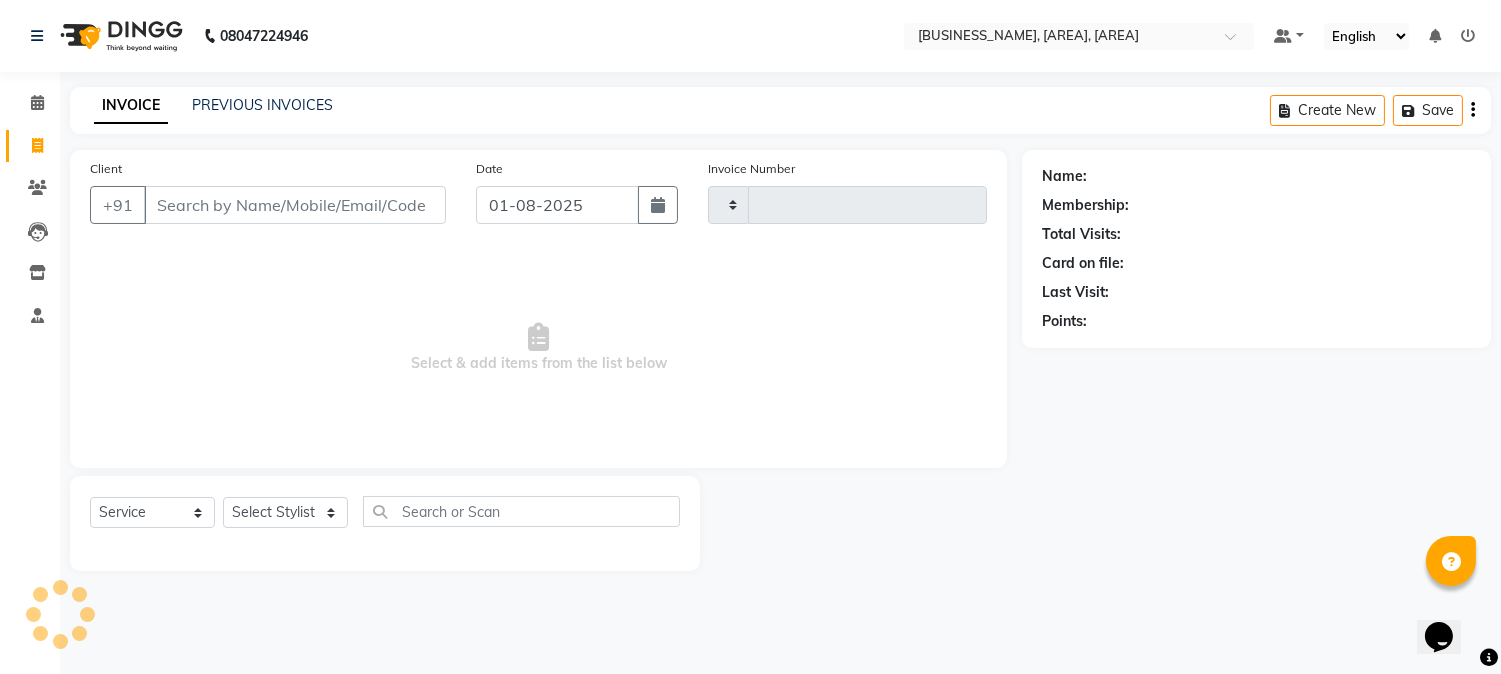 scroll, scrollTop: 0, scrollLeft: 0, axis: both 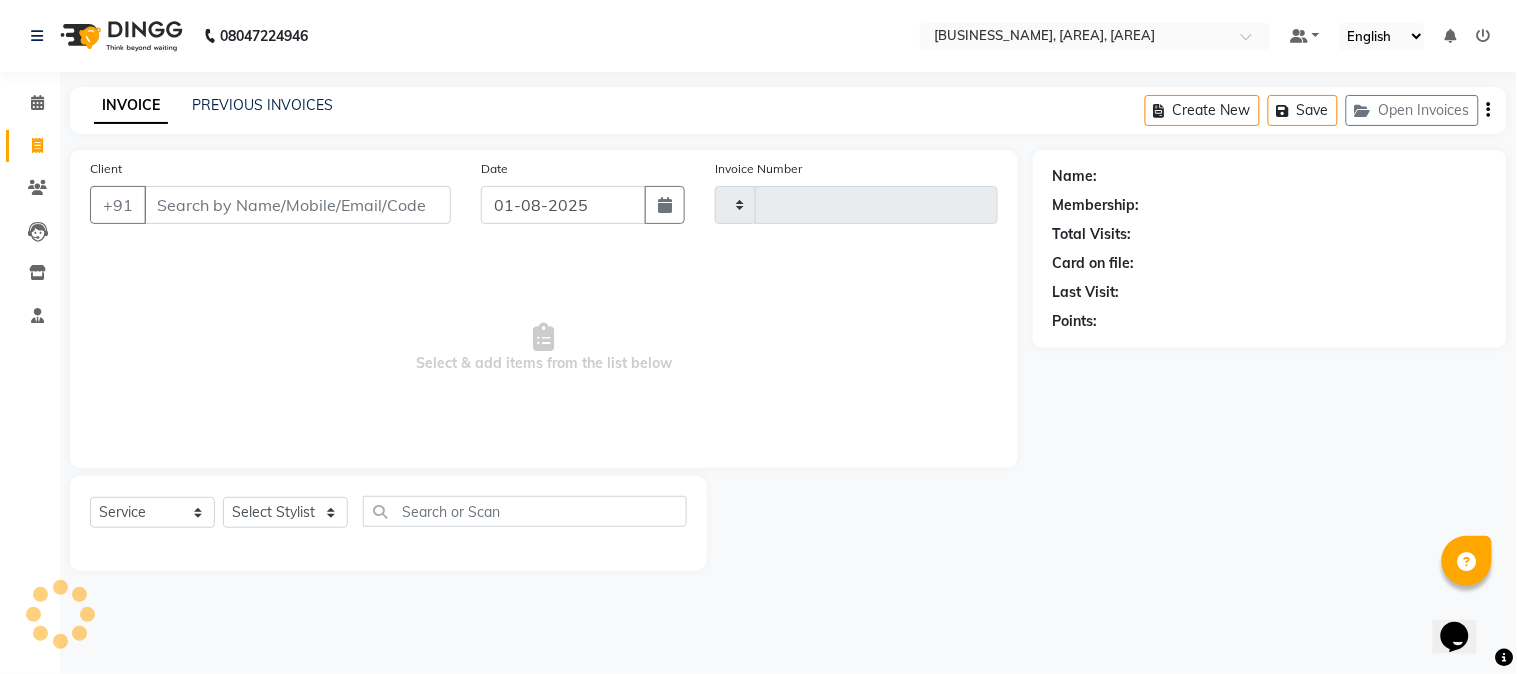 type on "3105" 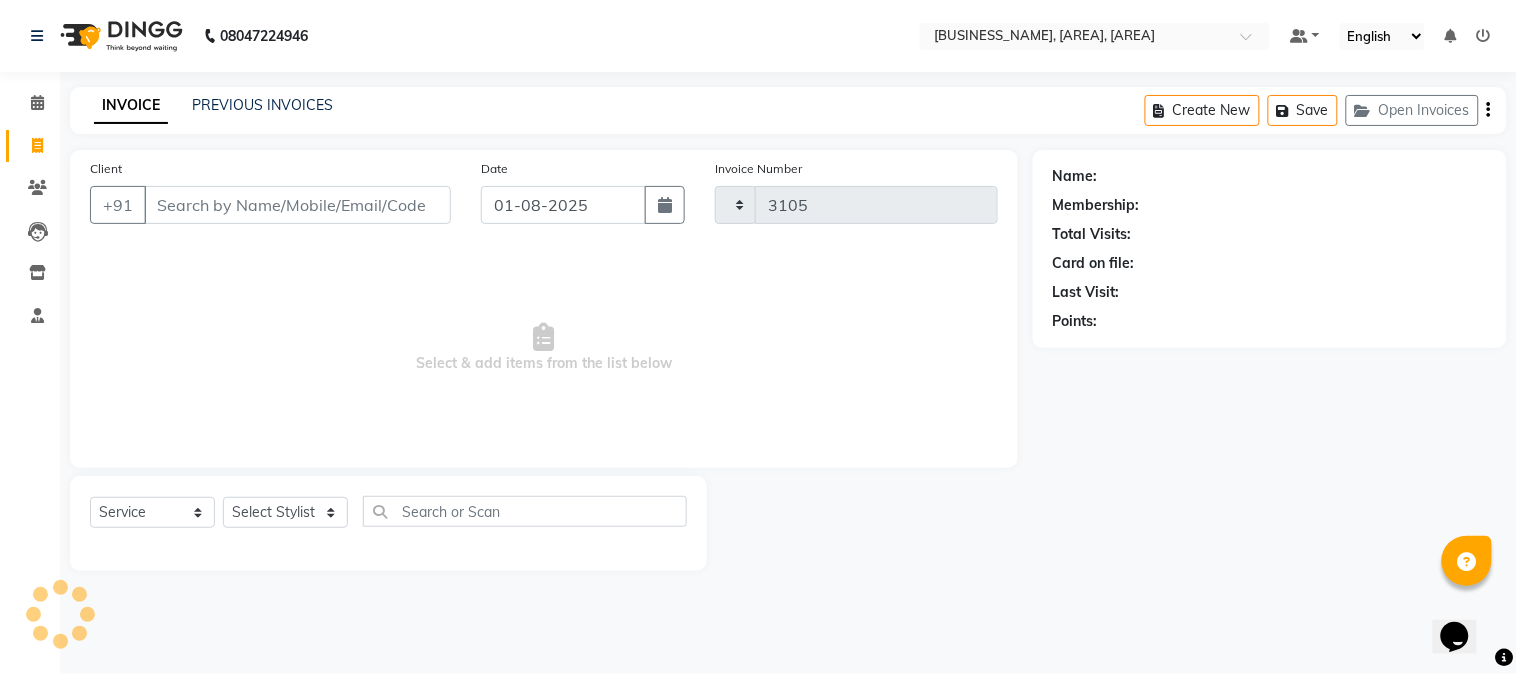 select on "5019" 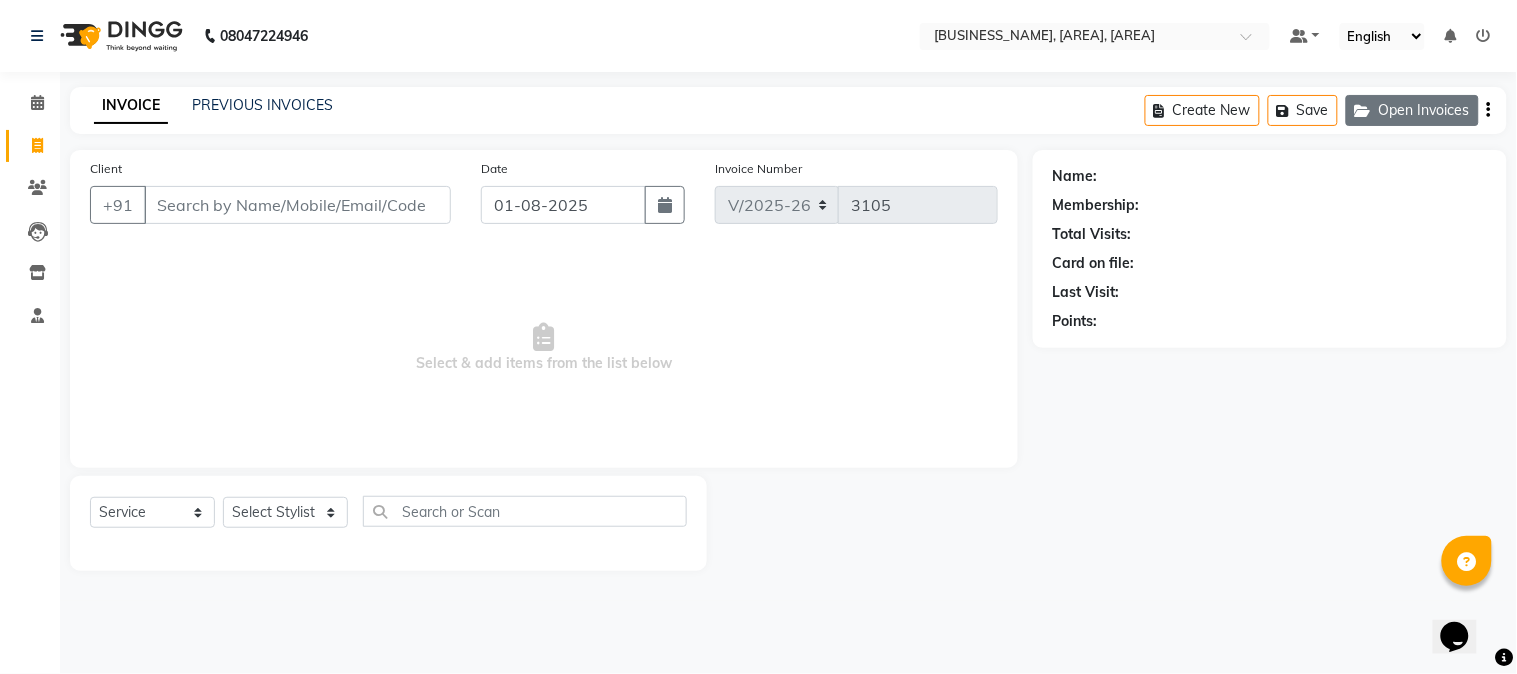 click on "Open Invoices" 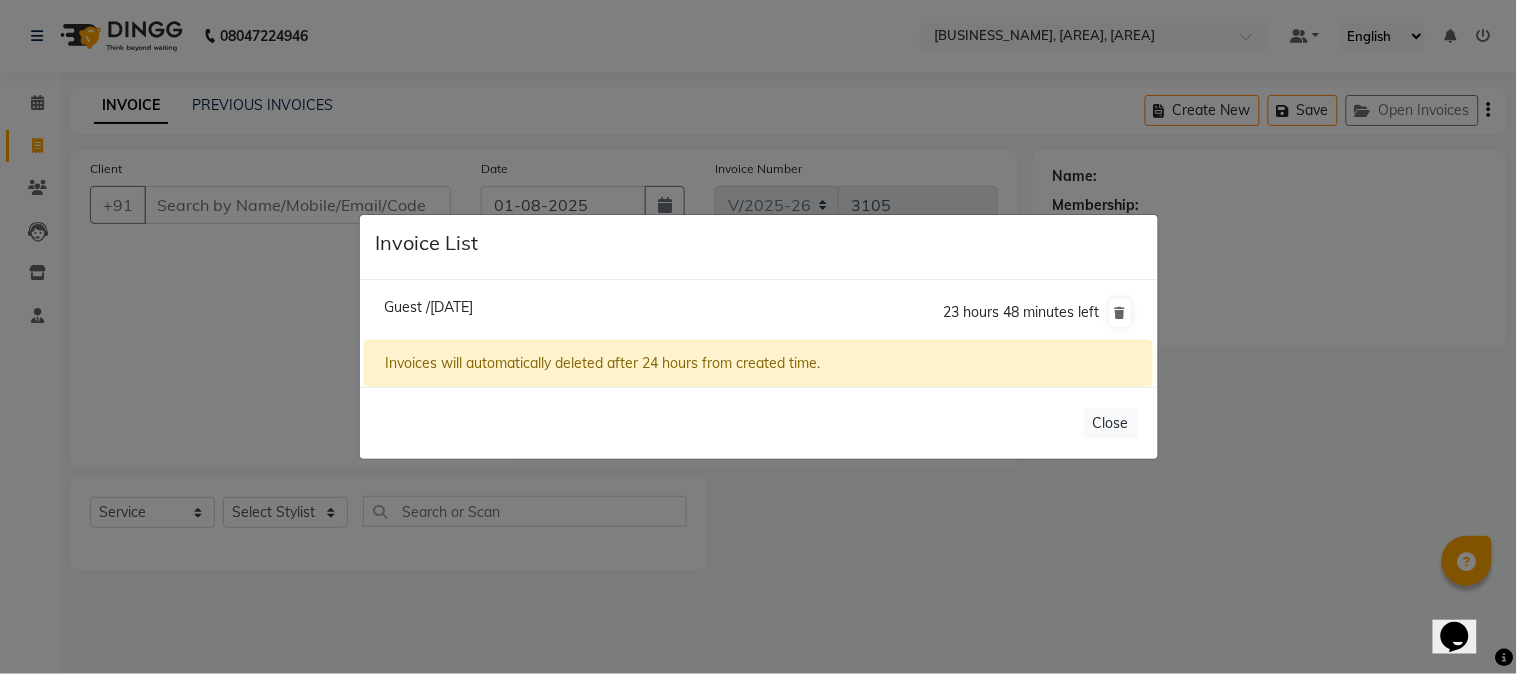 click on "Guest /[DATE]" 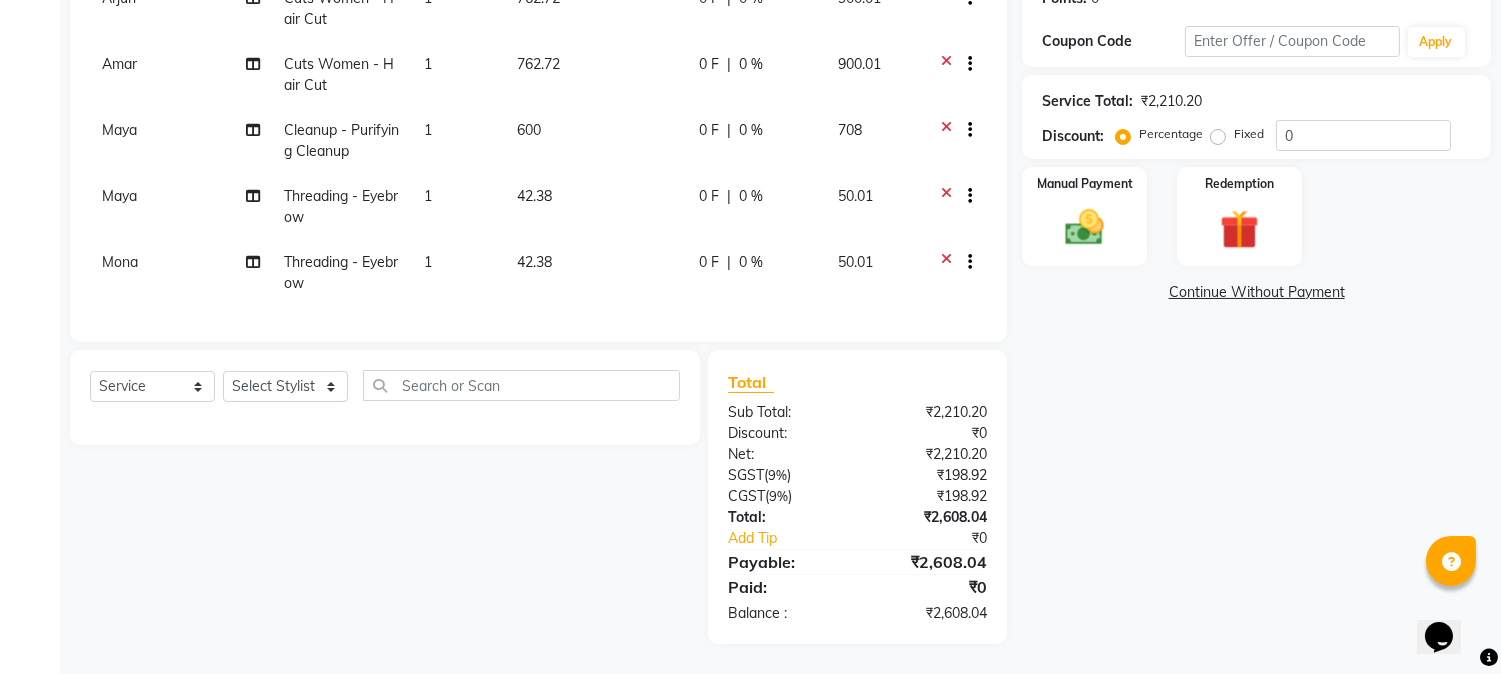 scroll, scrollTop: 370, scrollLeft: 0, axis: vertical 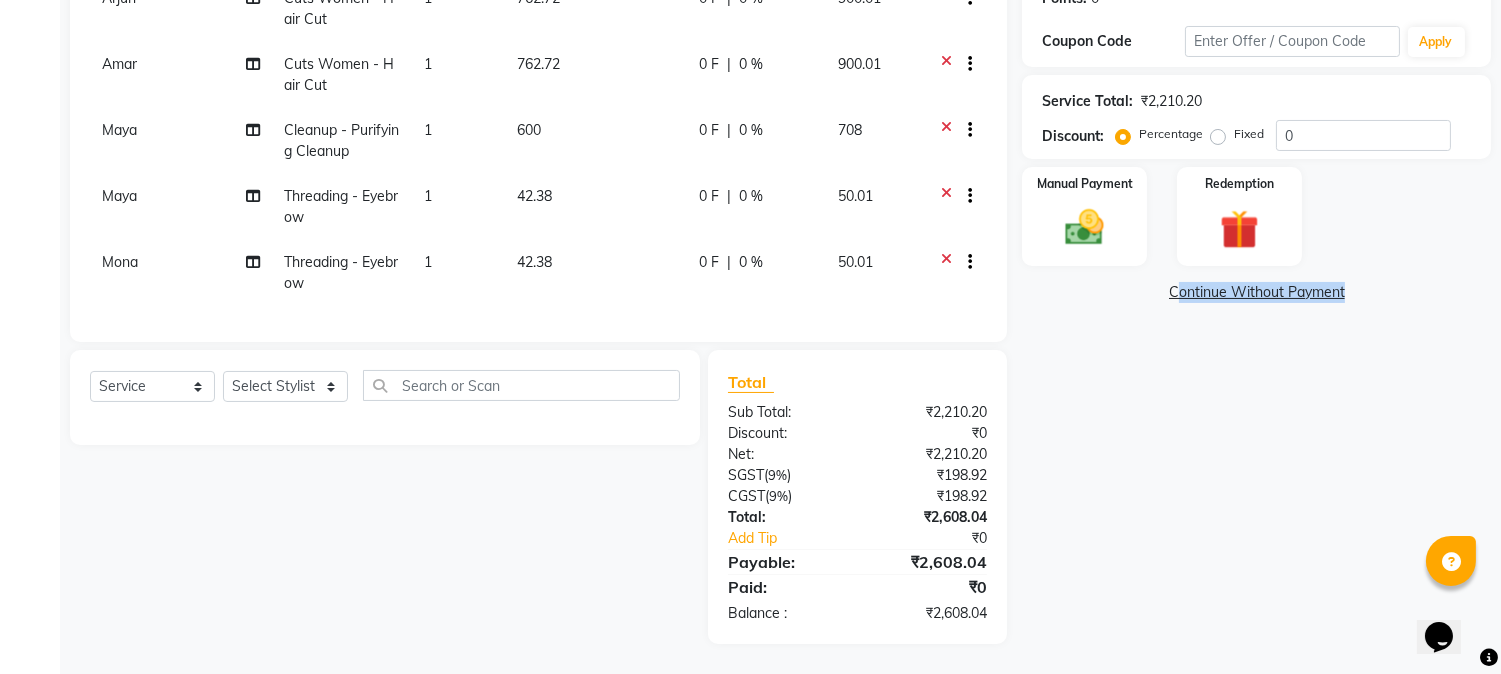 click on "Name: Guest  Membership:  No Active Membership  Total Visits:  575 Card on file:  0 Last Visit:   [DATE] Previous Due:  [PRICE] Pay Points:   0  Coupon Code Apply Service Total:  [PRICE]  Discount:  Percentage   Fixed  0 Manual Payment Redemption  Continue Without Payment" 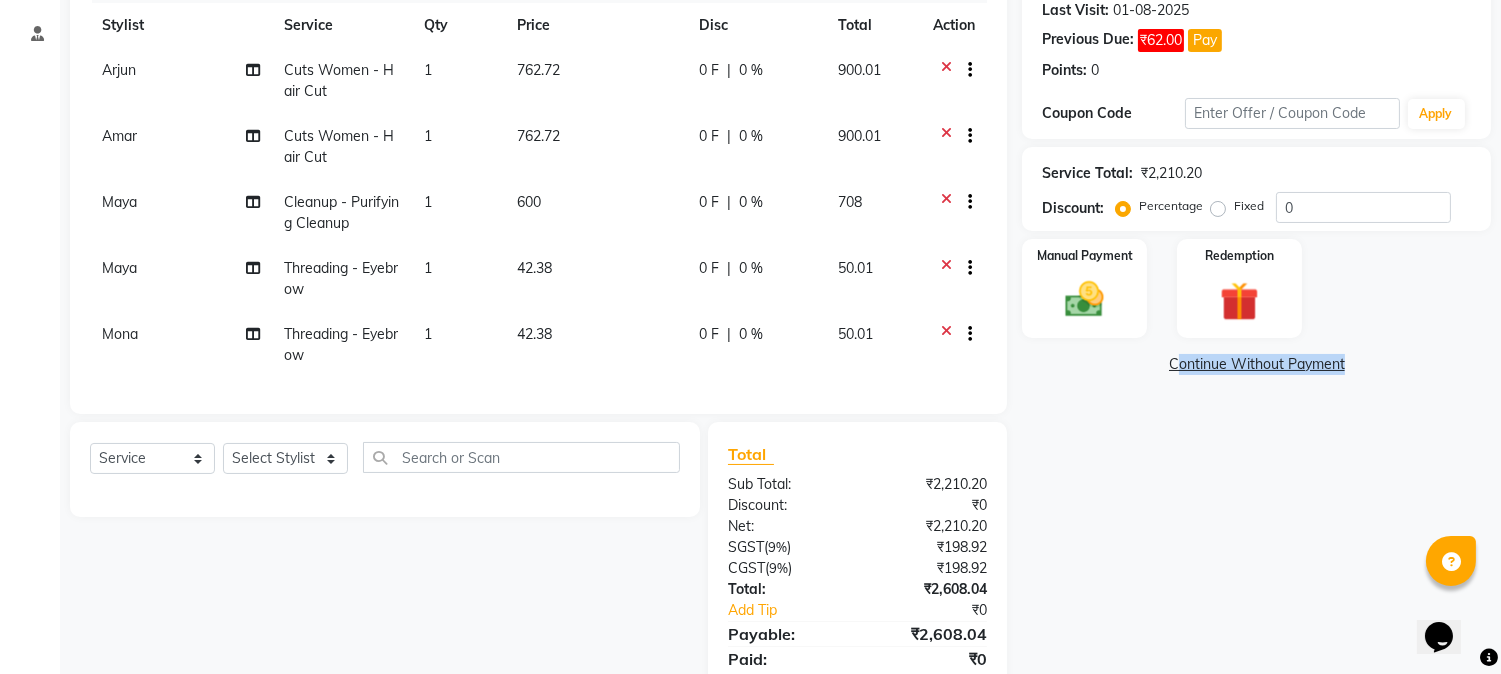 scroll, scrollTop: 273, scrollLeft: 0, axis: vertical 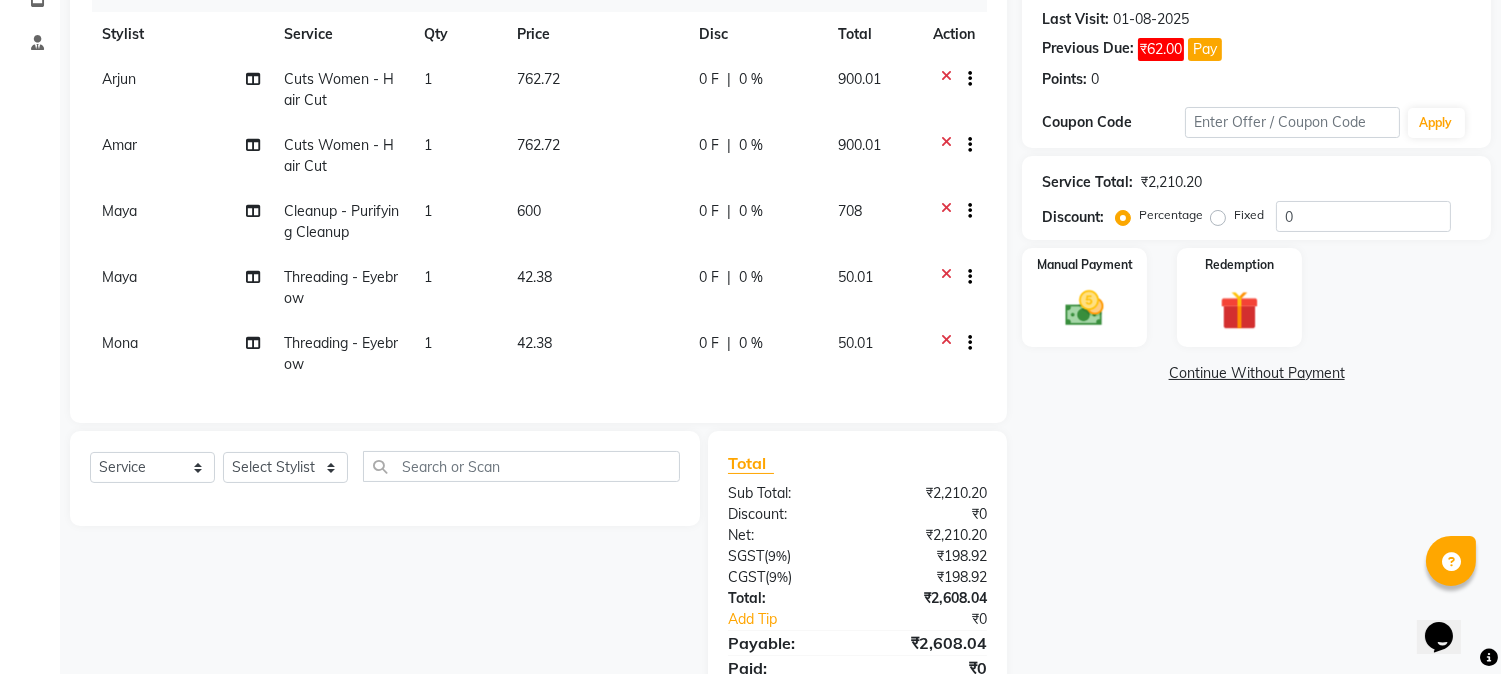 click on "Manual Payment Redemption" 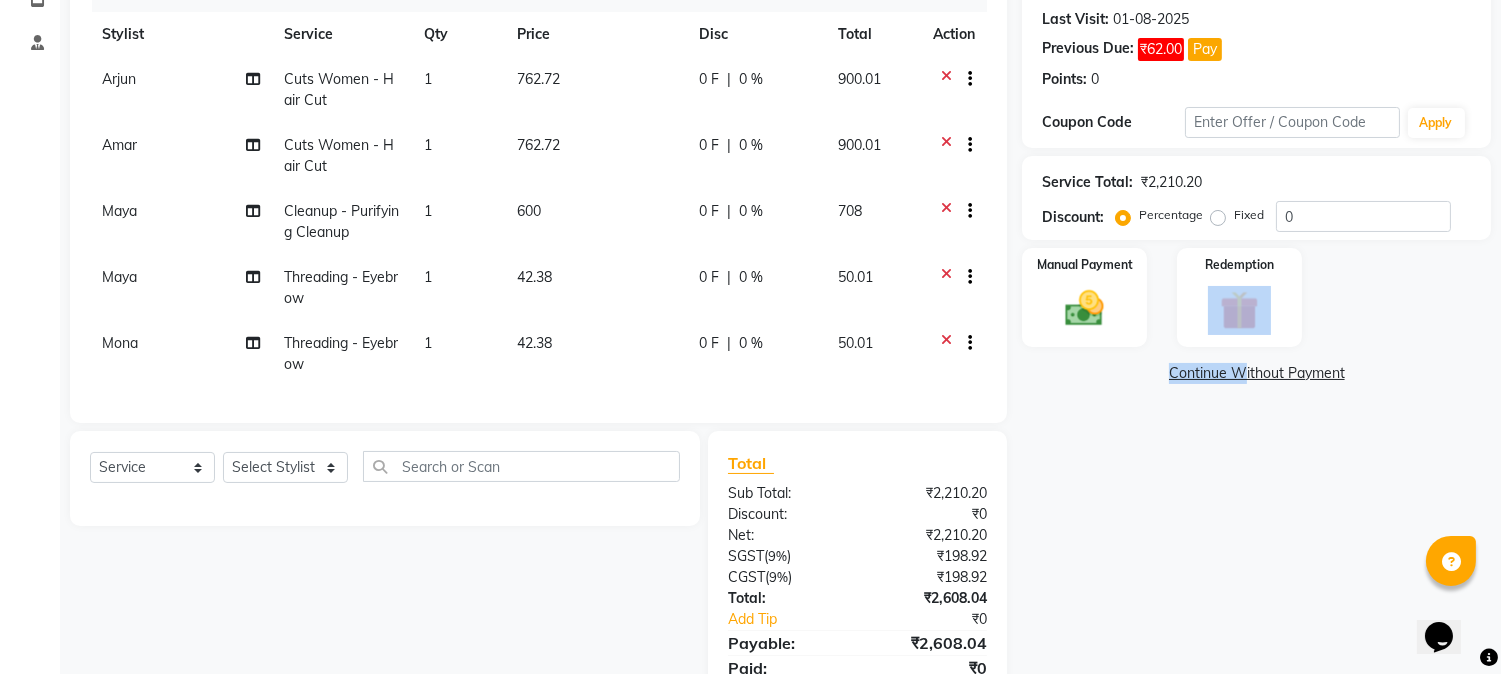 click on "Manual Payment Redemption" 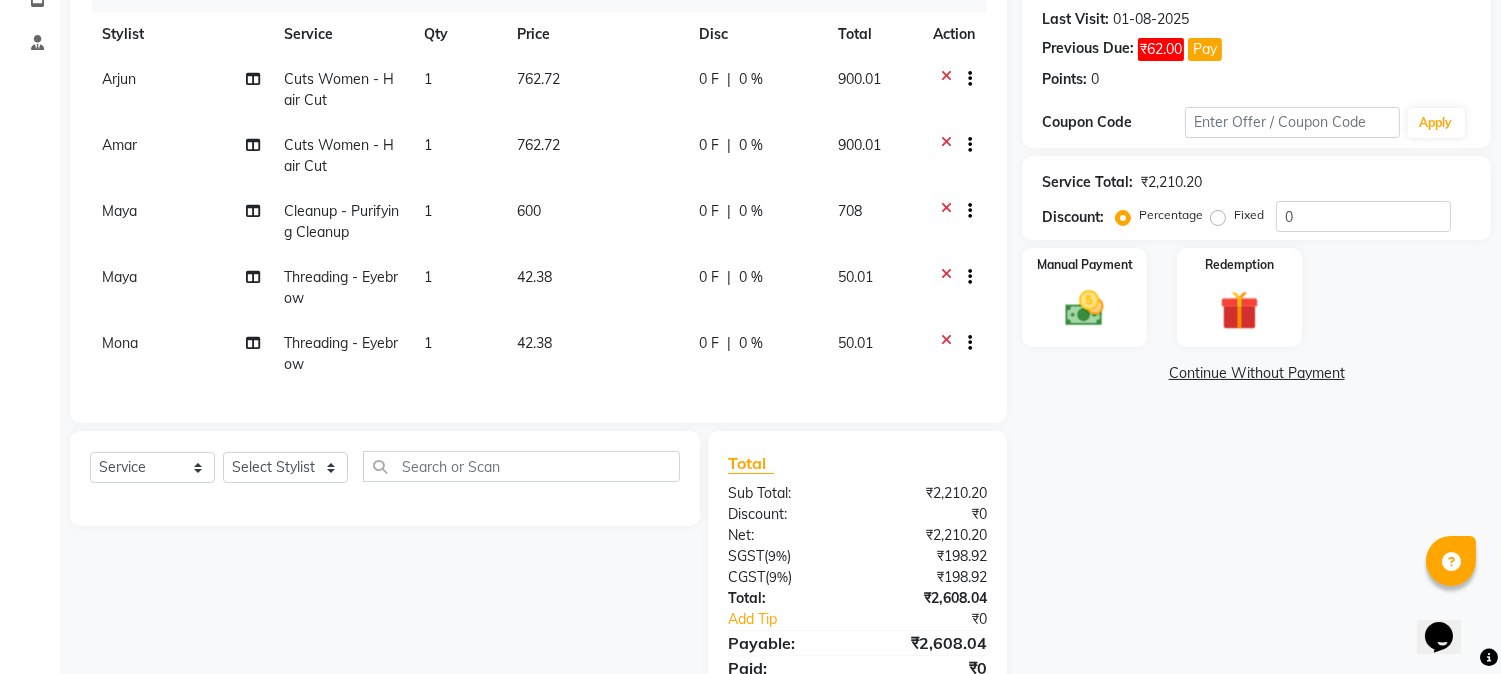 click on "Service Total:  ₹2,210.20  Discount:  Percentage   Fixed  0" 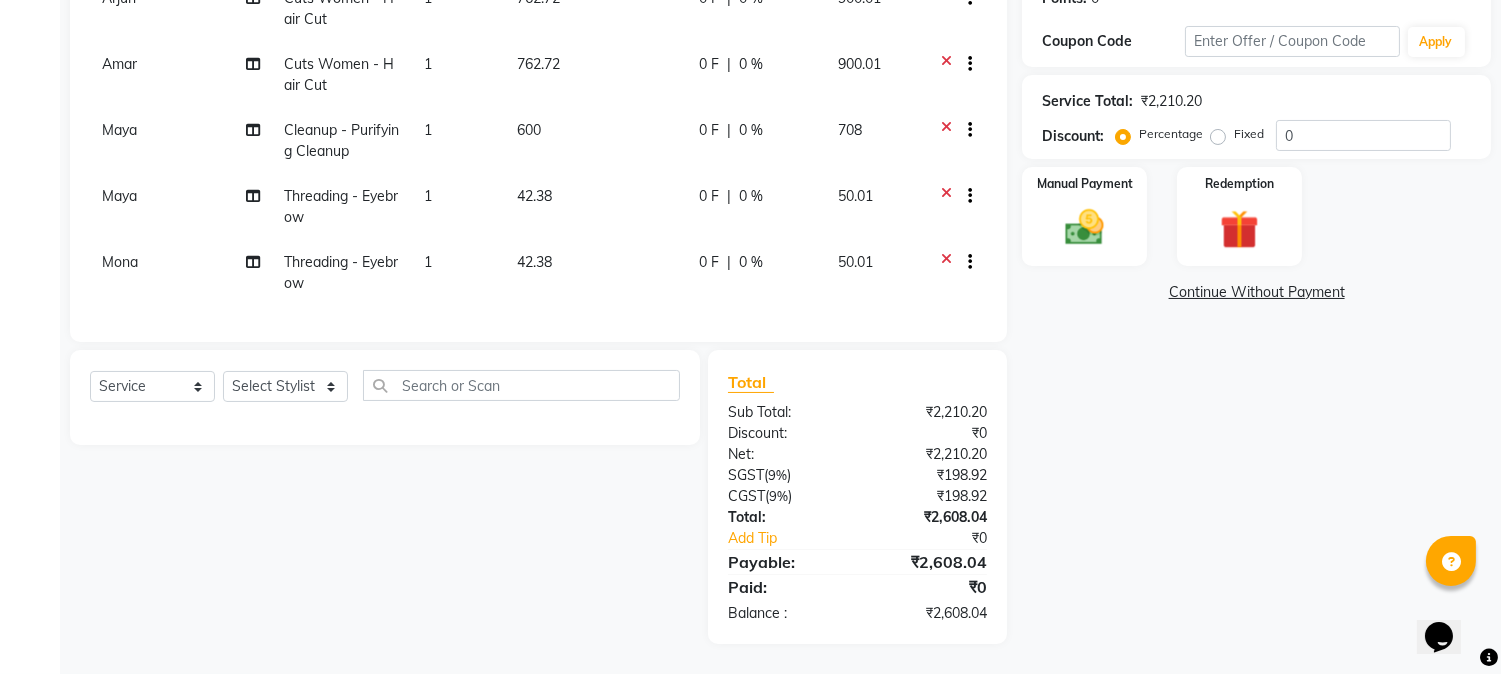 scroll, scrollTop: 0, scrollLeft: 0, axis: both 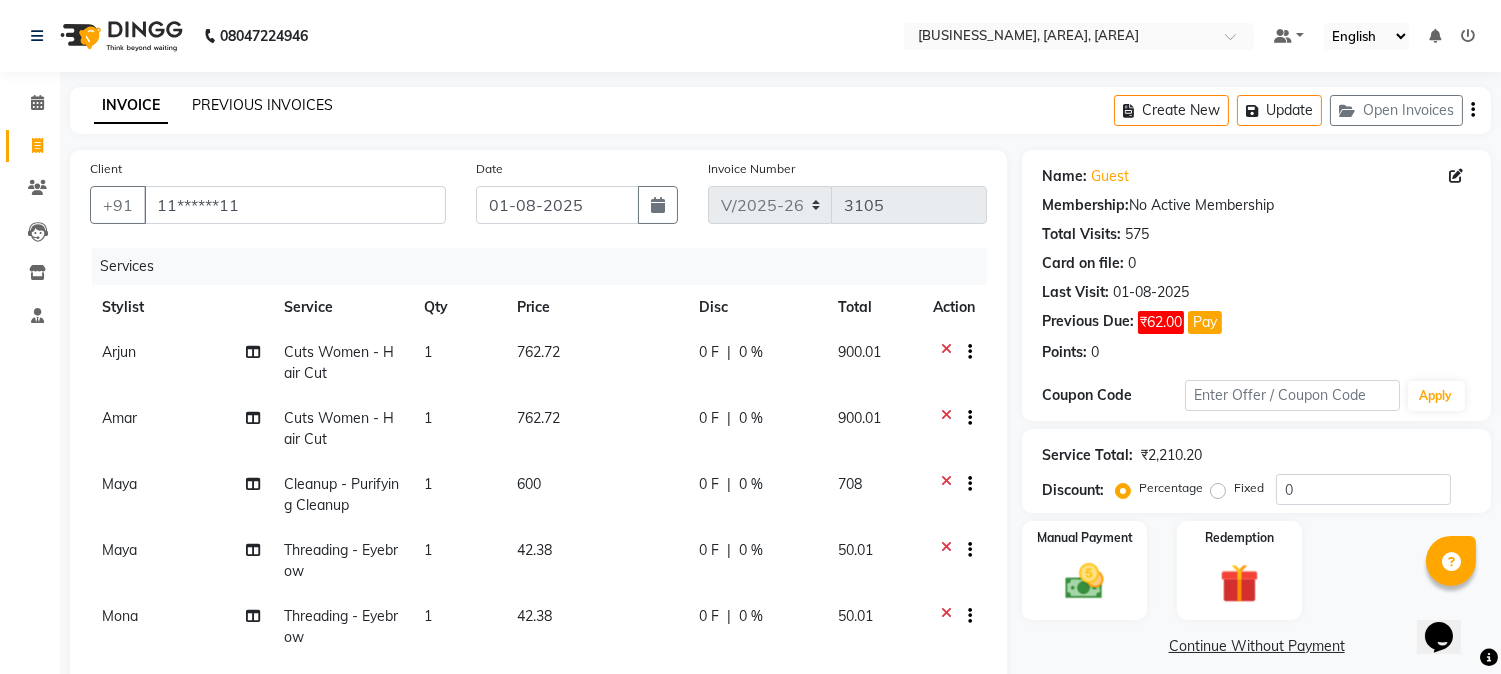 click on "PREVIOUS INVOICES" 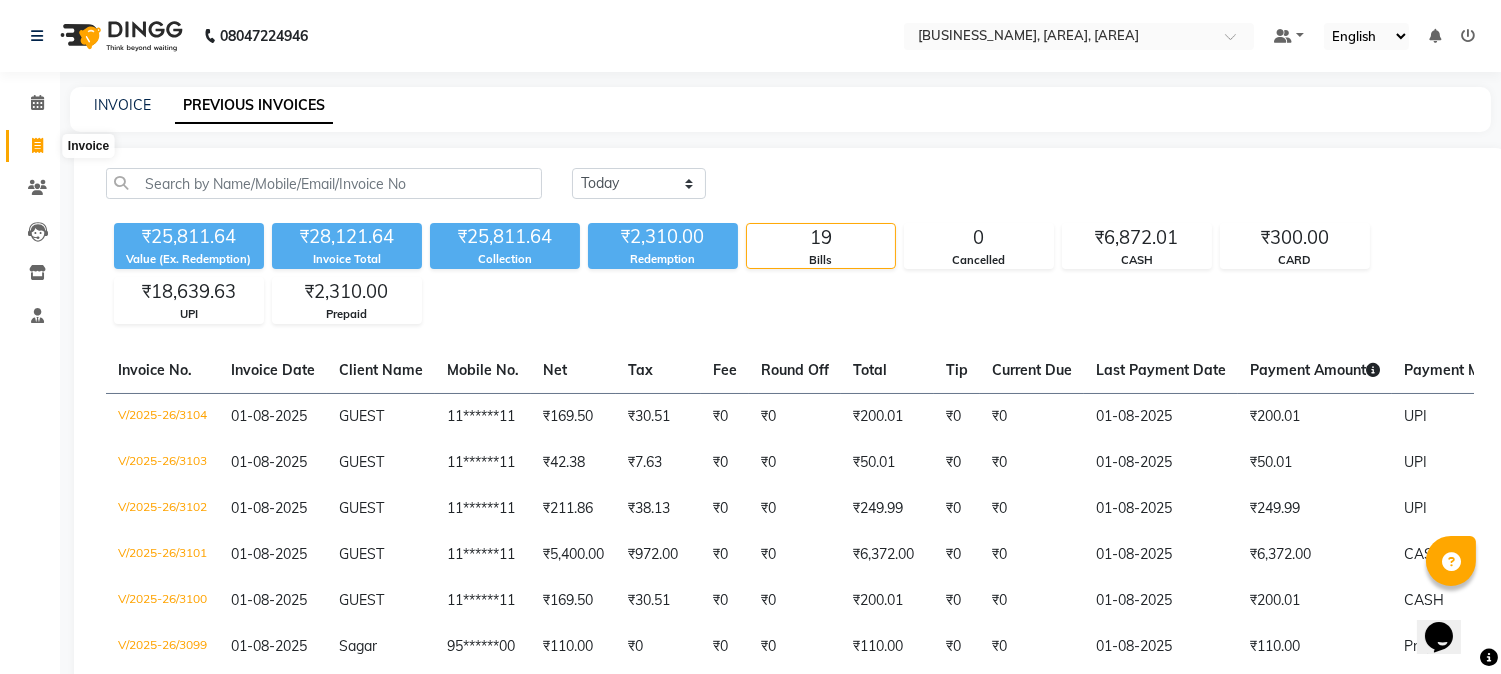 click 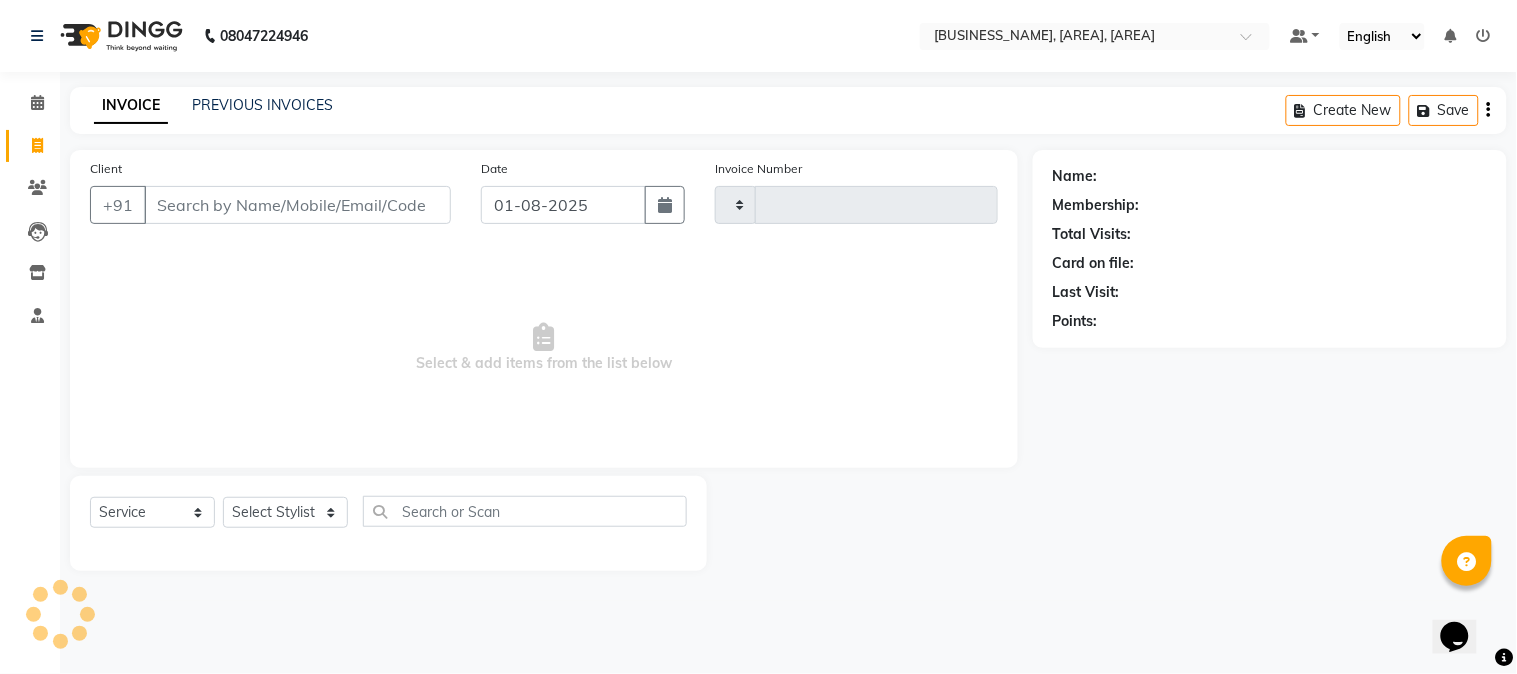 type on "3105" 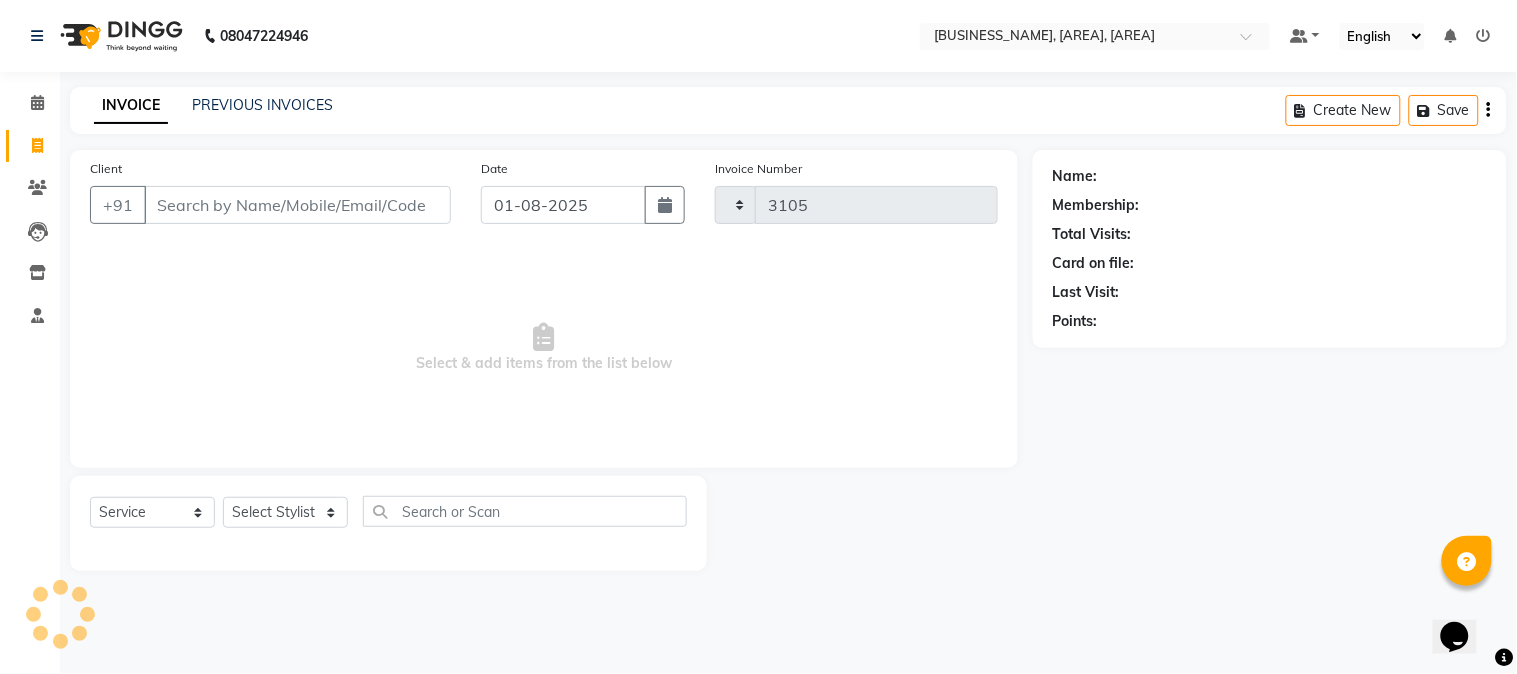 select on "5019" 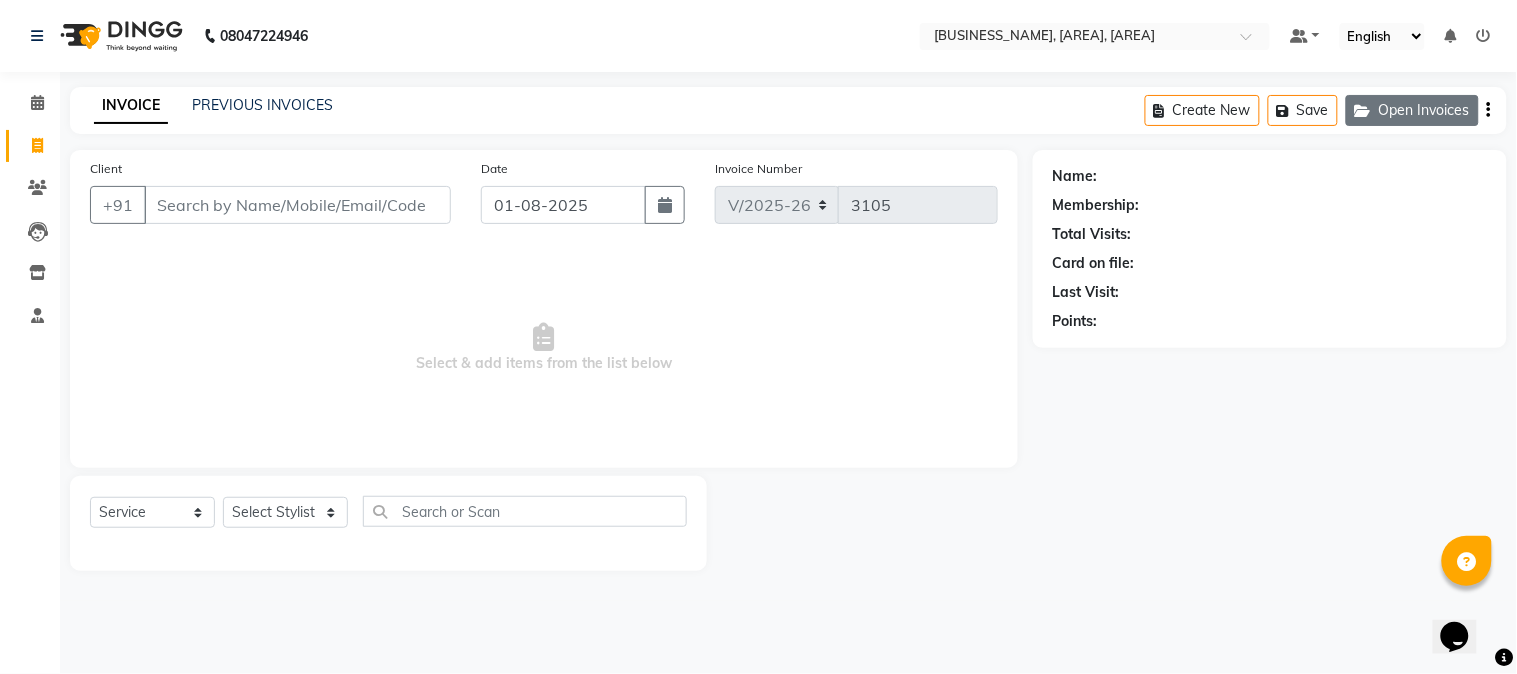 click on "Open Invoices" 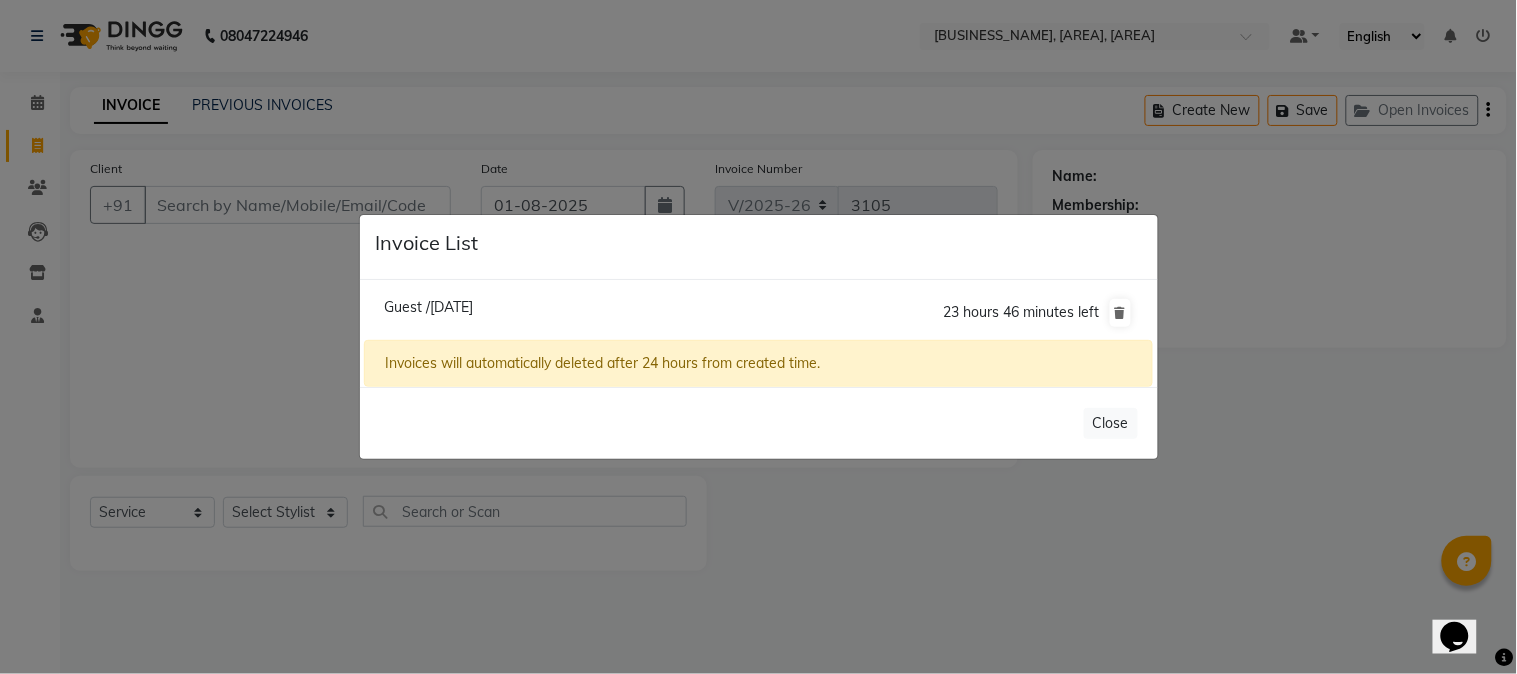 click on "Guest /[DATE]" 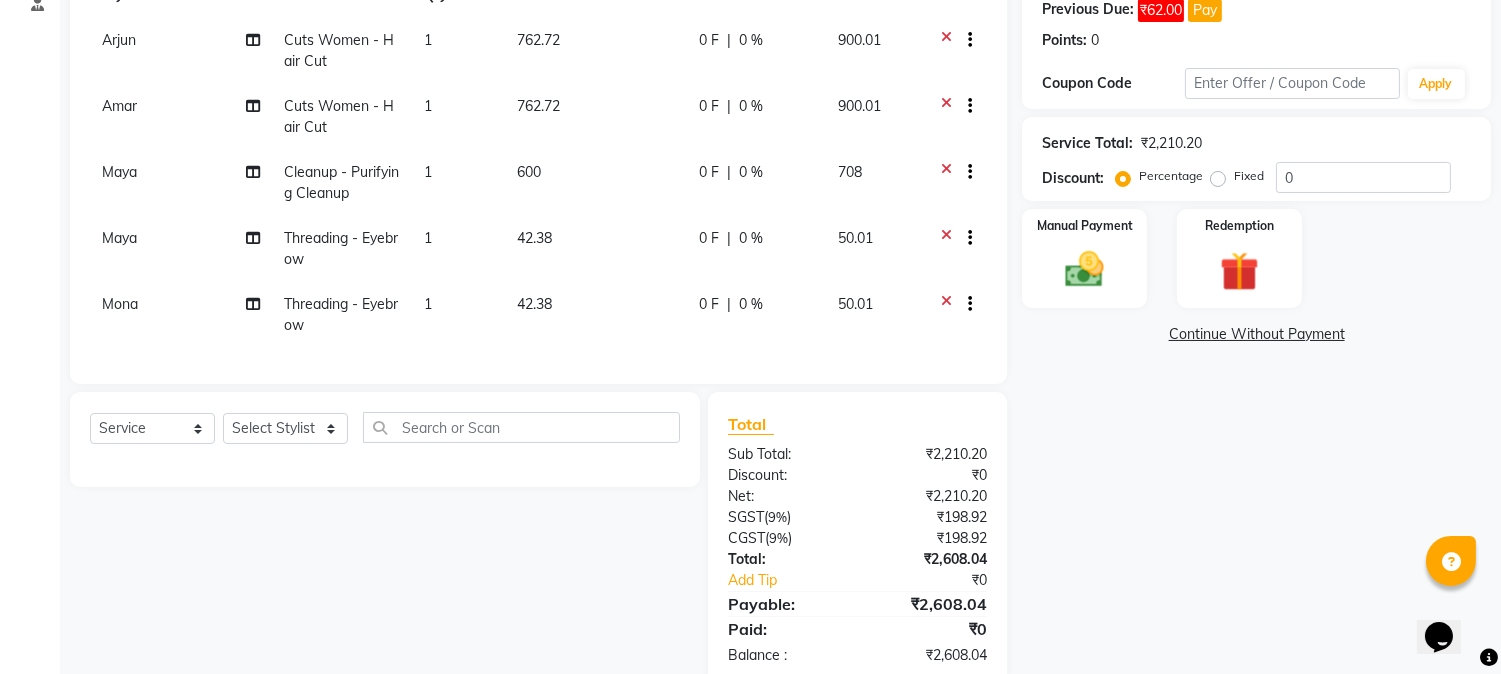 scroll, scrollTop: 370, scrollLeft: 0, axis: vertical 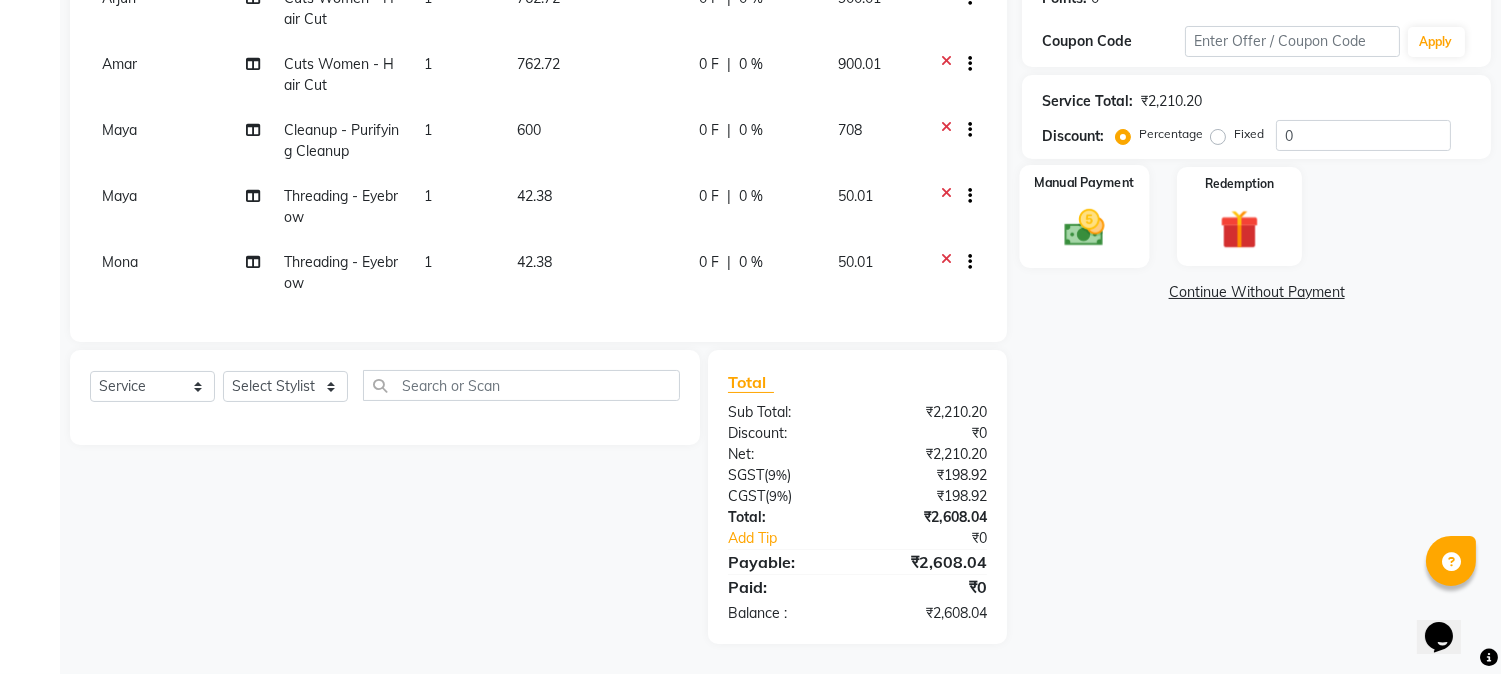 drag, startPoint x: 1091, startPoint y: 210, endPoint x: 1091, endPoint y: 225, distance: 15 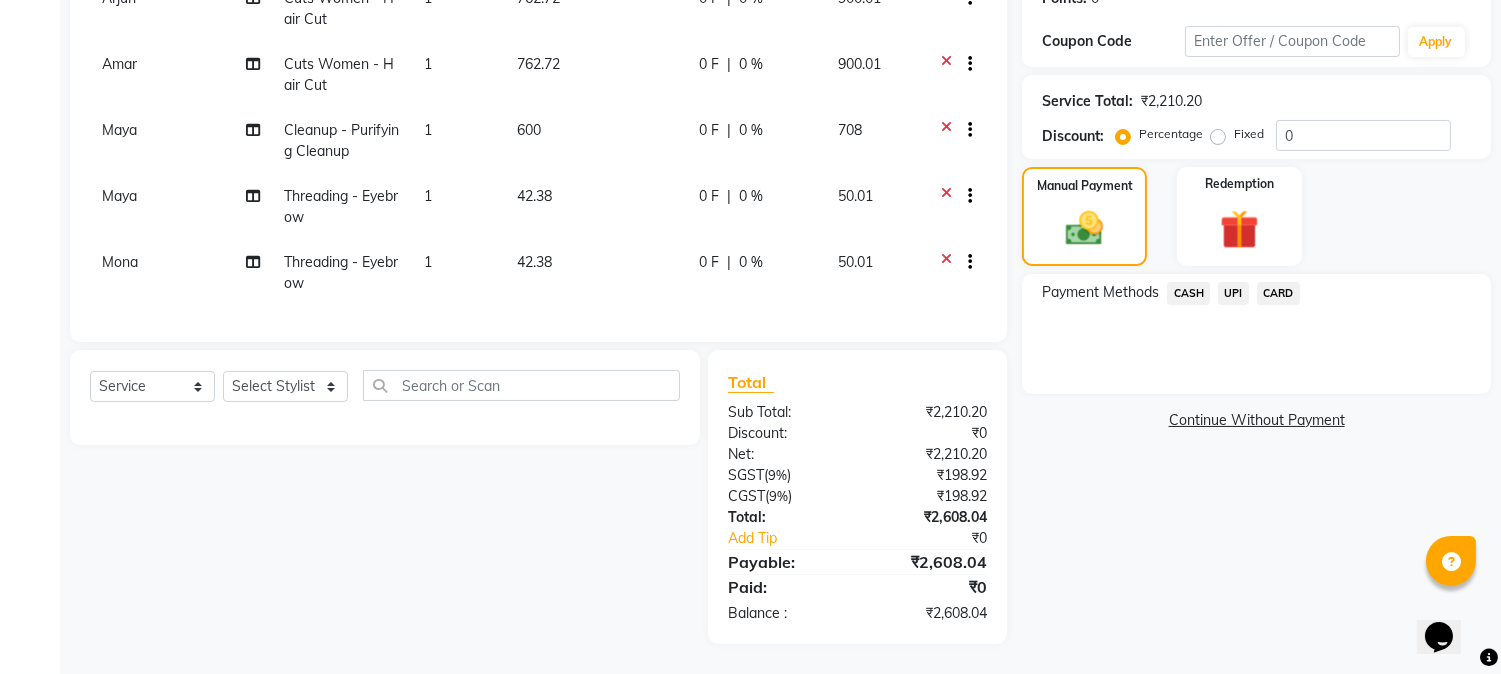 click on "CARD" 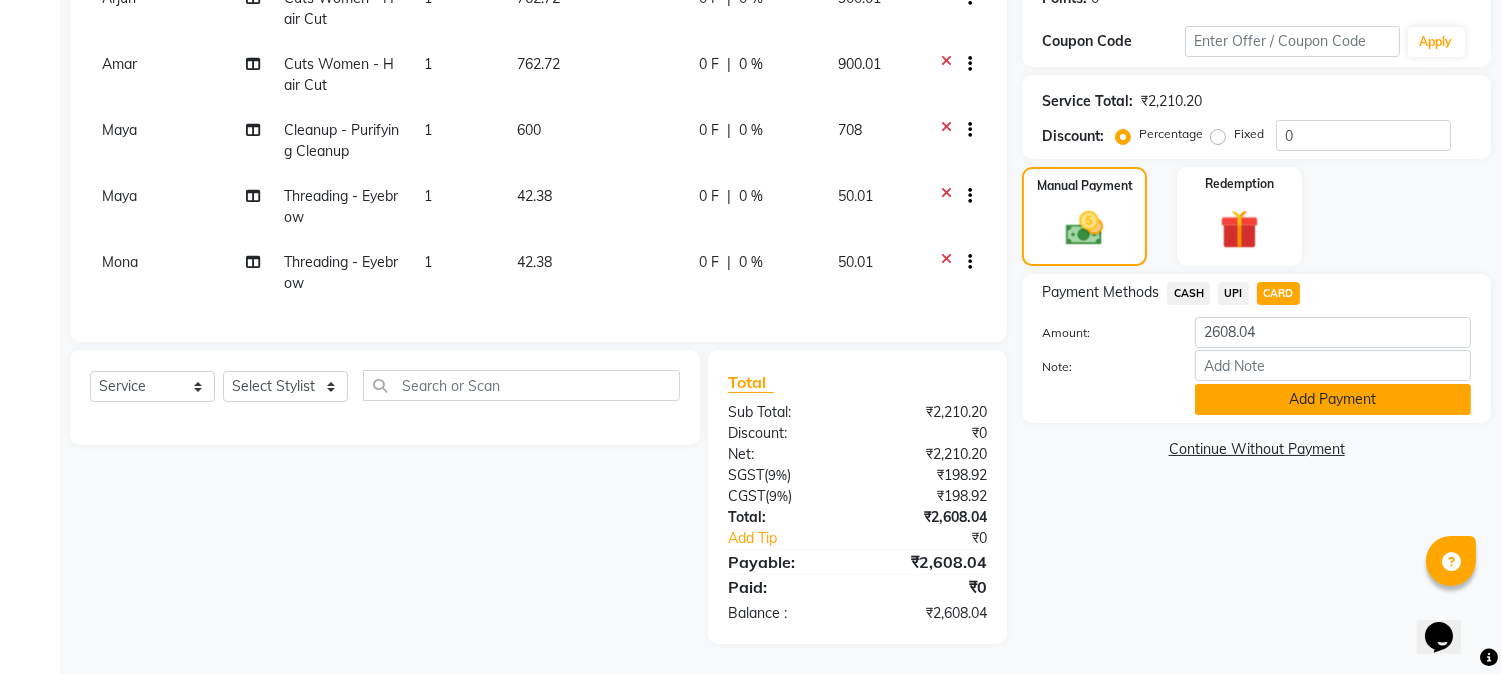 click on "Add Payment" 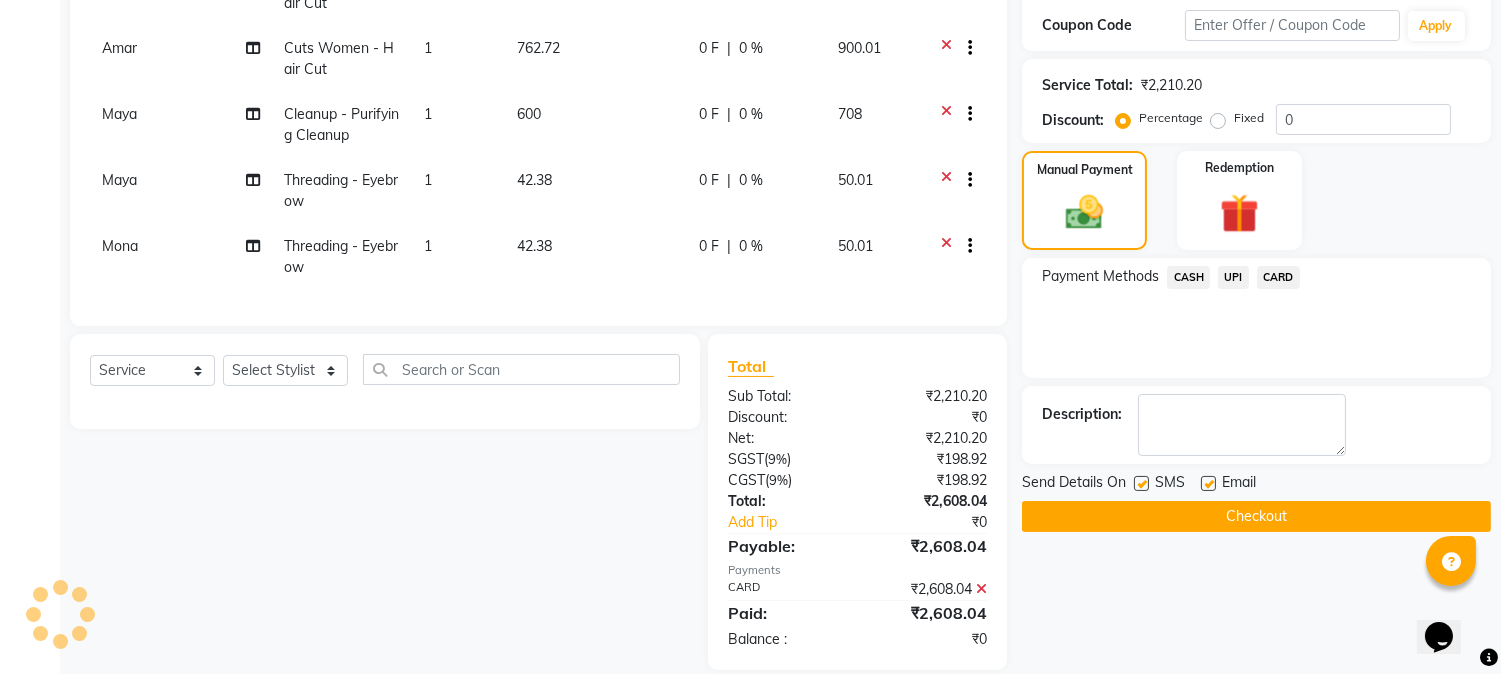 drag, startPoint x: 1146, startPoint y: 481, endPoint x: 1151, endPoint y: 493, distance: 13 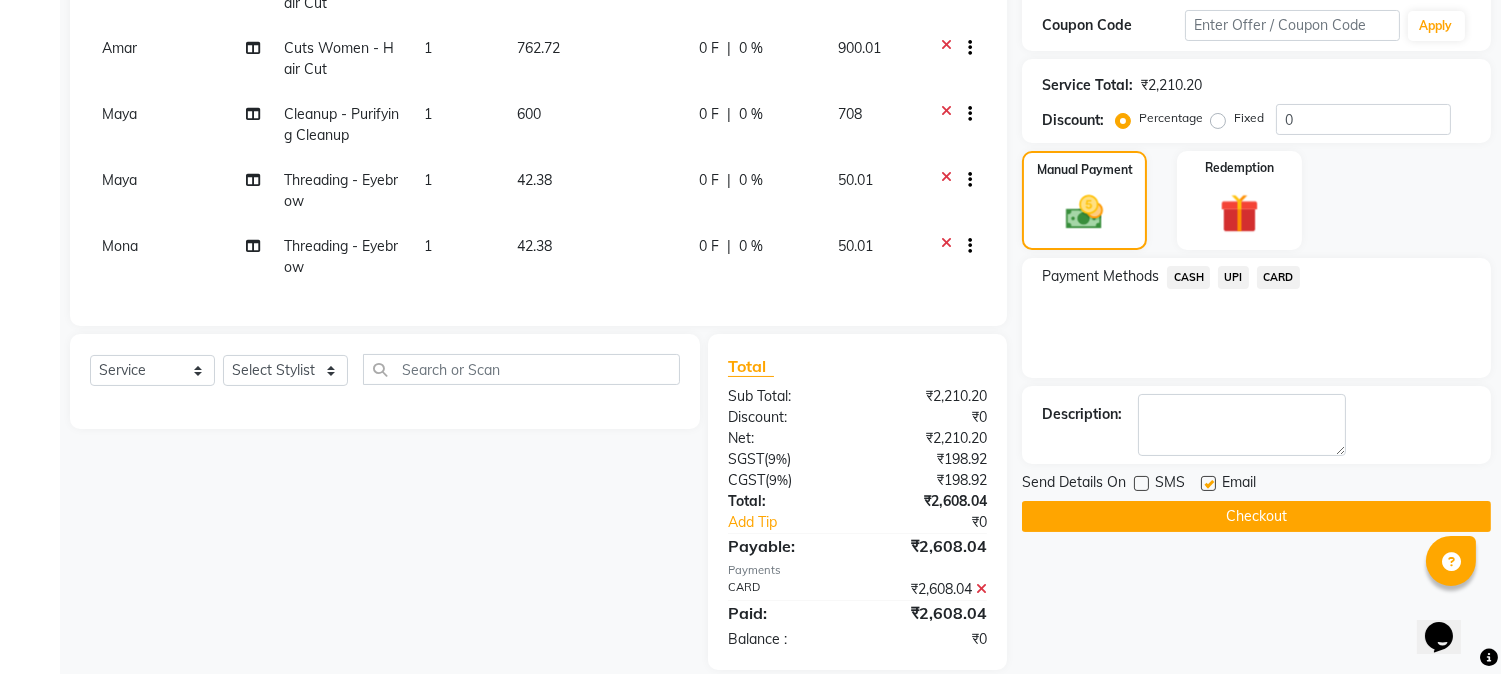 click on "Checkout" 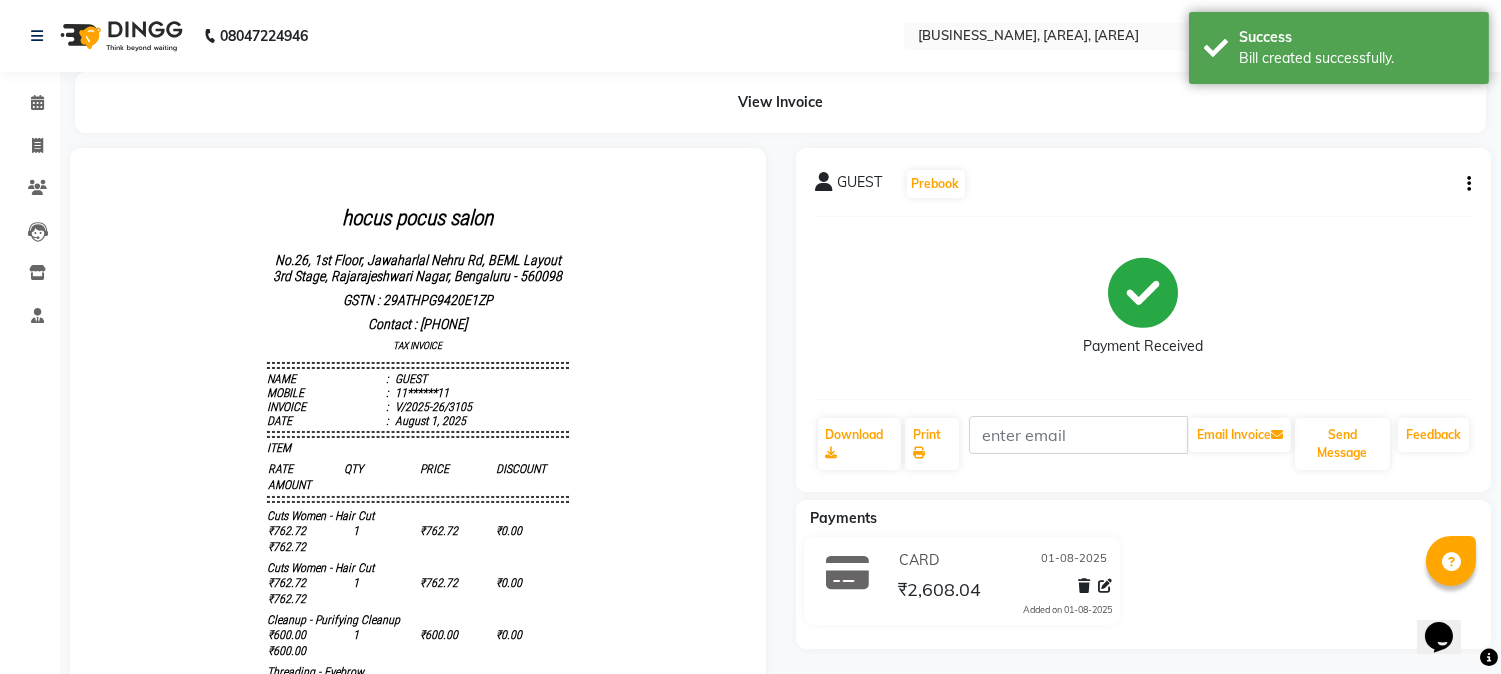 scroll, scrollTop: 0, scrollLeft: 0, axis: both 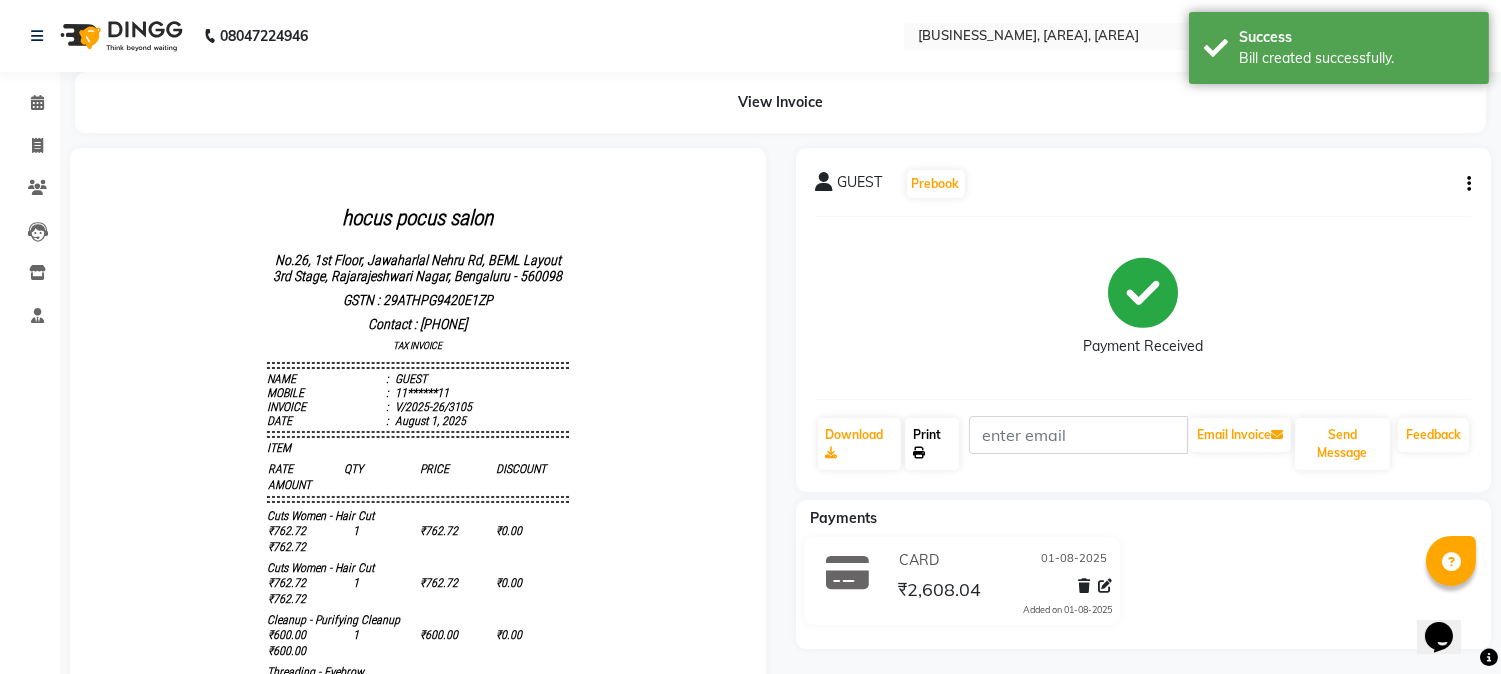 click on "Print" 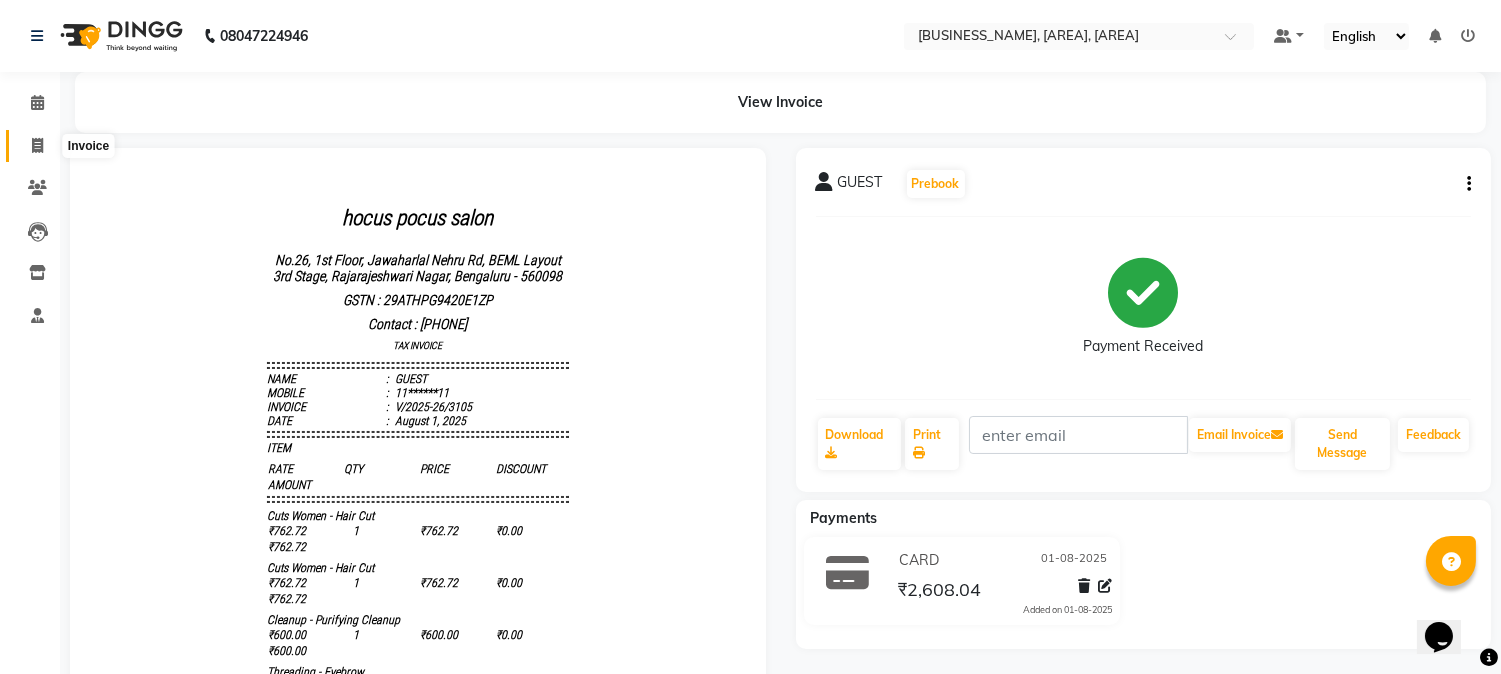 click 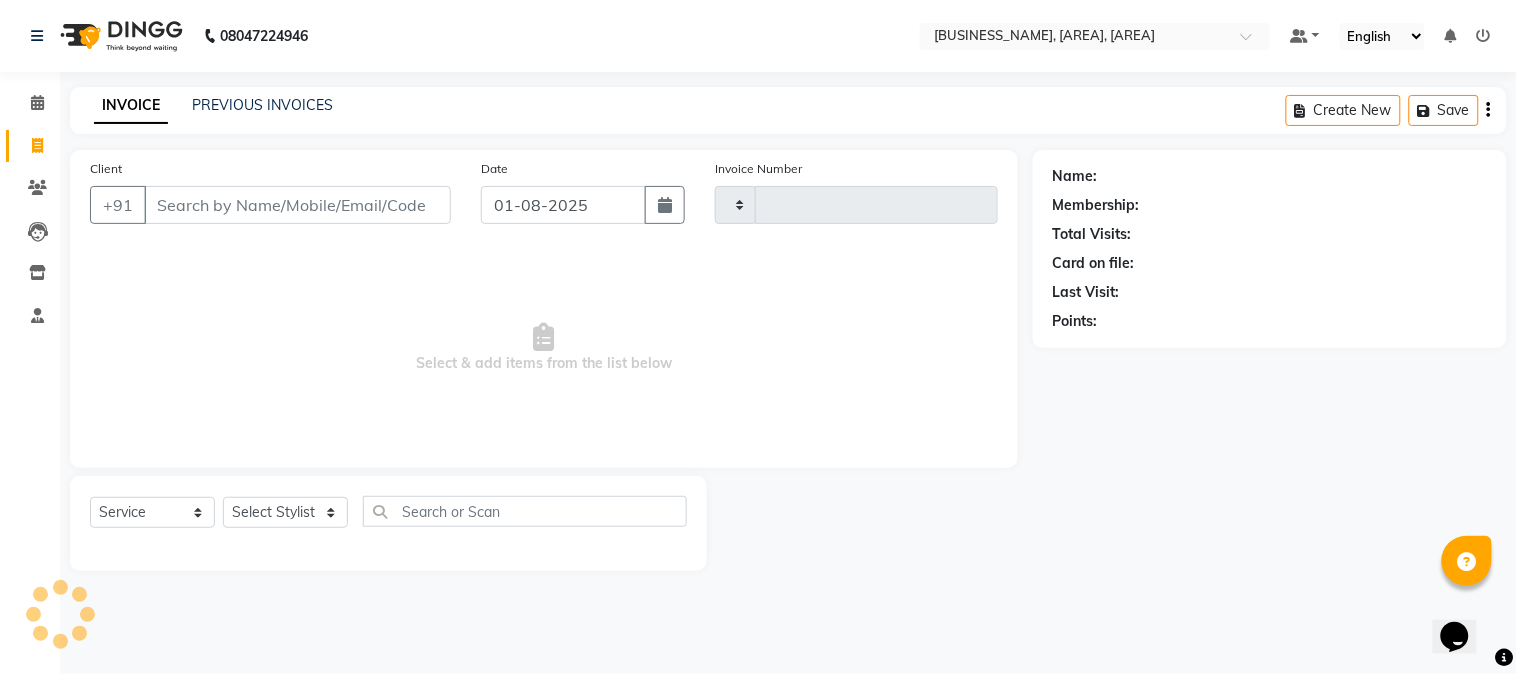 type on "3106" 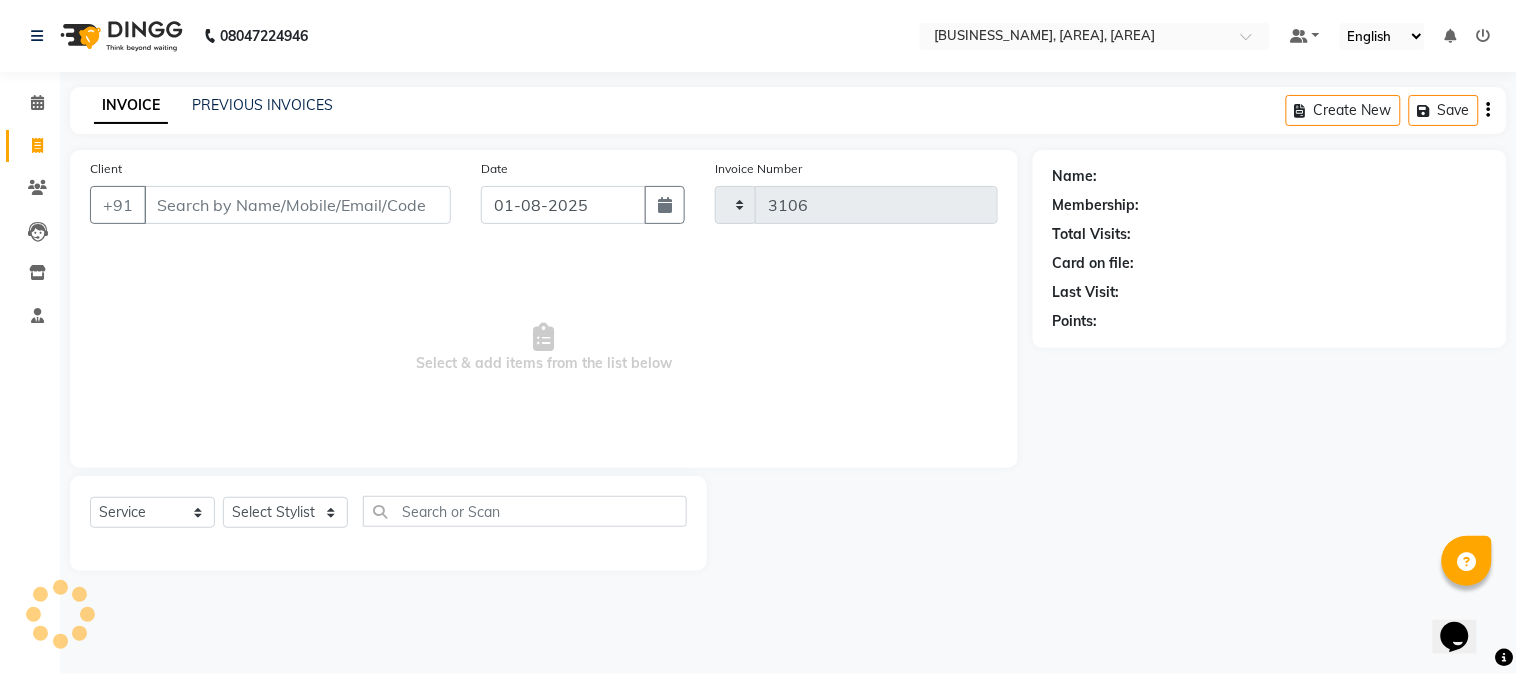 select on "5019" 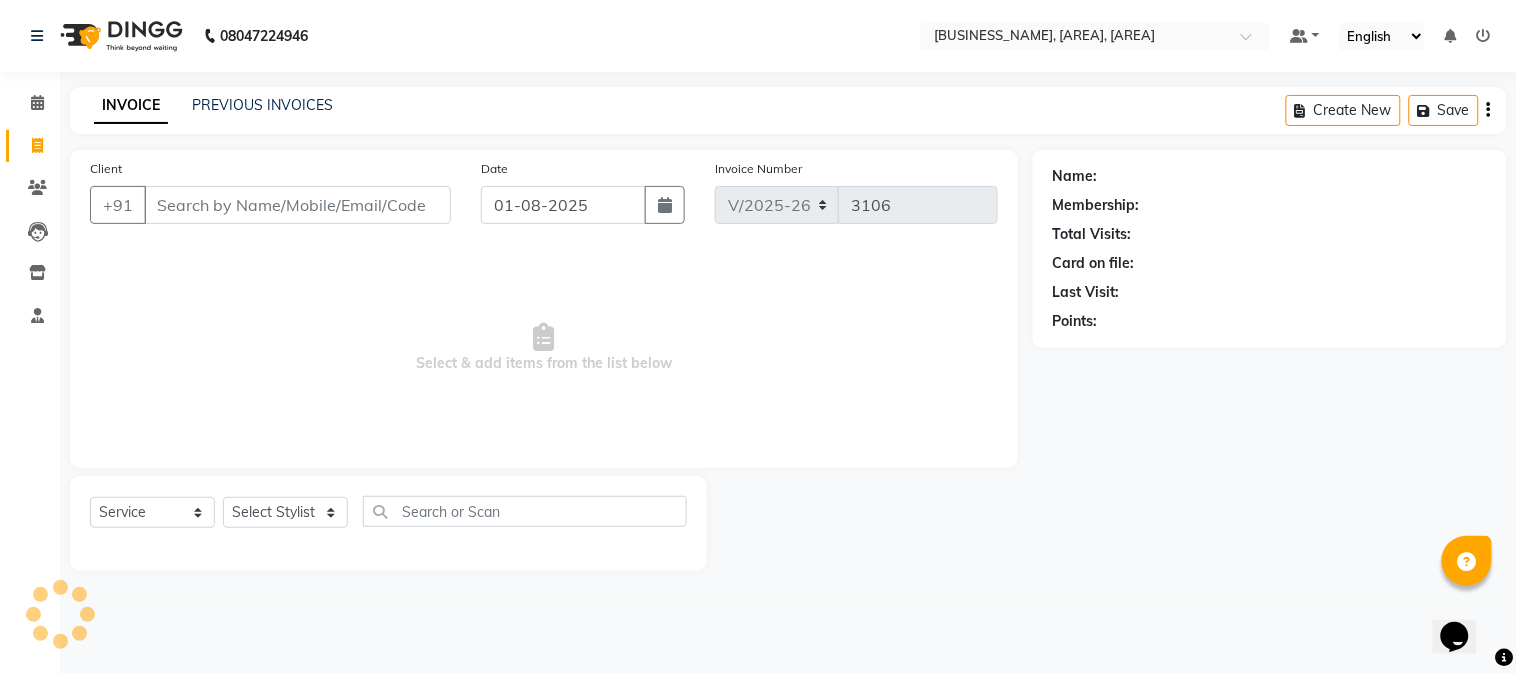 click on "Client" at bounding box center (297, 205) 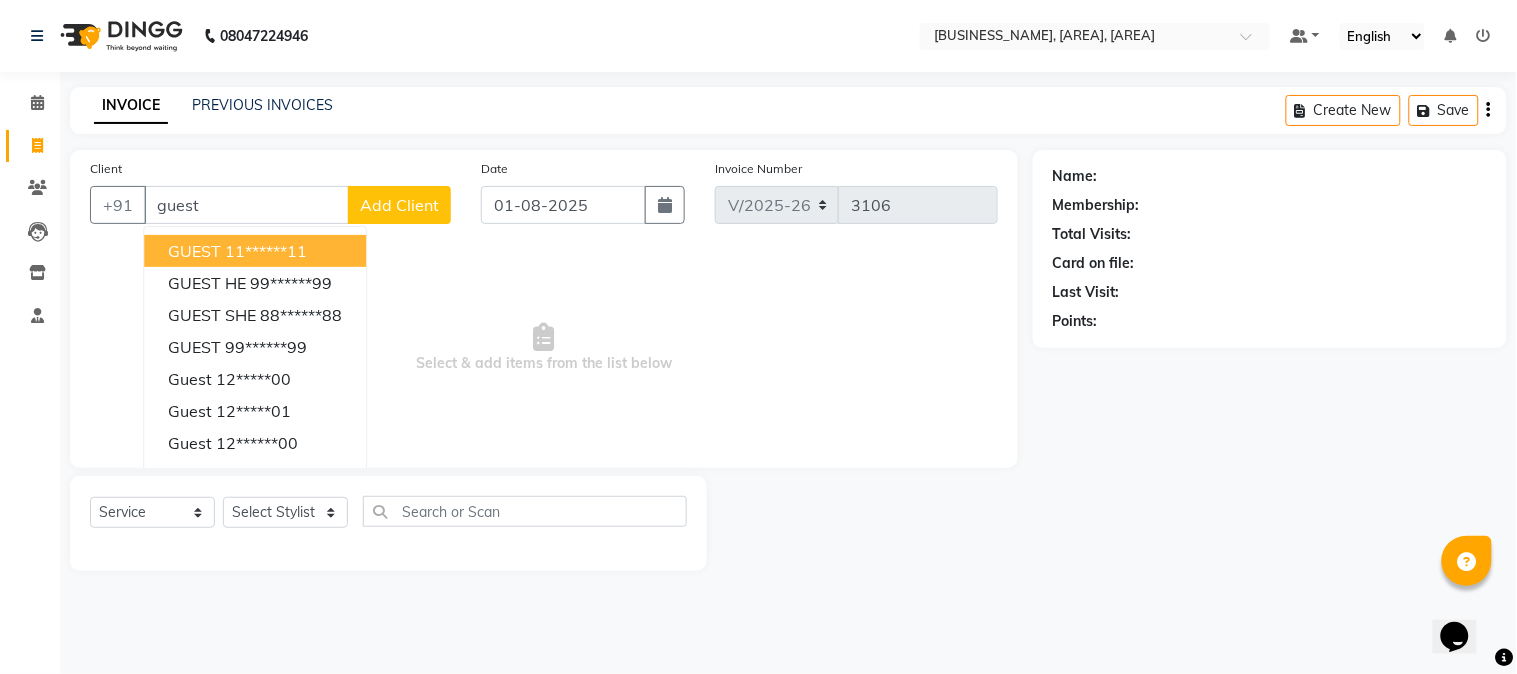 click on "GUEST  11******11" at bounding box center [255, 251] 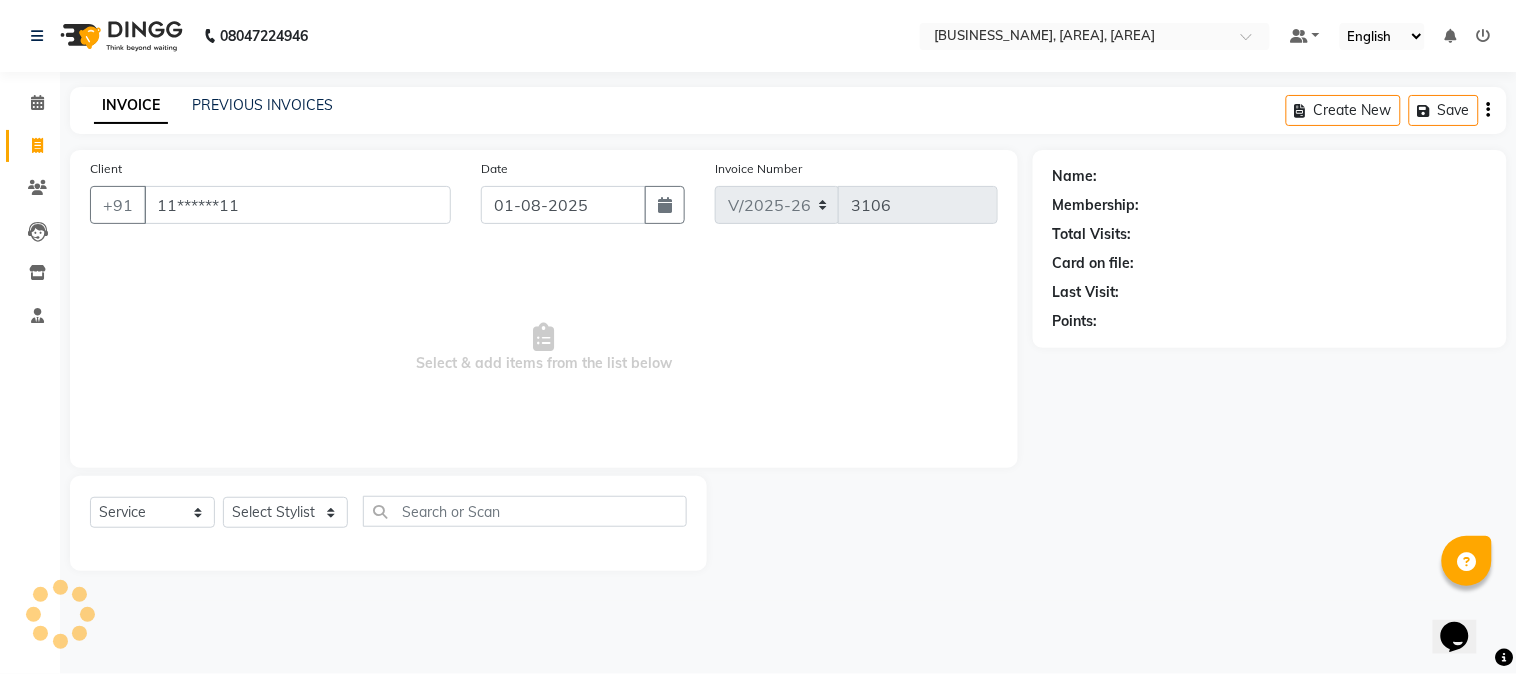 type on "11******11" 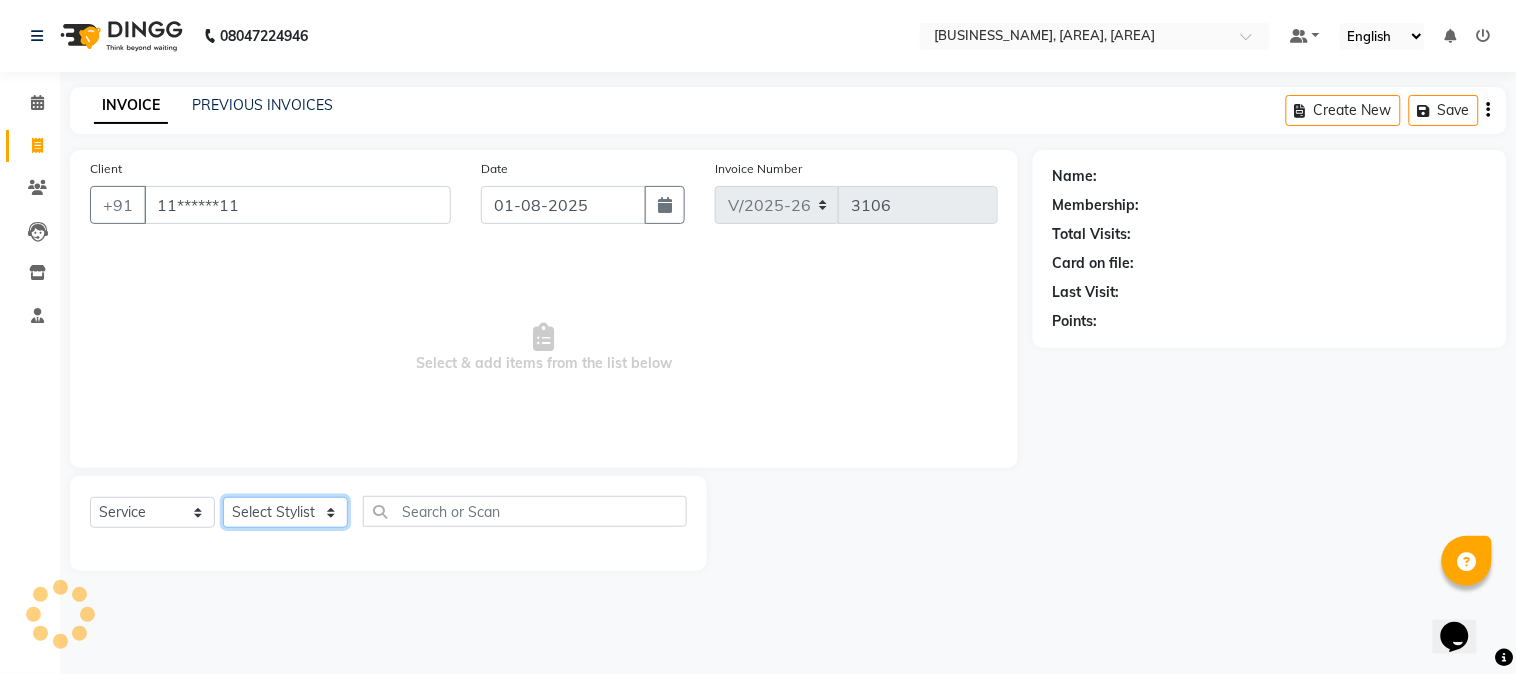 drag, startPoint x: 272, startPoint y: 515, endPoint x: 286, endPoint y: 497, distance: 22.803509 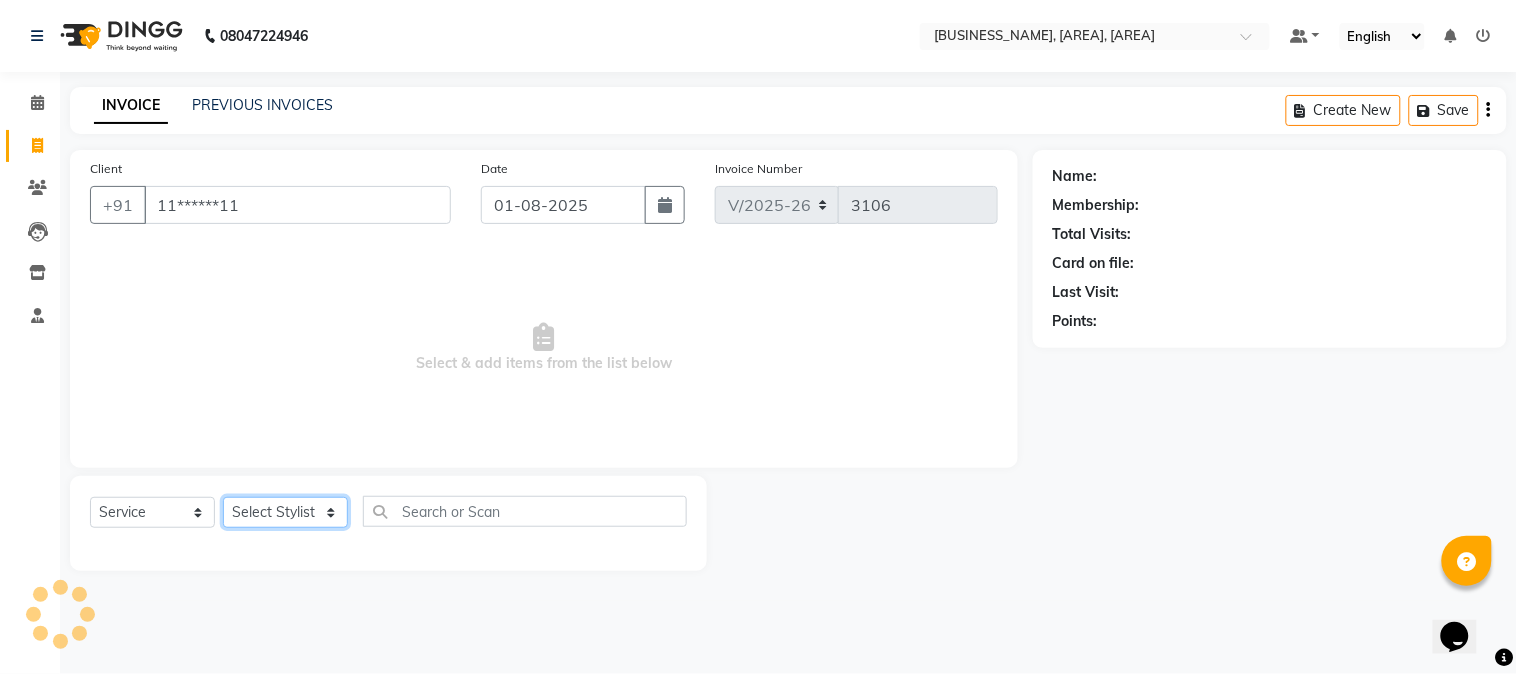 click on "Select Stylist Amar  Arjun Eliza [BUSINESS_NAME] Jonathan Maya Mona Neha Ravi Salima Sonam" 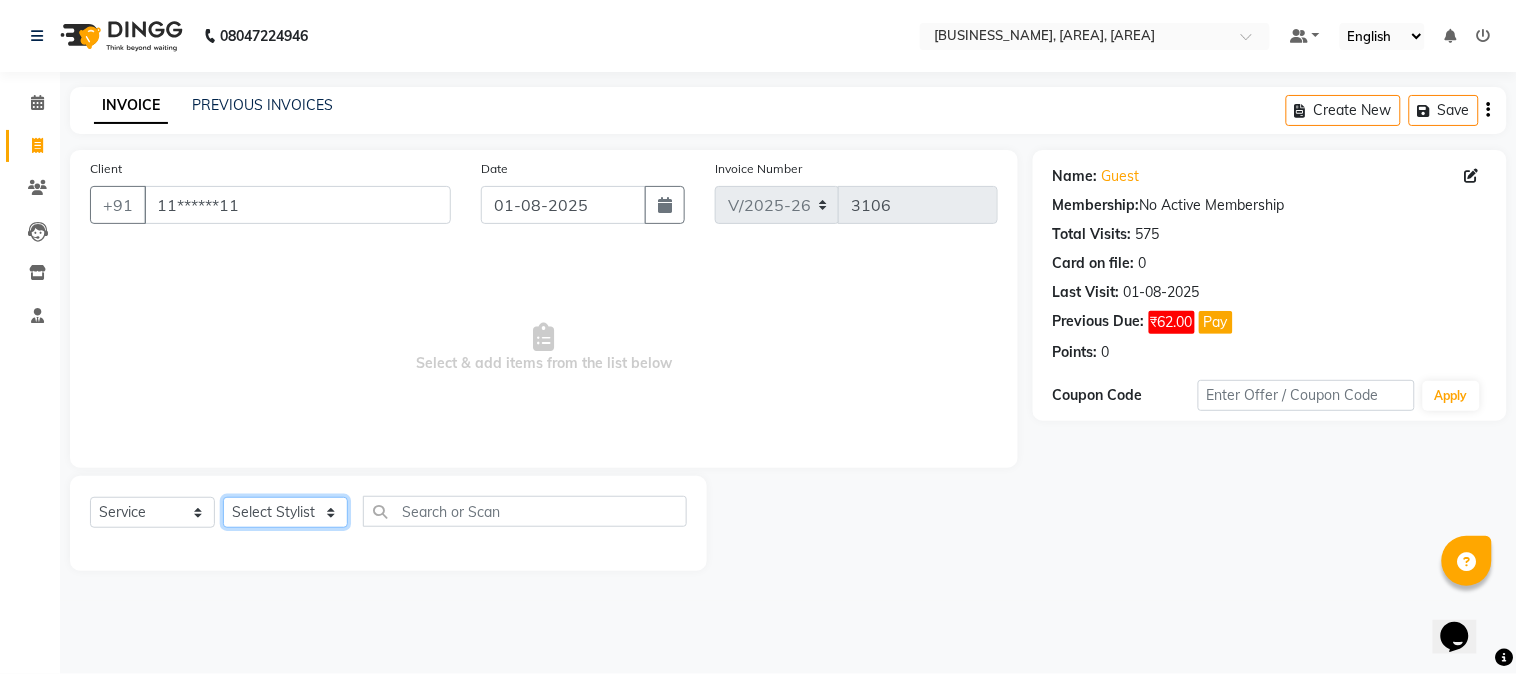 select on "85060" 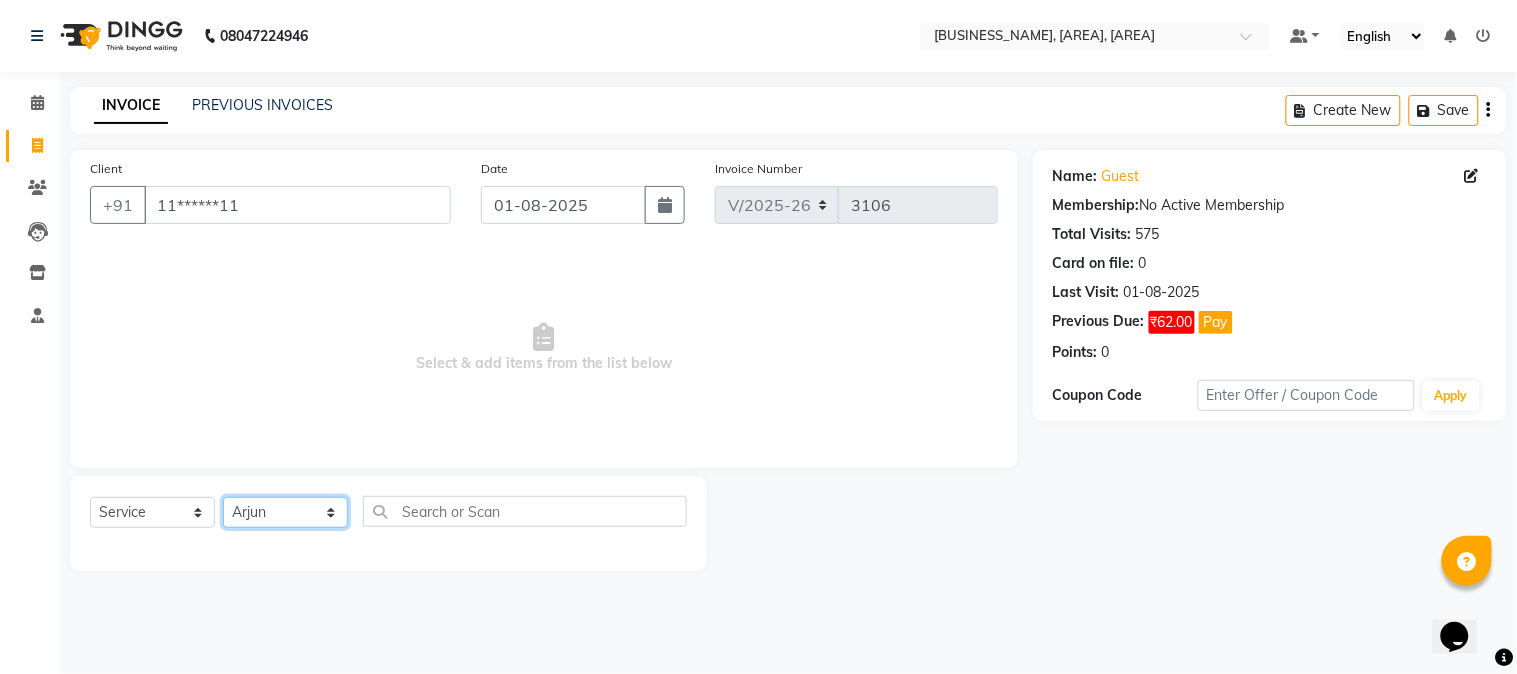 click on "Select Stylist Amar  Arjun Eliza [BUSINESS_NAME] Jonathan Maya Mona Neha Ravi Salima Sonam" 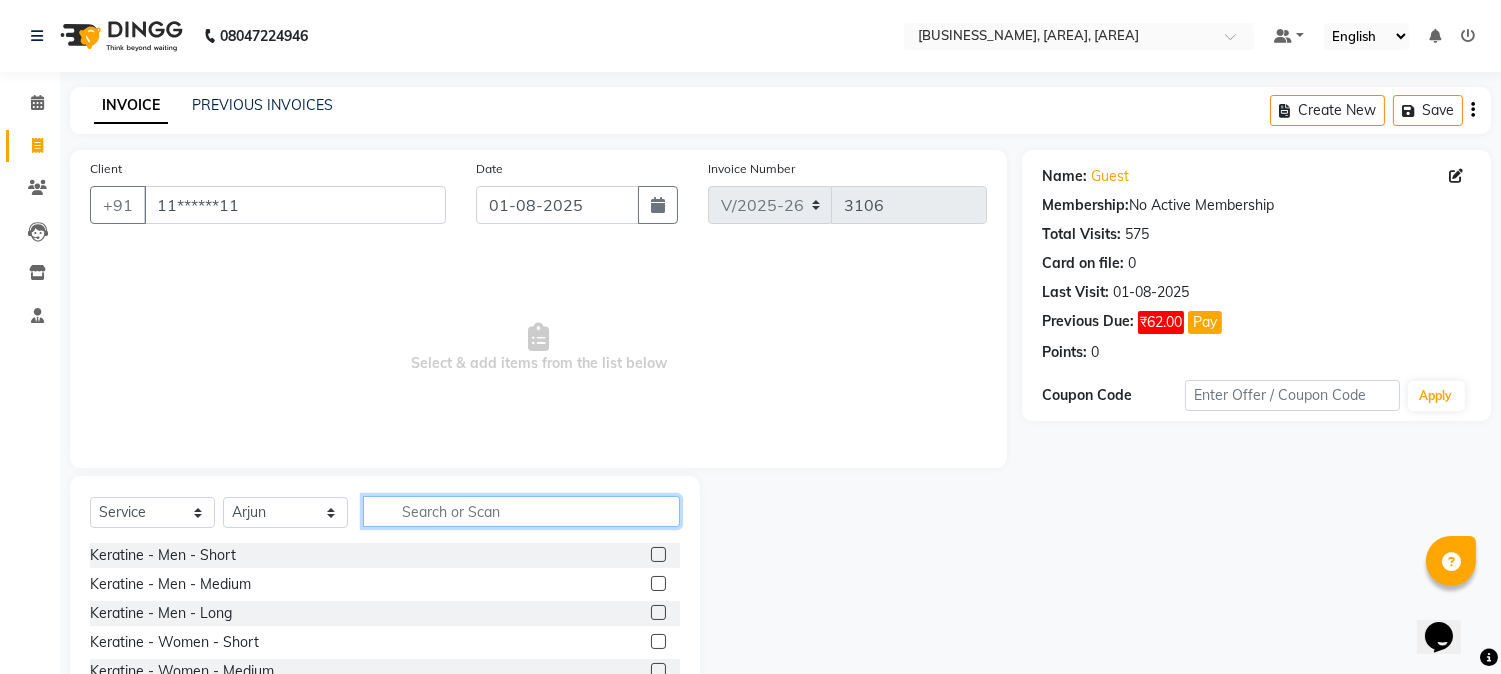 click 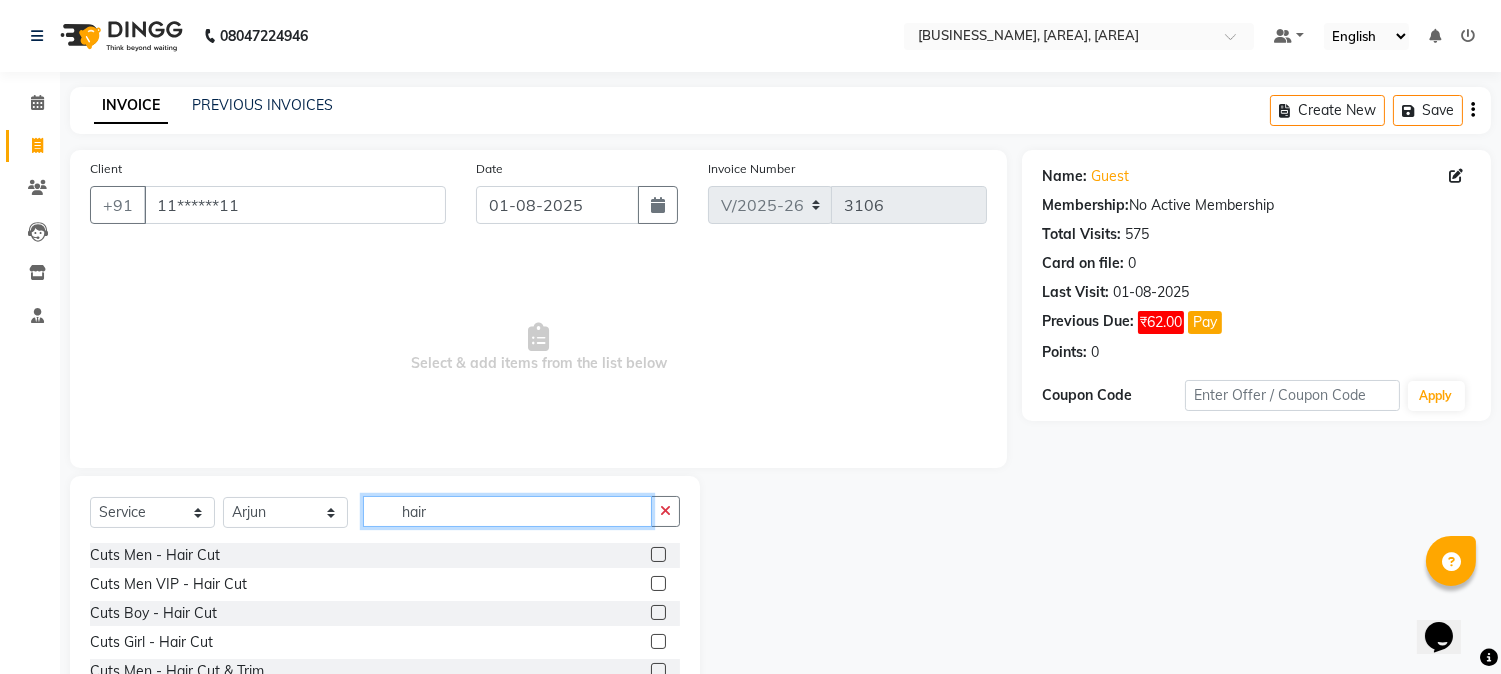 type on "hair" 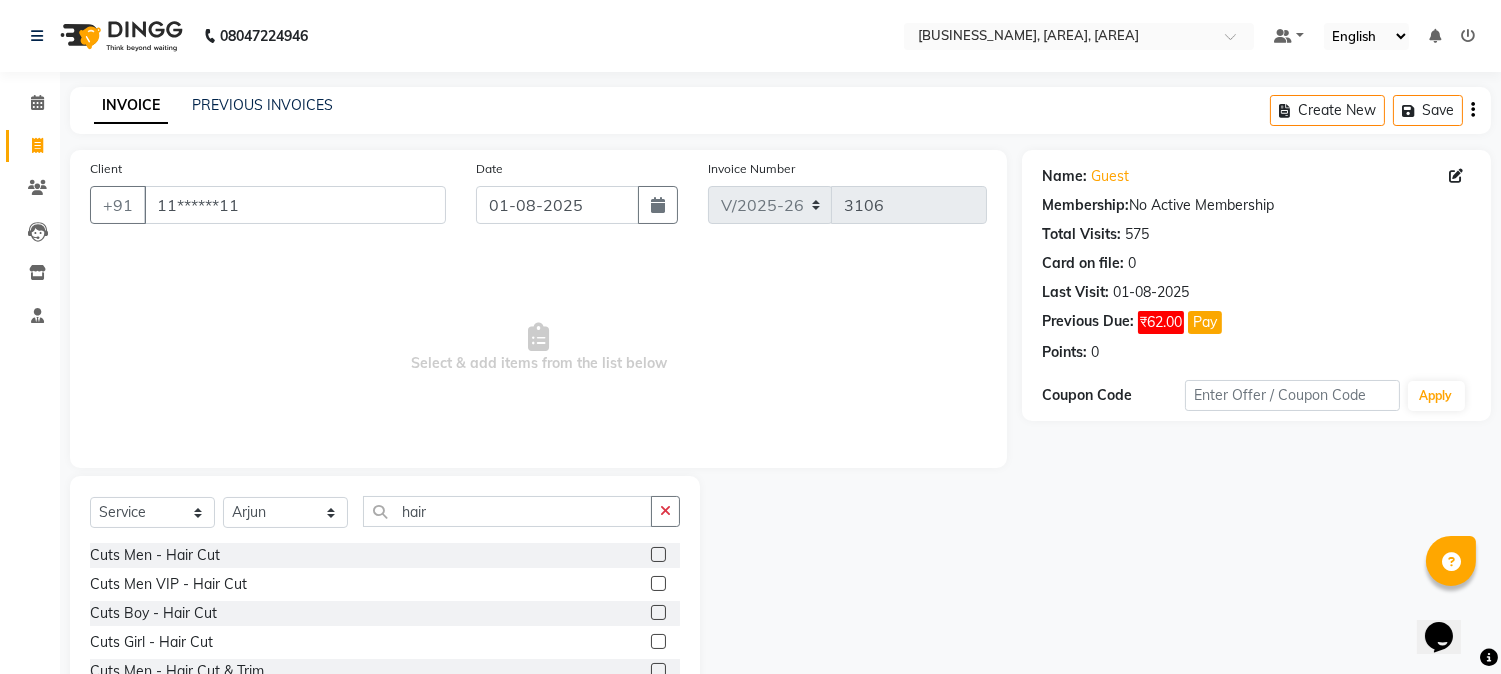 click 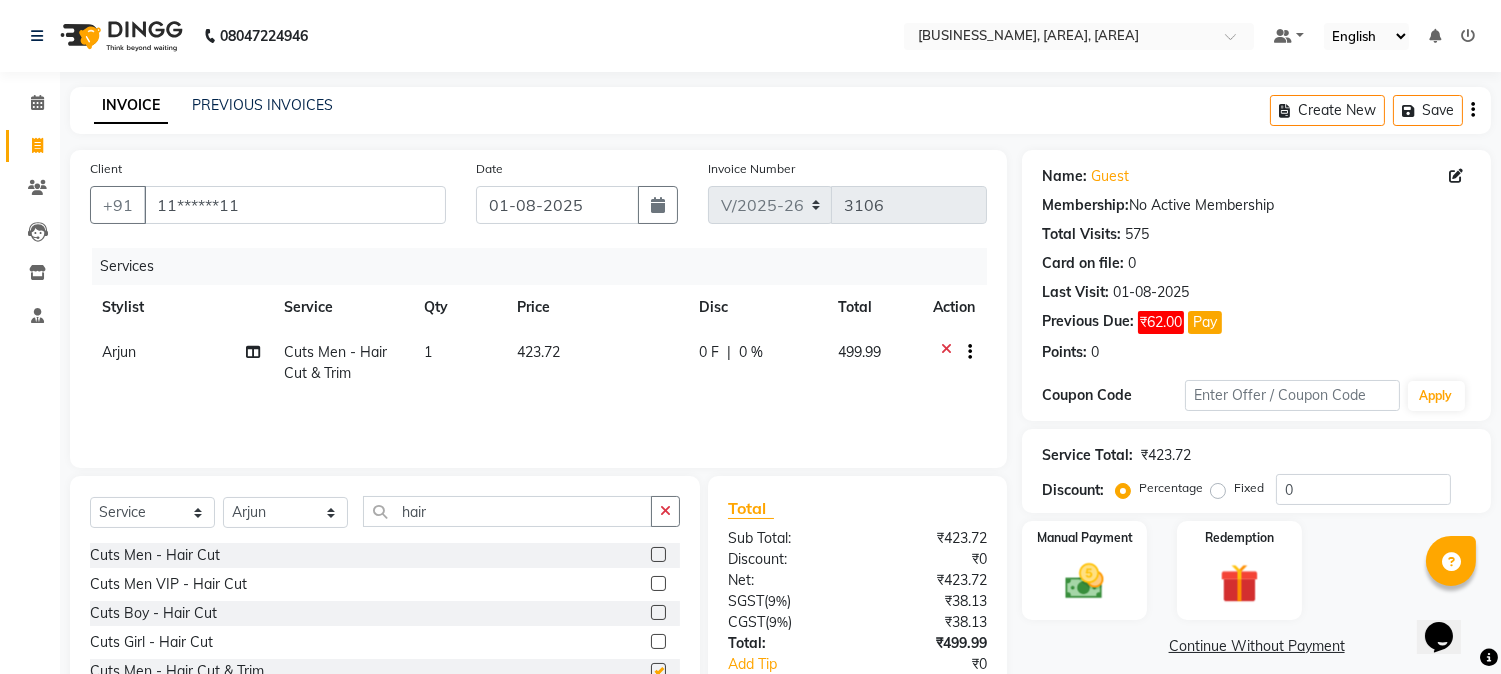checkbox on "false" 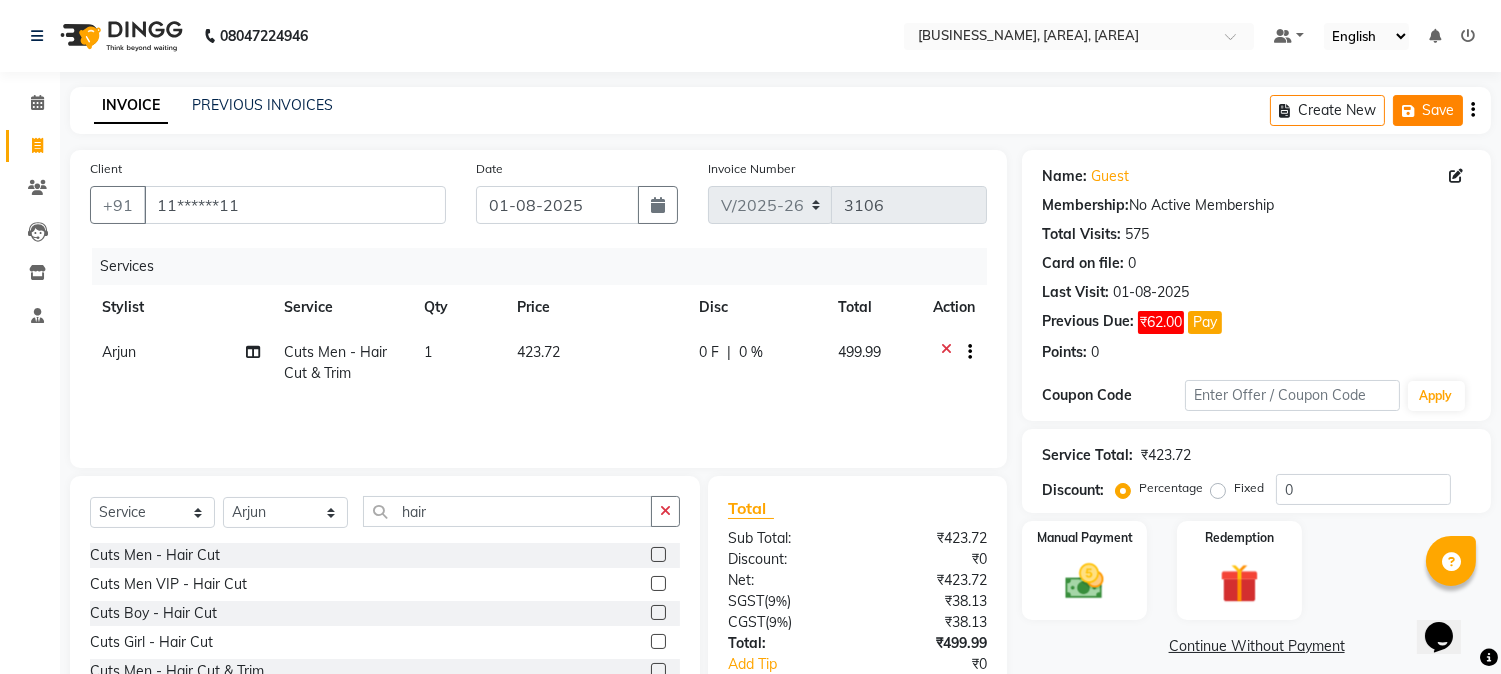 click on "Save" 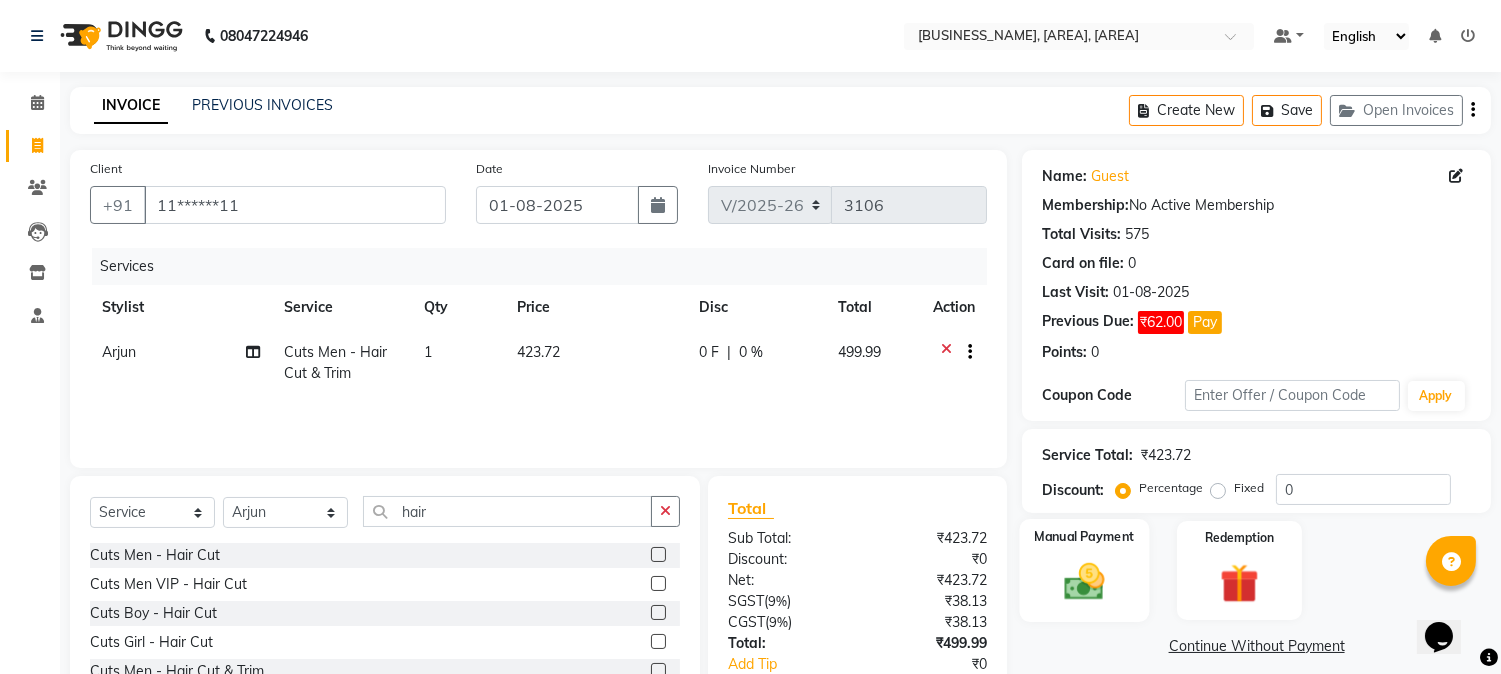 click 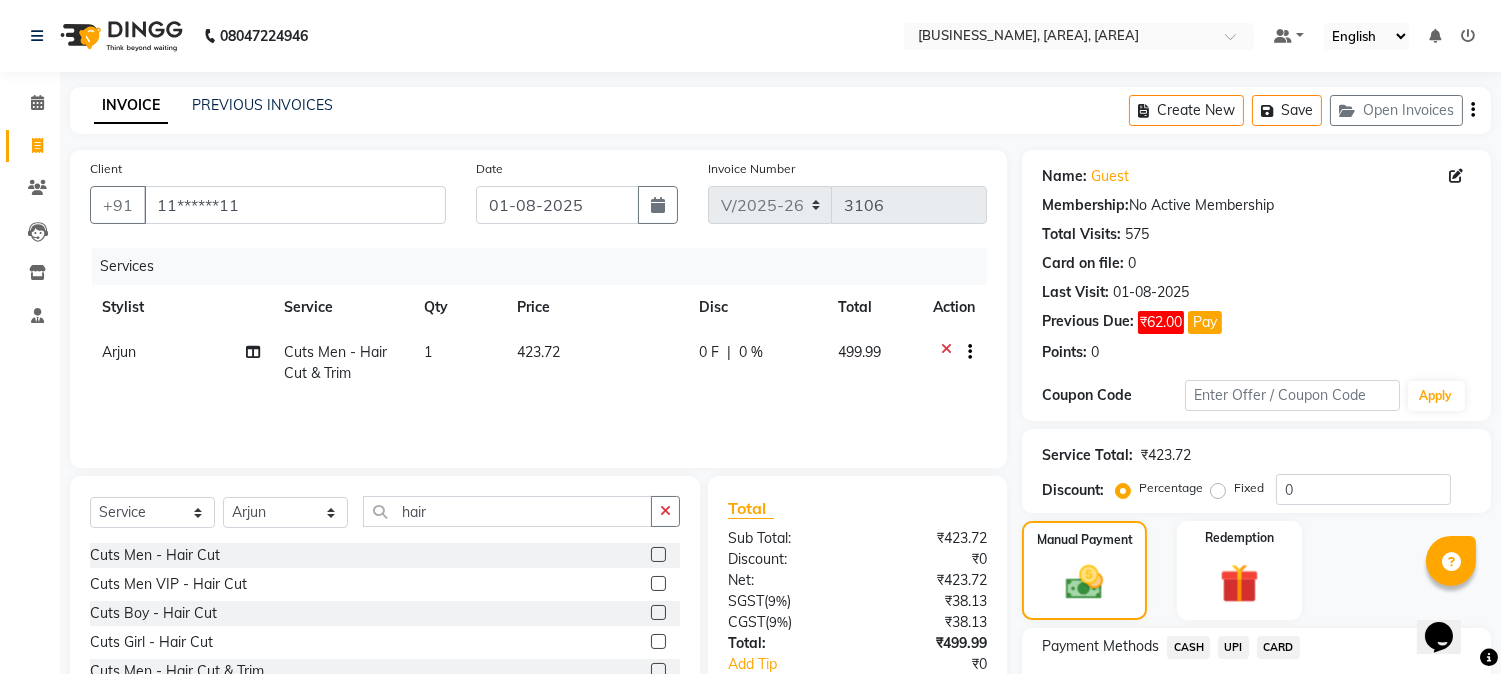 click on "UPI" 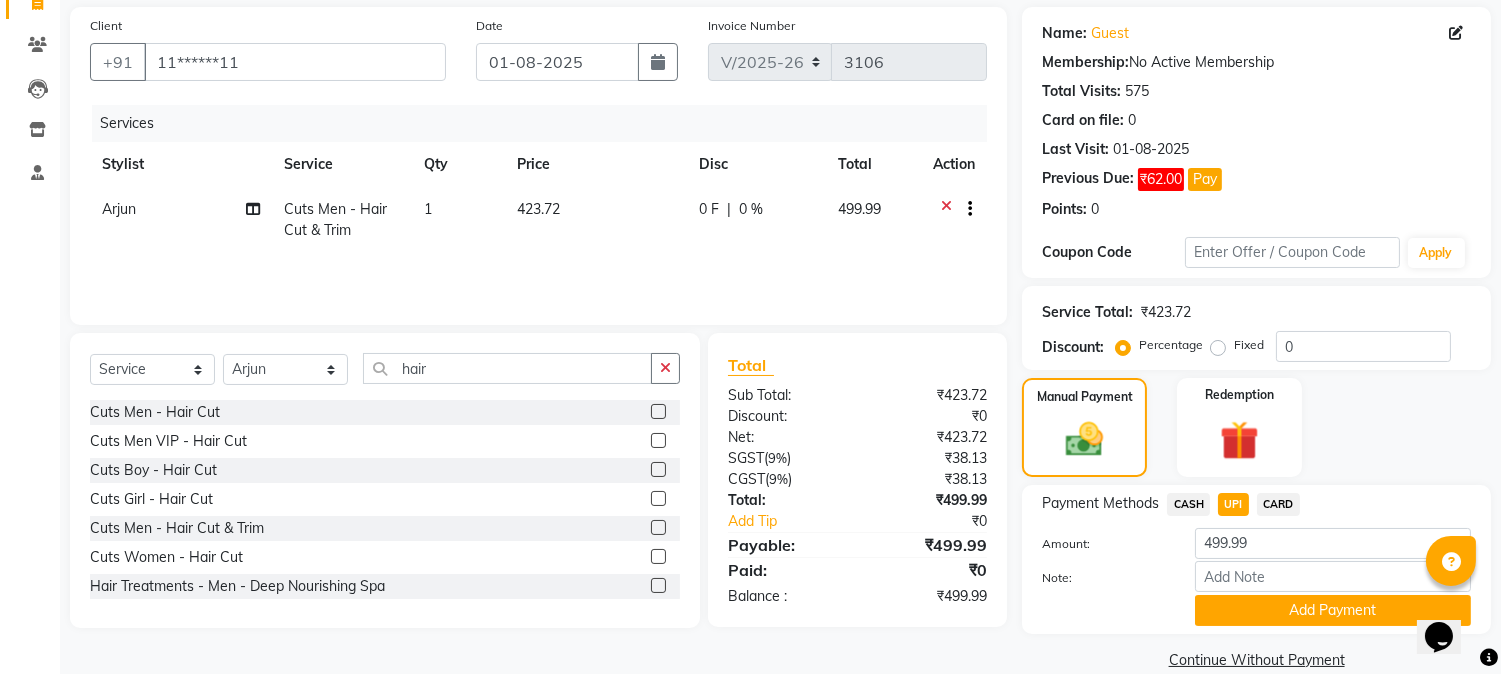 scroll, scrollTop: 173, scrollLeft: 0, axis: vertical 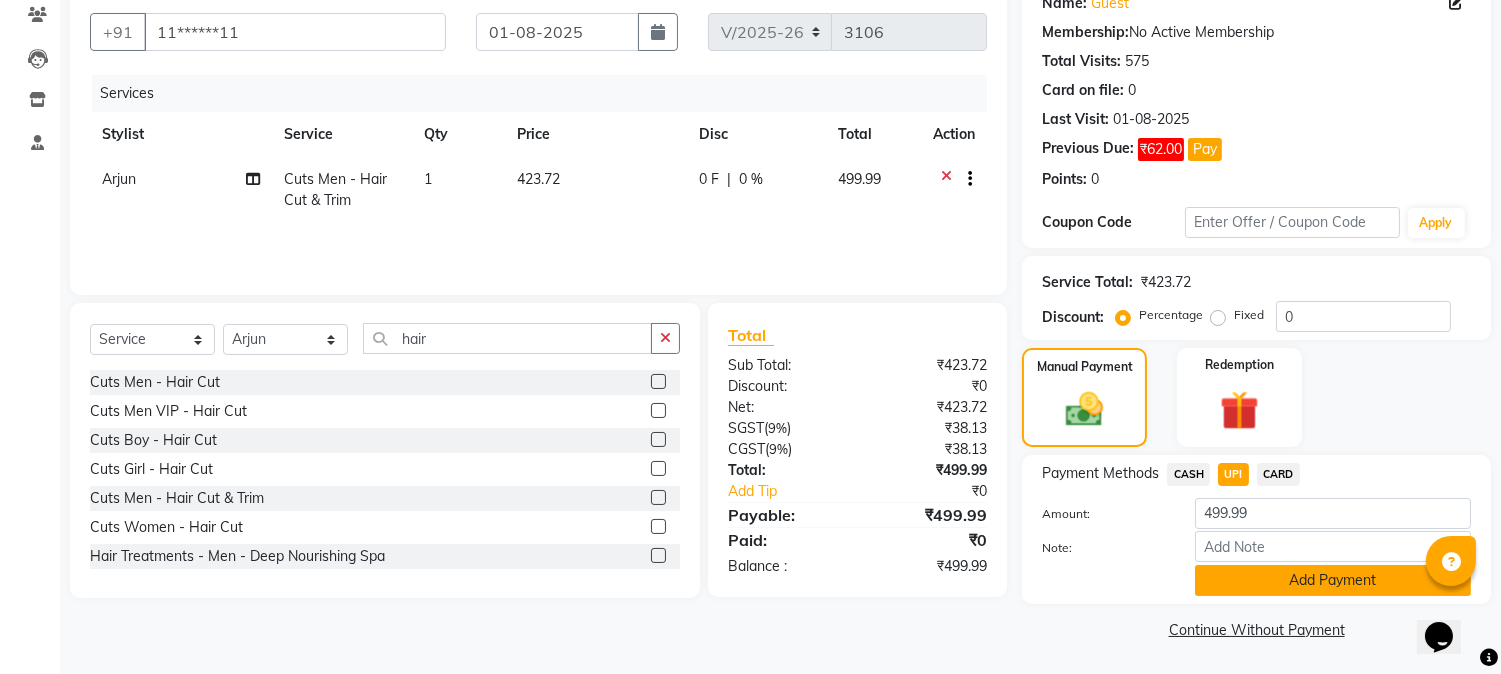 click on "Add Payment" 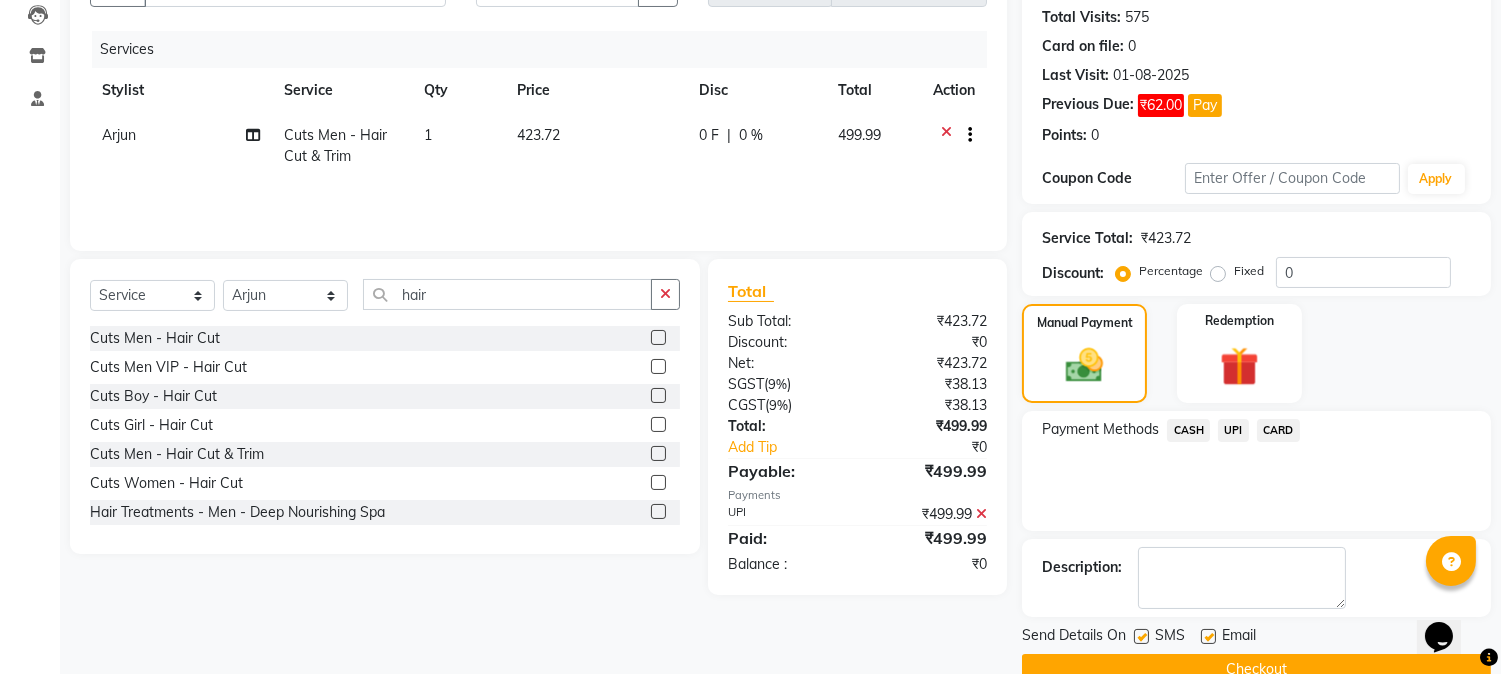 scroll, scrollTop: 257, scrollLeft: 0, axis: vertical 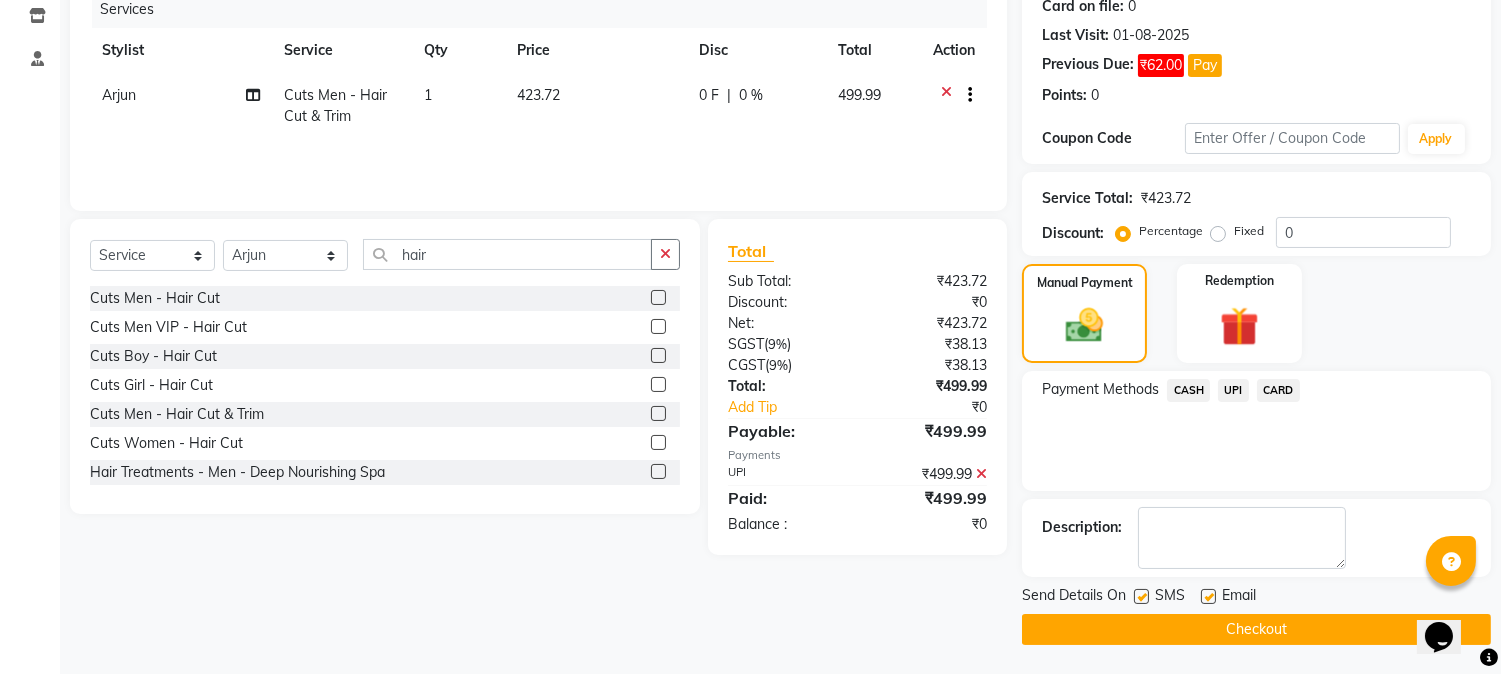 click on "SMS" 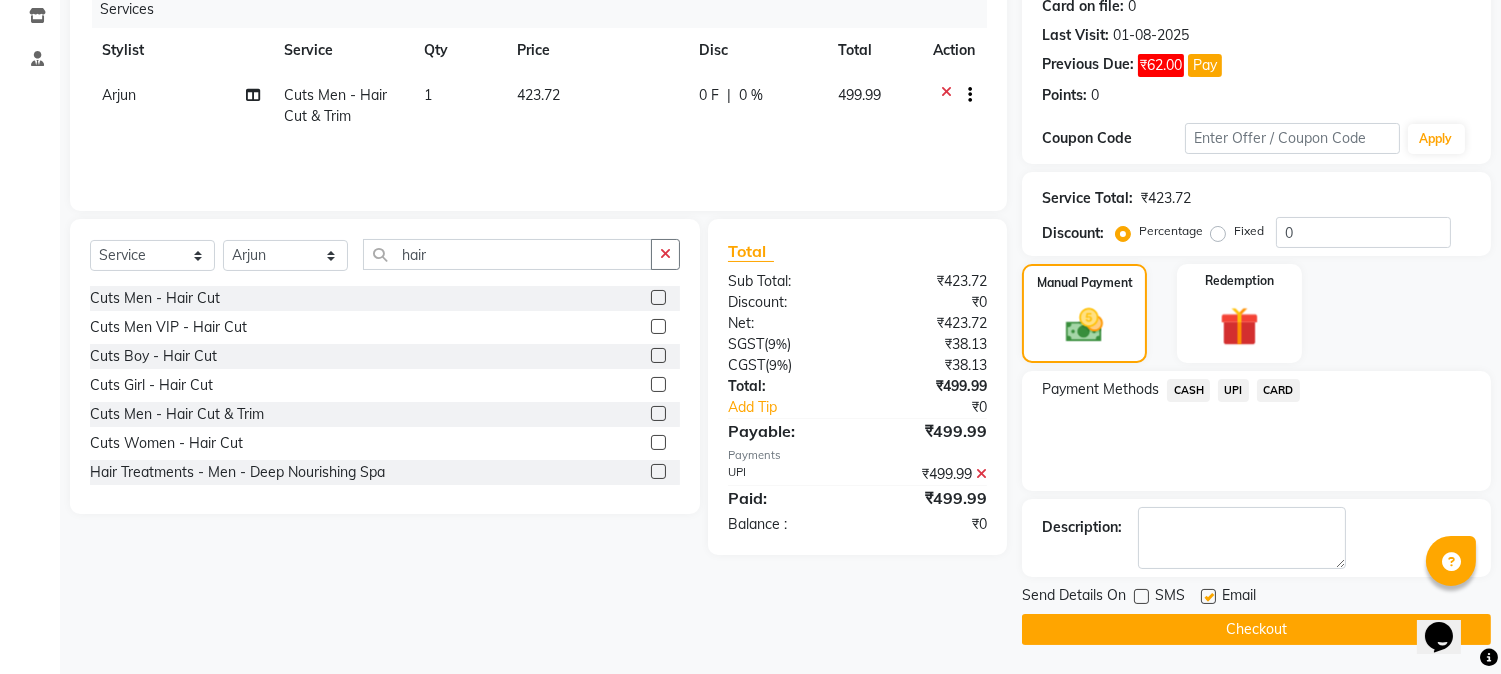 click on "Checkout" 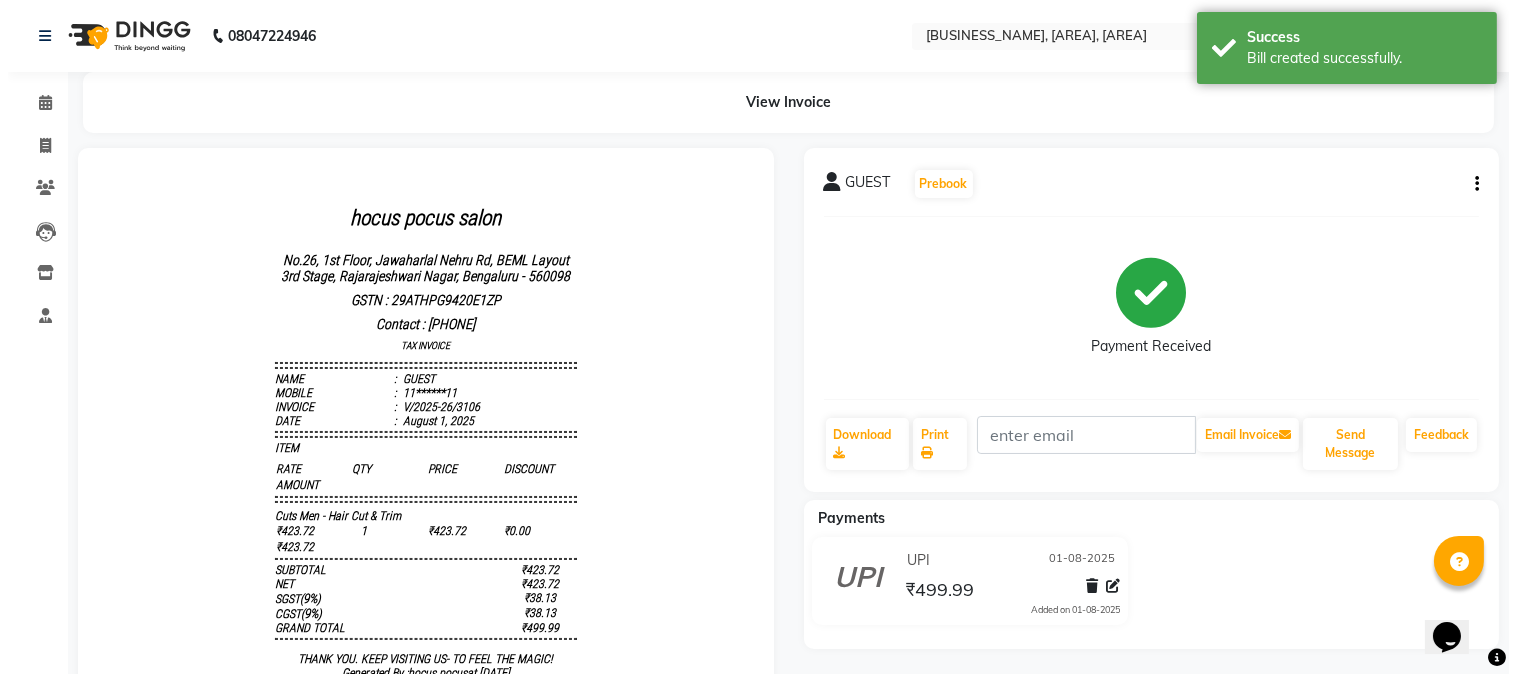 scroll, scrollTop: 0, scrollLeft: 0, axis: both 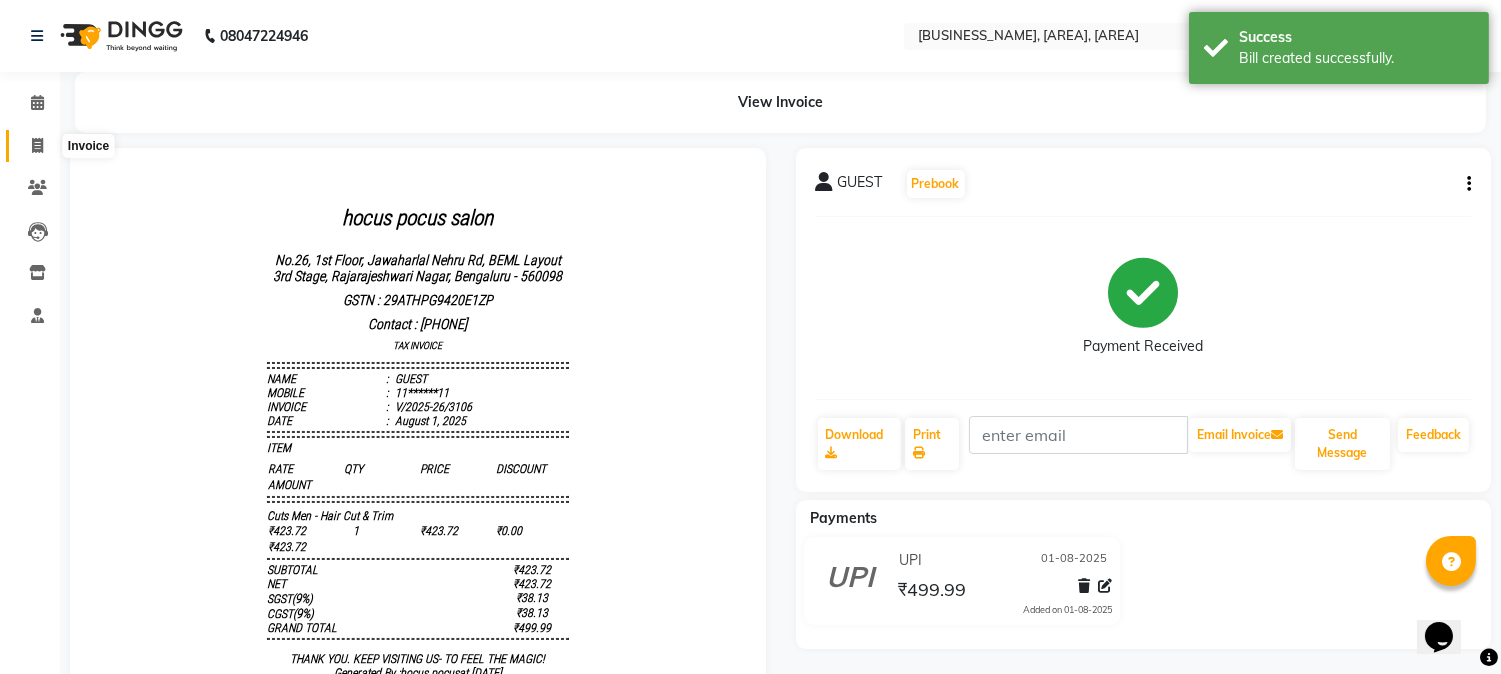 click 